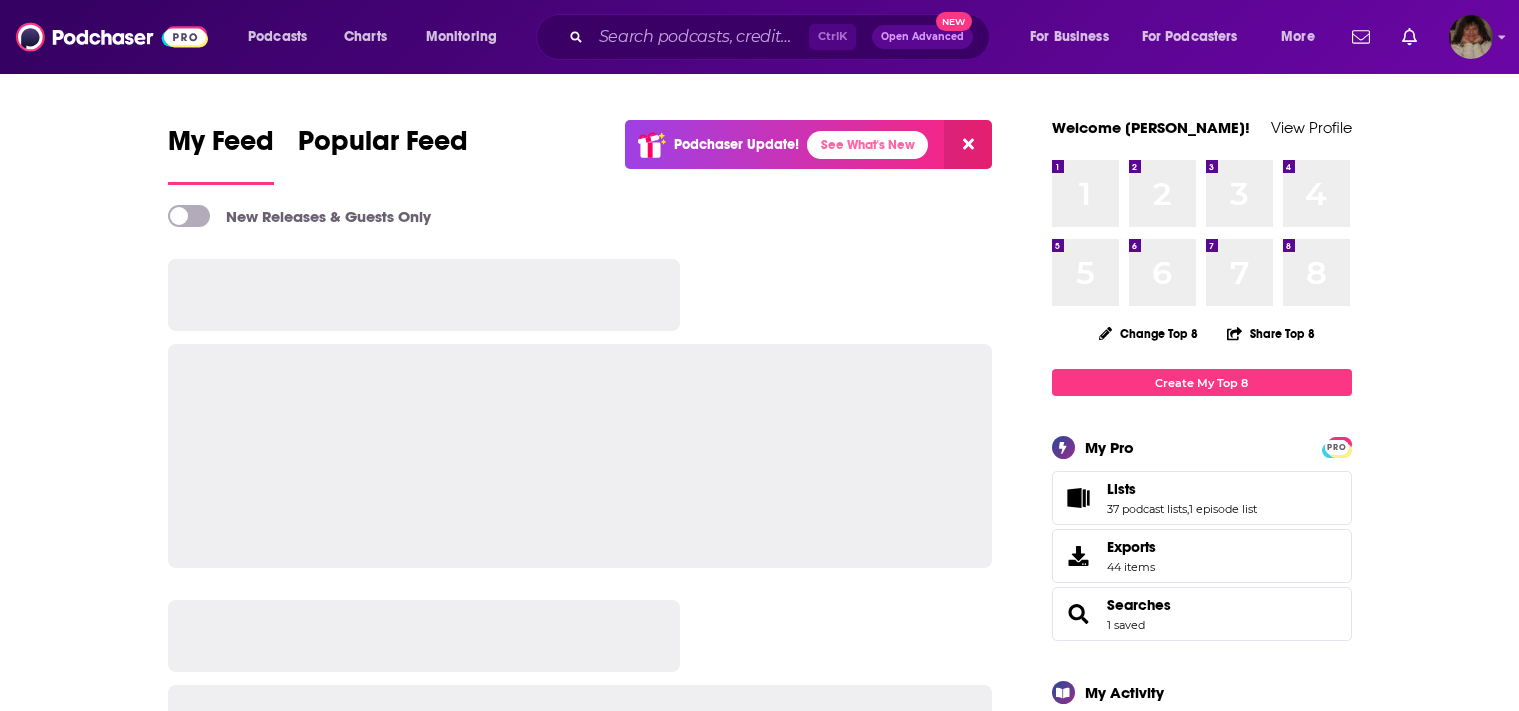 scroll, scrollTop: 0, scrollLeft: 0, axis: both 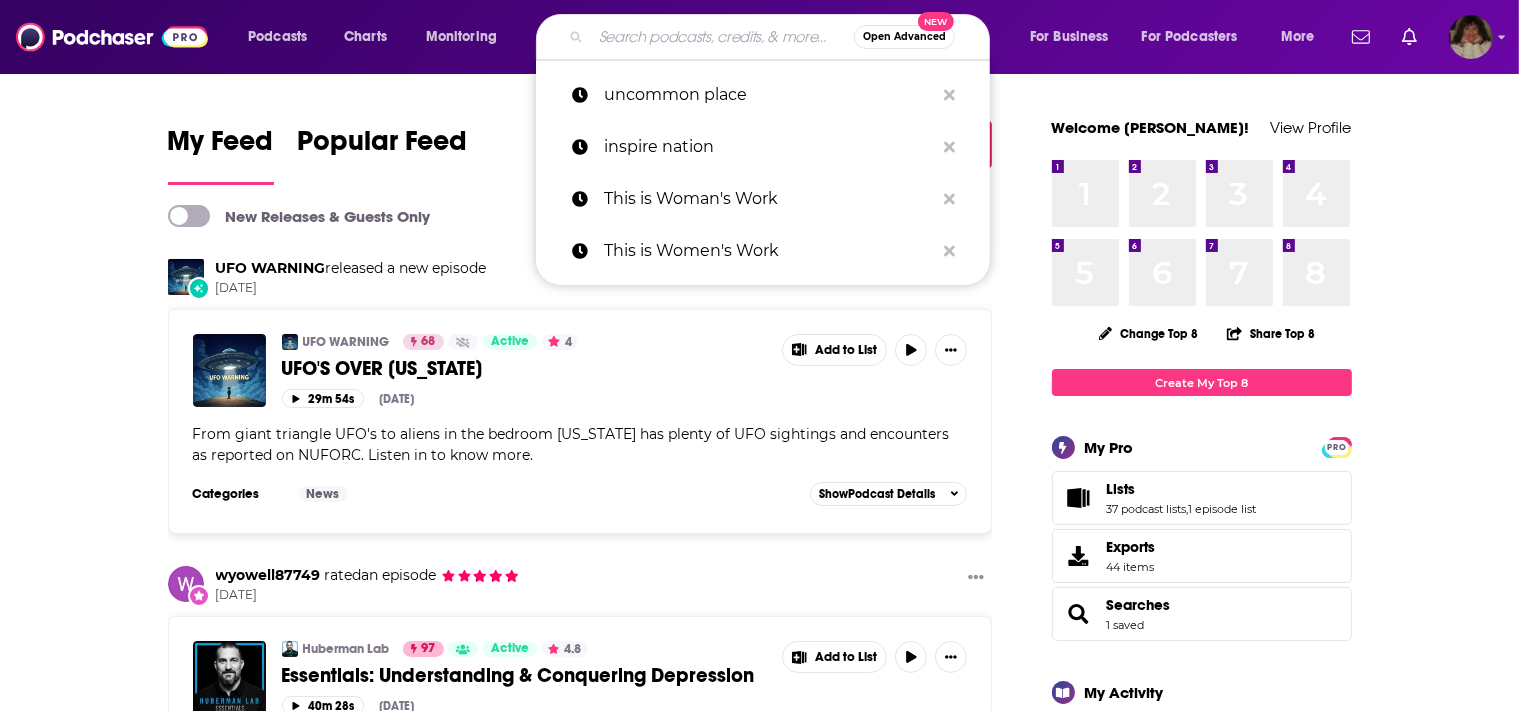 click at bounding box center (722, 37) 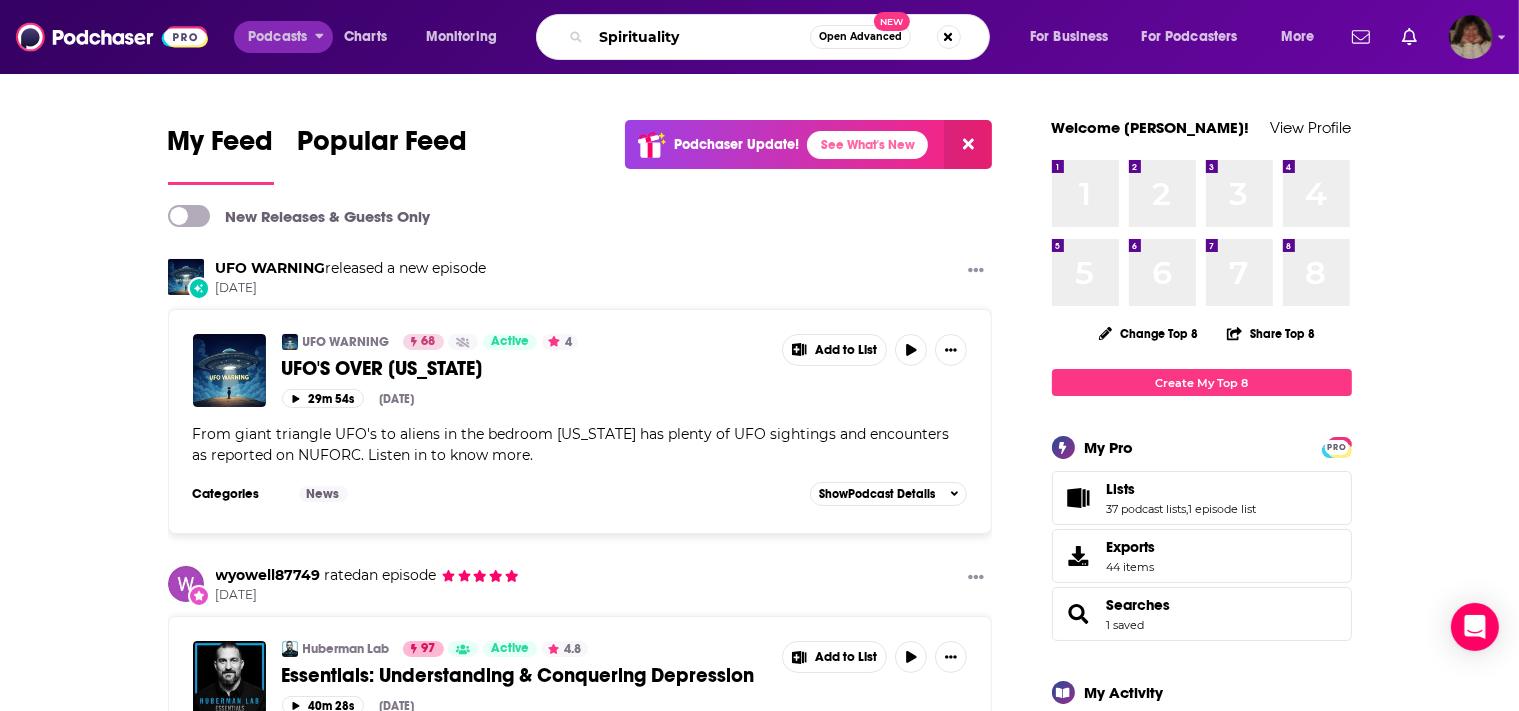 type on "Spirituality" 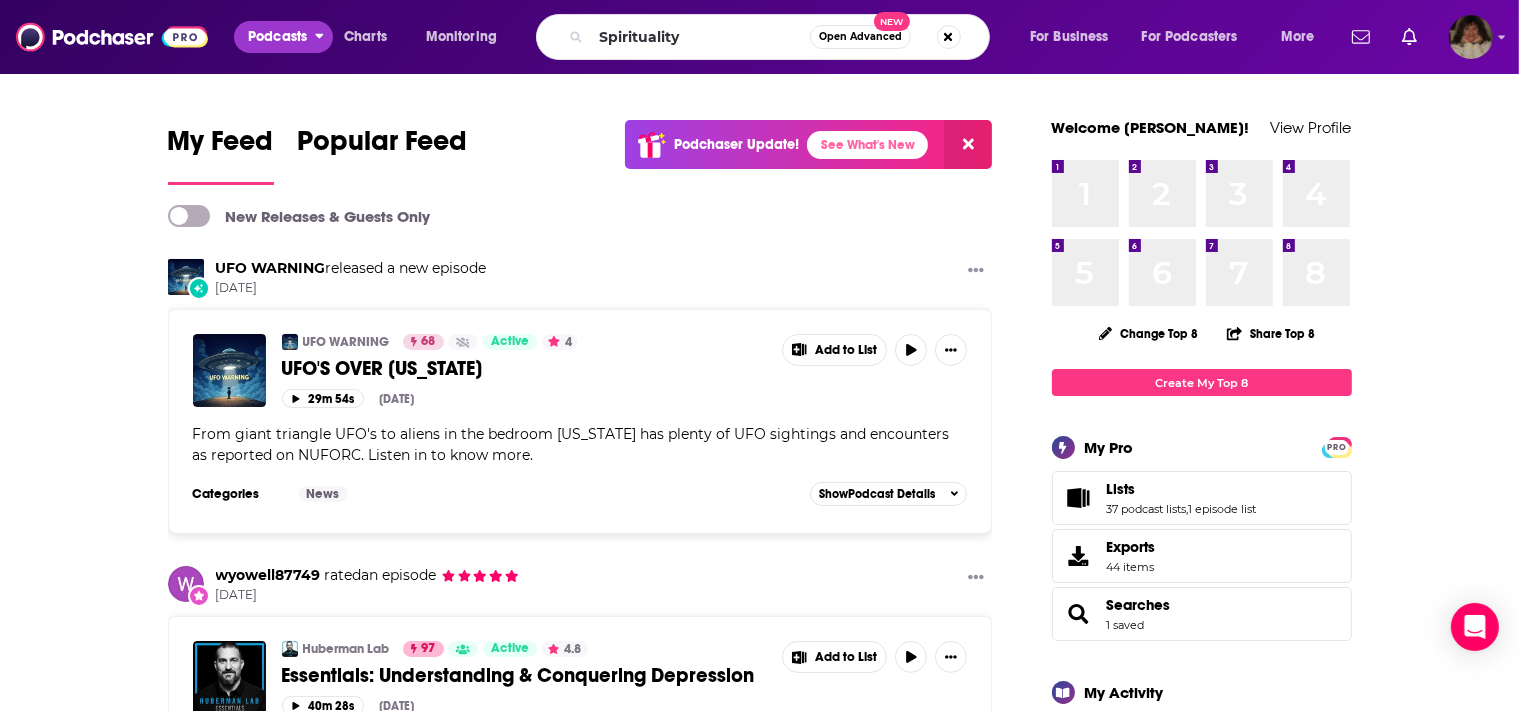 click on "Podcasts" at bounding box center [277, 37] 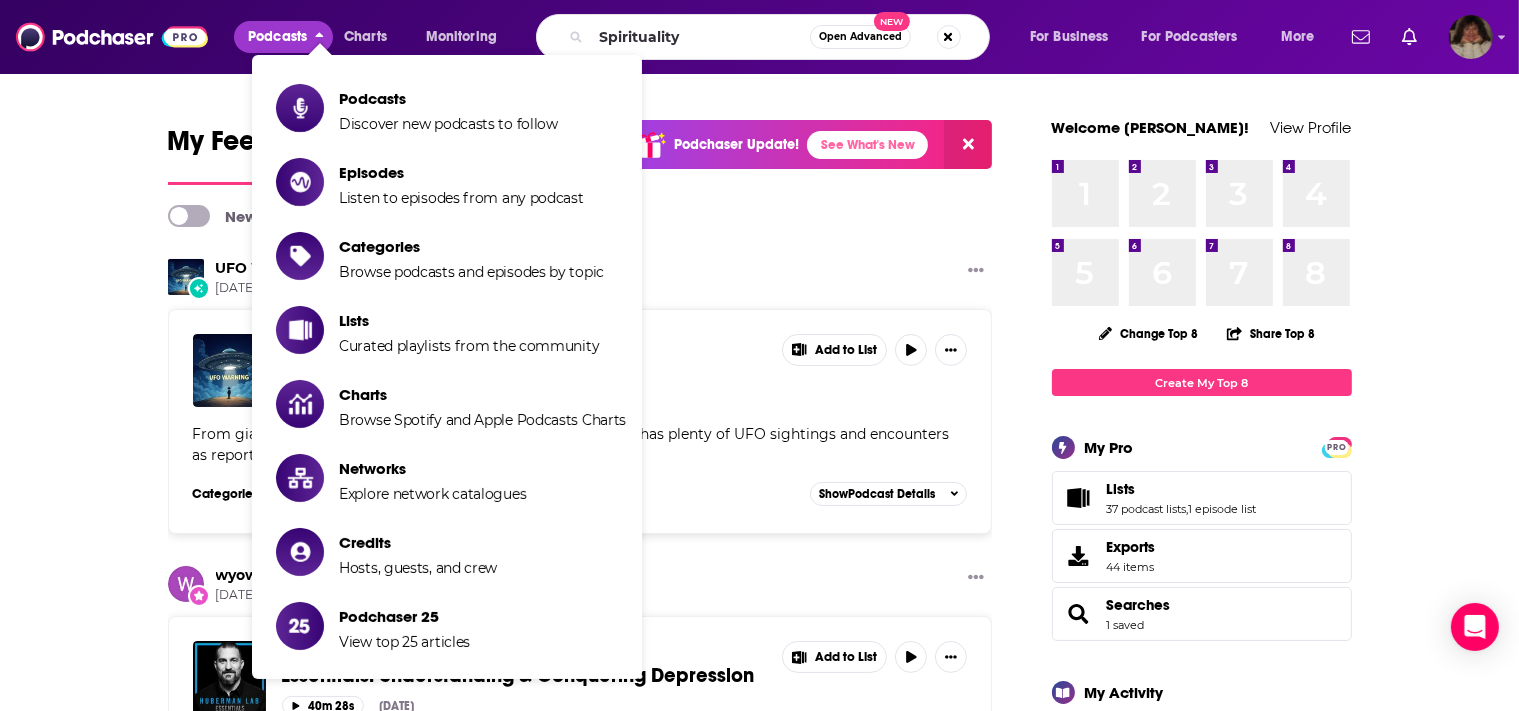 click on "Podcasts" at bounding box center (277, 37) 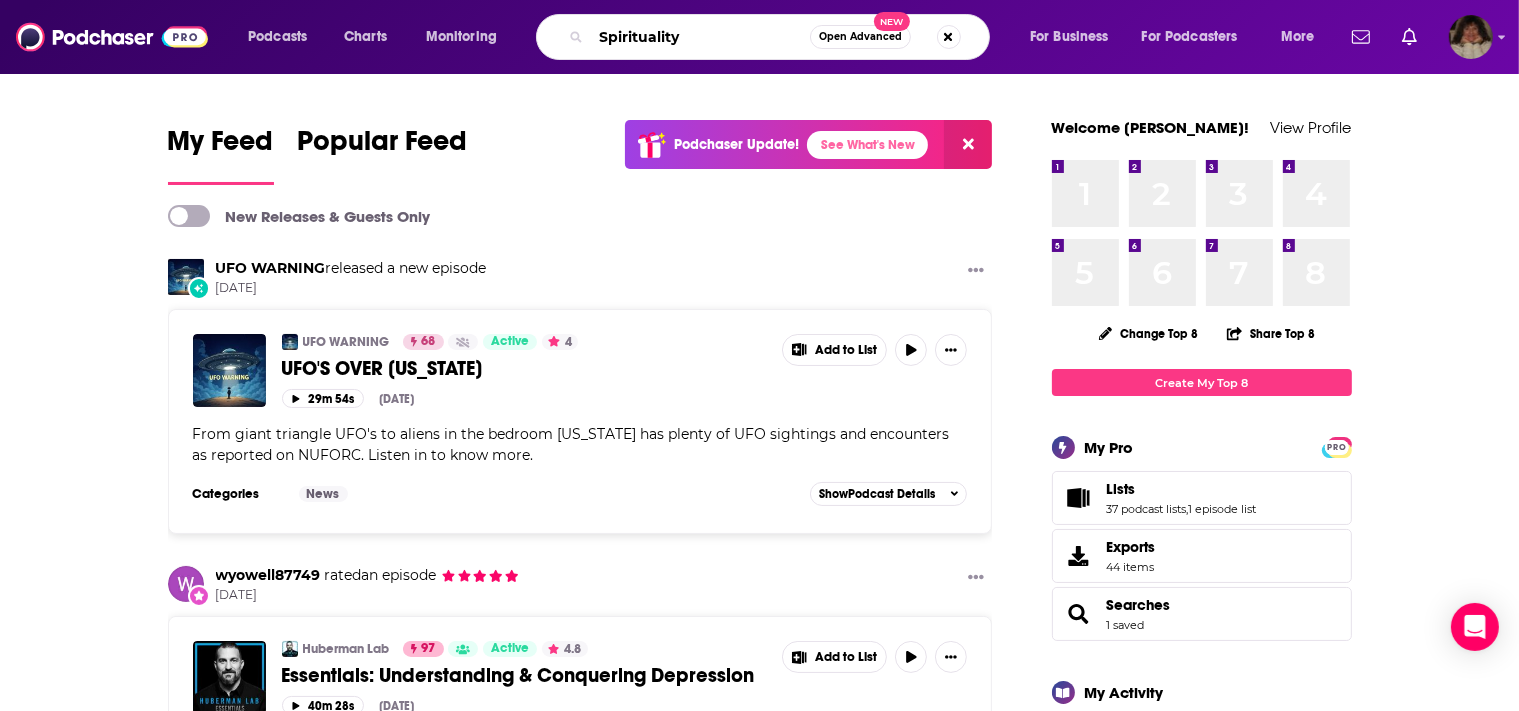 click on "Spirituality" at bounding box center (700, 37) 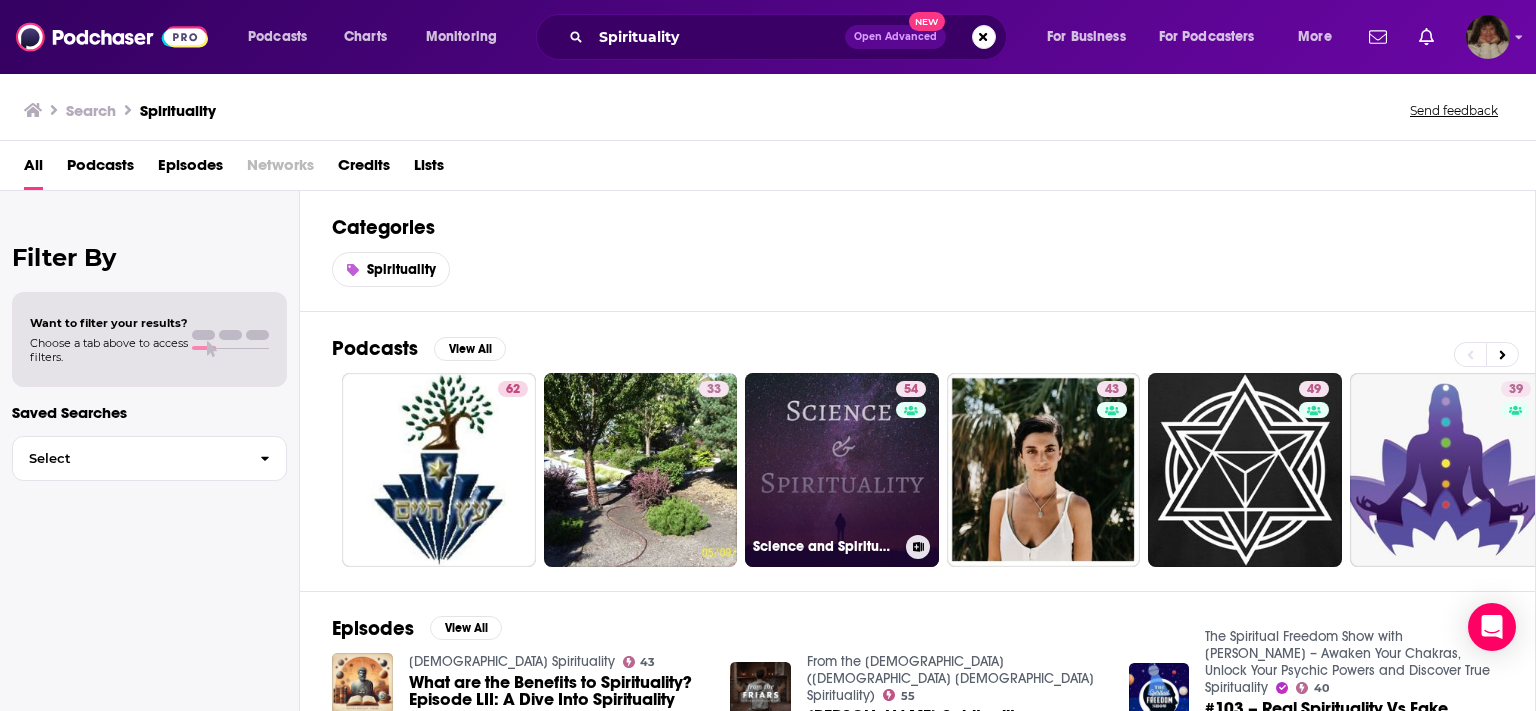 click on "54 Science and Spirituality" at bounding box center (842, 470) 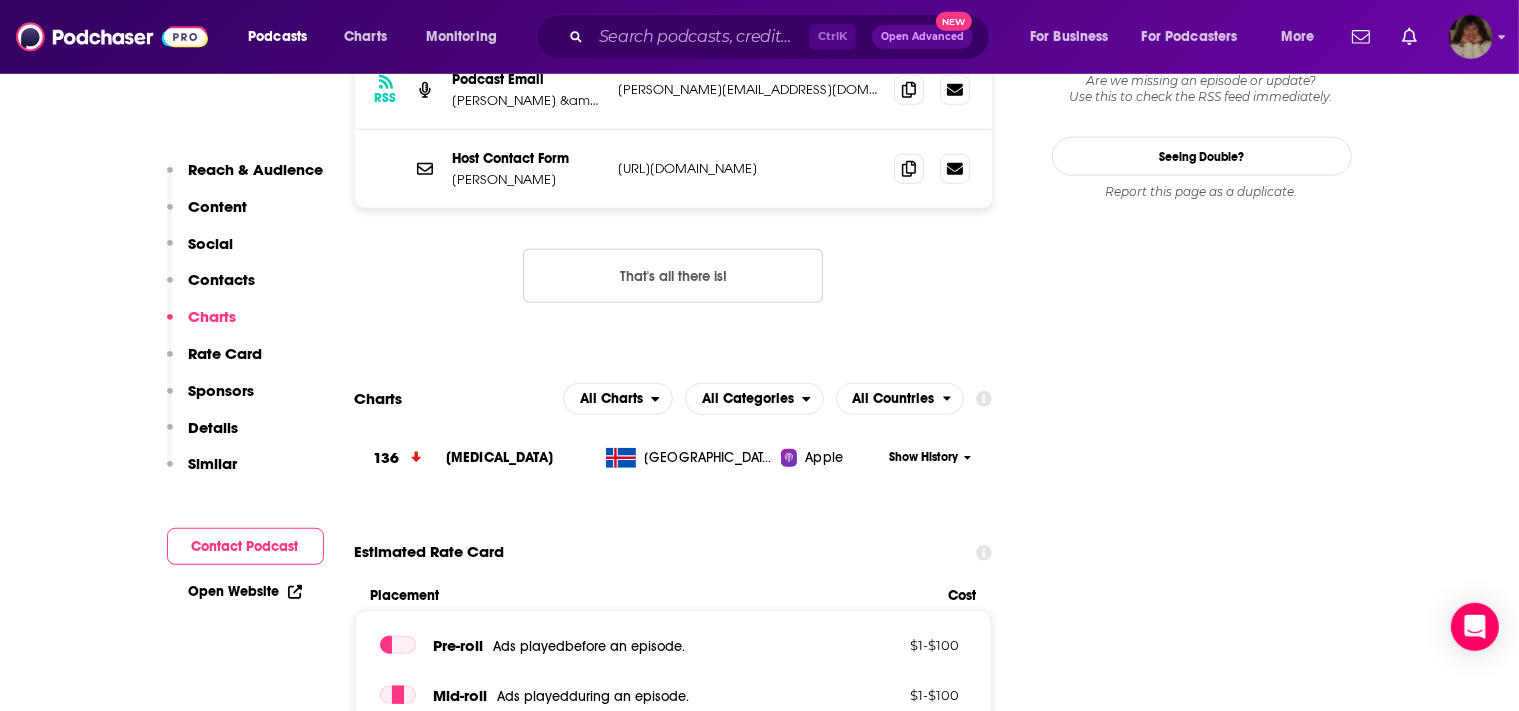 scroll, scrollTop: 2010, scrollLeft: 0, axis: vertical 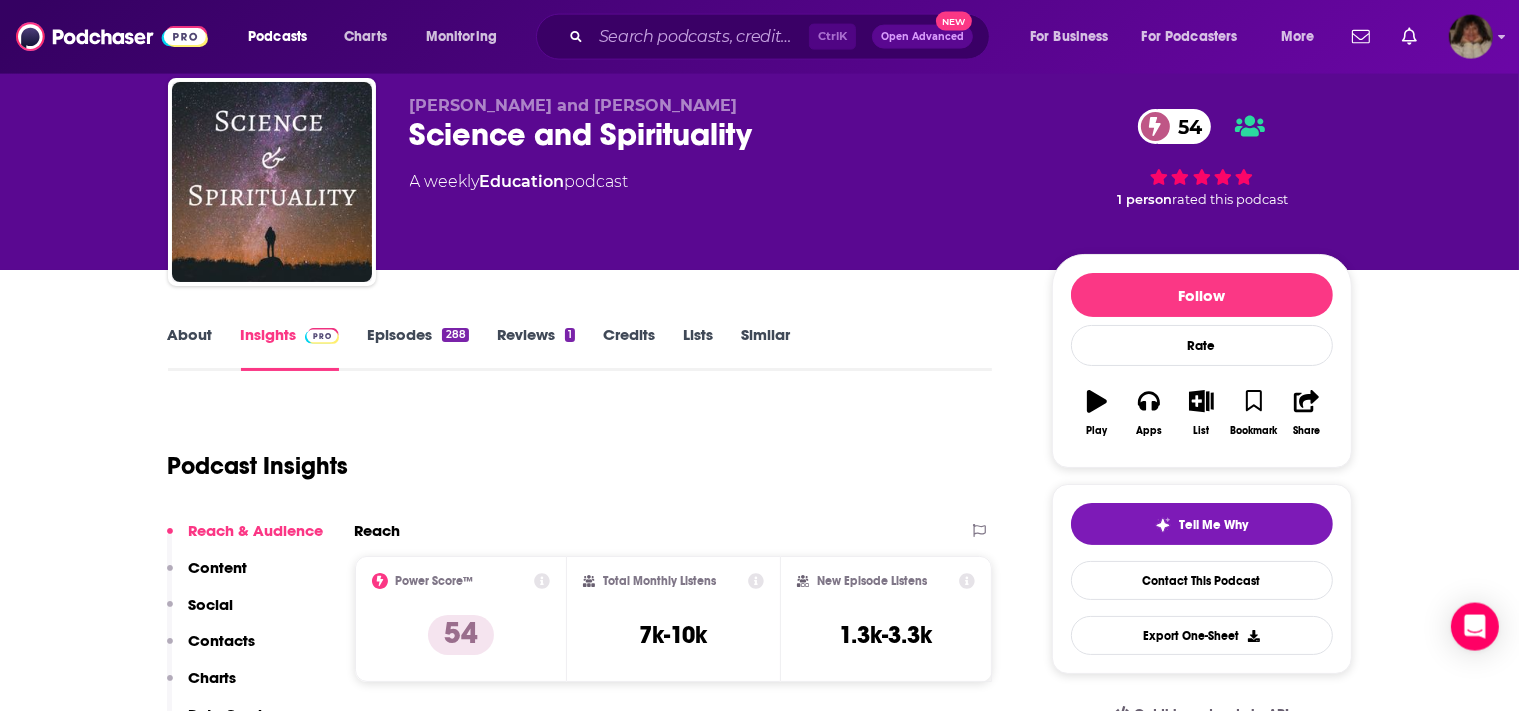 click on "About" at bounding box center [190, 348] 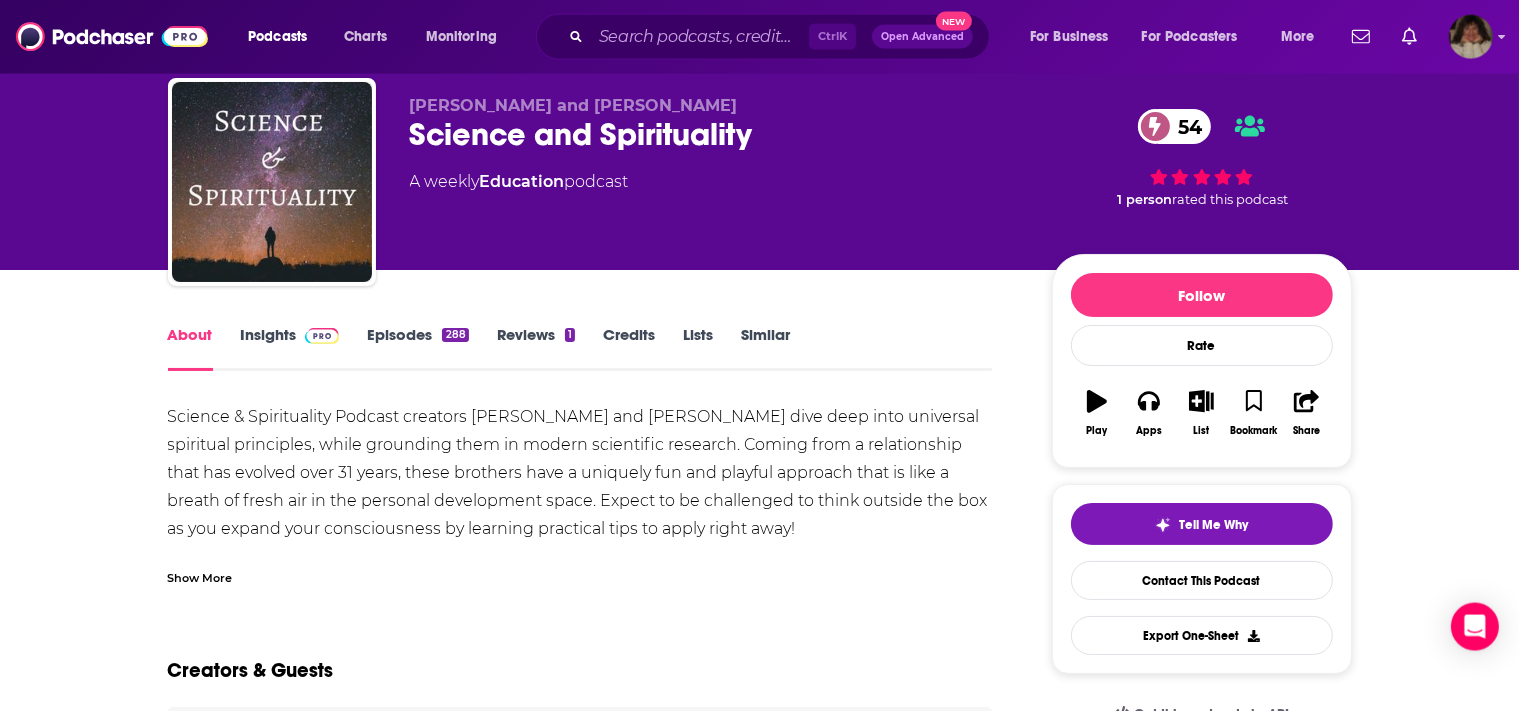 scroll, scrollTop: 0, scrollLeft: 0, axis: both 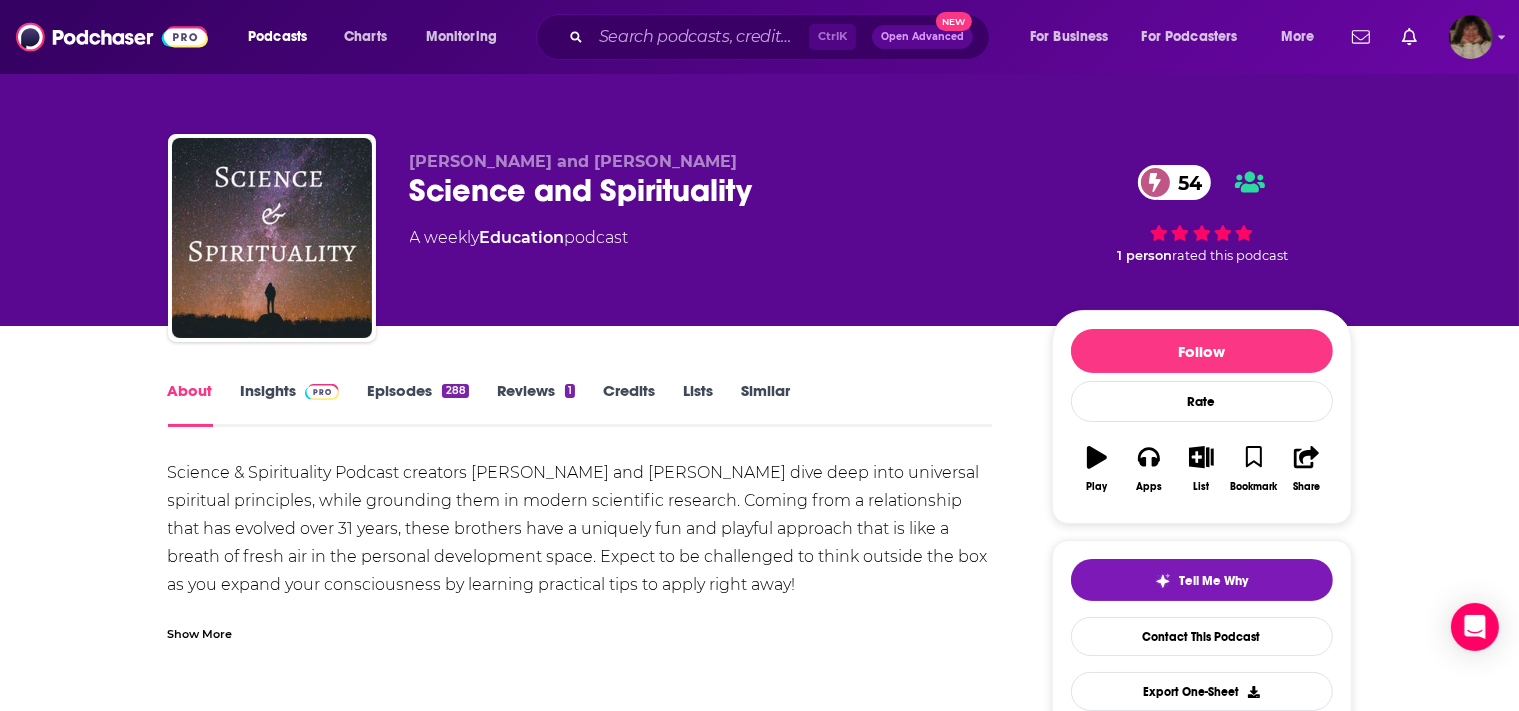 click on "Episodes 288" at bounding box center [417, 404] 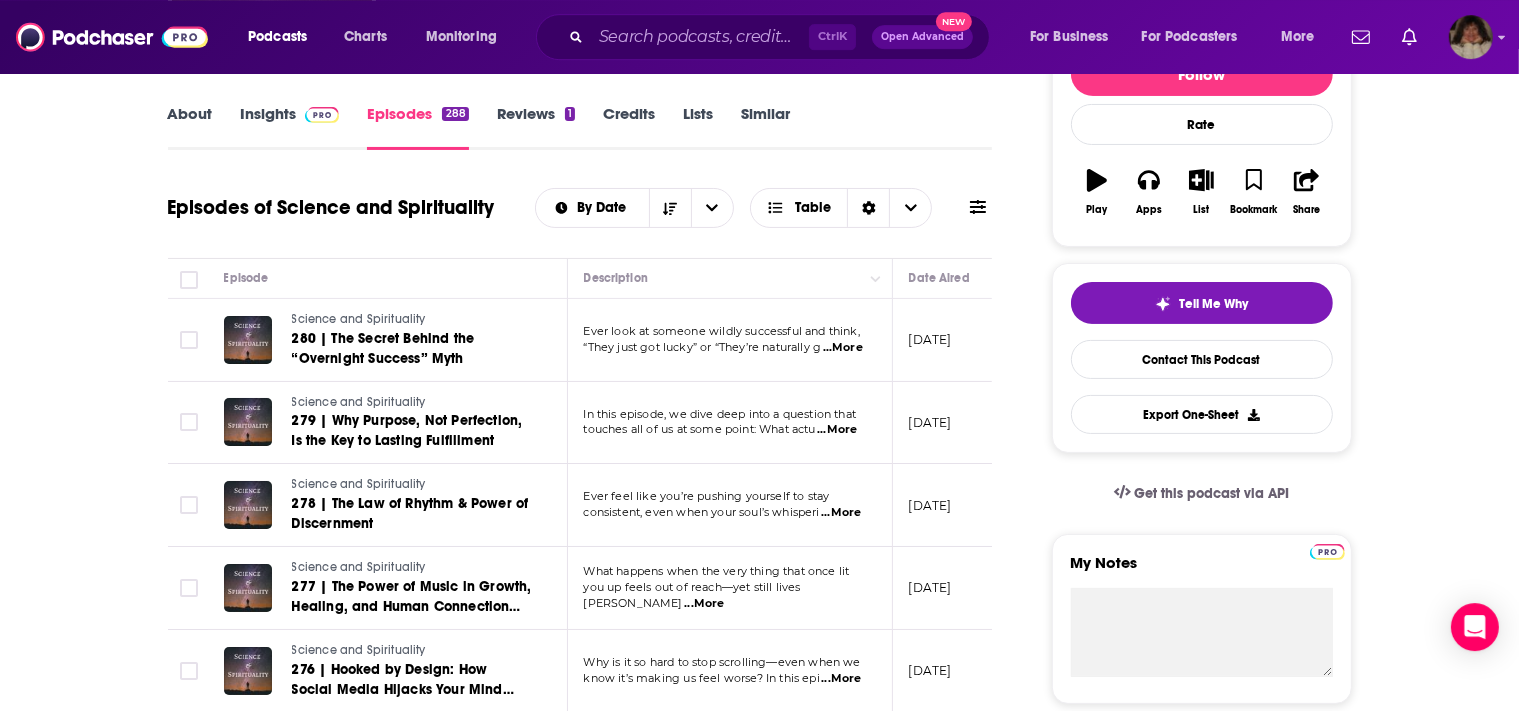 scroll, scrollTop: 281, scrollLeft: 0, axis: vertical 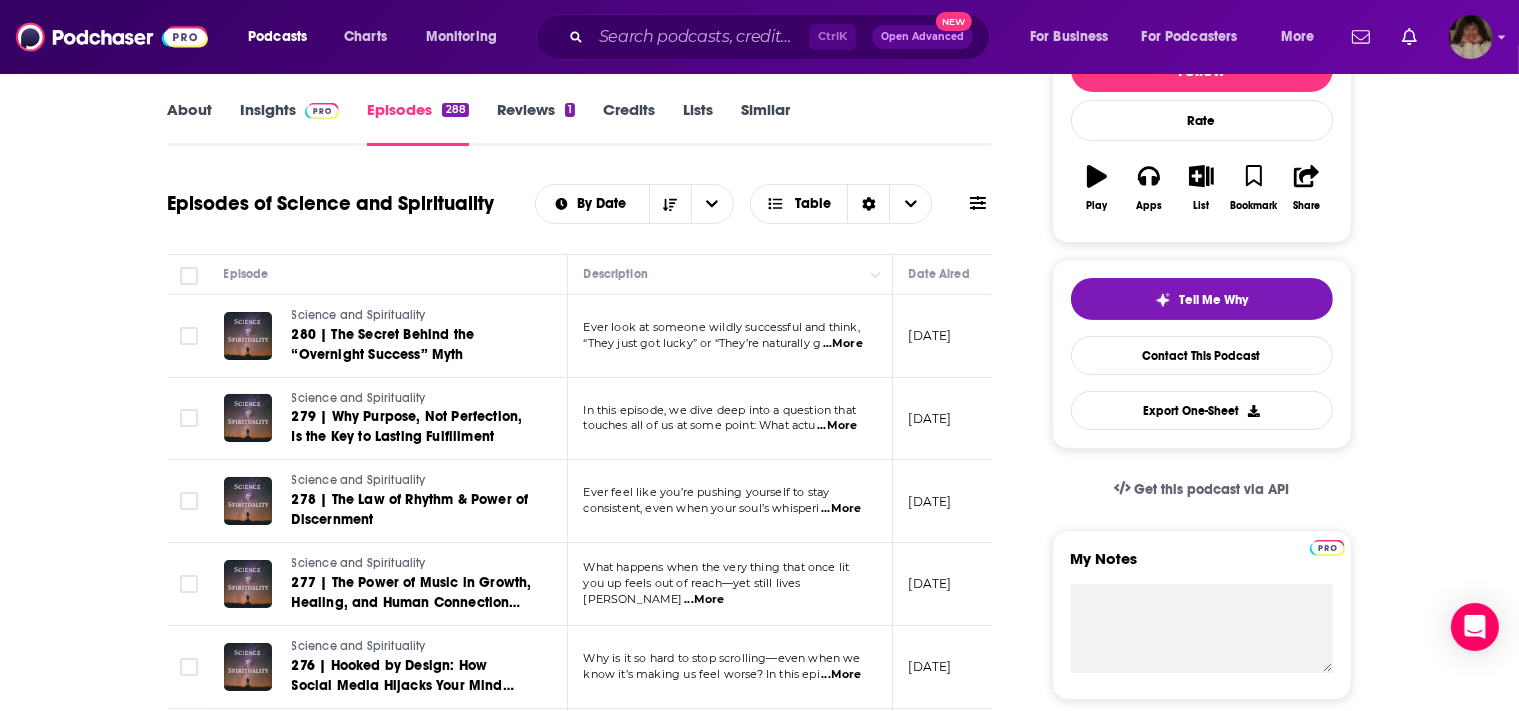 click on "Insights" at bounding box center [290, 123] 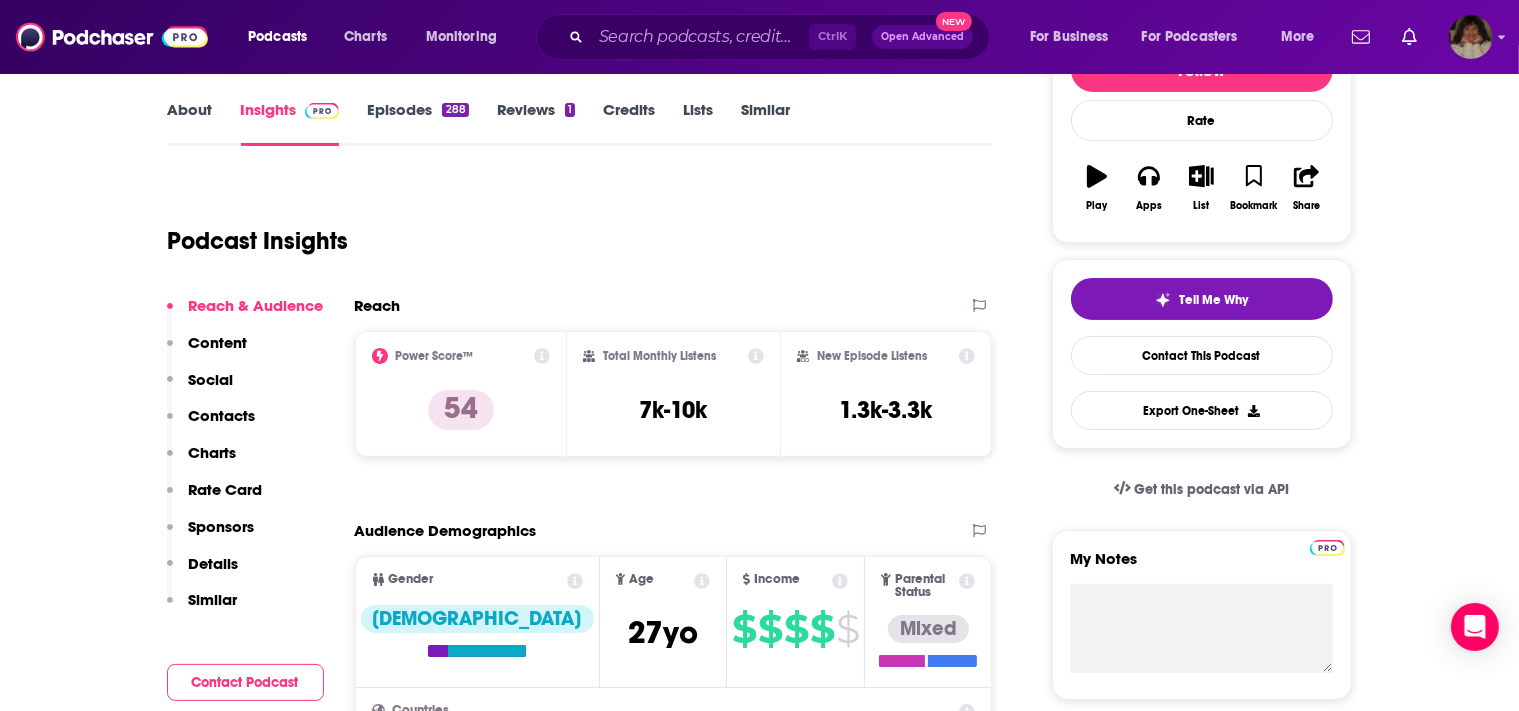 click on "Chris and Kevin Carton   Science and Spirituality 54 A   weekly  Education  podcast 54   1   person  rated this podcast" at bounding box center [760, -118] 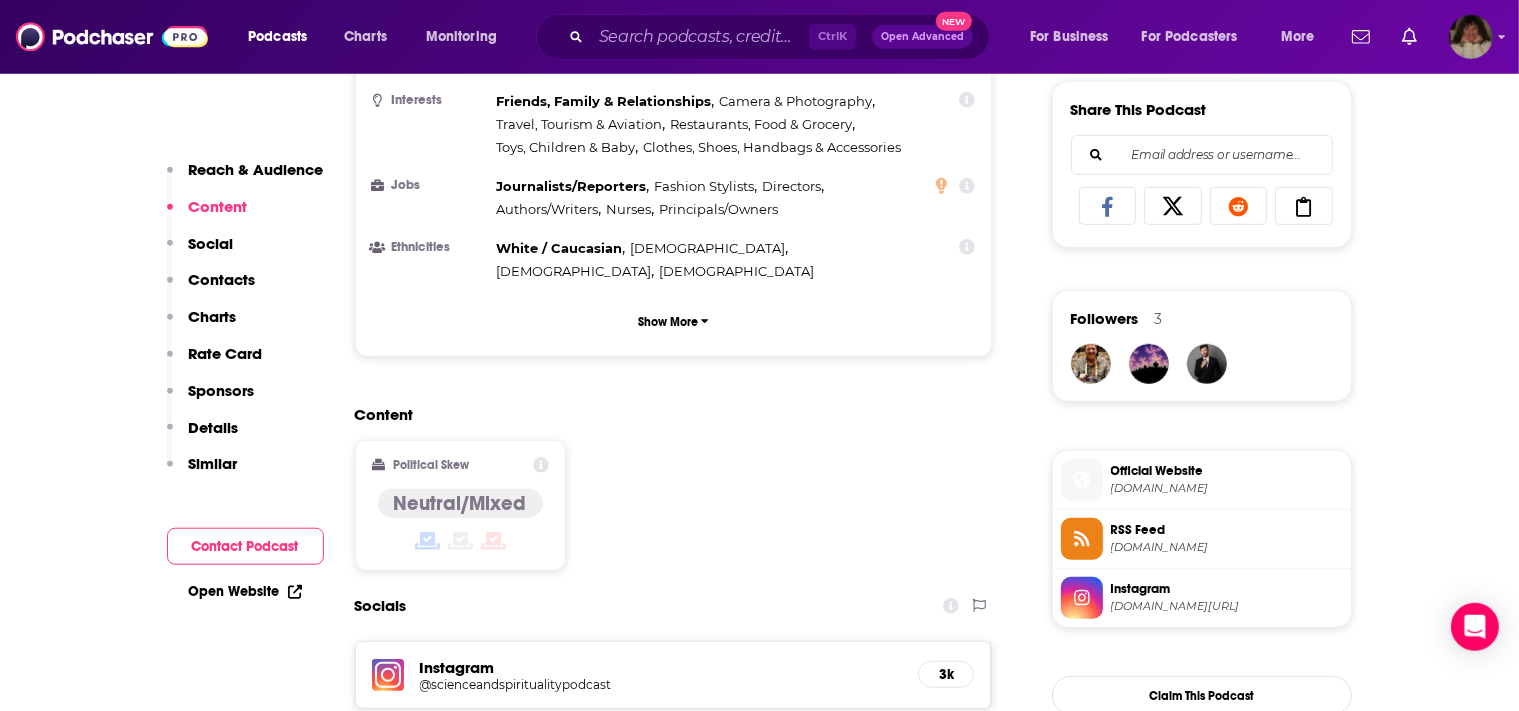 scroll, scrollTop: 1267, scrollLeft: 0, axis: vertical 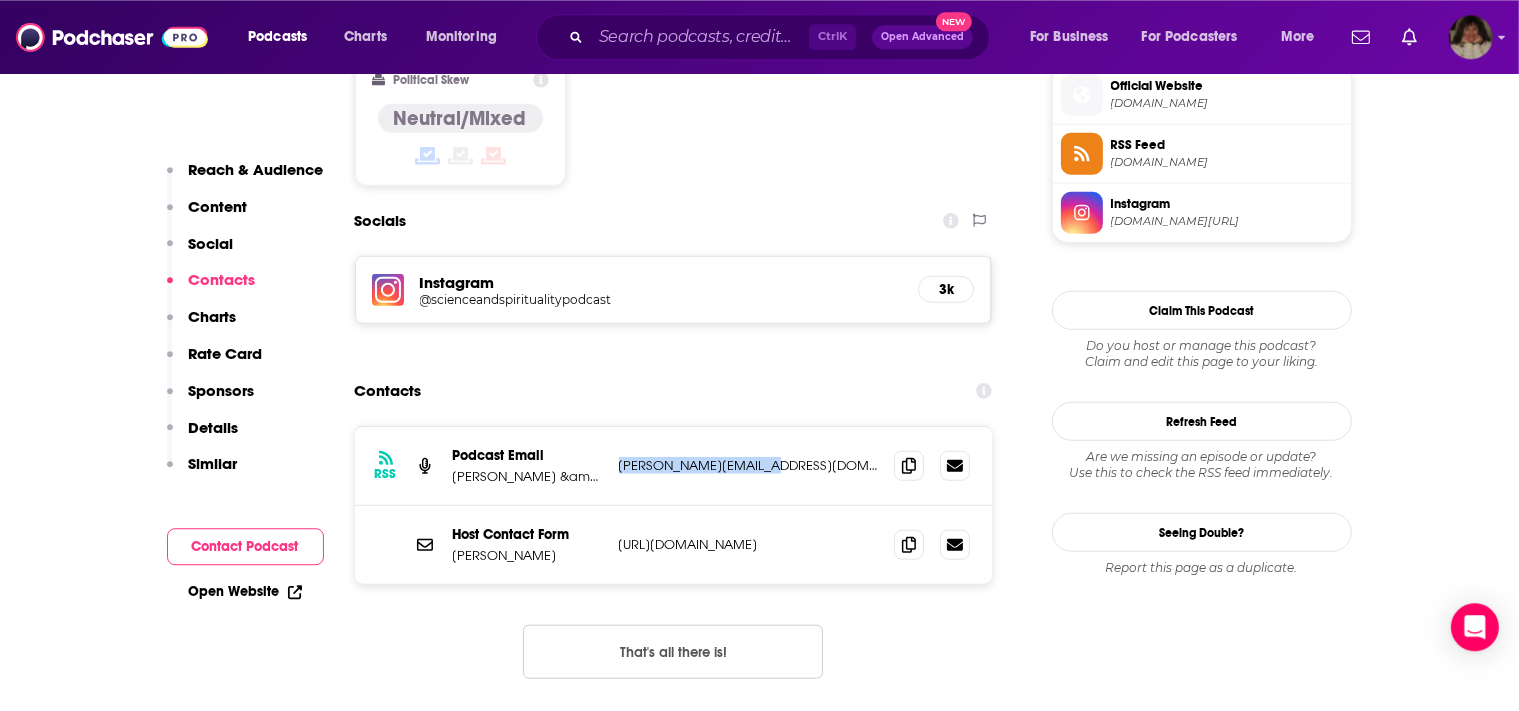 drag, startPoint x: 789, startPoint y: 385, endPoint x: 615, endPoint y: 386, distance: 174.00287 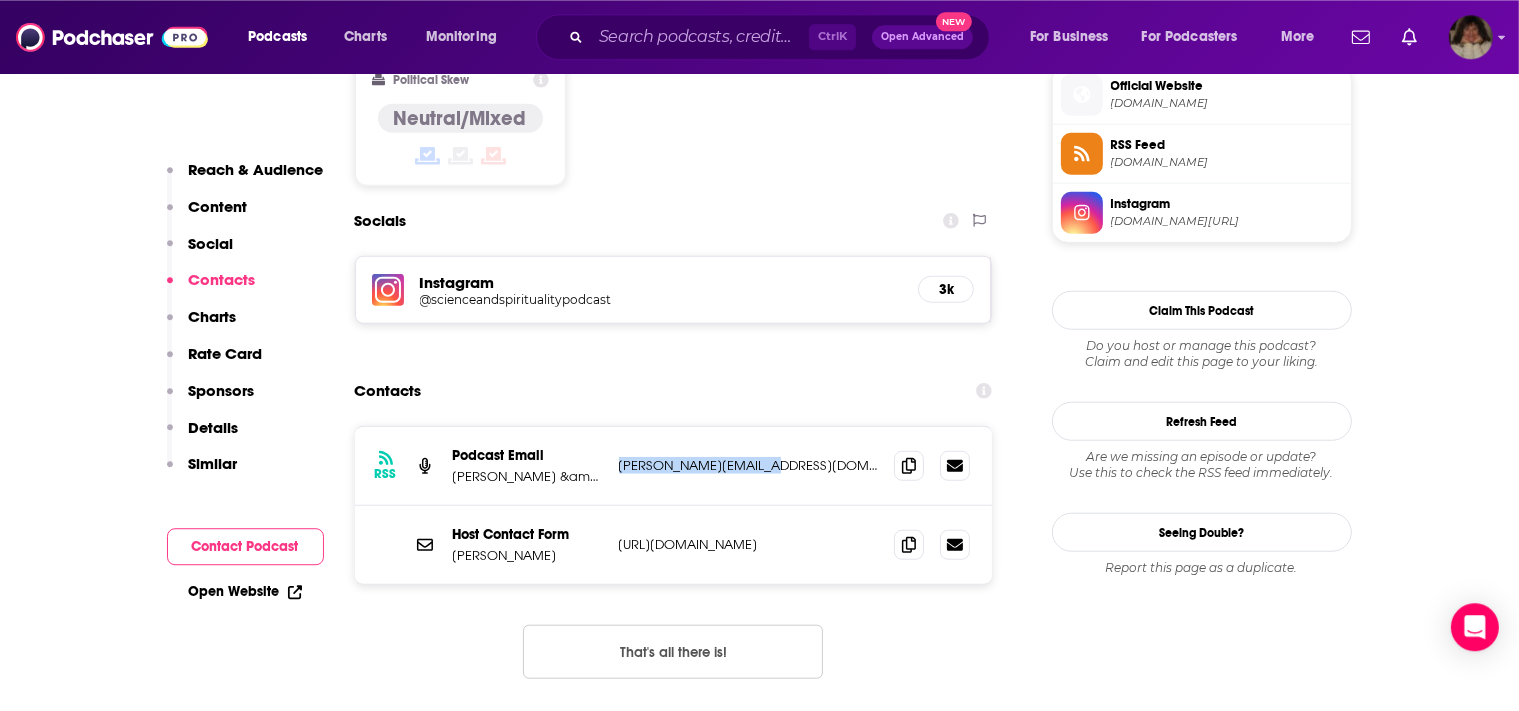 click on "kevin@kevincarton.com" at bounding box center [749, 464] 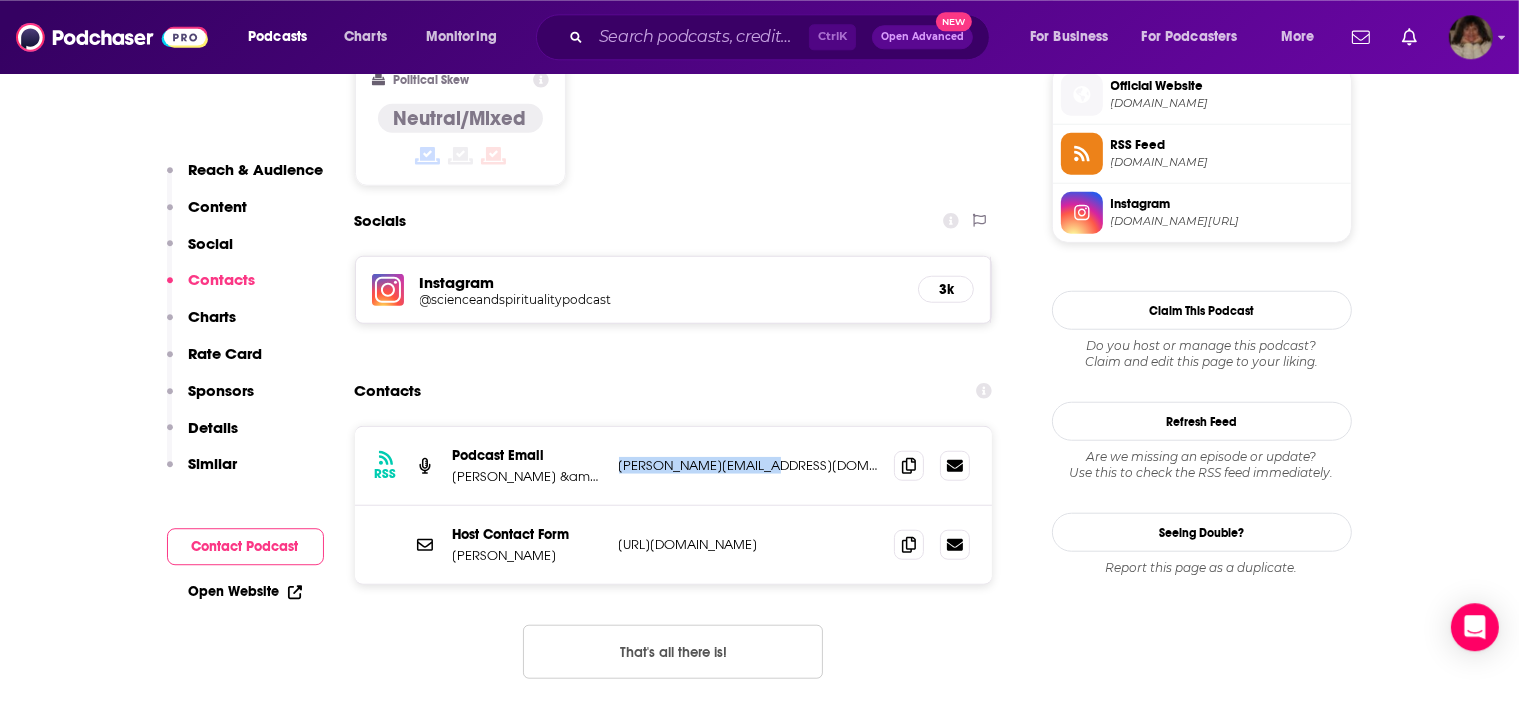 copy on "kevin@kevincarton.com" 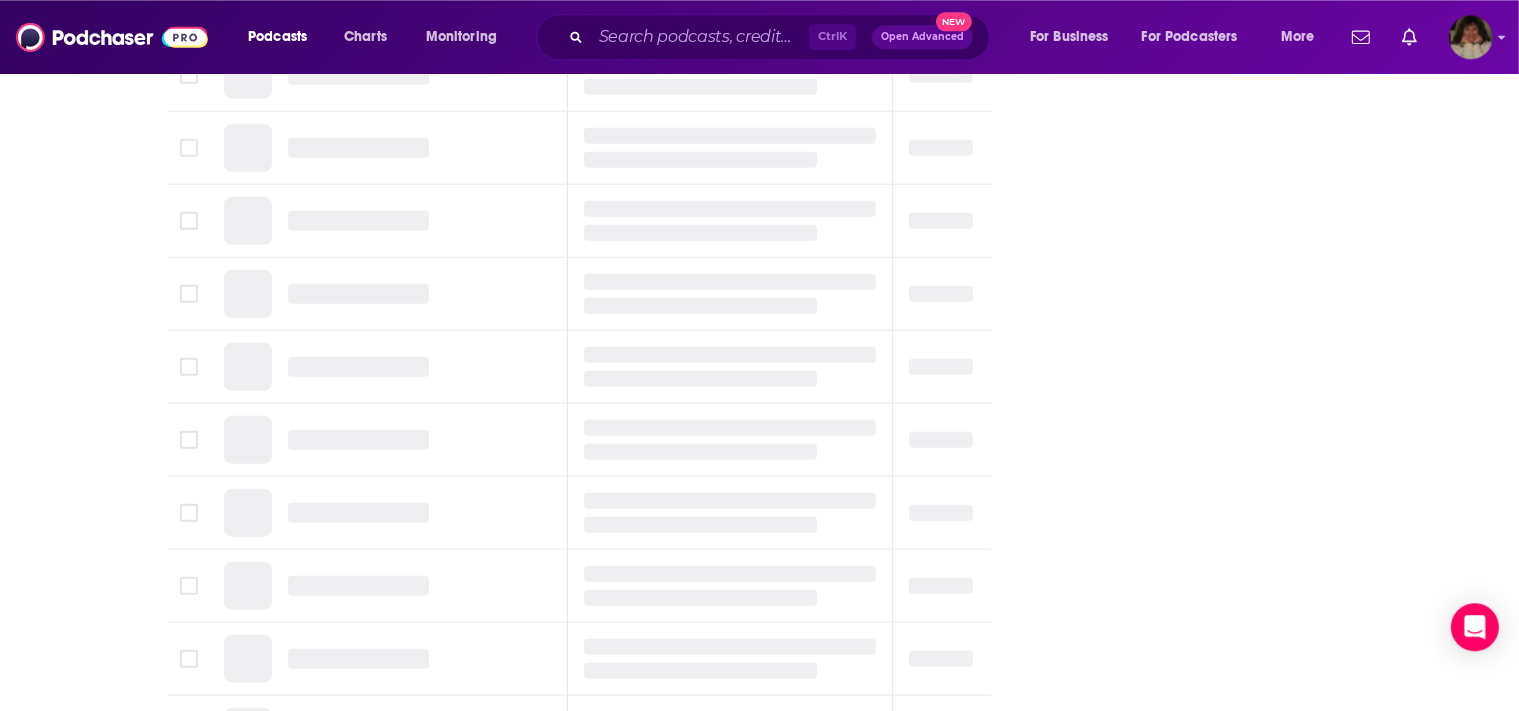 scroll, scrollTop: 0, scrollLeft: 0, axis: both 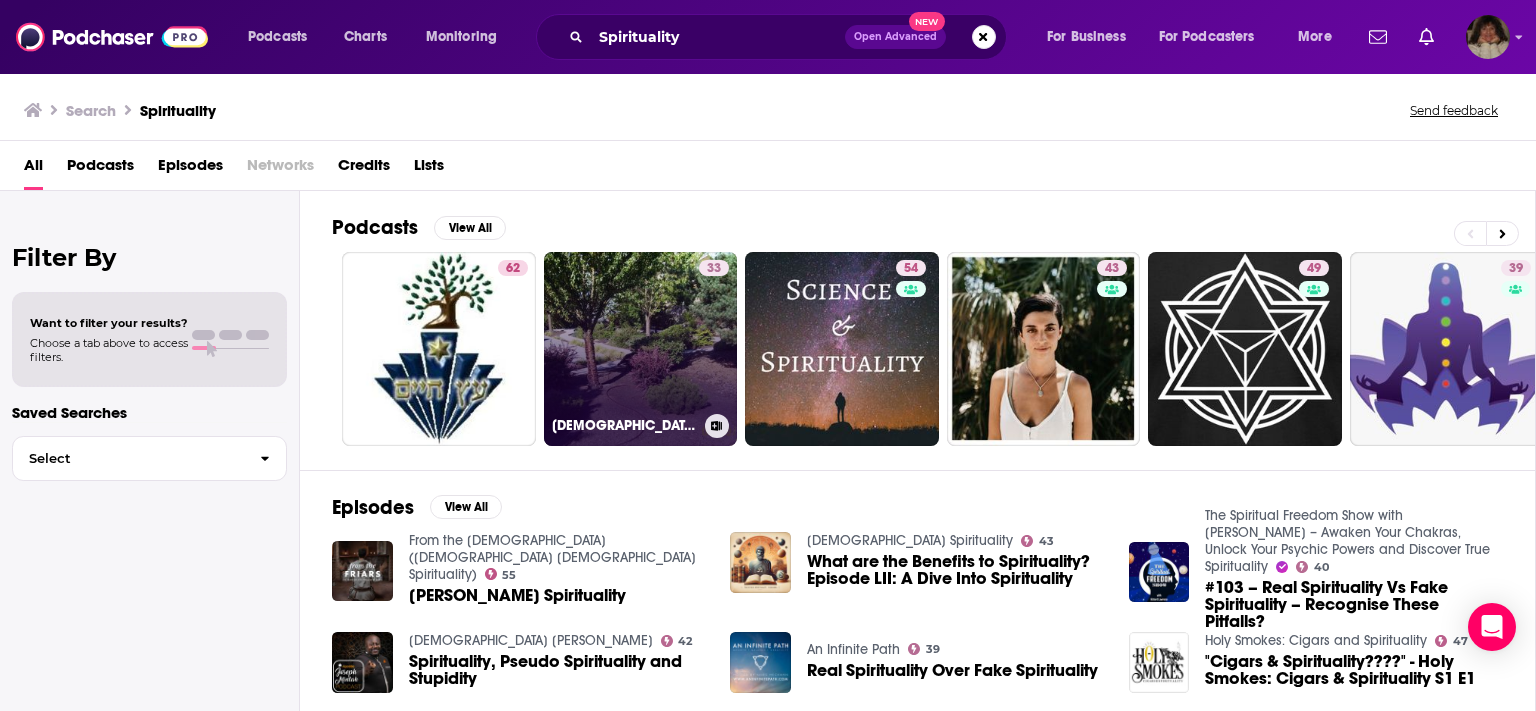 click on "33 Carmelite Institute of Spirituality's Podcast" at bounding box center [641, 349] 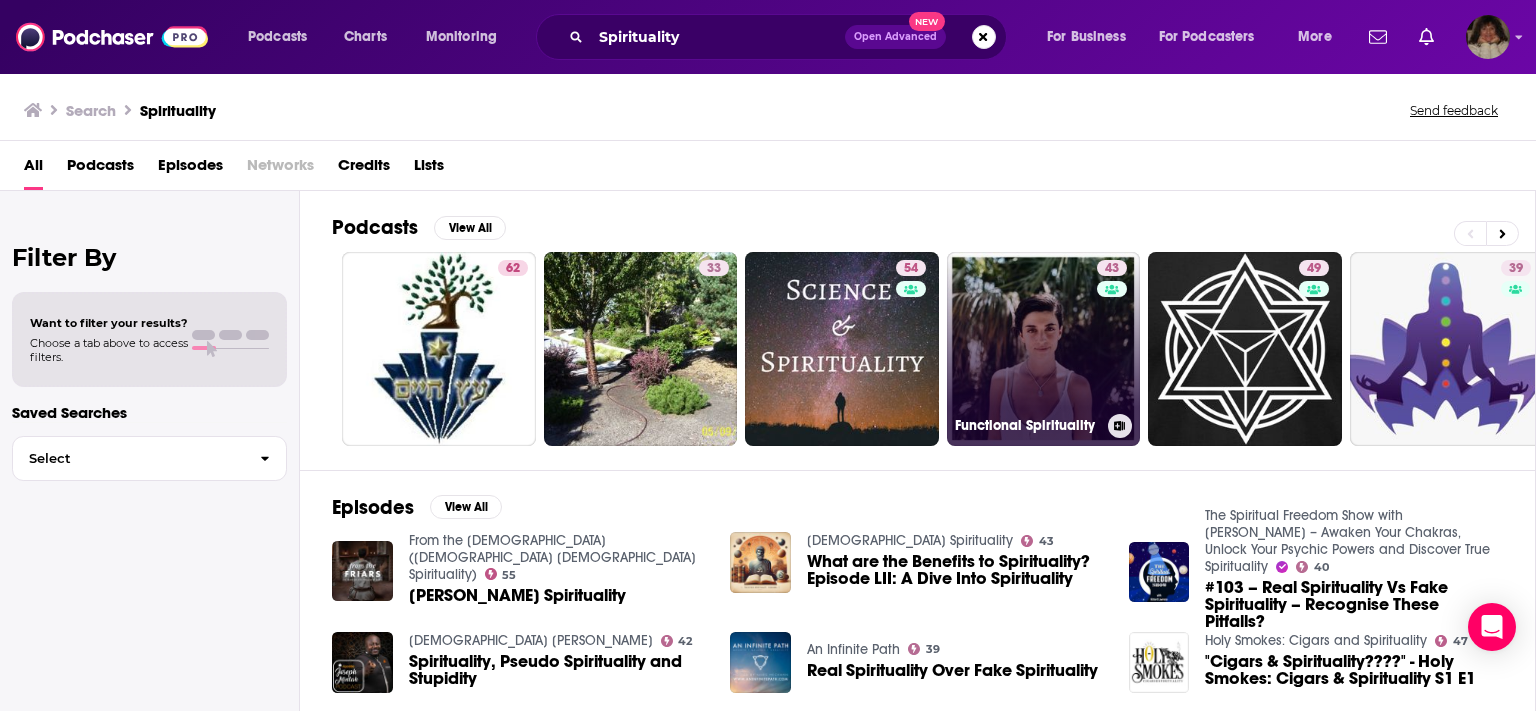 click on "43 Functional Spirituality" at bounding box center [1044, 349] 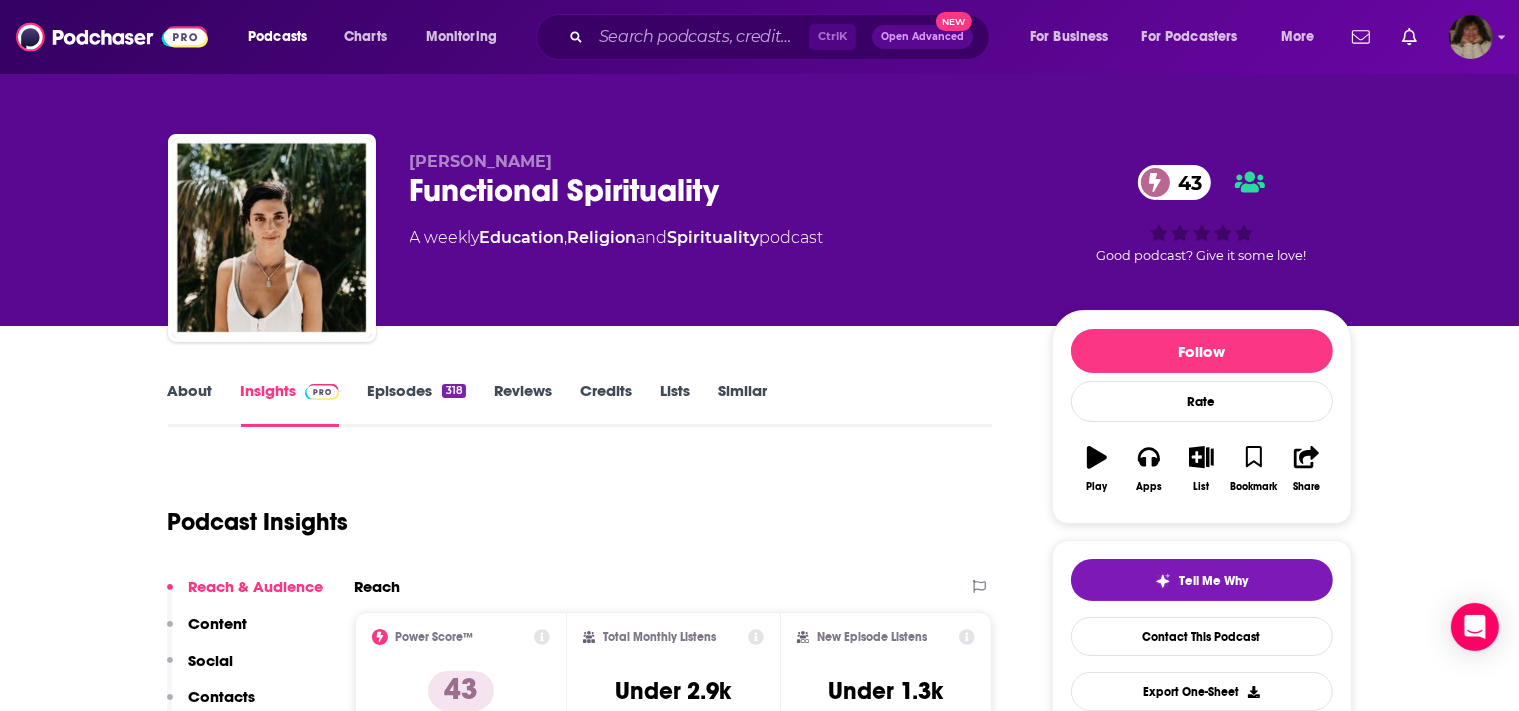 click on "About" at bounding box center (190, 404) 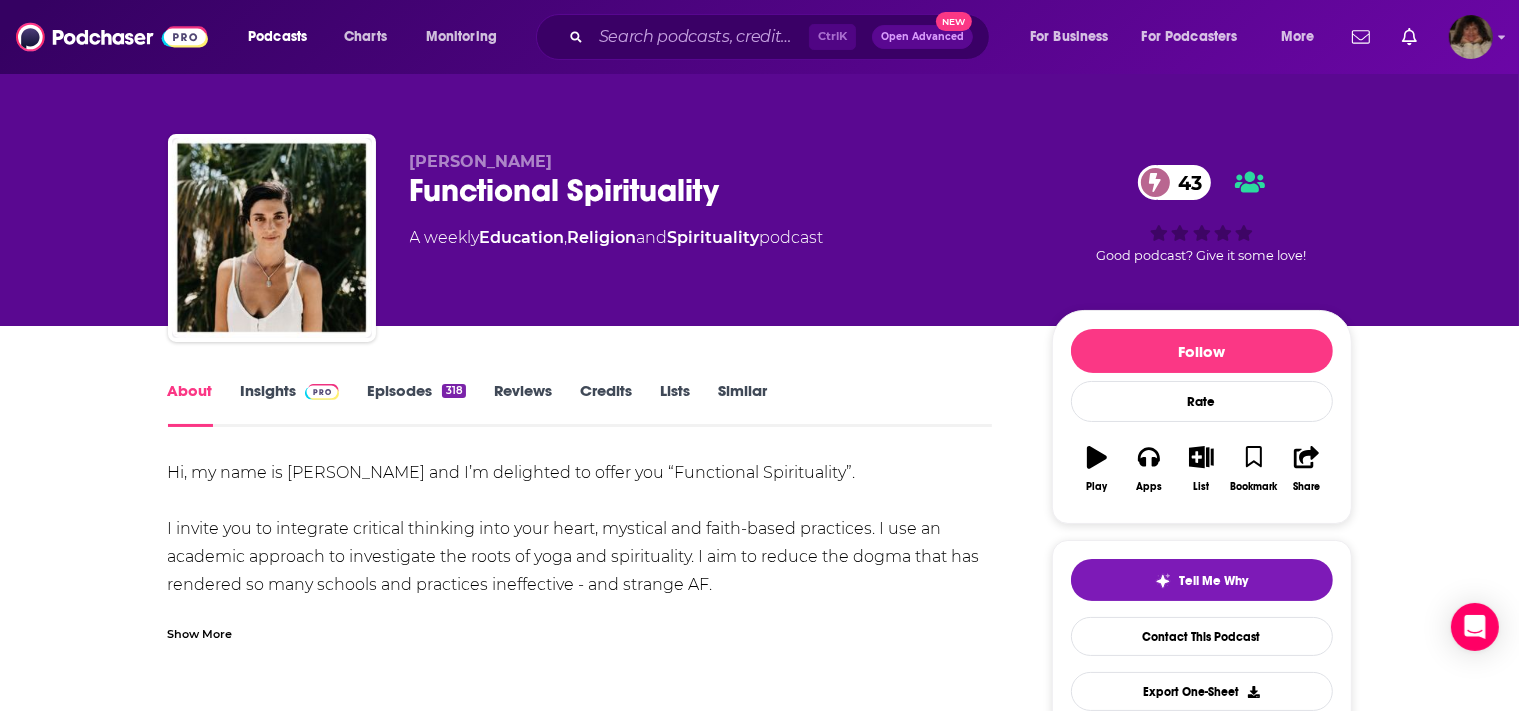 click on "Episodes 318" at bounding box center (416, 404) 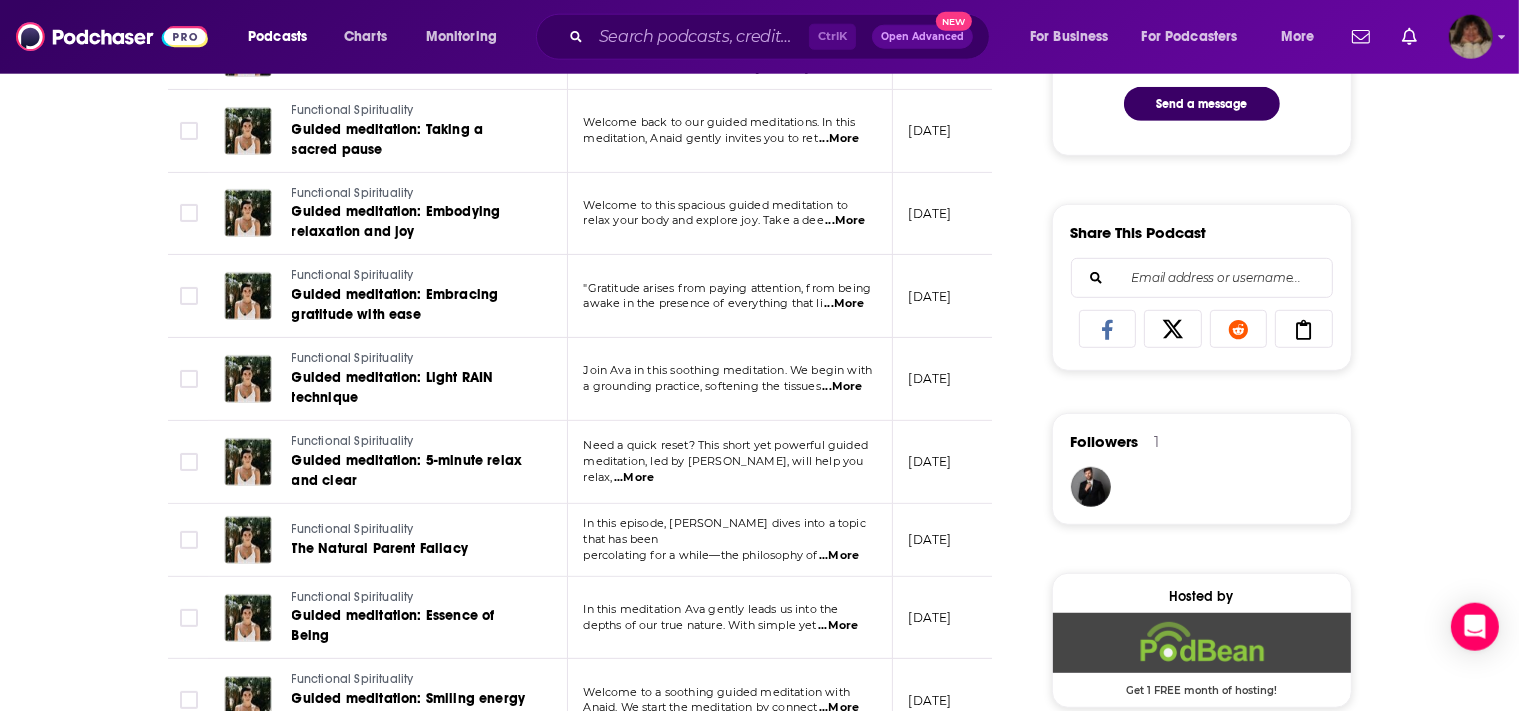 scroll, scrollTop: 1142, scrollLeft: 0, axis: vertical 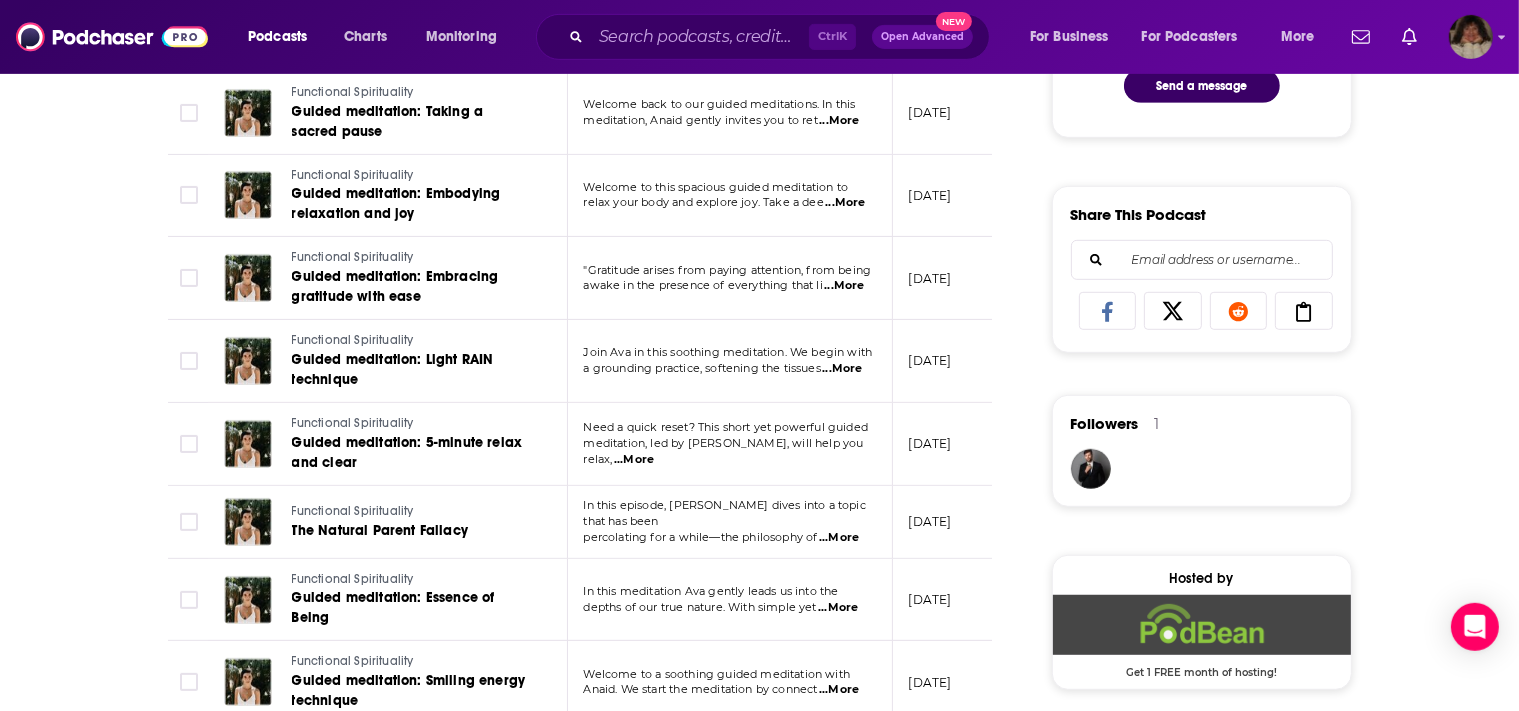 click on "Your concierge team Ask a question or make a request. Send a message" at bounding box center [1202, 12] 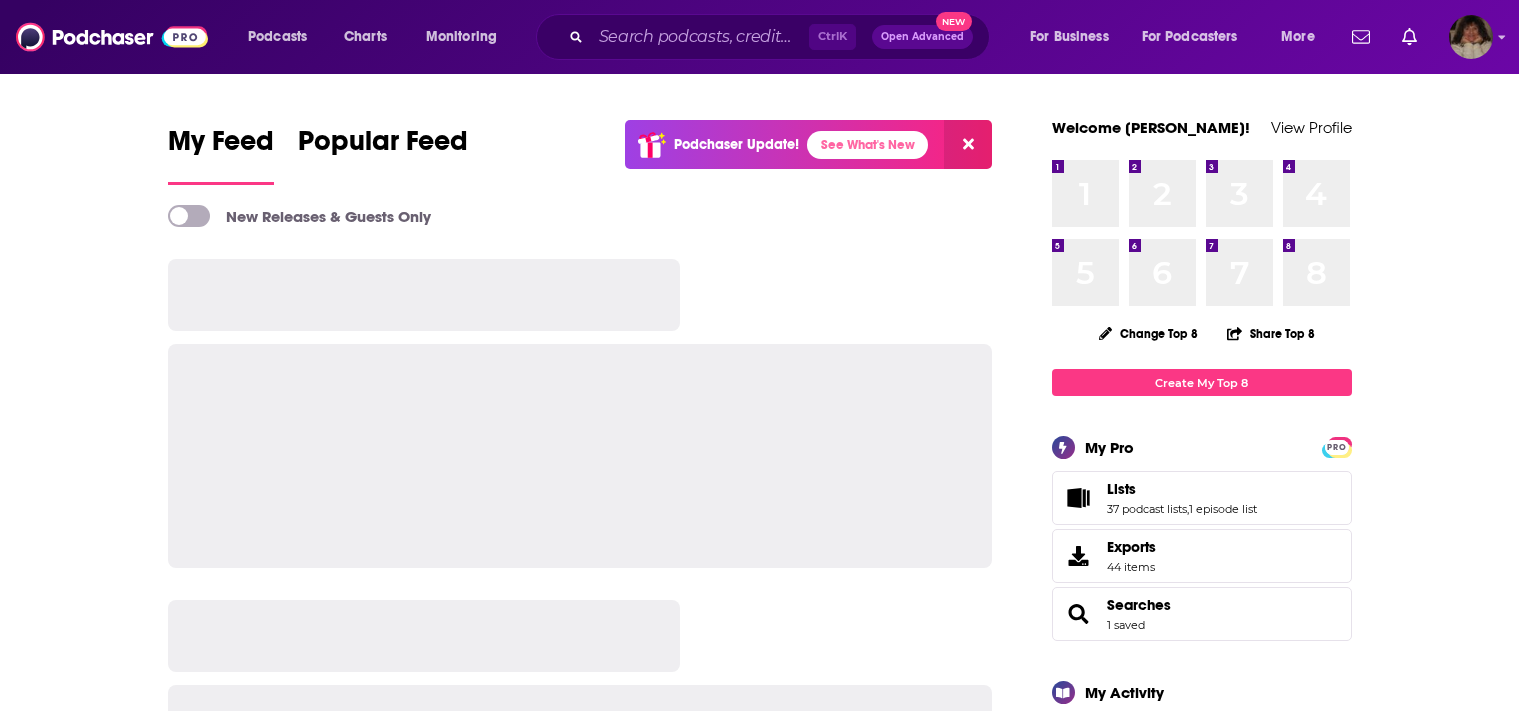 scroll, scrollTop: 0, scrollLeft: 0, axis: both 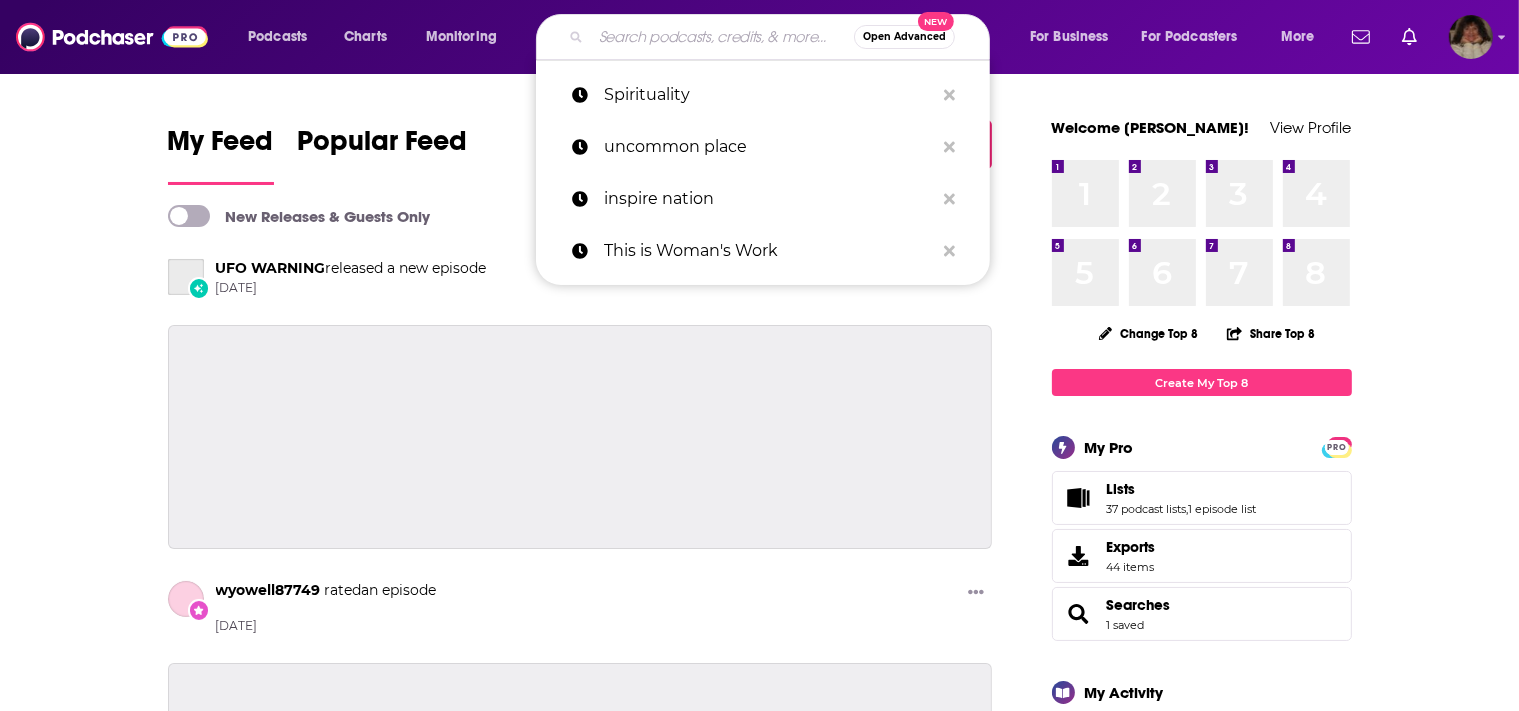 click at bounding box center [722, 37] 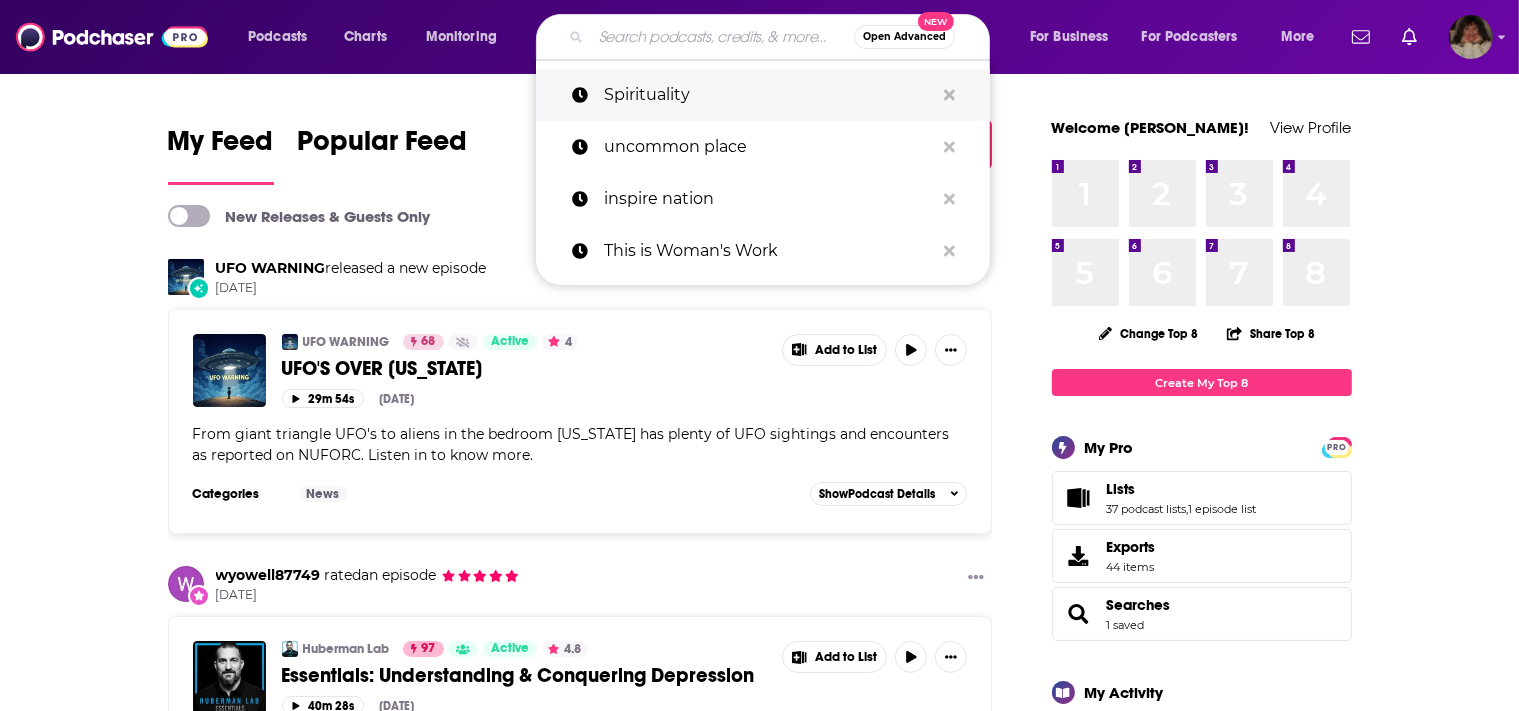 click on "Spirituality" at bounding box center [769, 95] 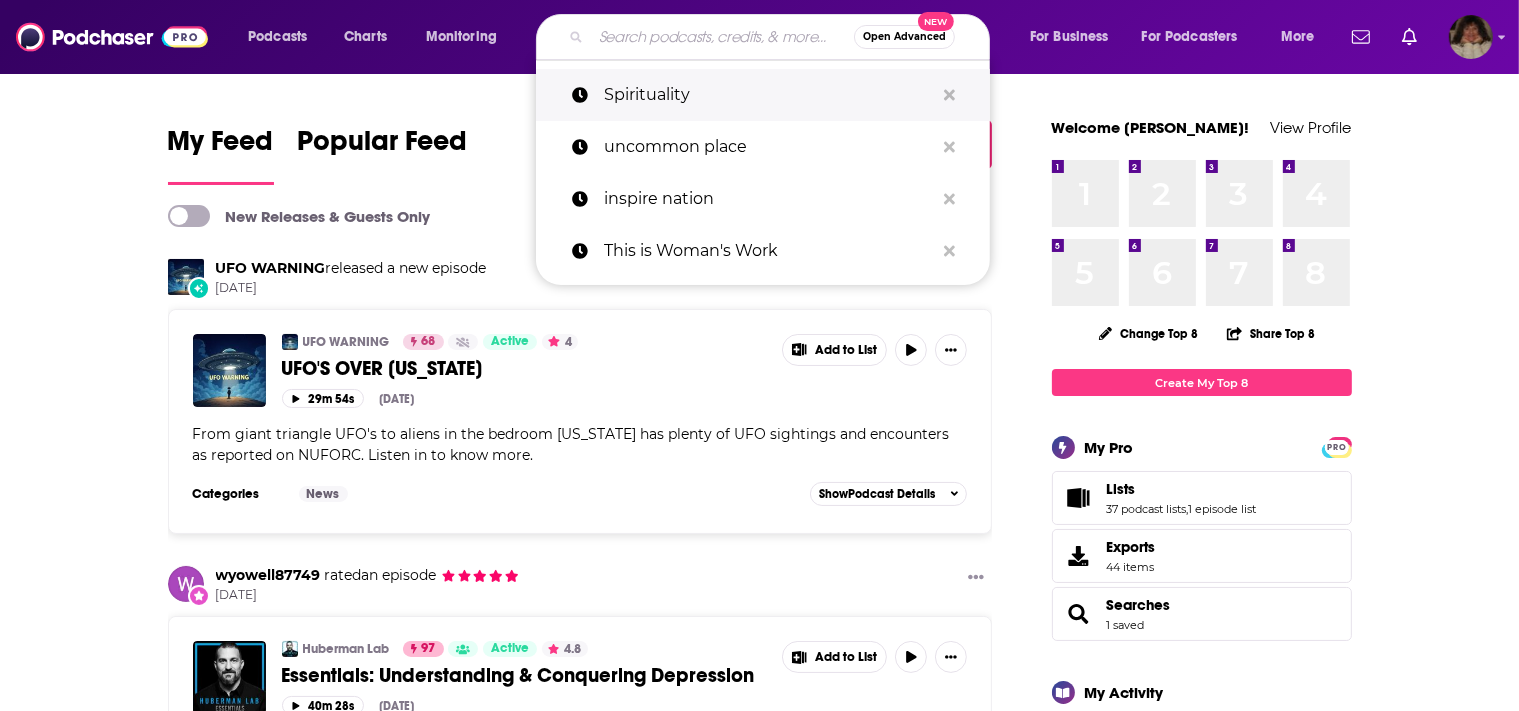 type on "Spirituality" 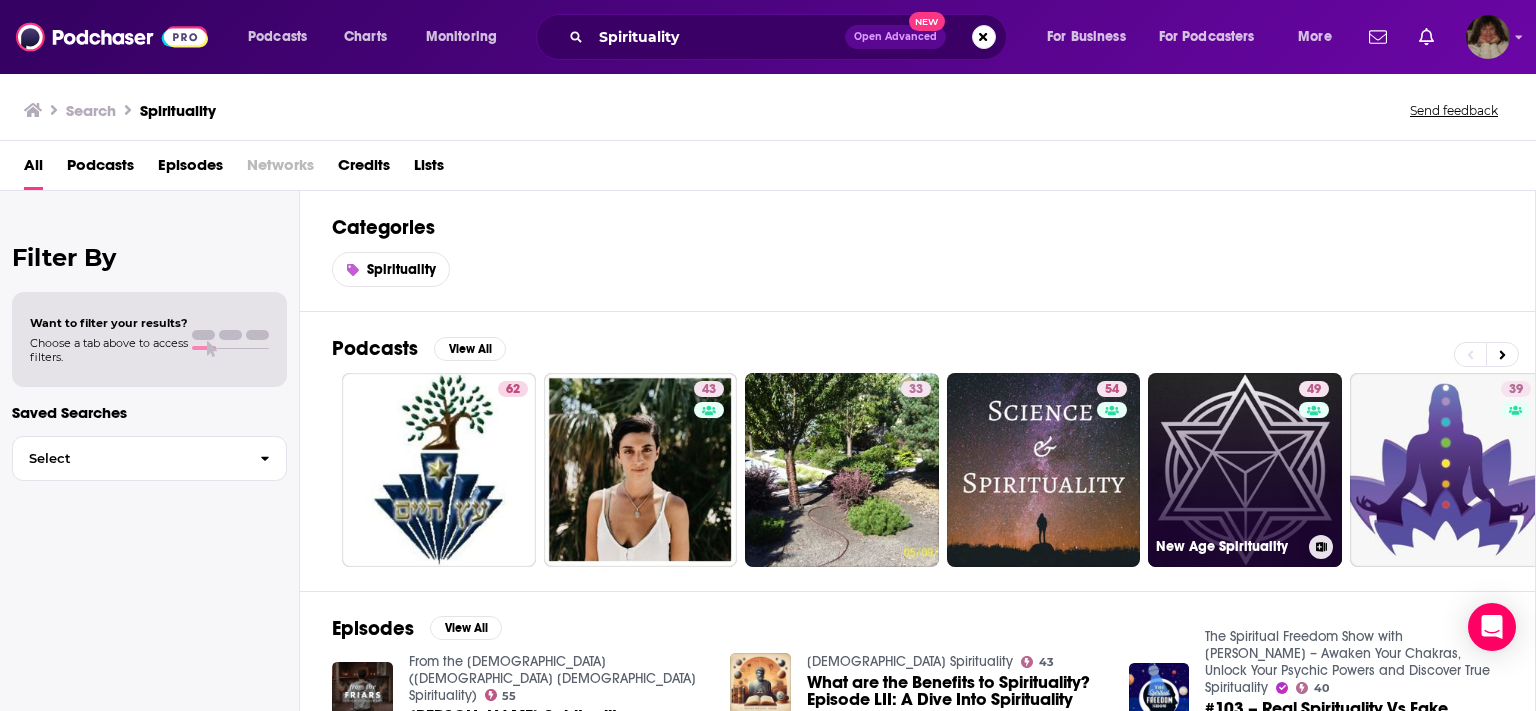 click on "49 New Age Spirituality" at bounding box center (1245, 470) 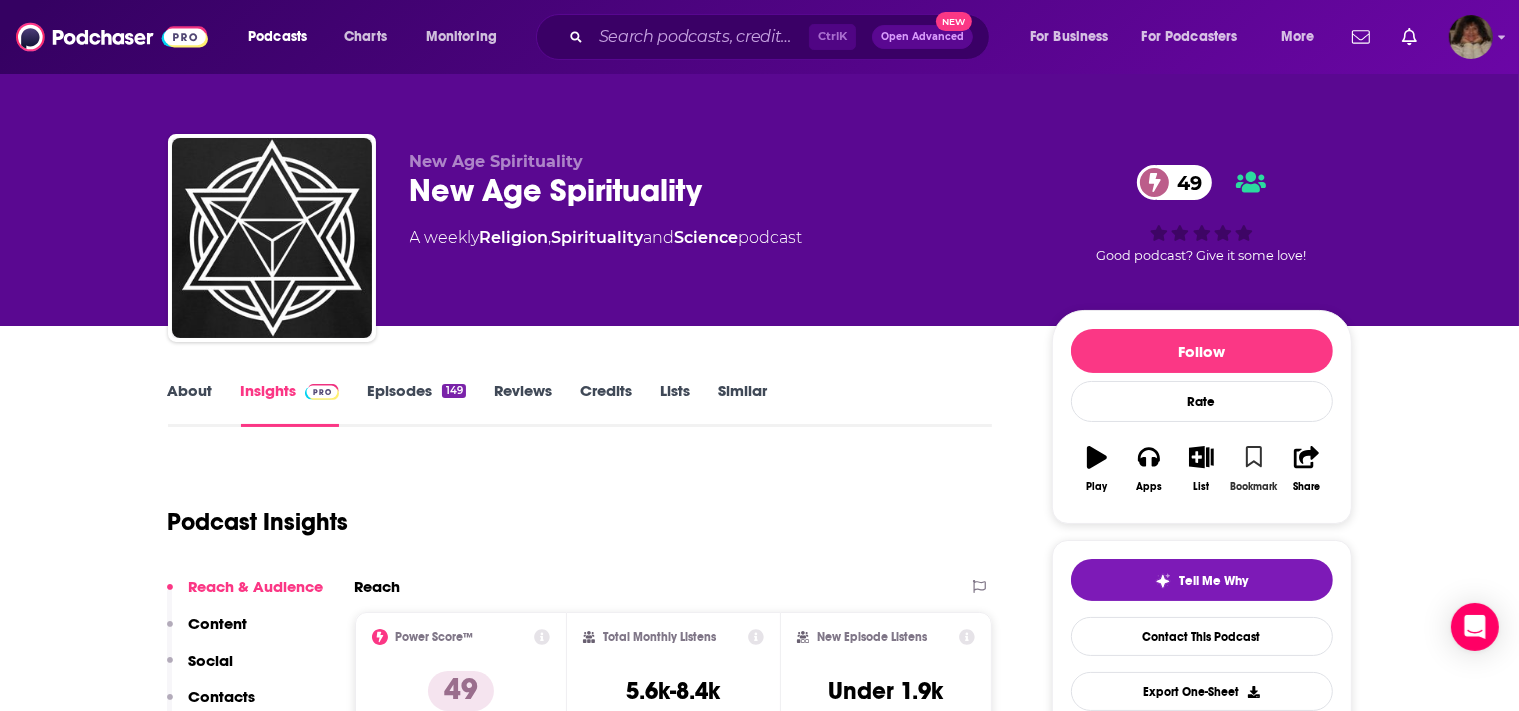 click on "Bookmark" at bounding box center [1254, 469] 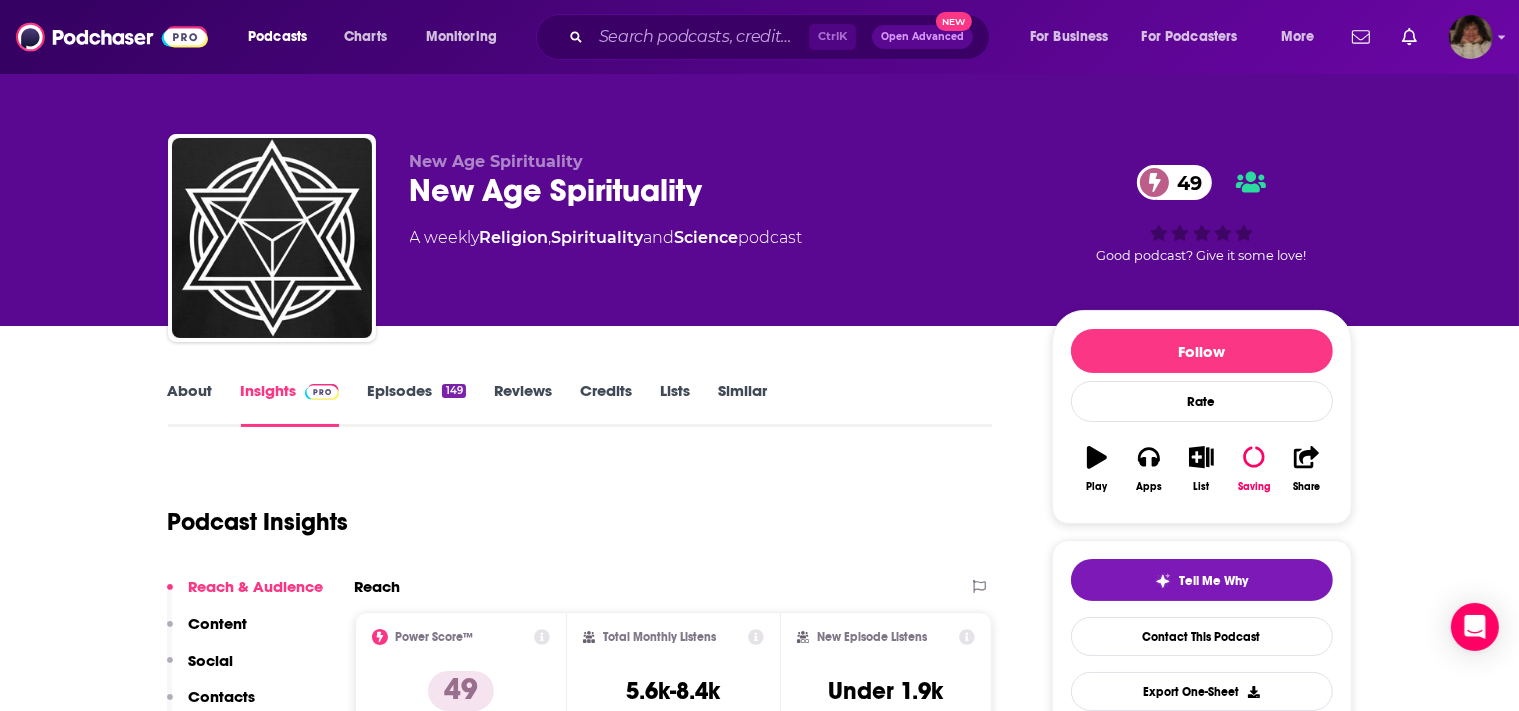 click on "About" at bounding box center (190, 404) 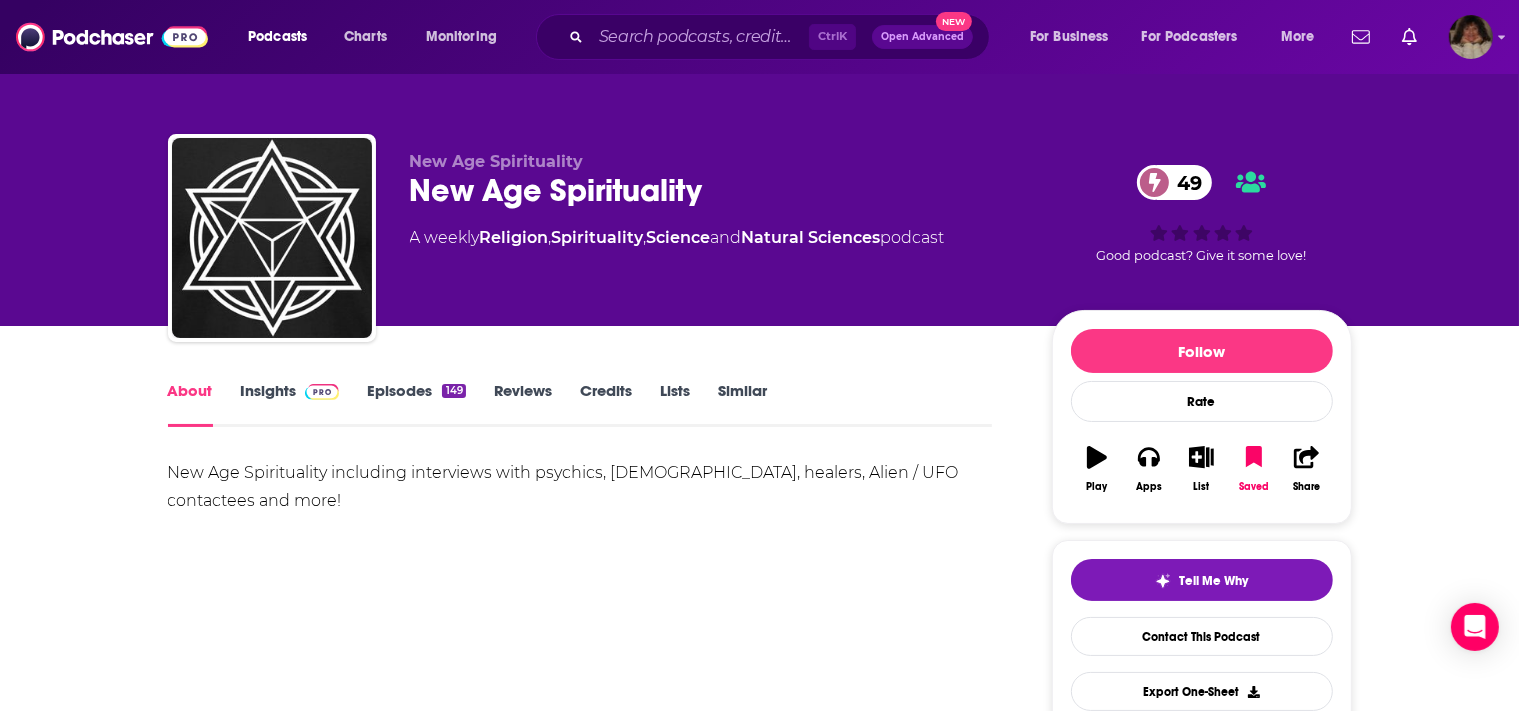click on "Episodes 149" at bounding box center [416, 404] 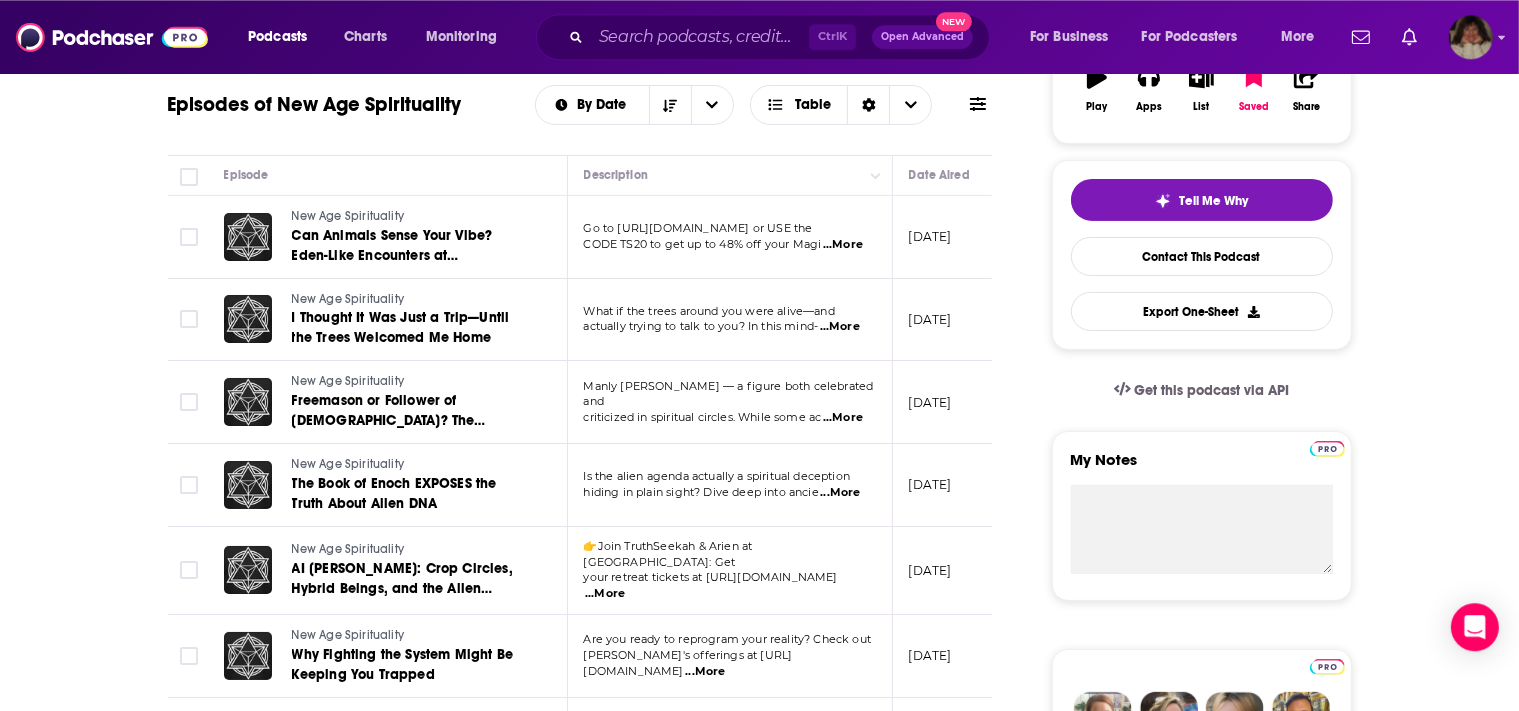 scroll, scrollTop: 0, scrollLeft: 0, axis: both 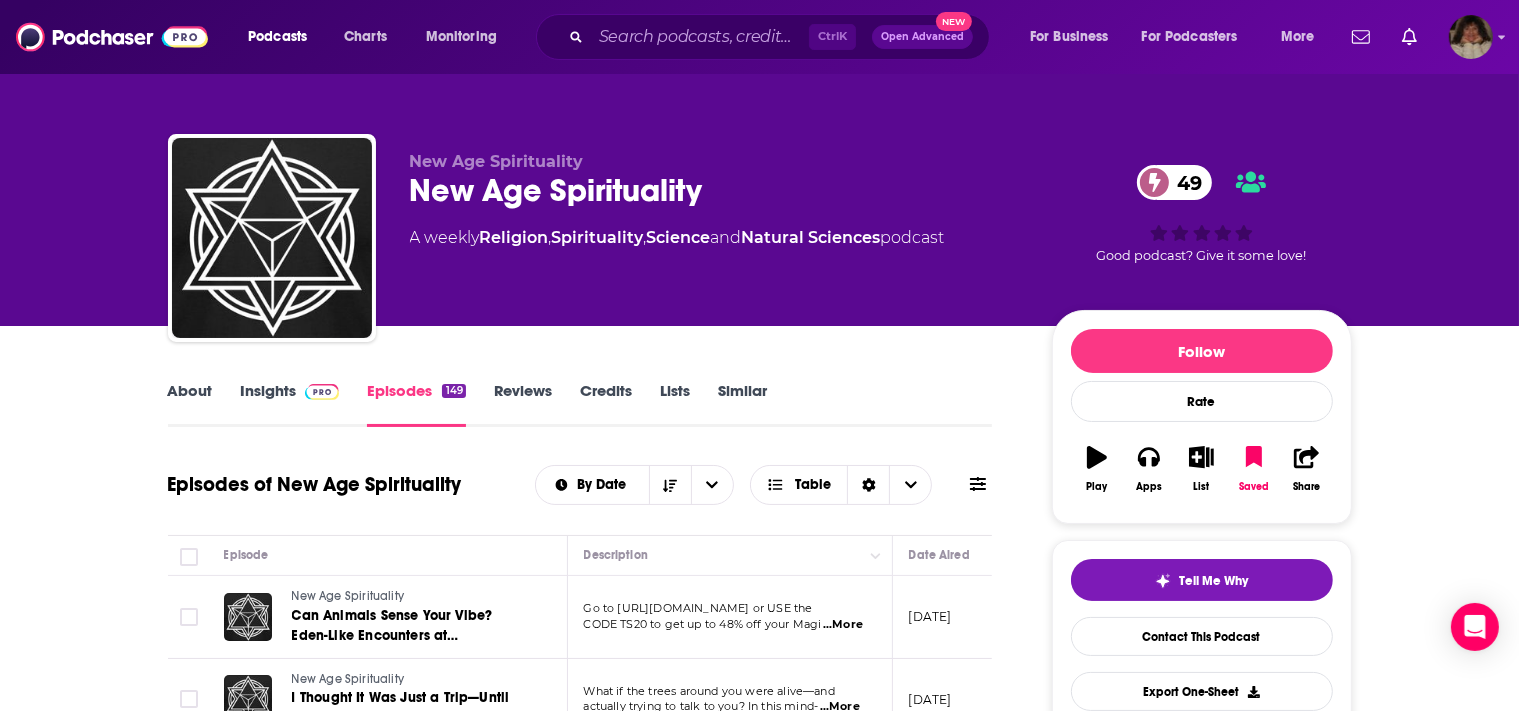 click on "Insights" at bounding box center [290, 404] 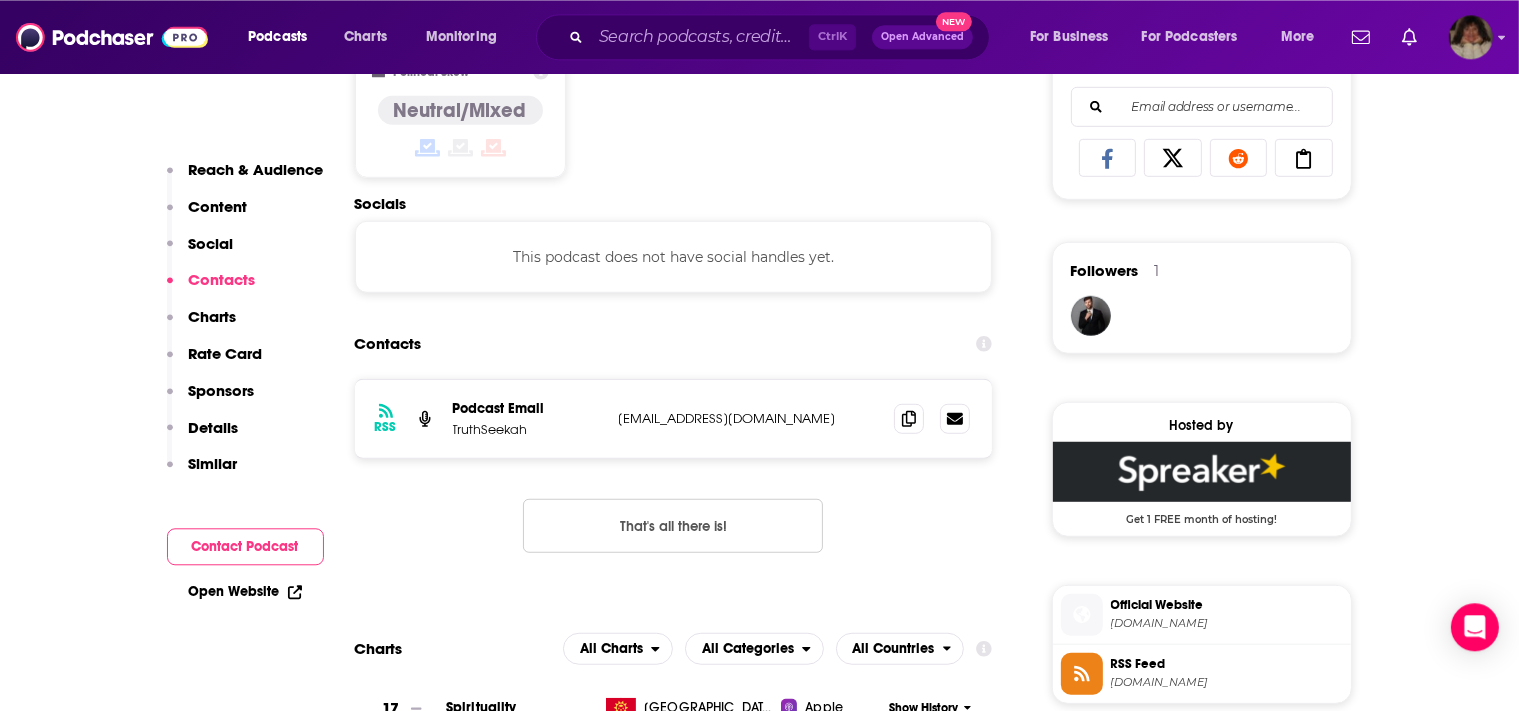 scroll, scrollTop: 1440, scrollLeft: 0, axis: vertical 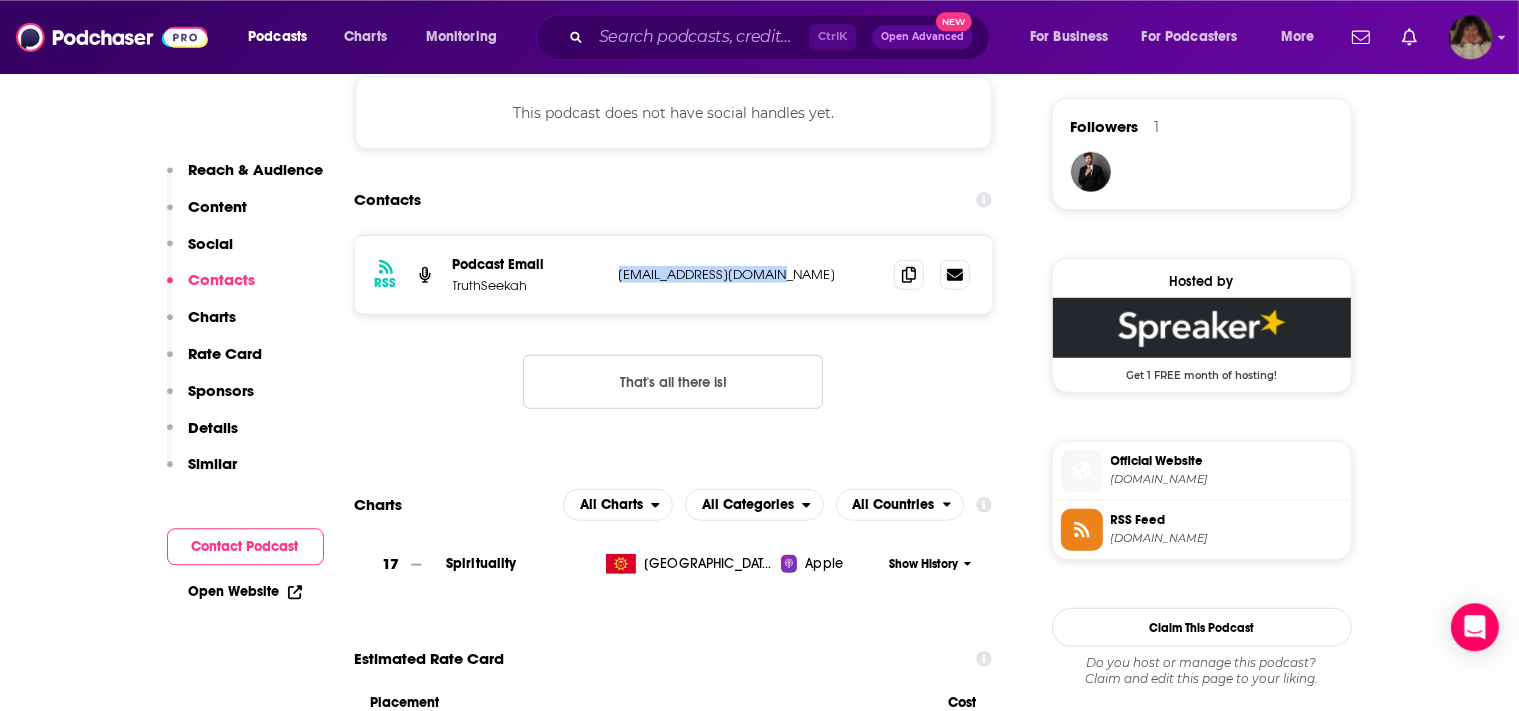 drag, startPoint x: 794, startPoint y: 268, endPoint x: 599, endPoint y: 280, distance: 195.36888 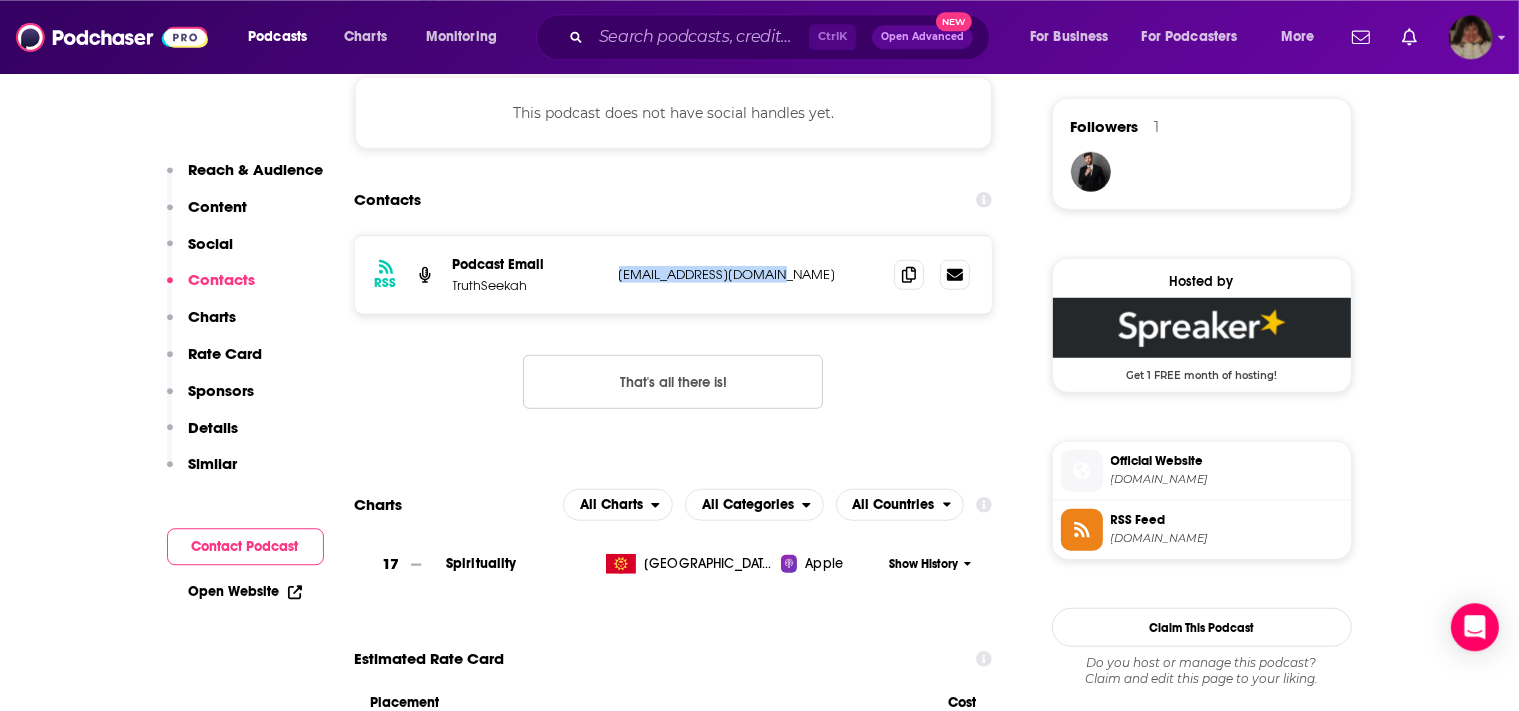 click on "truthseekah7@yahoo.com" at bounding box center (749, 273) 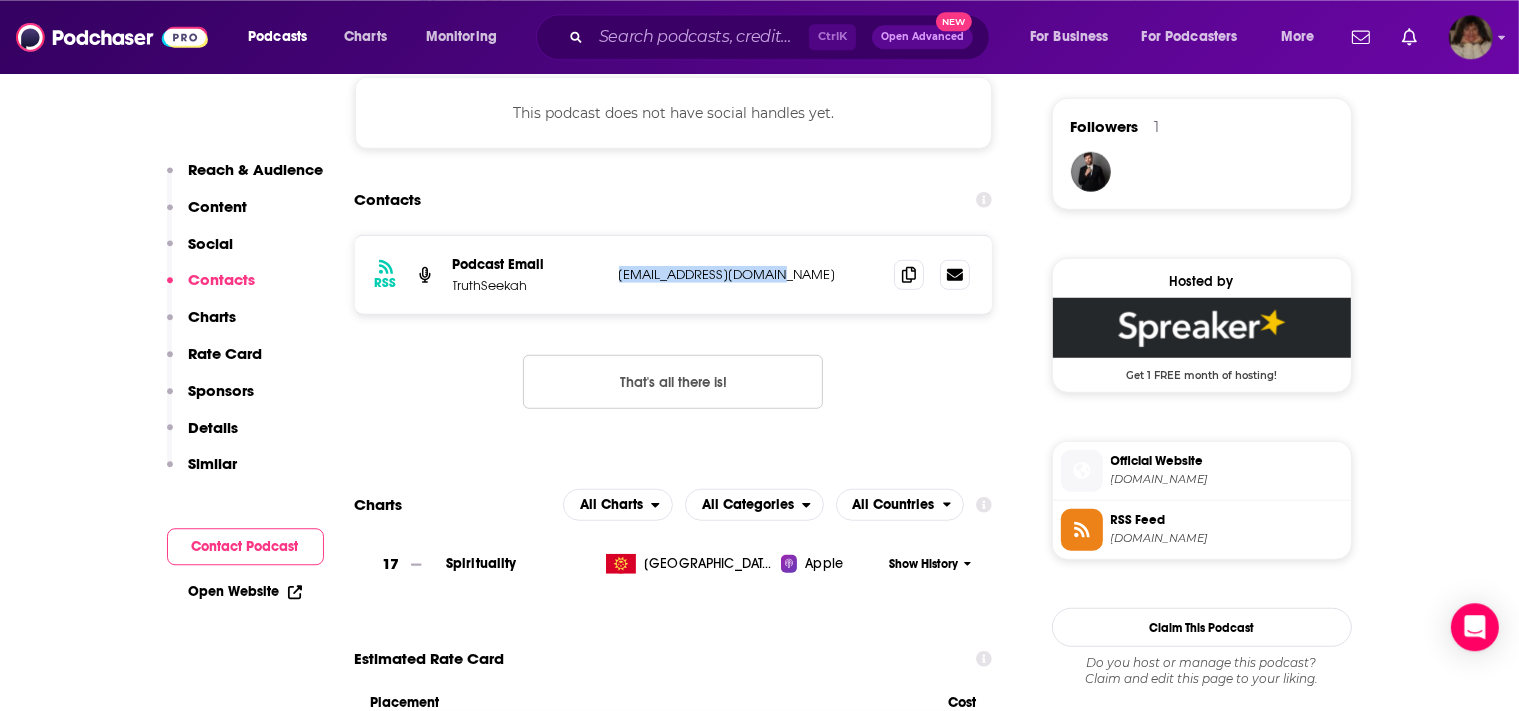 click on "truthseekah7@yahoo.com" at bounding box center [749, 273] 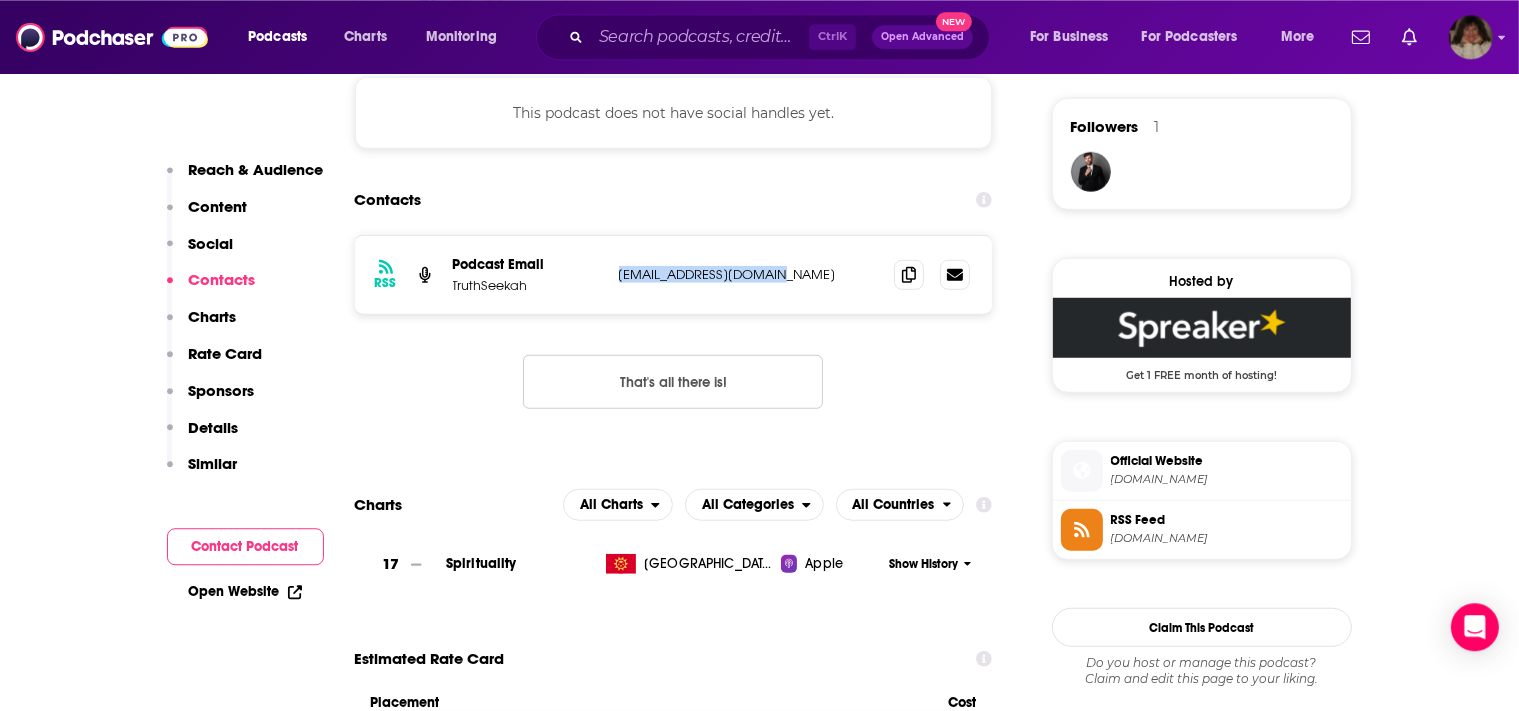 copy on "truthseekah7@yahoo.com" 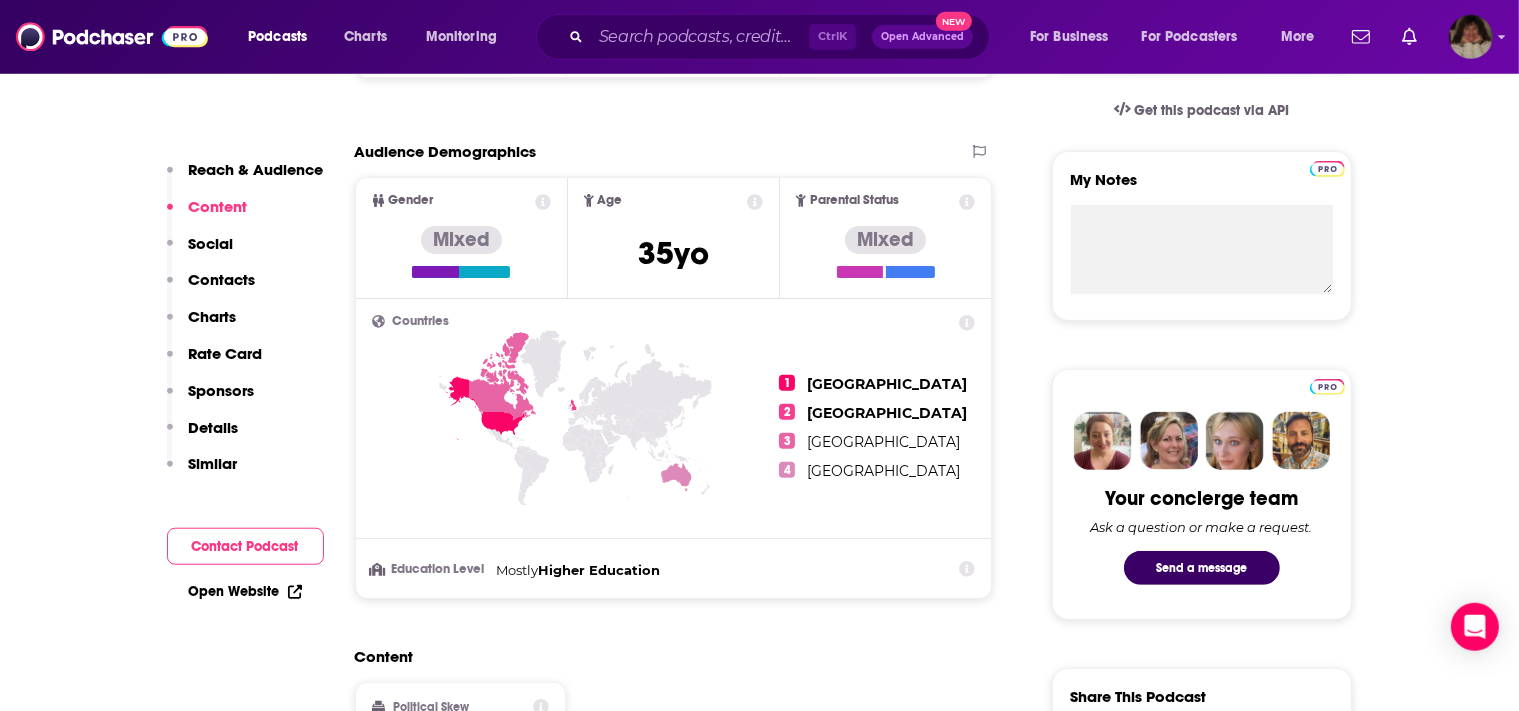 scroll, scrollTop: 84, scrollLeft: 0, axis: vertical 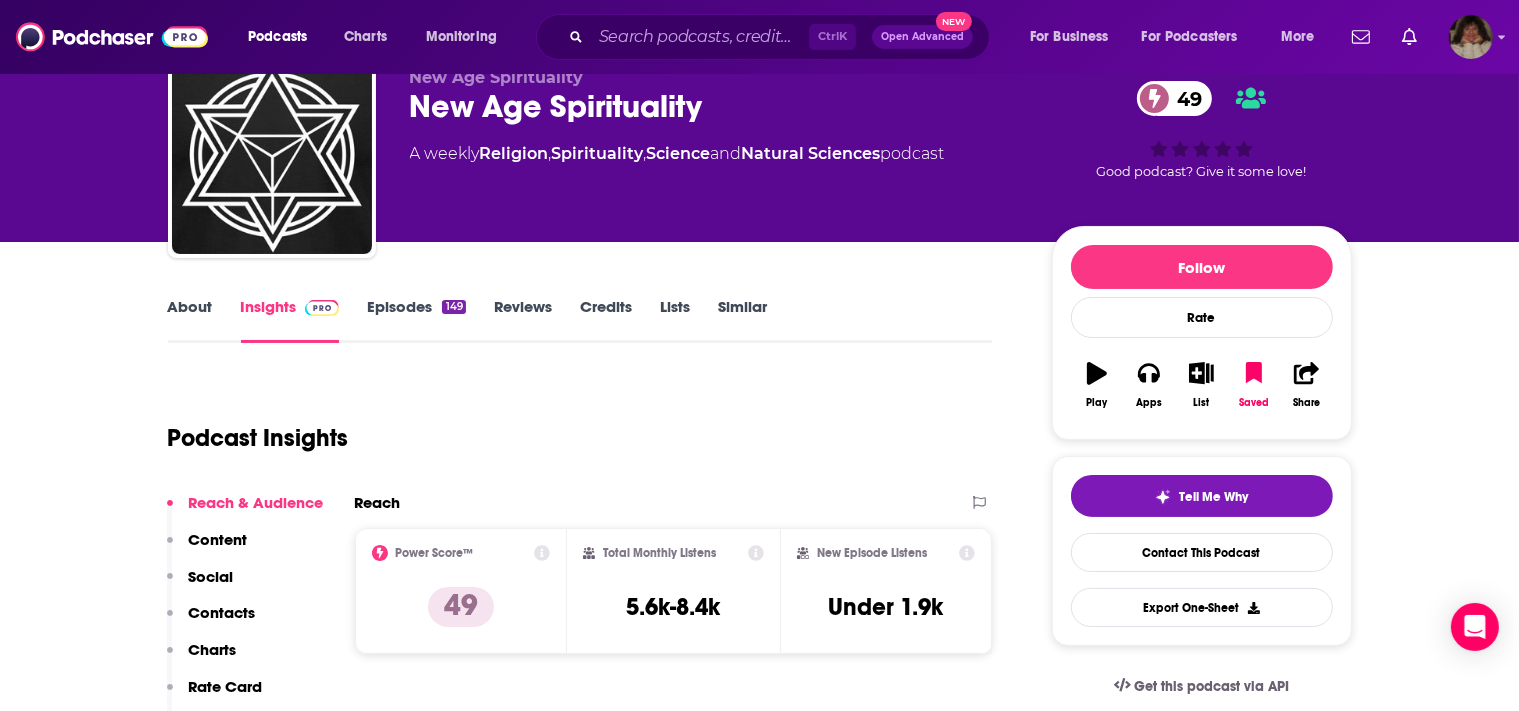 click on "About" at bounding box center (190, 320) 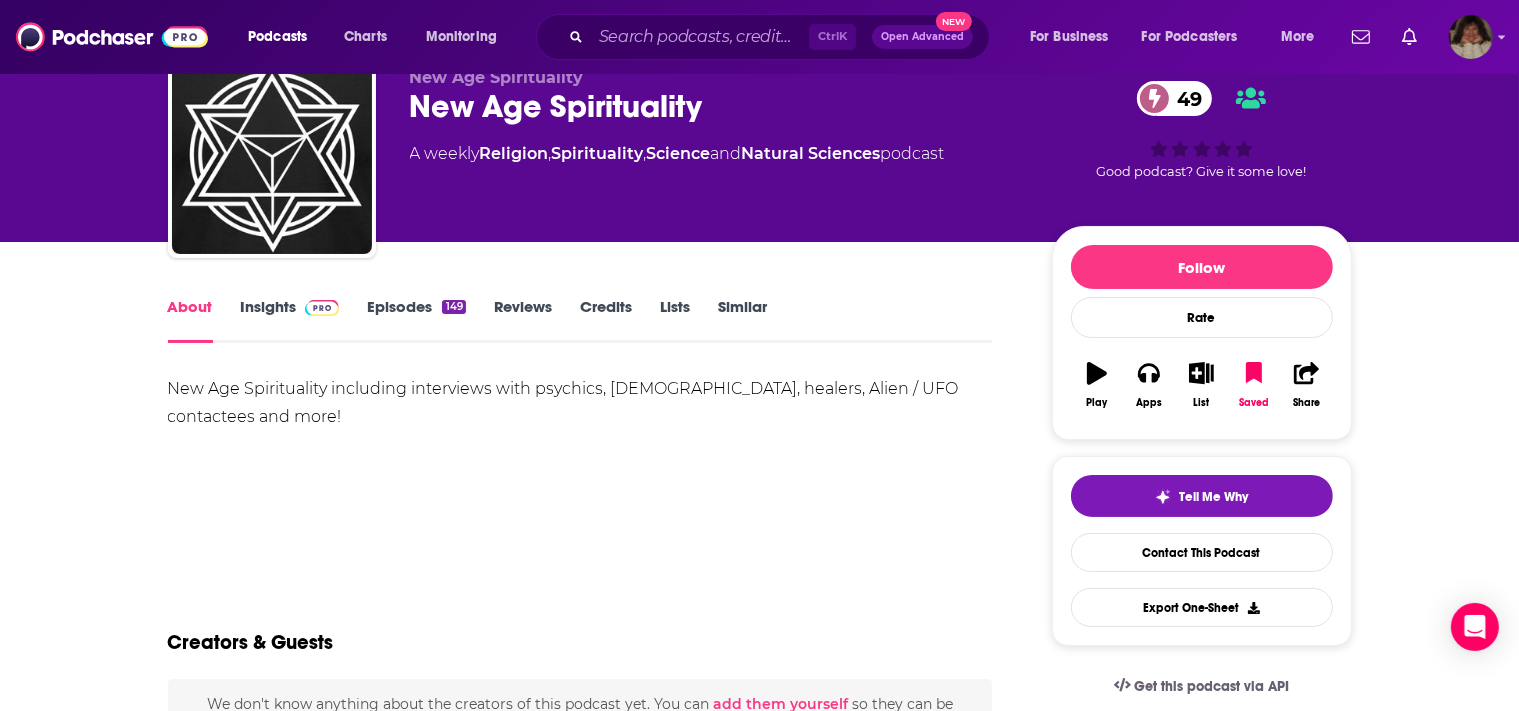 scroll, scrollTop: 0, scrollLeft: 0, axis: both 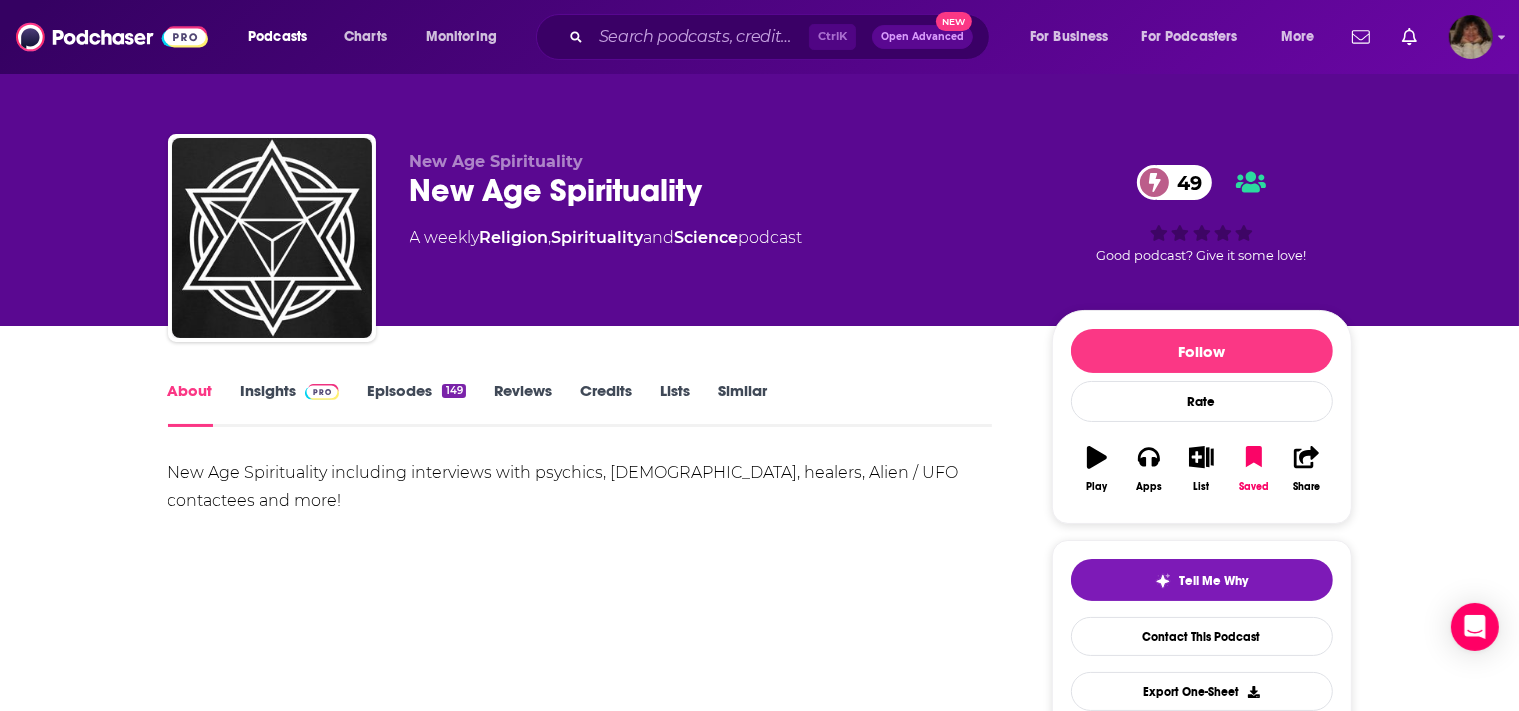 click on "Insights" at bounding box center [290, 404] 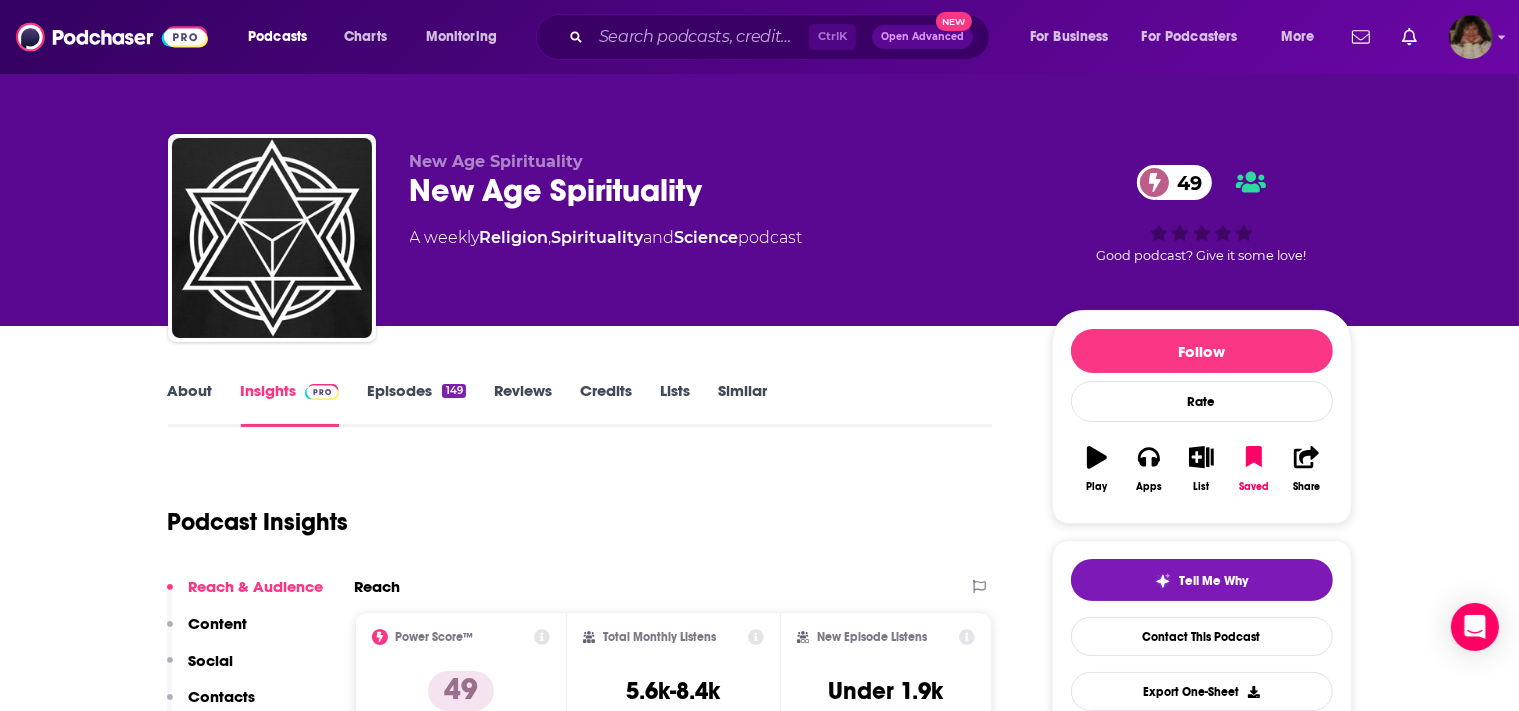 click on "Insights" at bounding box center [290, 404] 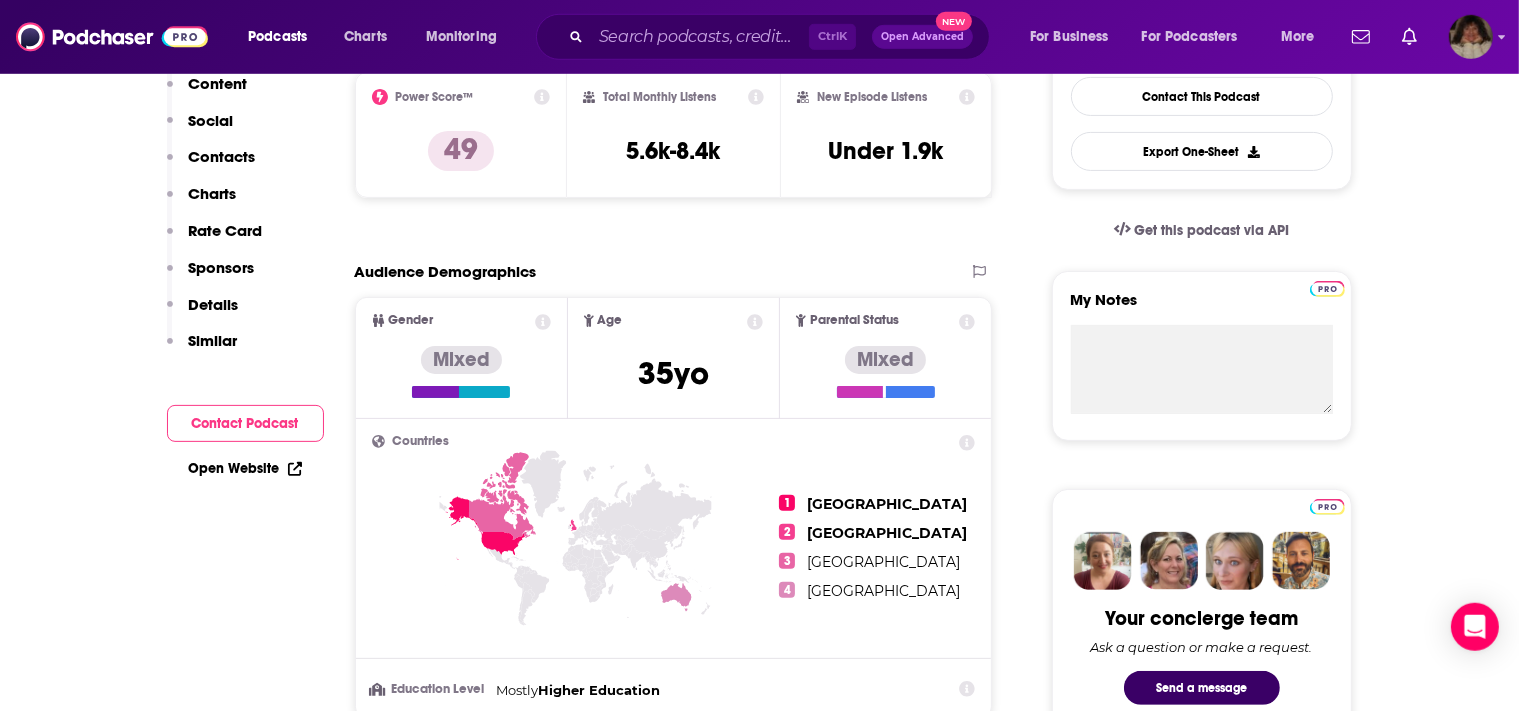 scroll, scrollTop: 108, scrollLeft: 0, axis: vertical 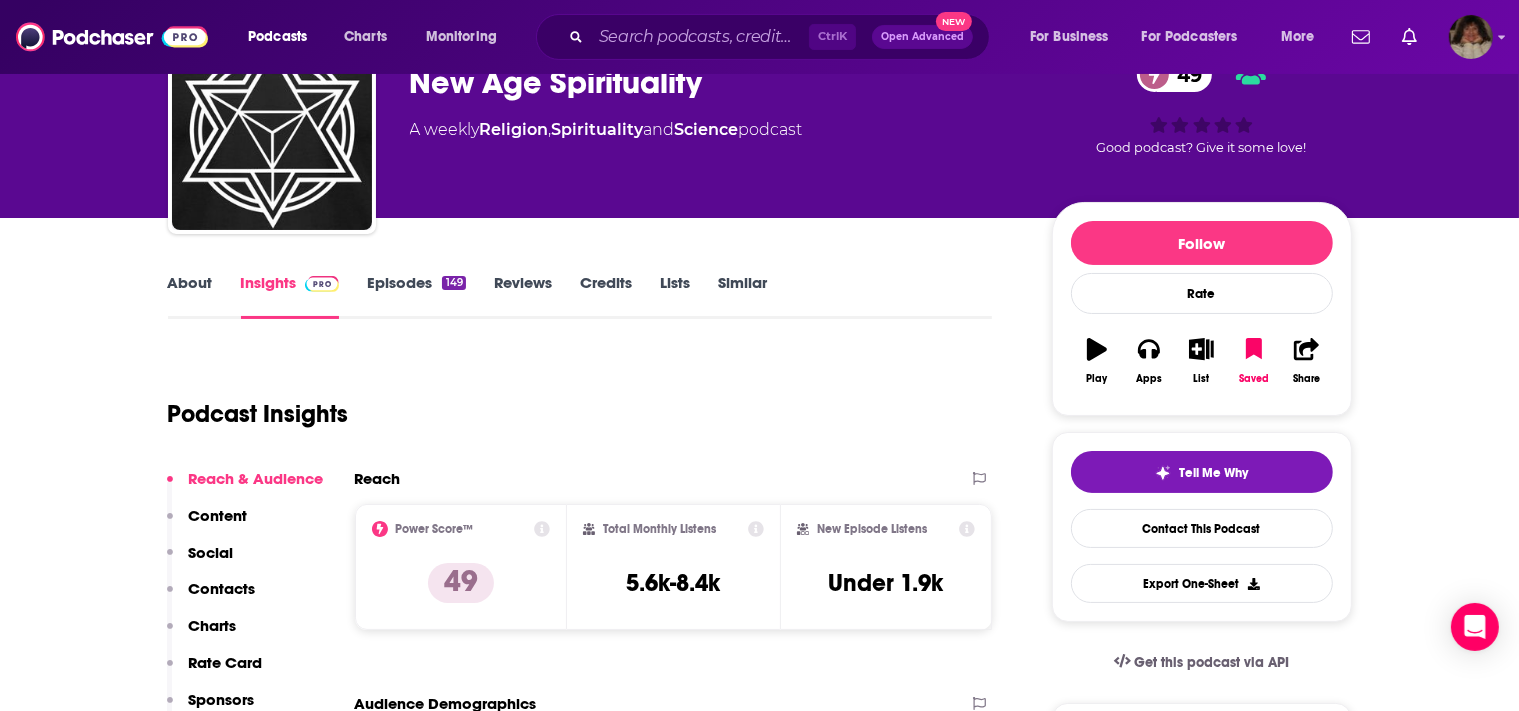 click on "Episodes 149" at bounding box center (416, 296) 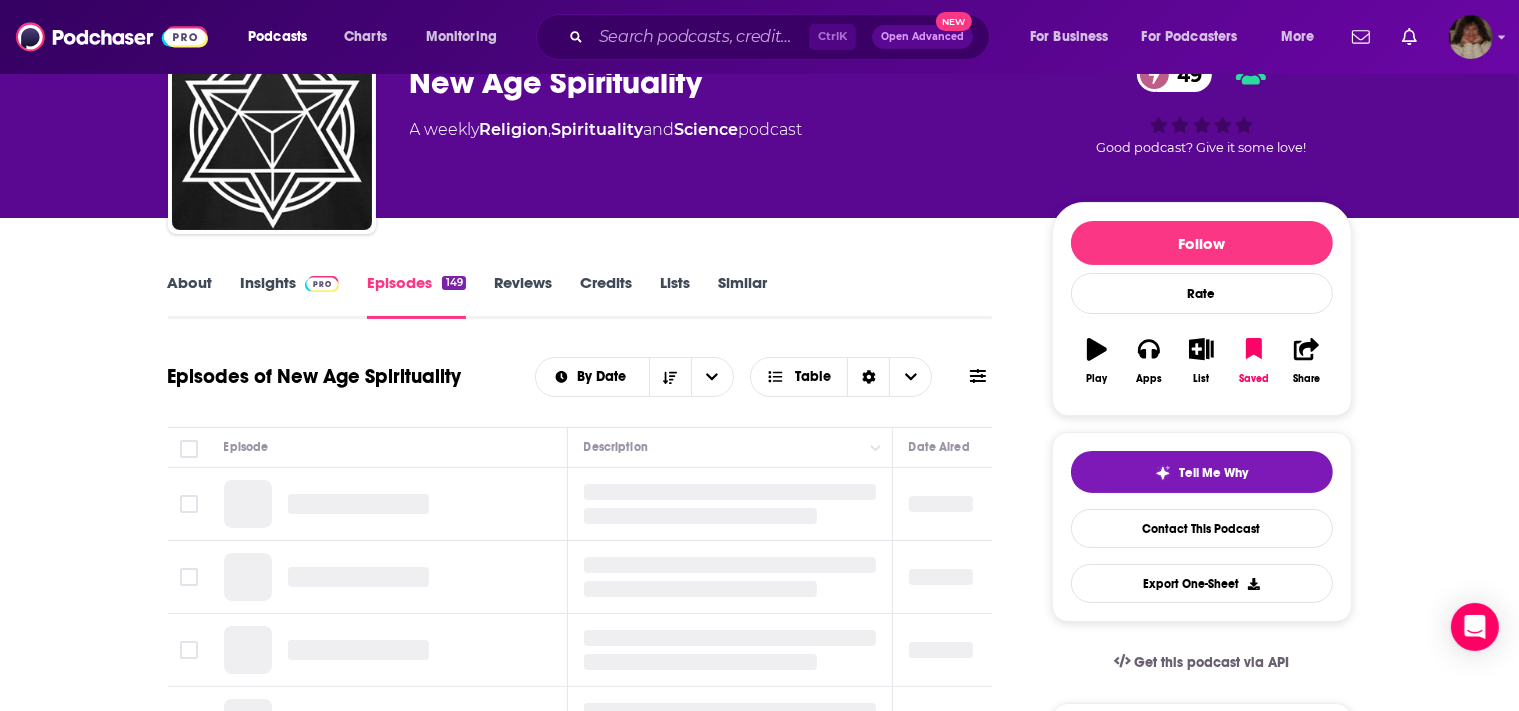 scroll, scrollTop: 0, scrollLeft: 0, axis: both 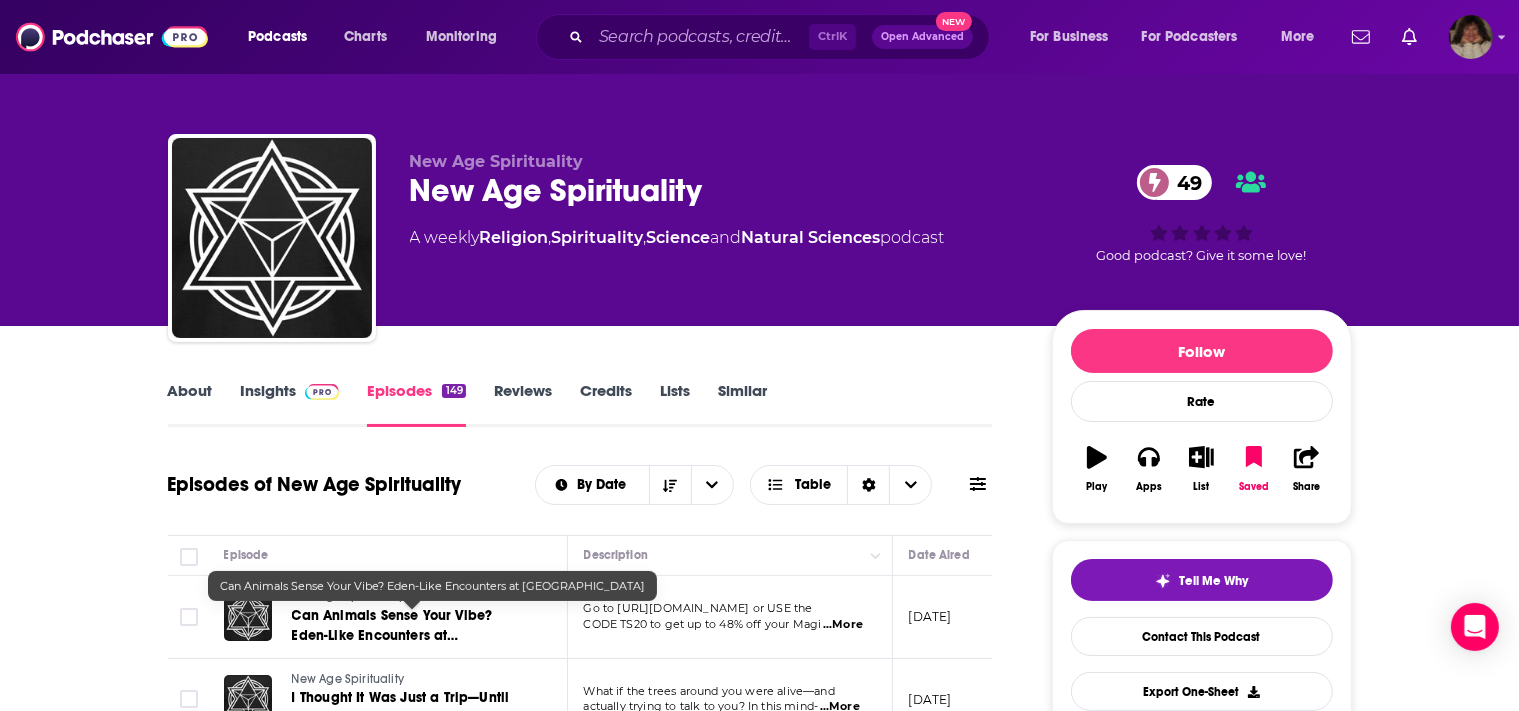 click on "Can Animals Sense Your Vibe? Eden-Like Encounters at Mount Shasta" at bounding box center [392, 635] 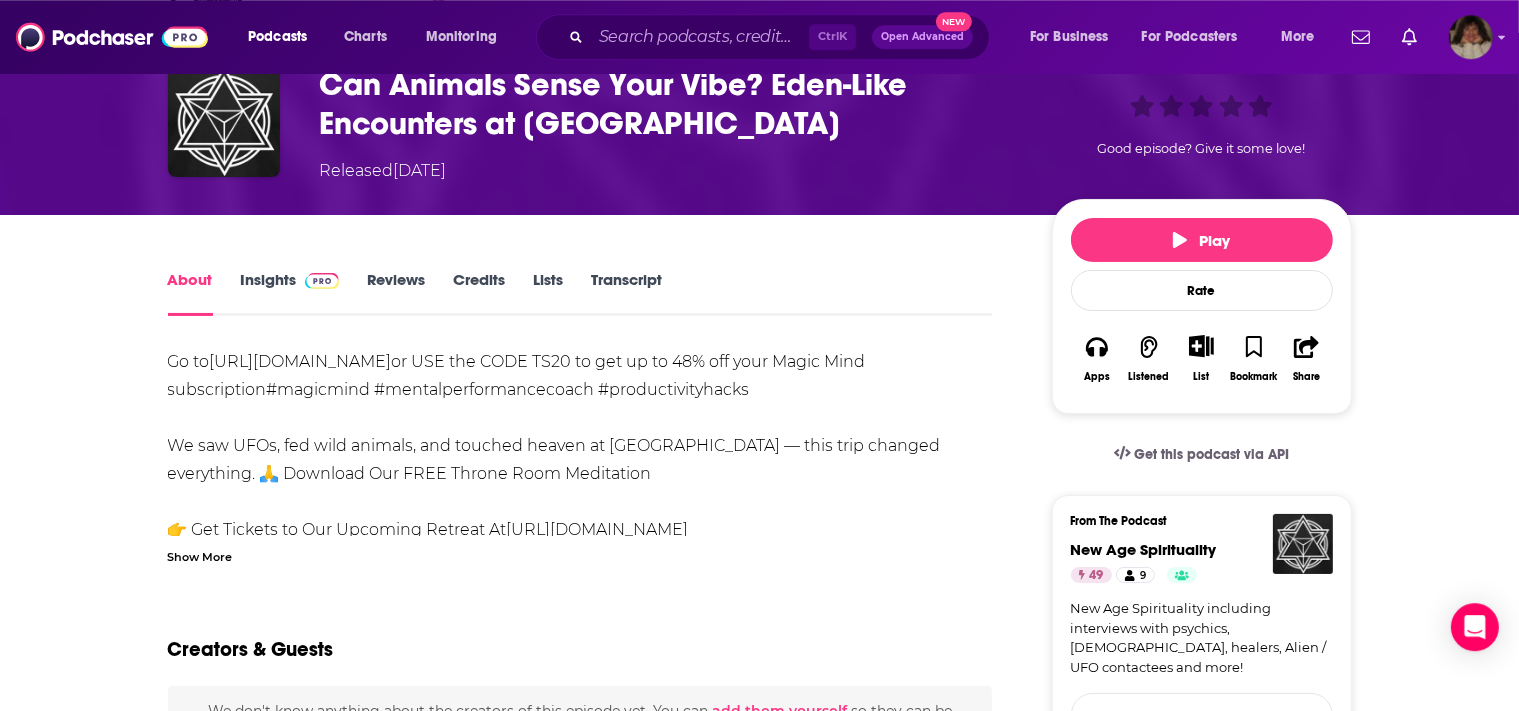 scroll, scrollTop: 0, scrollLeft: 0, axis: both 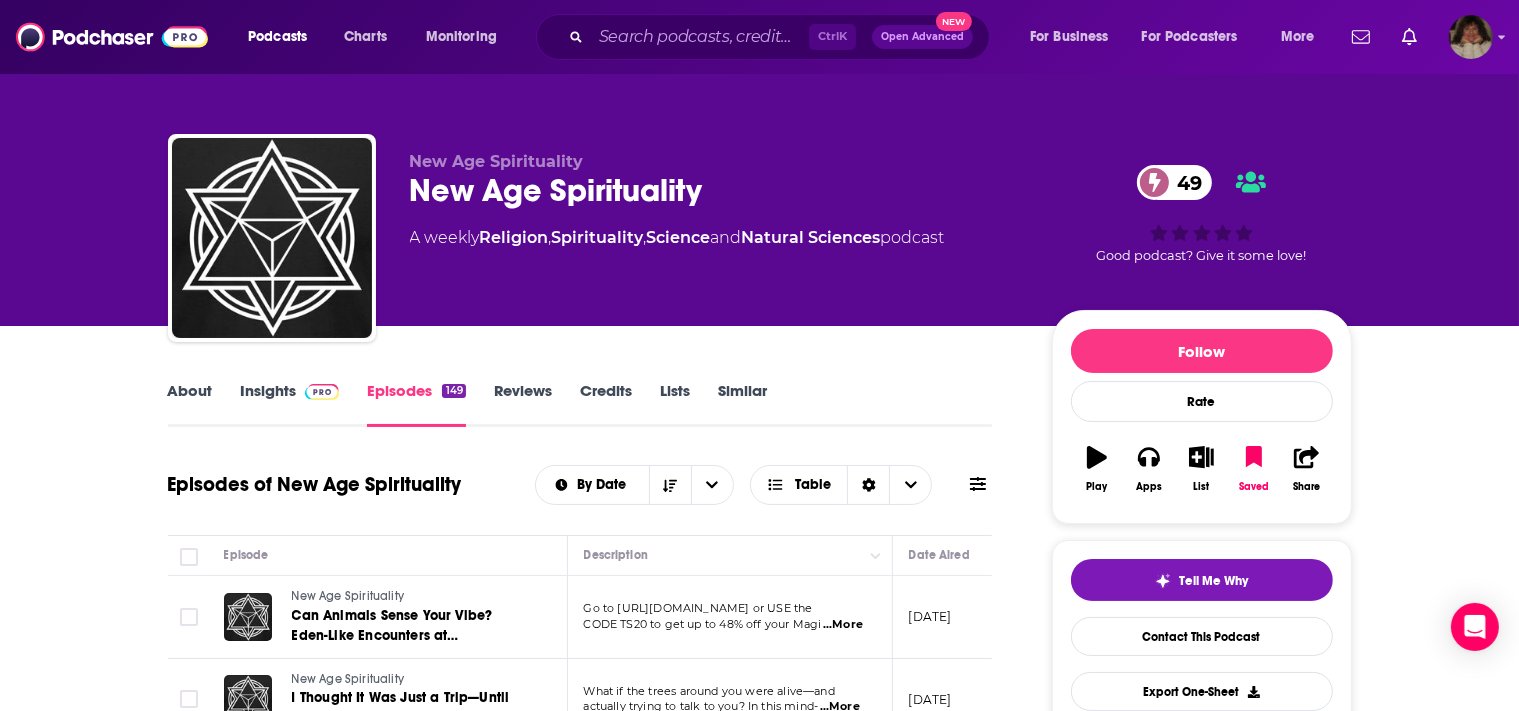click on "Reviews" at bounding box center [523, 404] 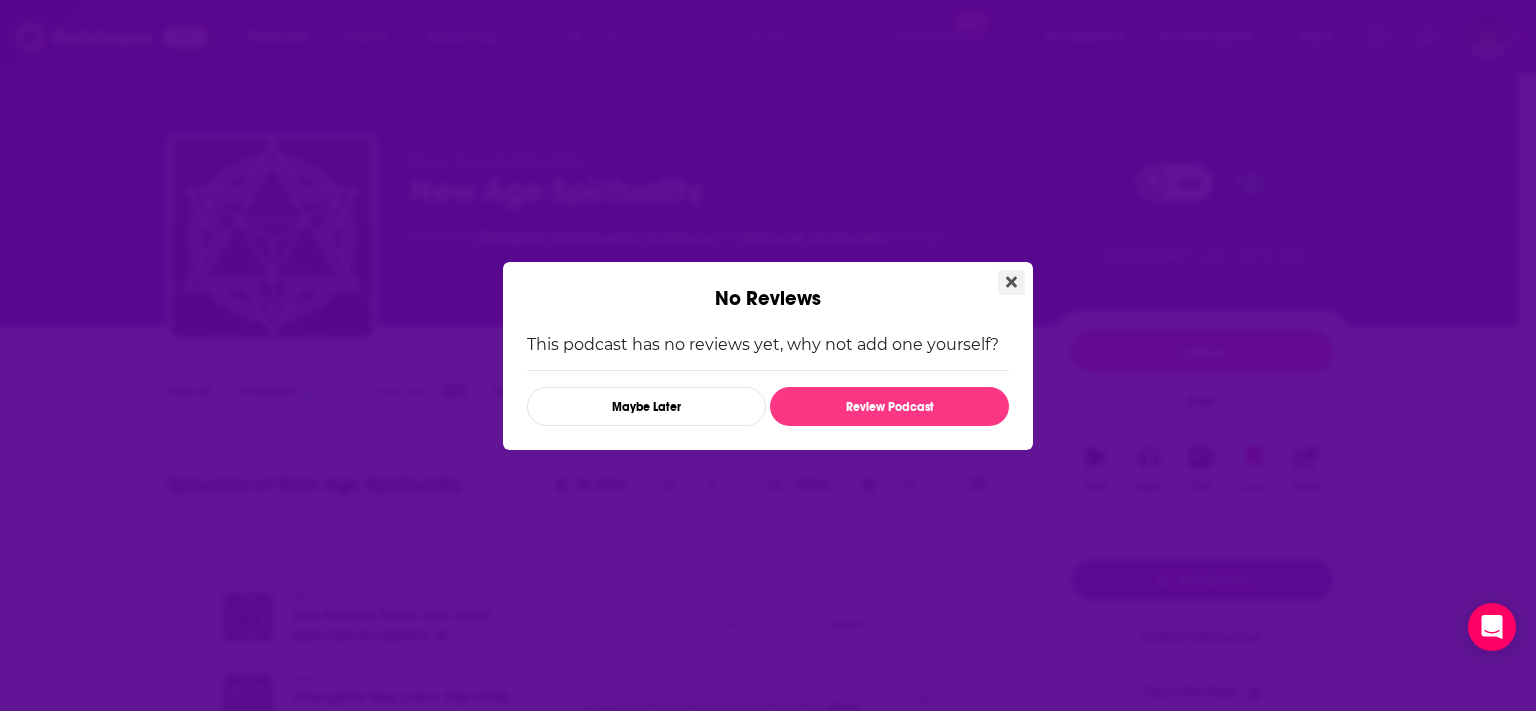click 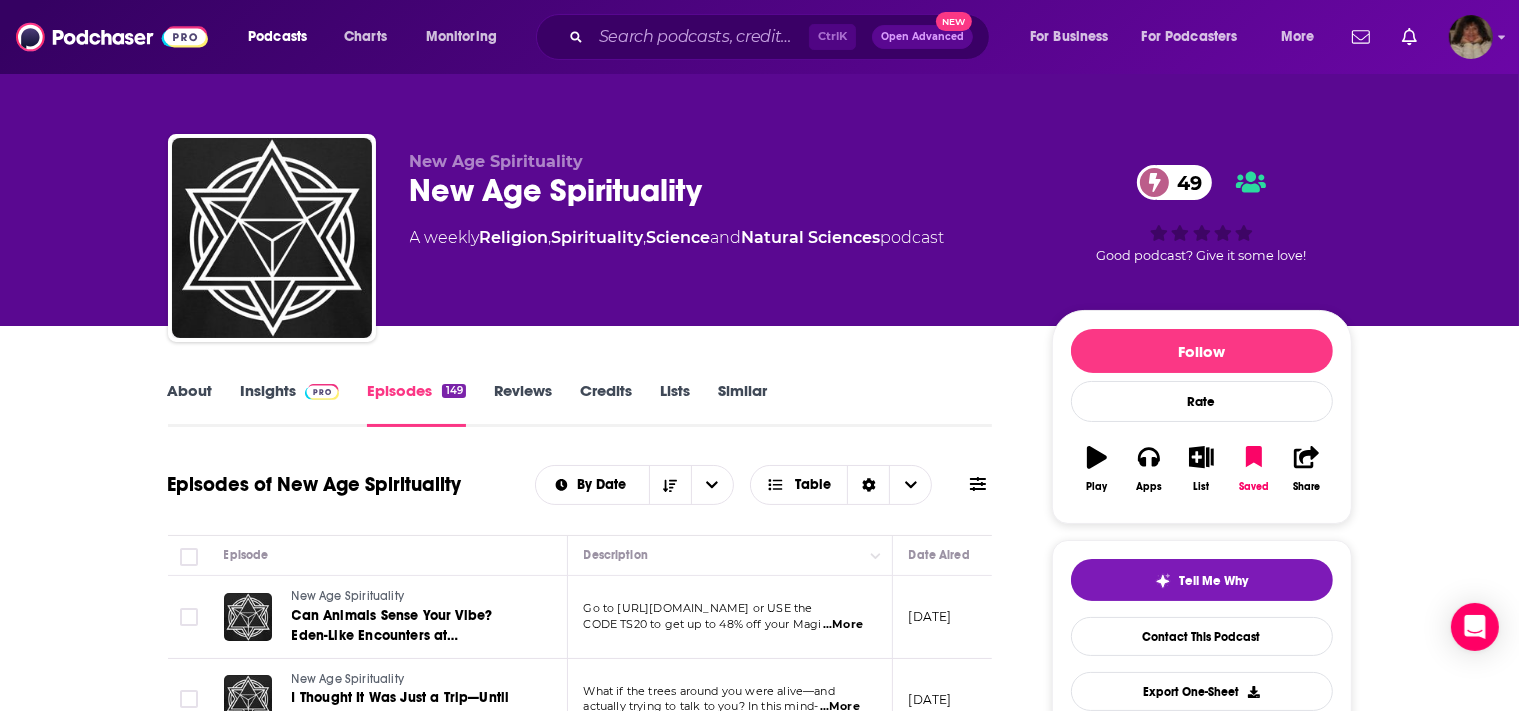 click on "Insights" at bounding box center (290, 404) 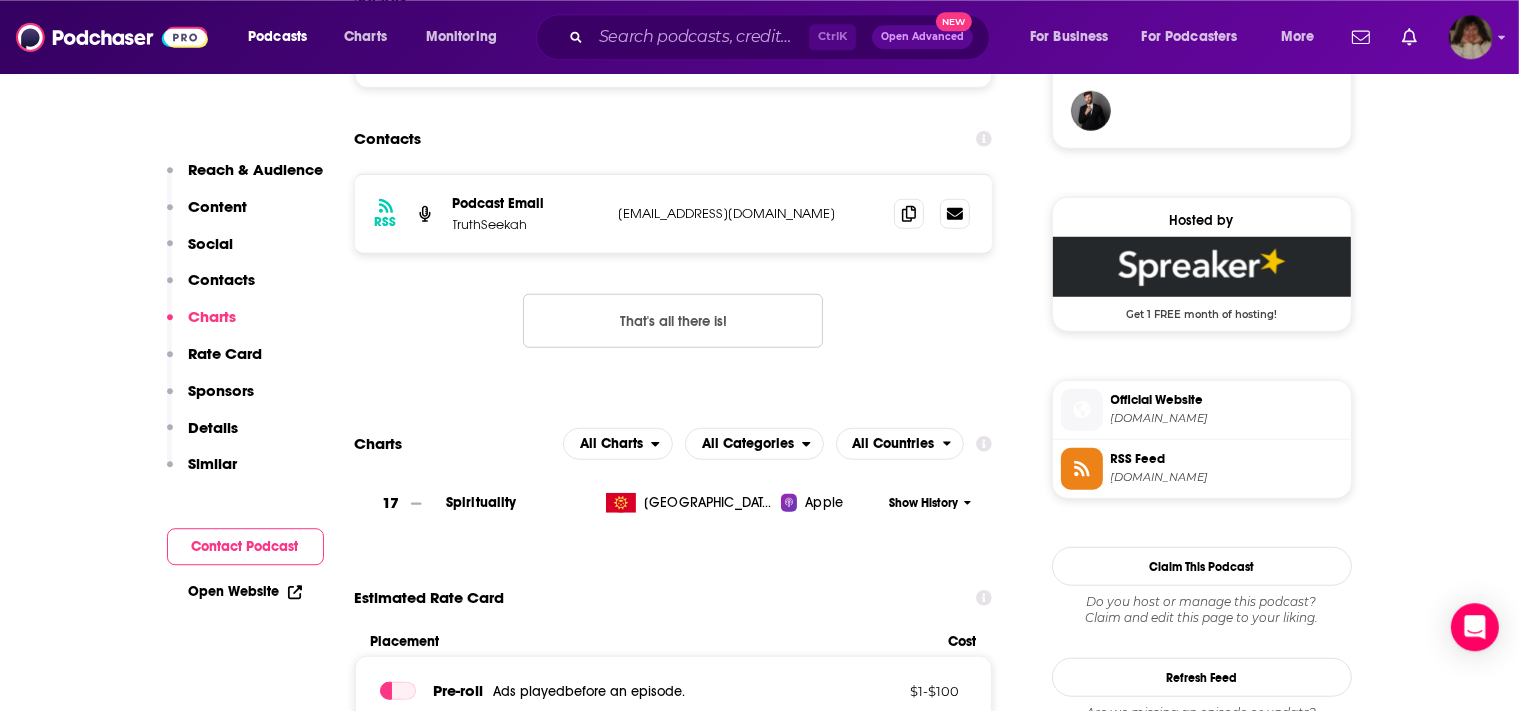 scroll, scrollTop: 1488, scrollLeft: 0, axis: vertical 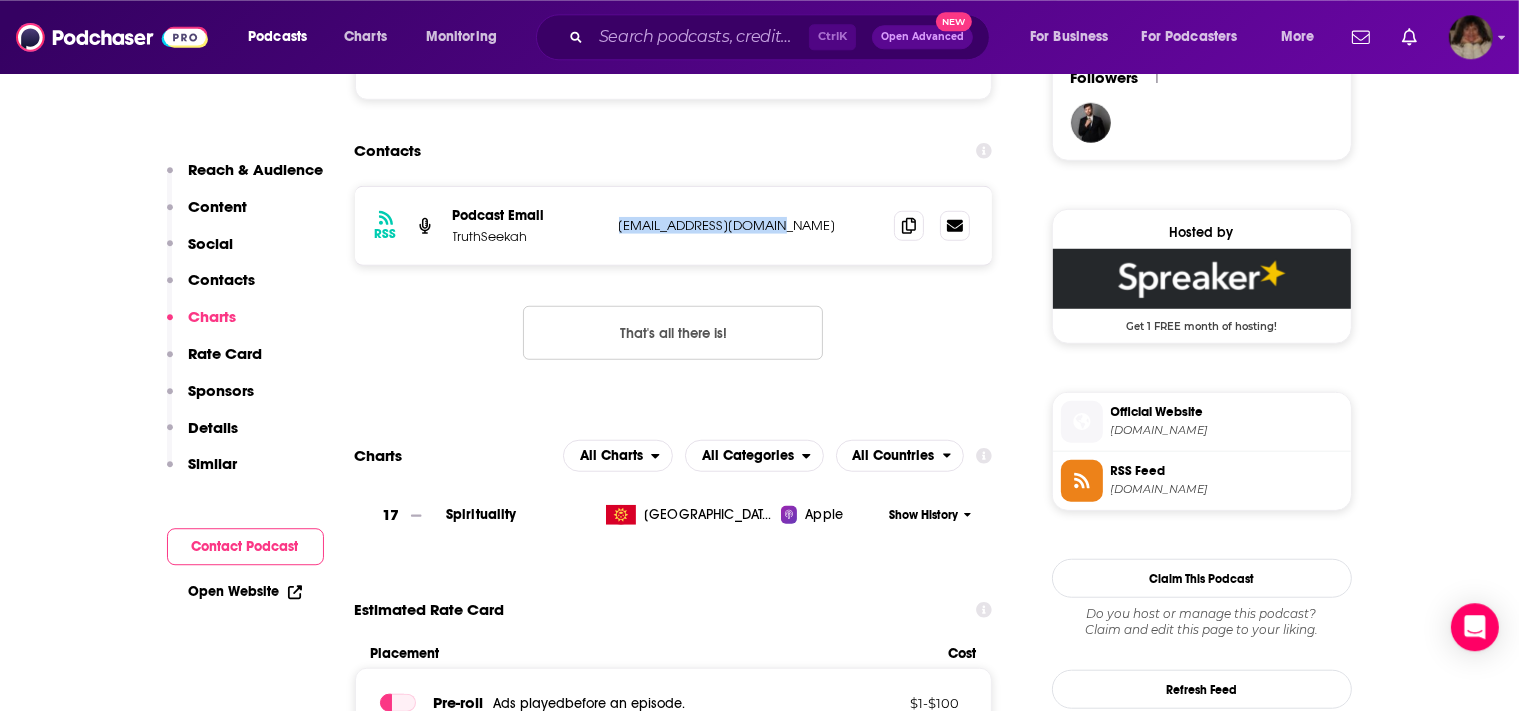 drag, startPoint x: 673, startPoint y: 234, endPoint x: 610, endPoint y: 232, distance: 63.03174 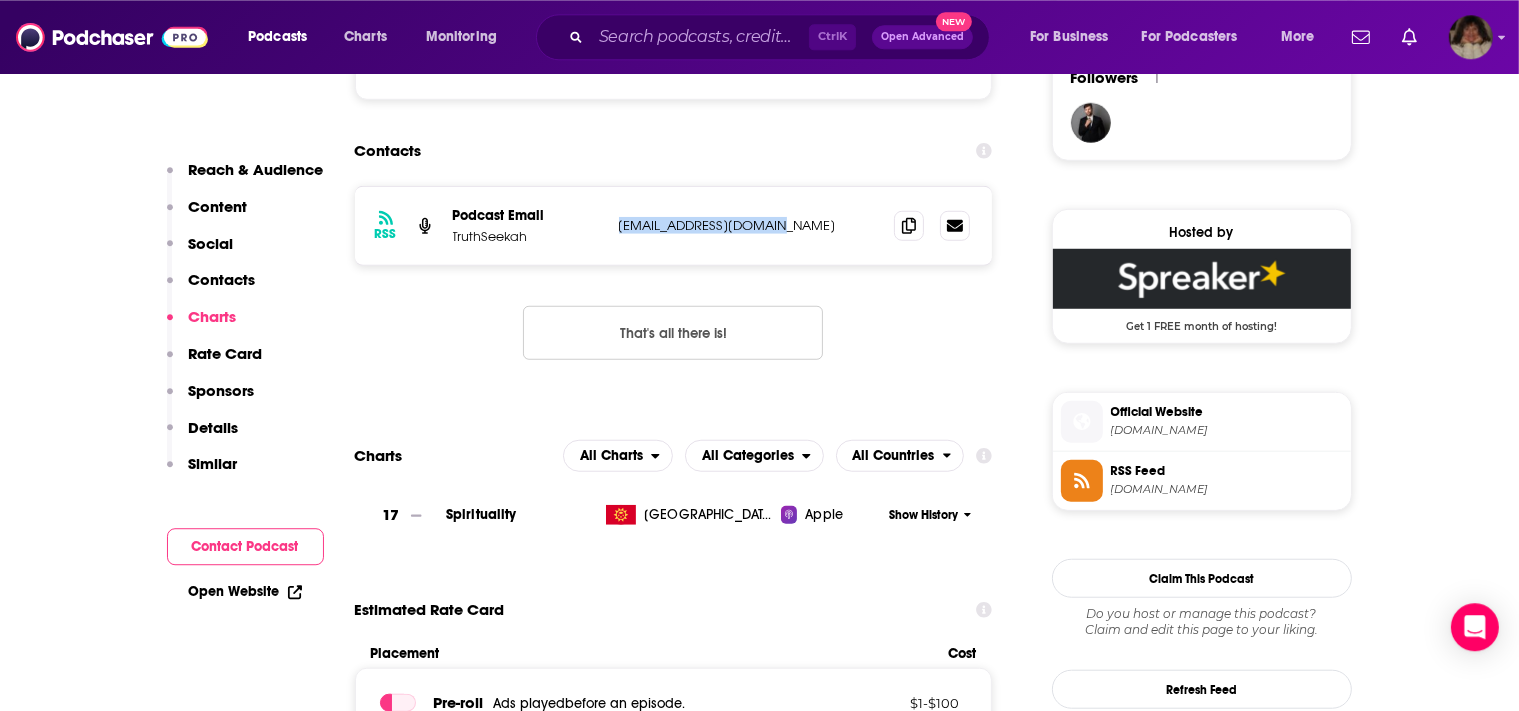 drag, startPoint x: 796, startPoint y: 222, endPoint x: 617, endPoint y: 228, distance: 179.10052 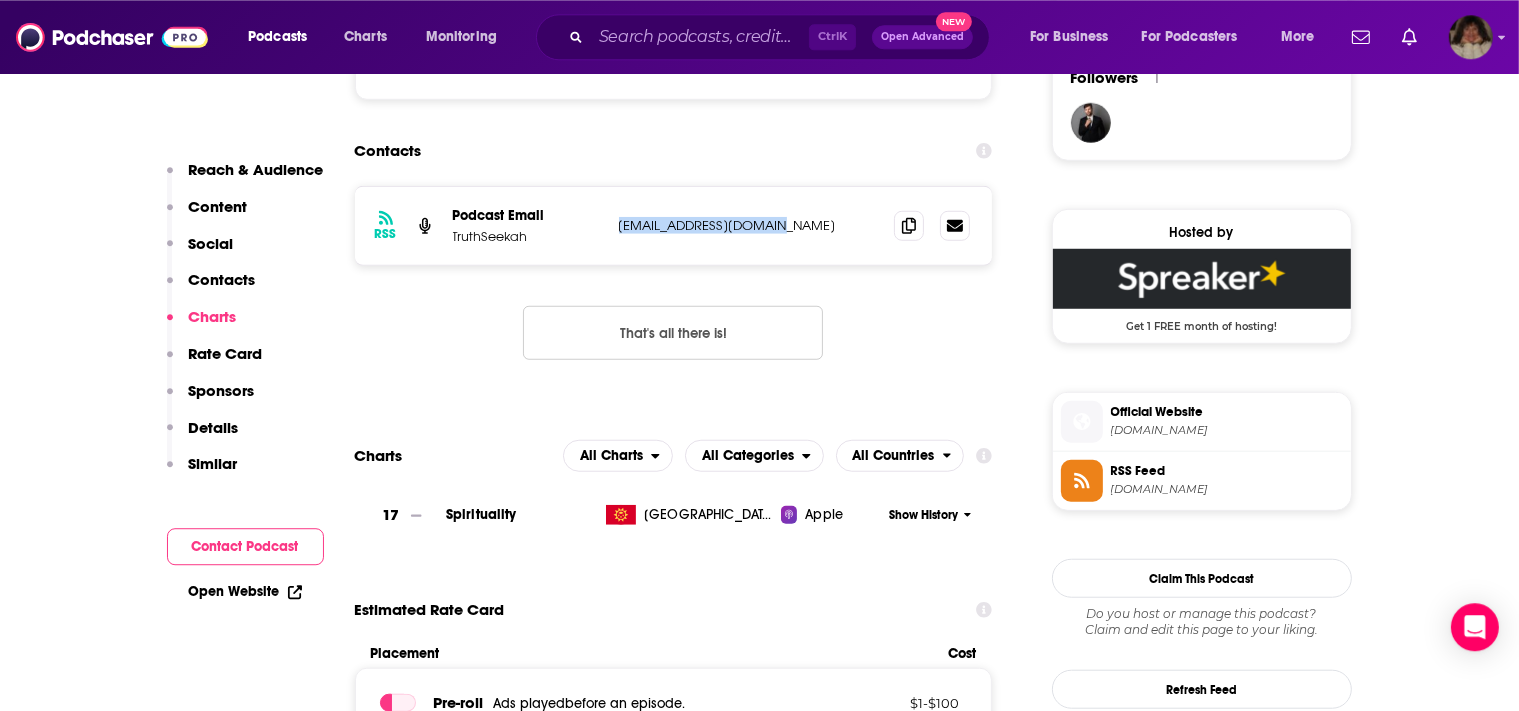 click on "truthseekah7@yahoo.com" at bounding box center (749, 225) 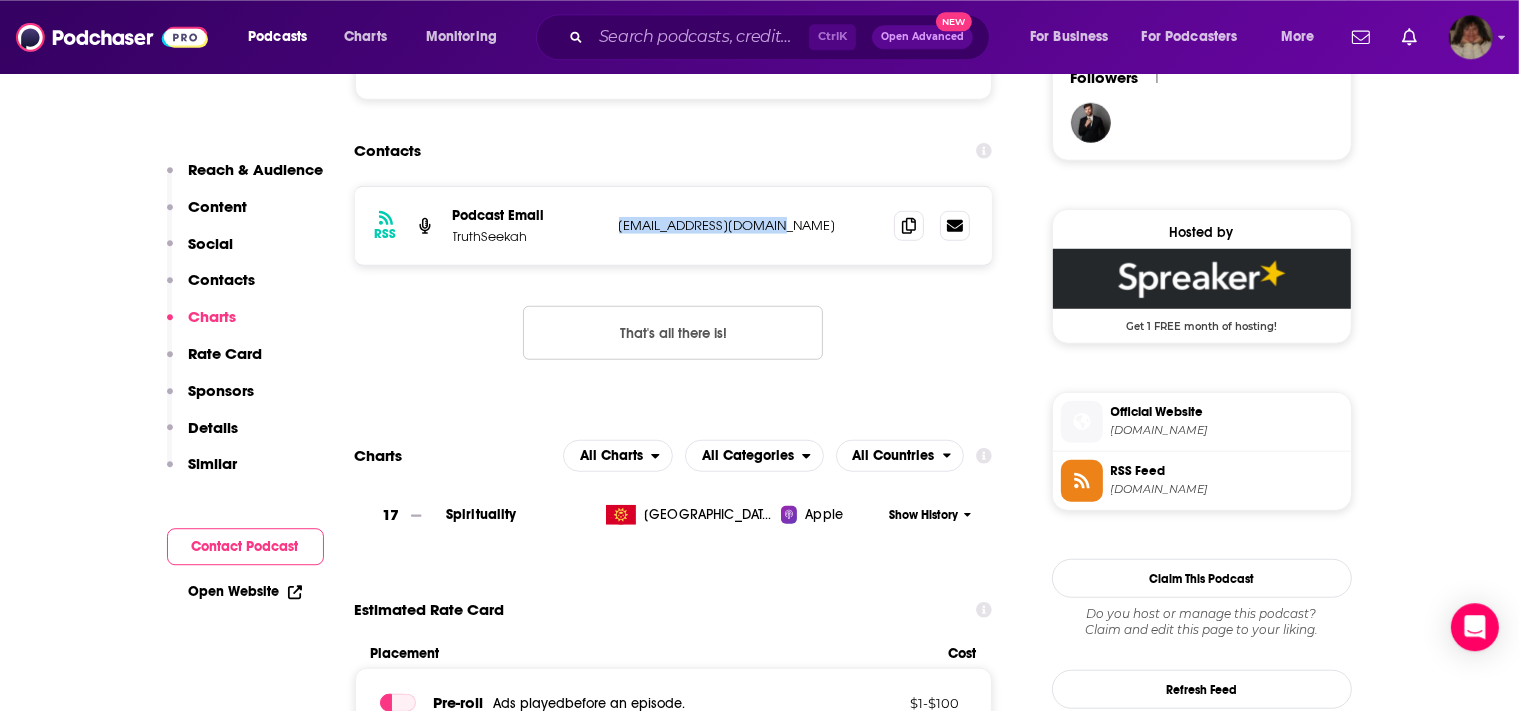 copy on "truthseekah7@yahoo.com" 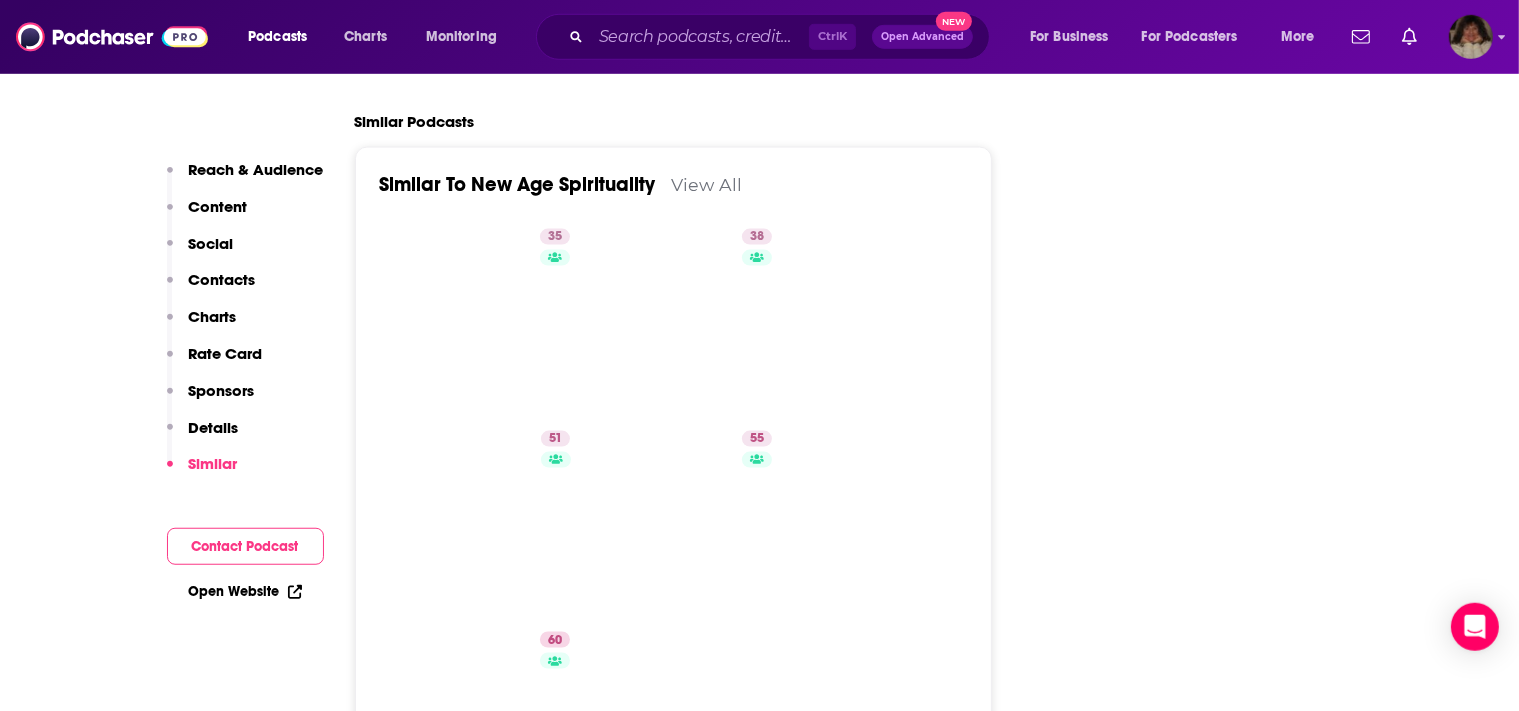 scroll, scrollTop: 2904, scrollLeft: 0, axis: vertical 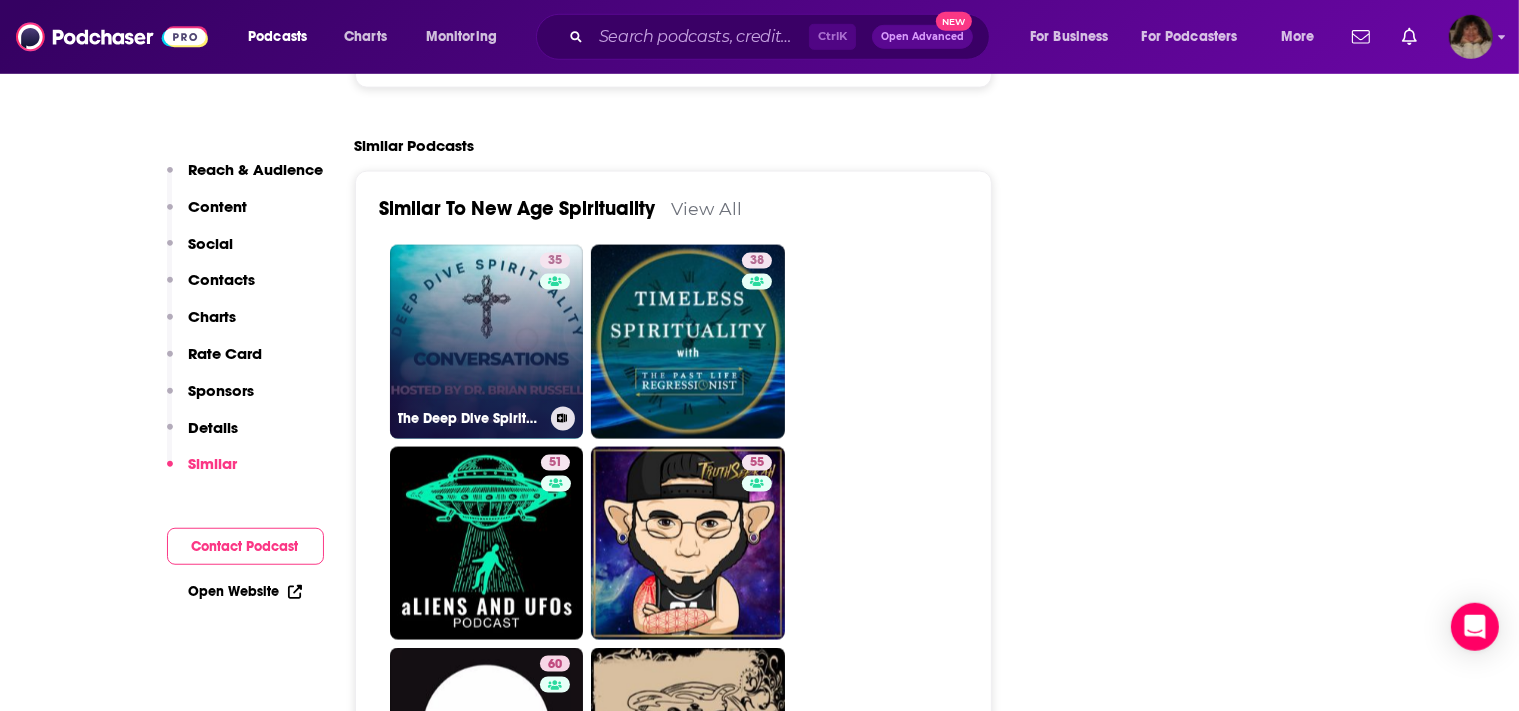 click on "35 The Deep Dive Spirituality Conversations Podcast" at bounding box center (487, 342) 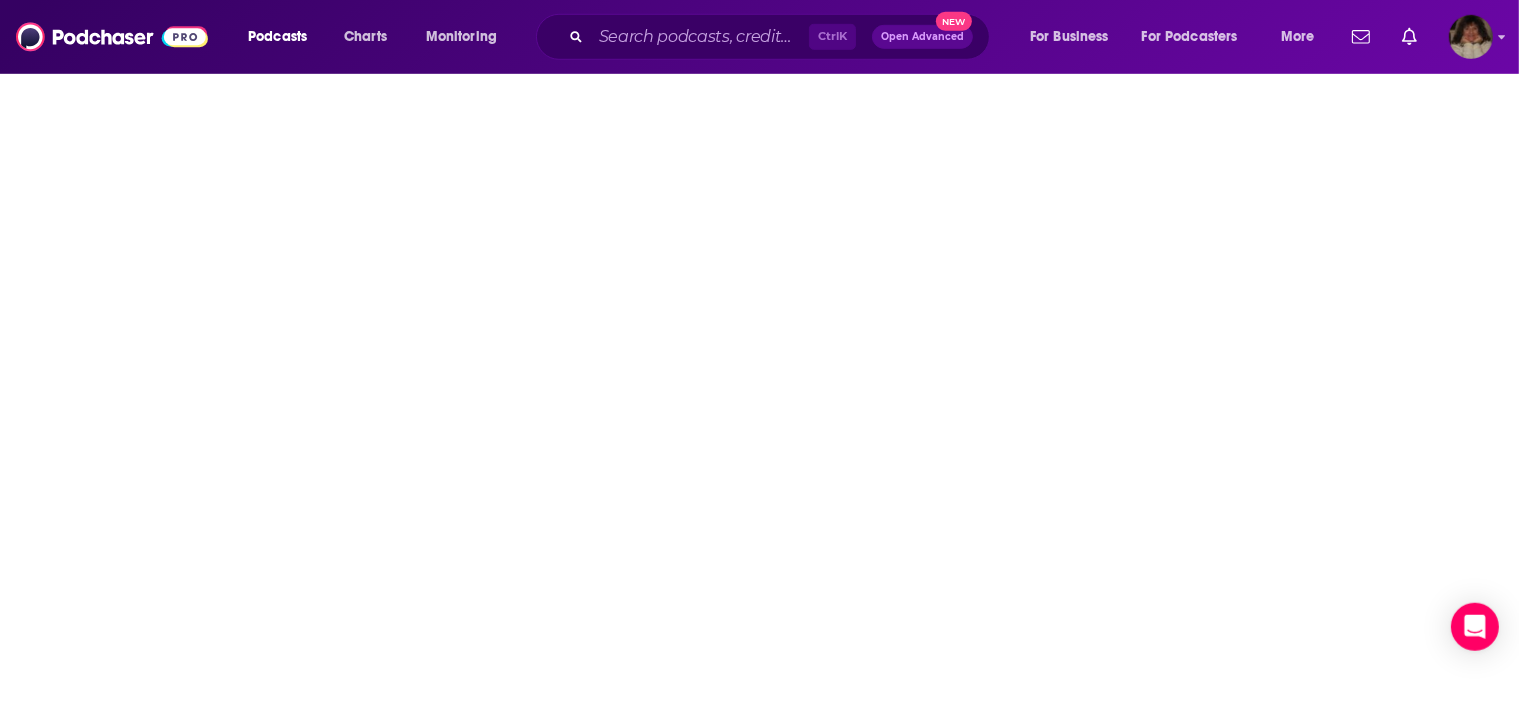 type on "https://www.podchaser.com/podcasts/the-deep-dive-spirituality-con-2317644" 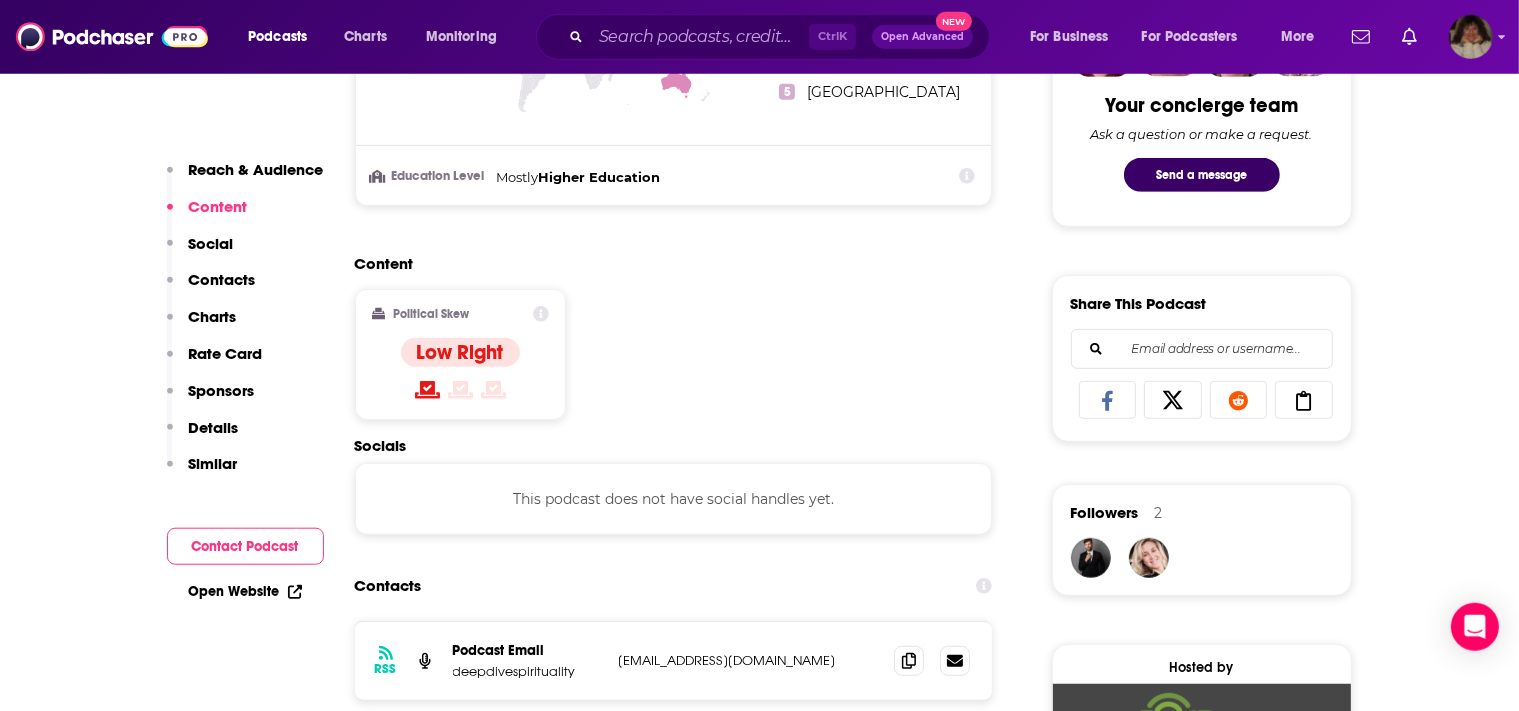 scroll, scrollTop: 0, scrollLeft: 0, axis: both 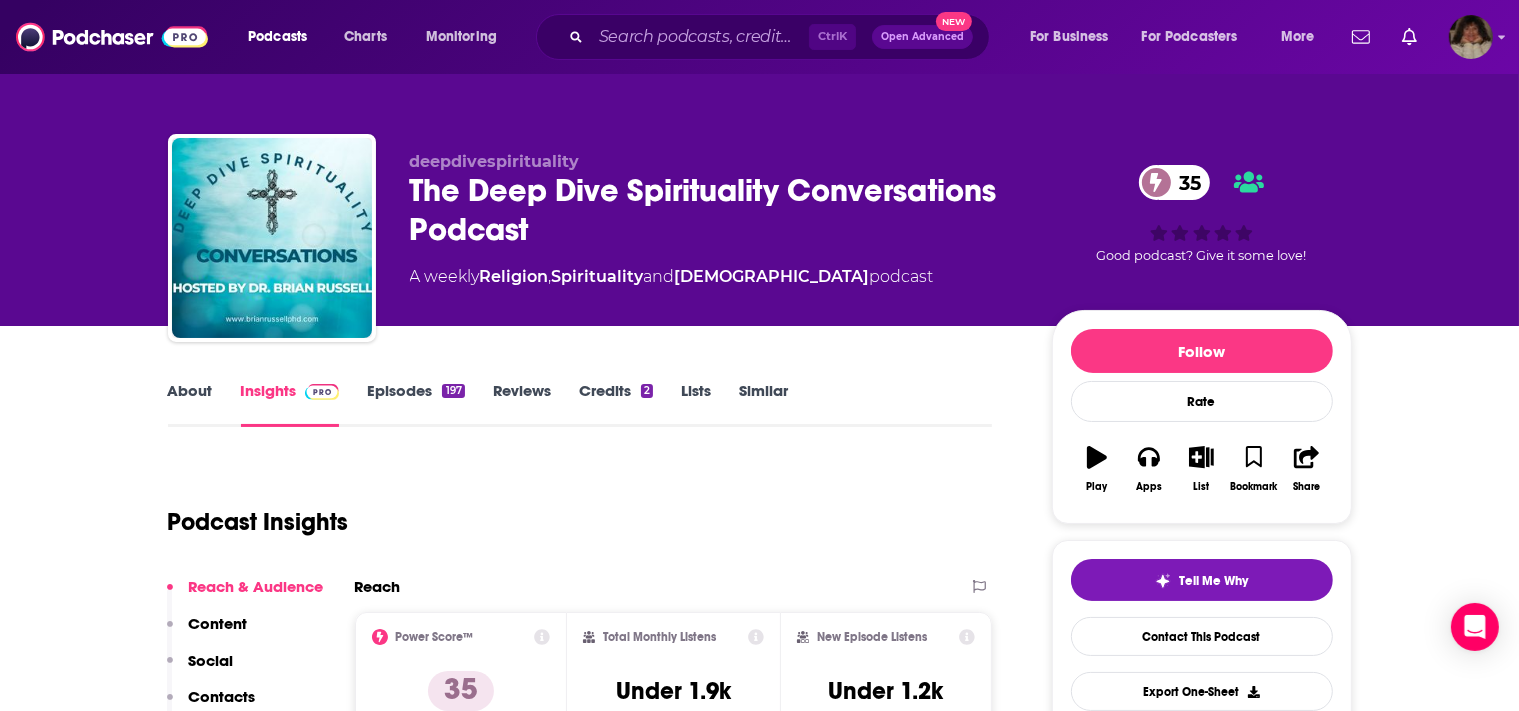 click on "Episodes 197" at bounding box center [415, 404] 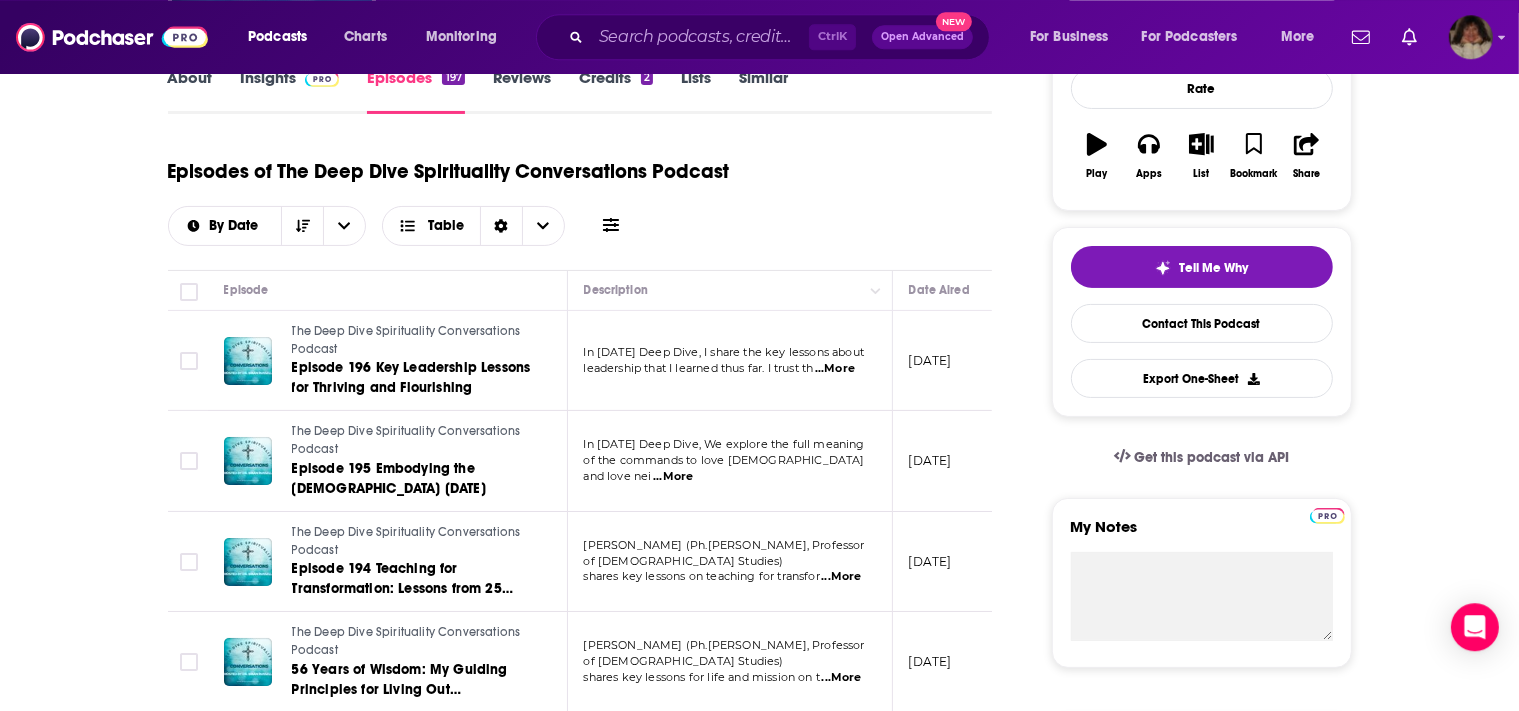 scroll, scrollTop: 336, scrollLeft: 0, axis: vertical 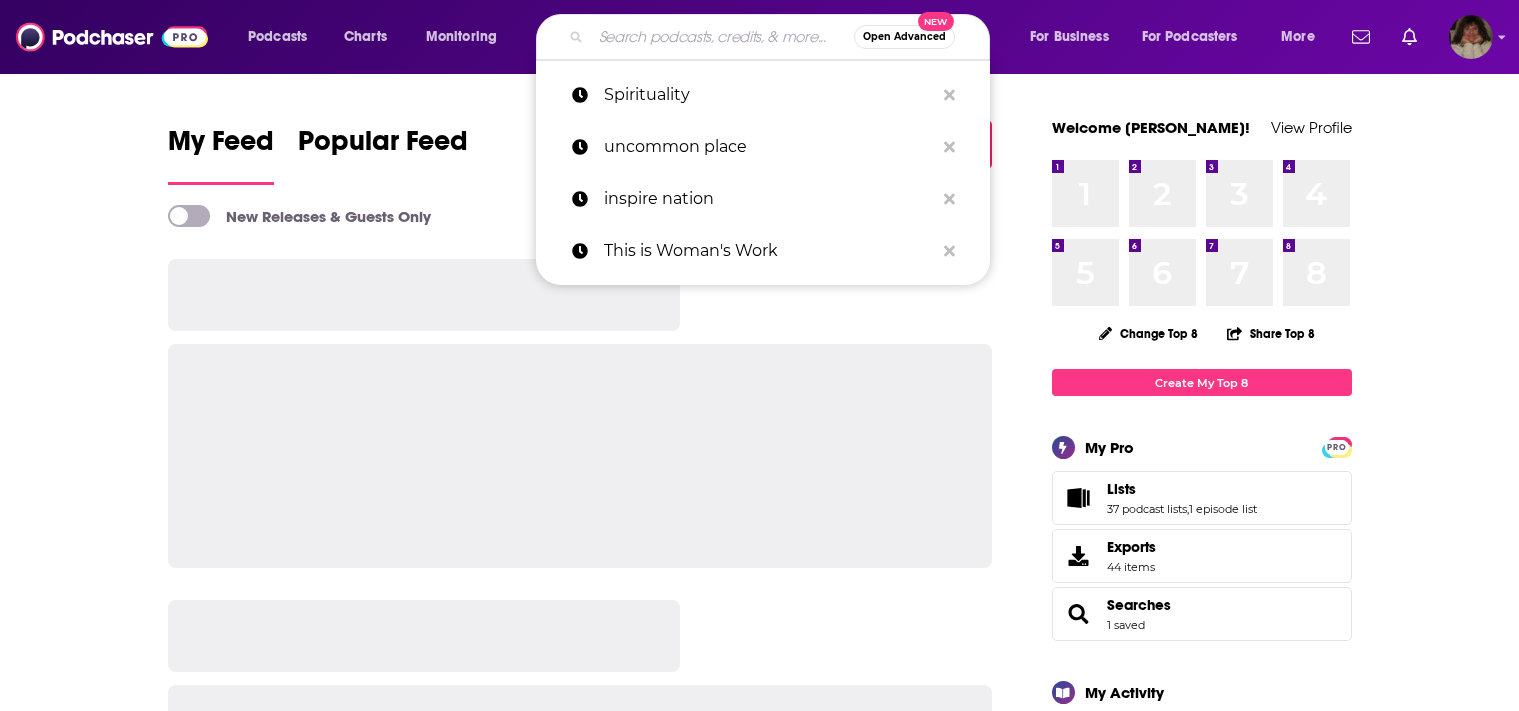 click on "Spirituality" at bounding box center [769, 95] 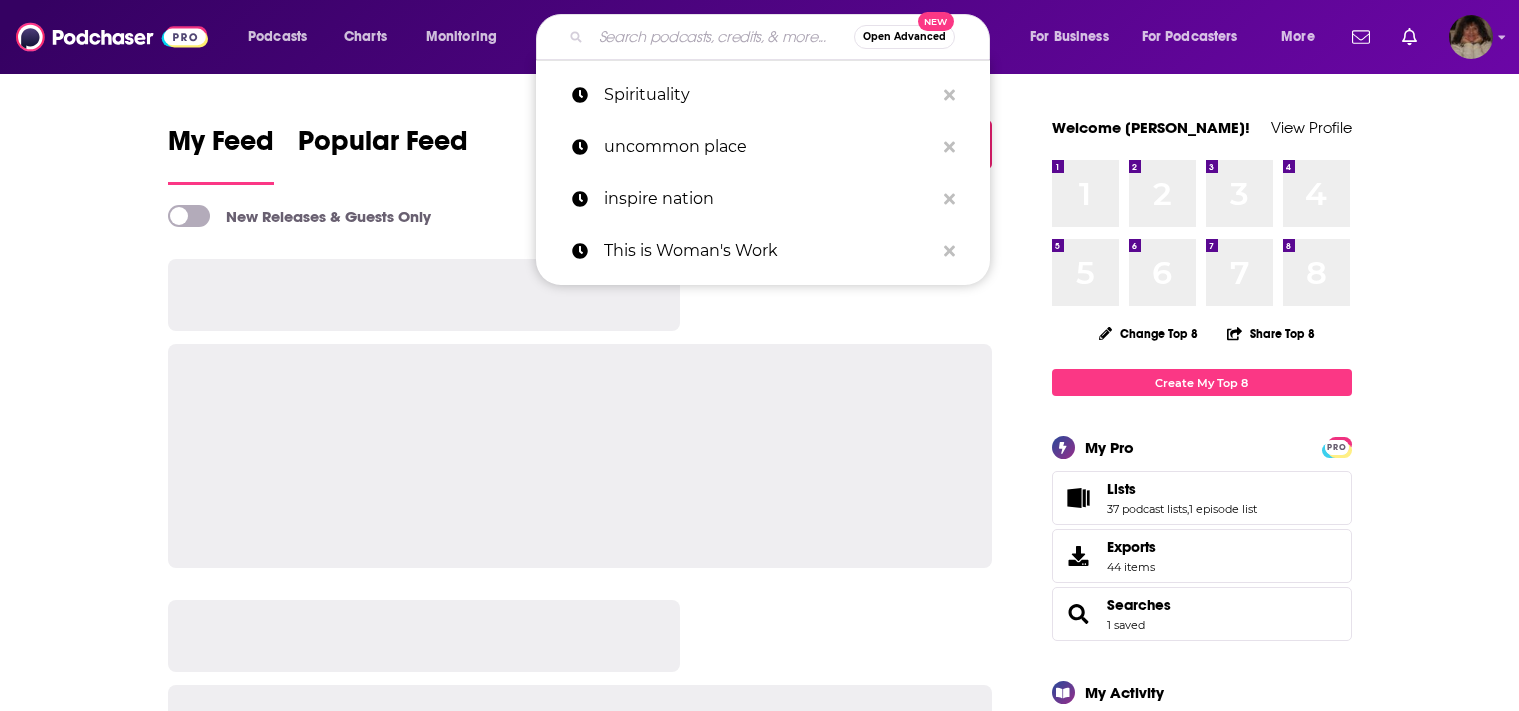 type on "Spirituality" 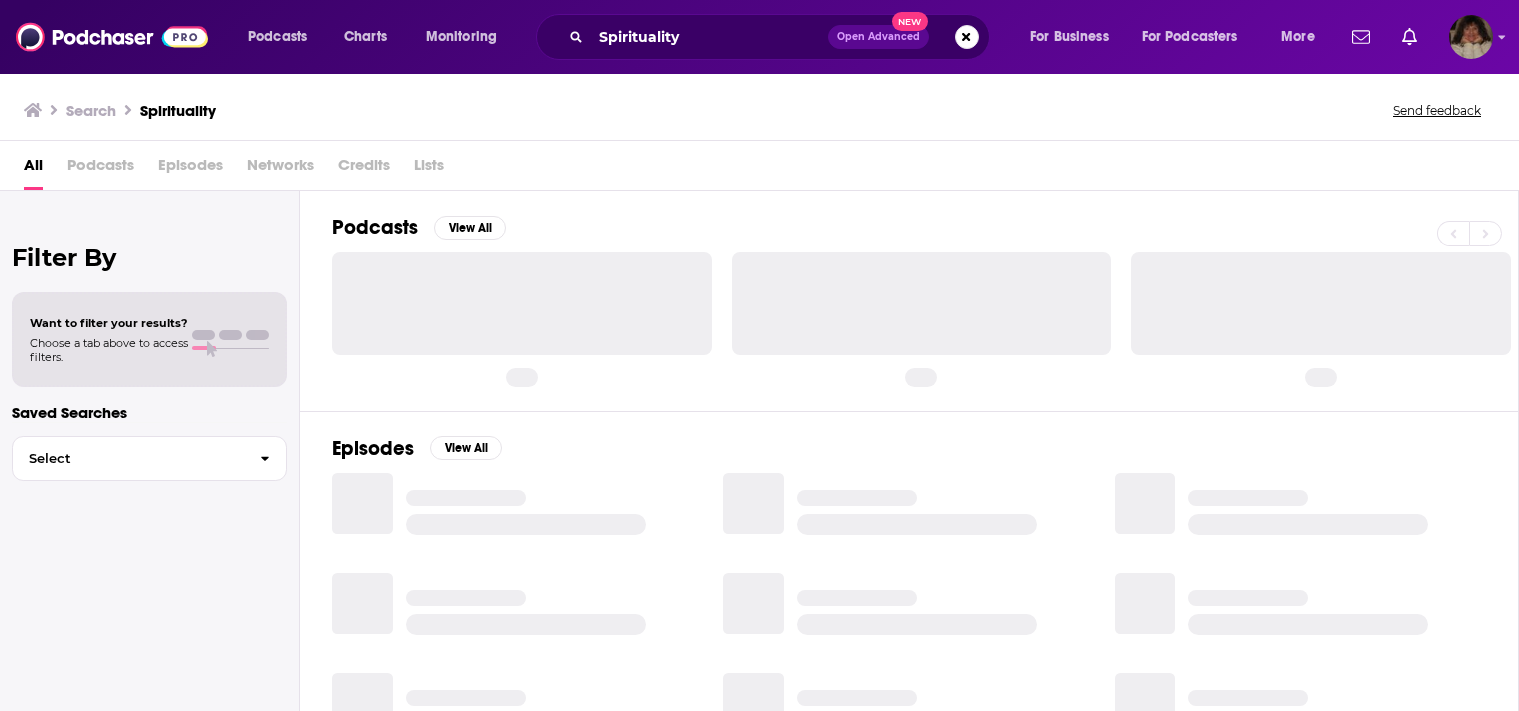 scroll, scrollTop: 0, scrollLeft: 0, axis: both 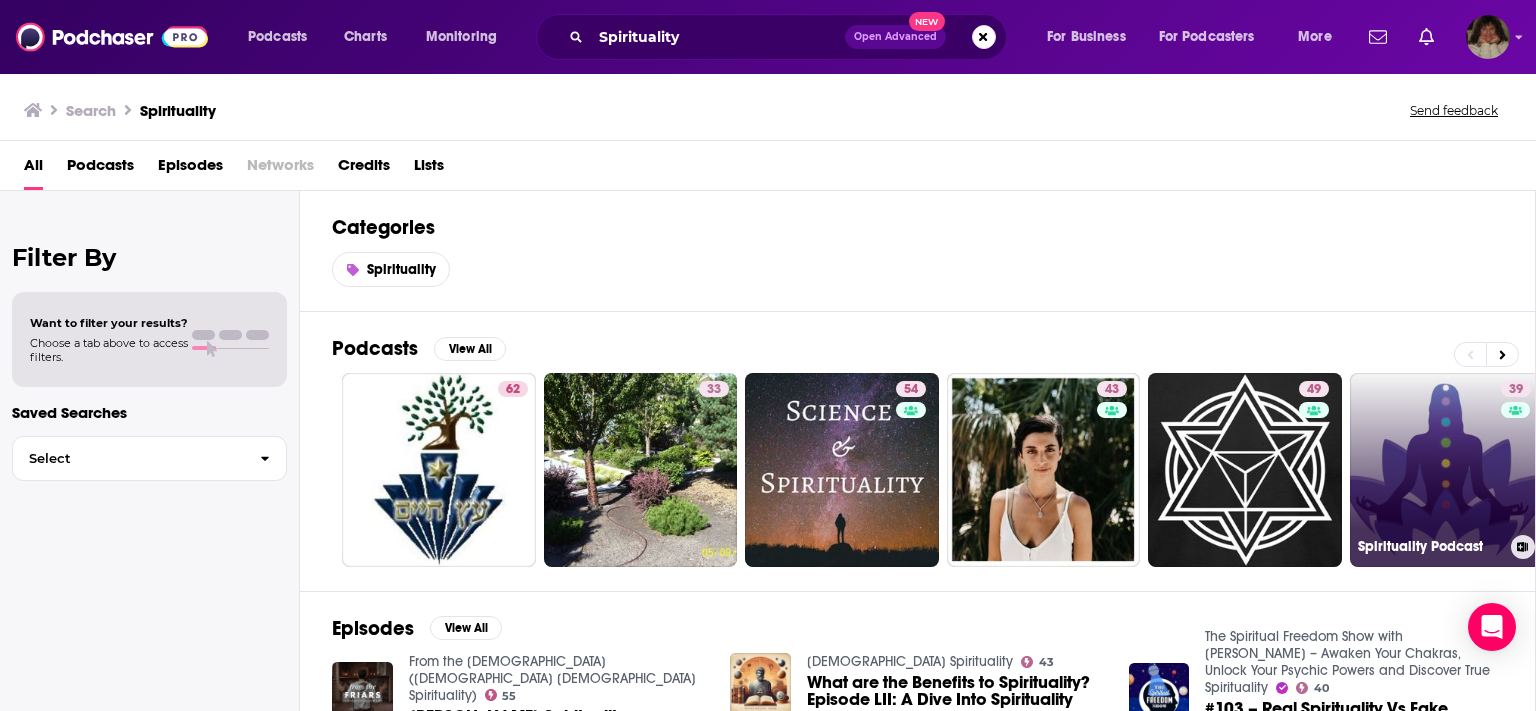 click on "39 Spirituality Podcast" at bounding box center [1447, 470] 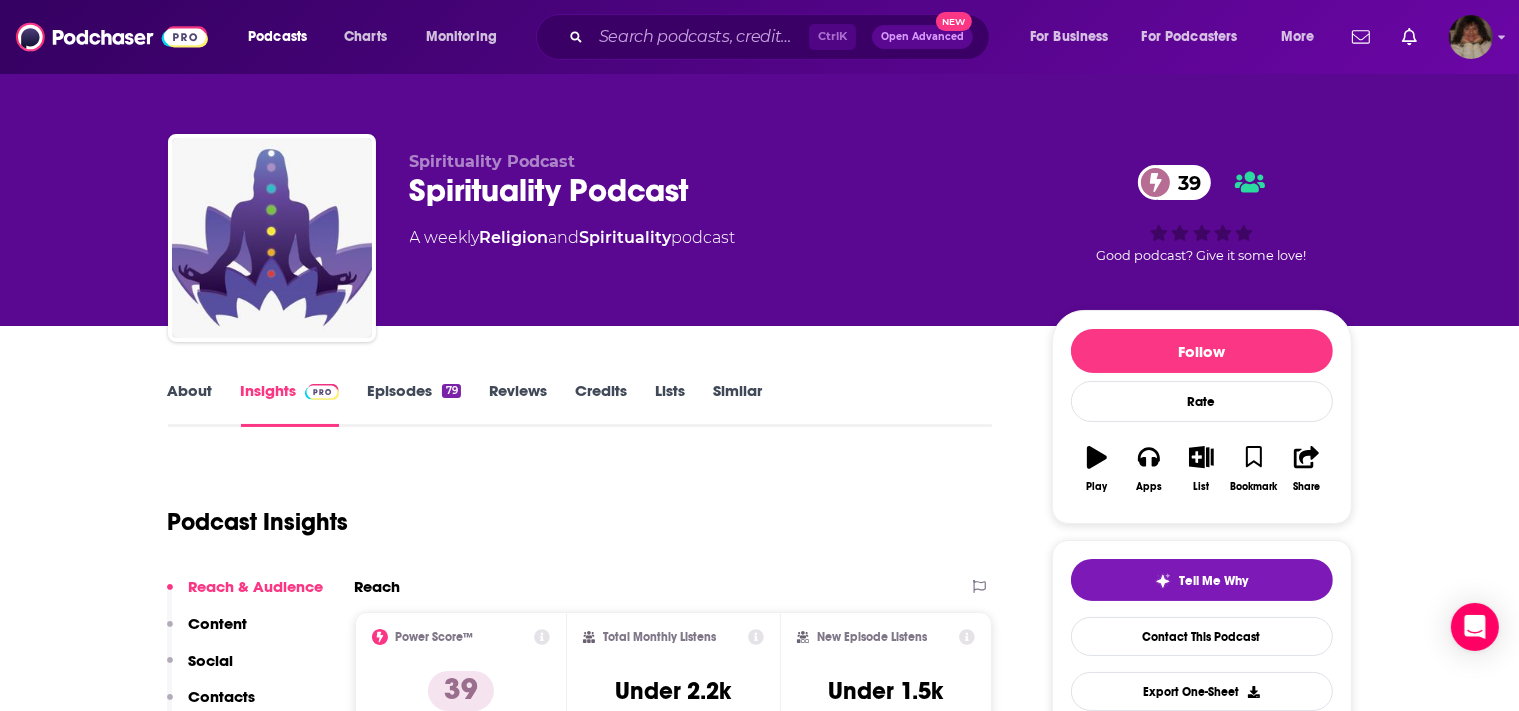 click on "About" at bounding box center (190, 404) 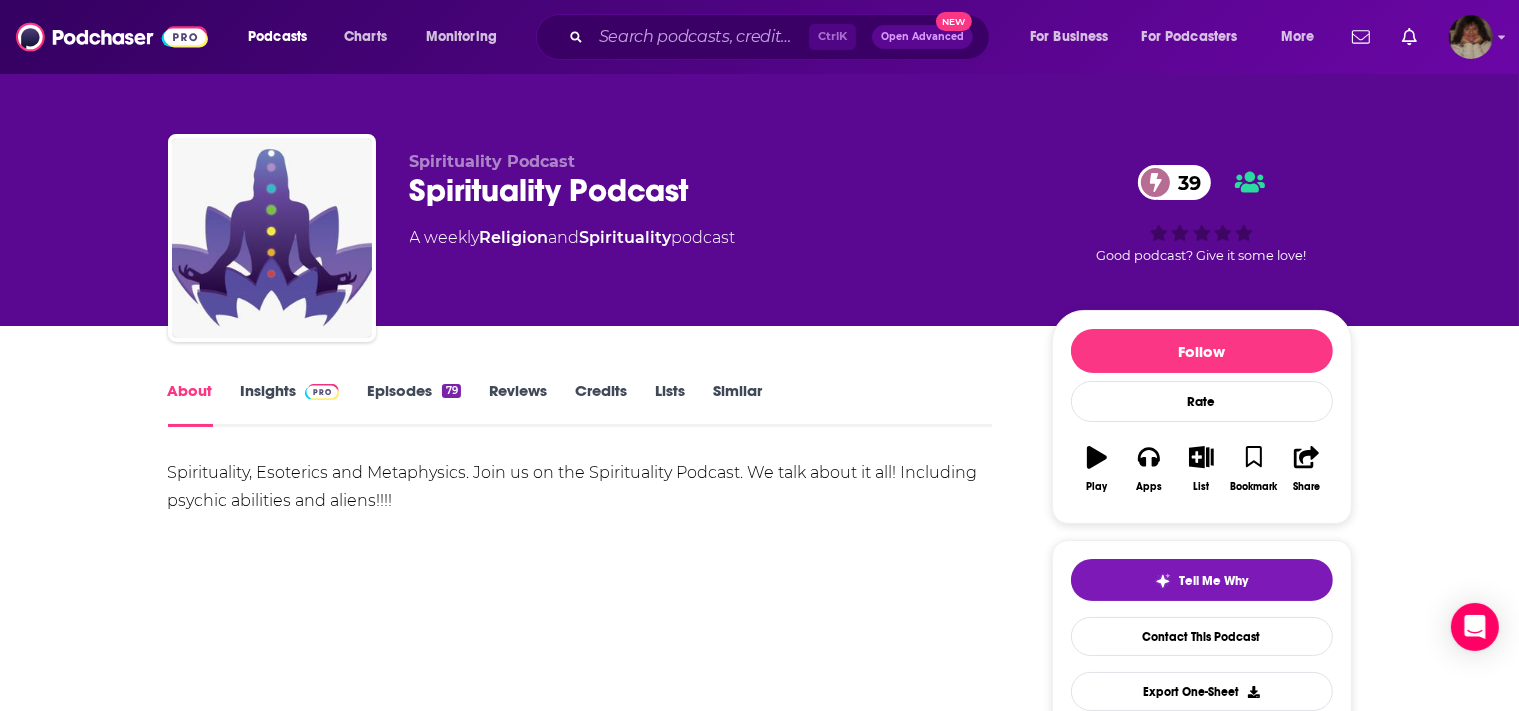 click on "Episodes 79" at bounding box center [413, 404] 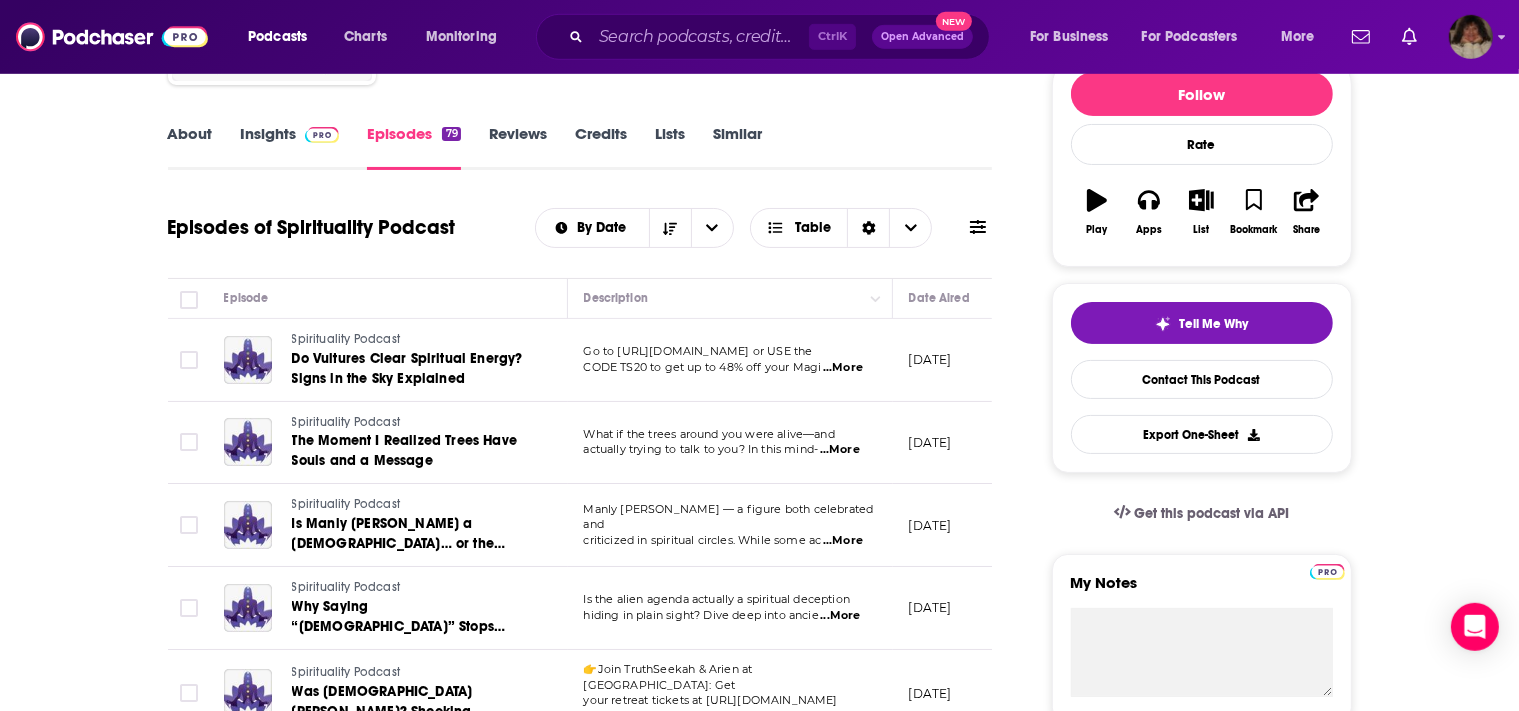 scroll, scrollTop: 0, scrollLeft: 0, axis: both 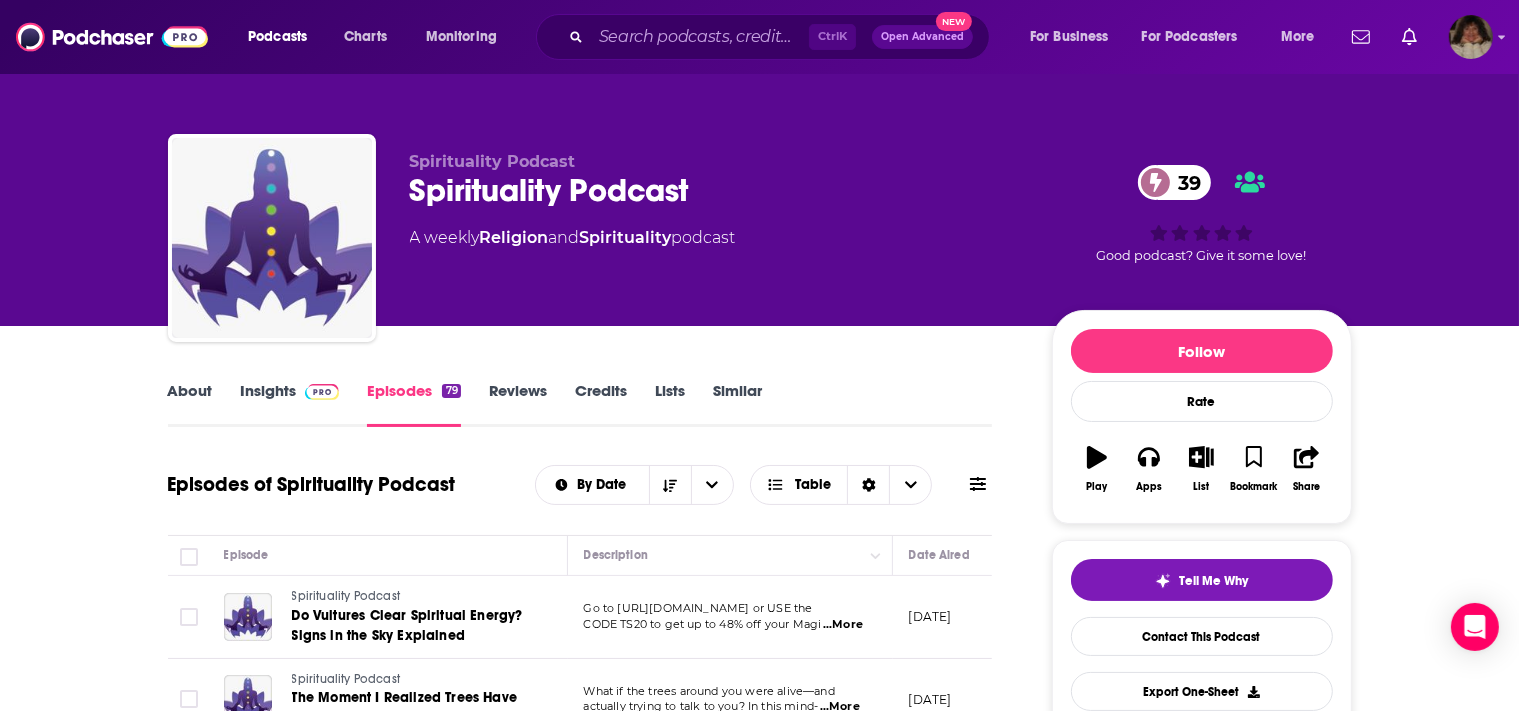 click on "Insights" at bounding box center (290, 404) 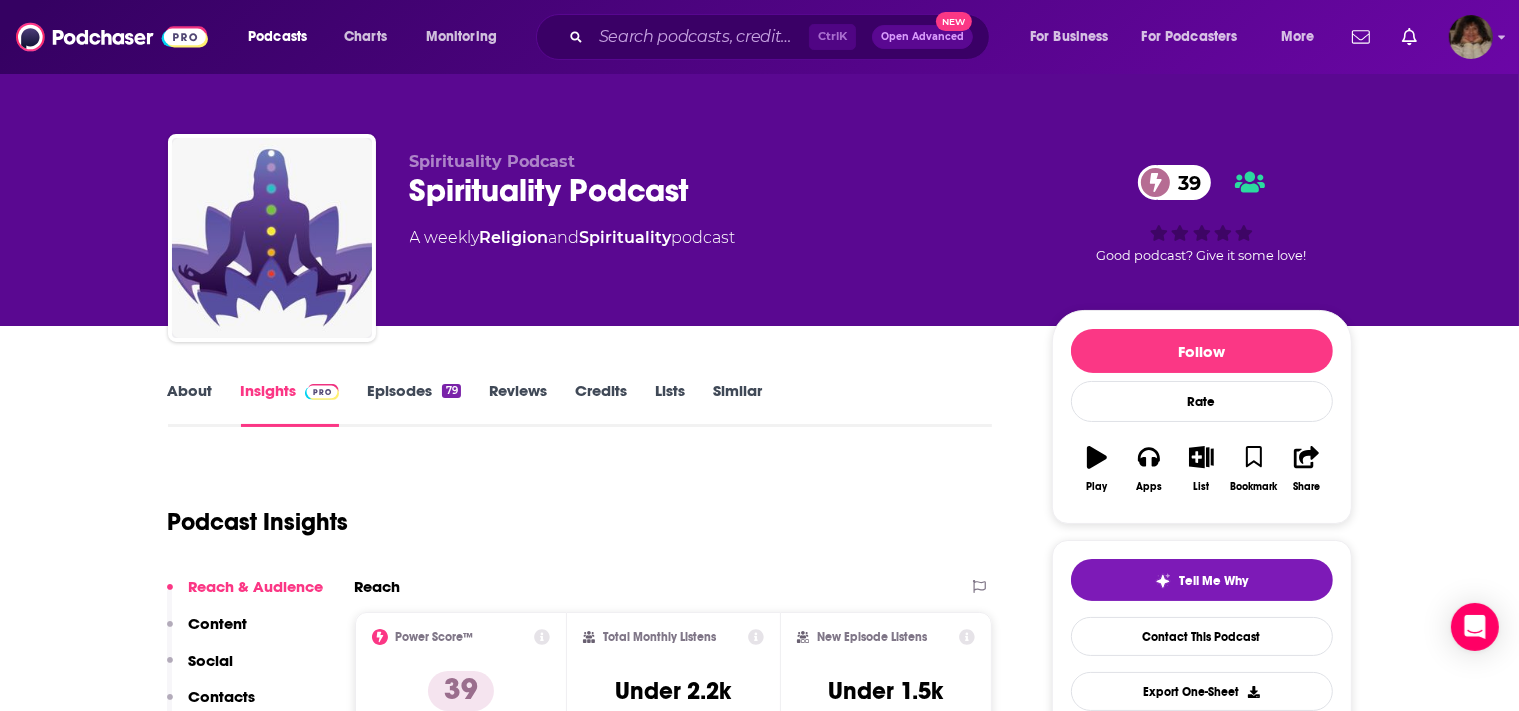 click on "Insights" at bounding box center (290, 404) 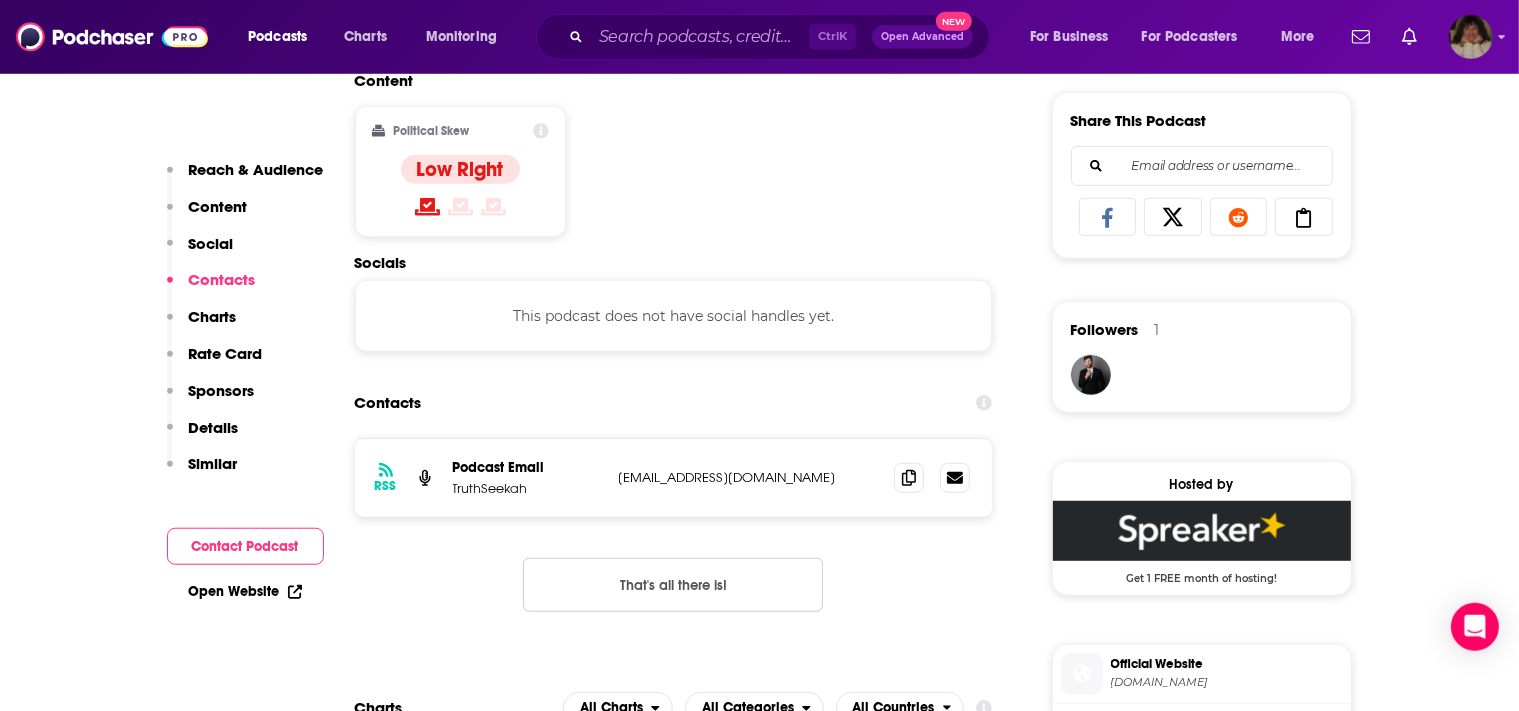 scroll, scrollTop: 1334, scrollLeft: 0, axis: vertical 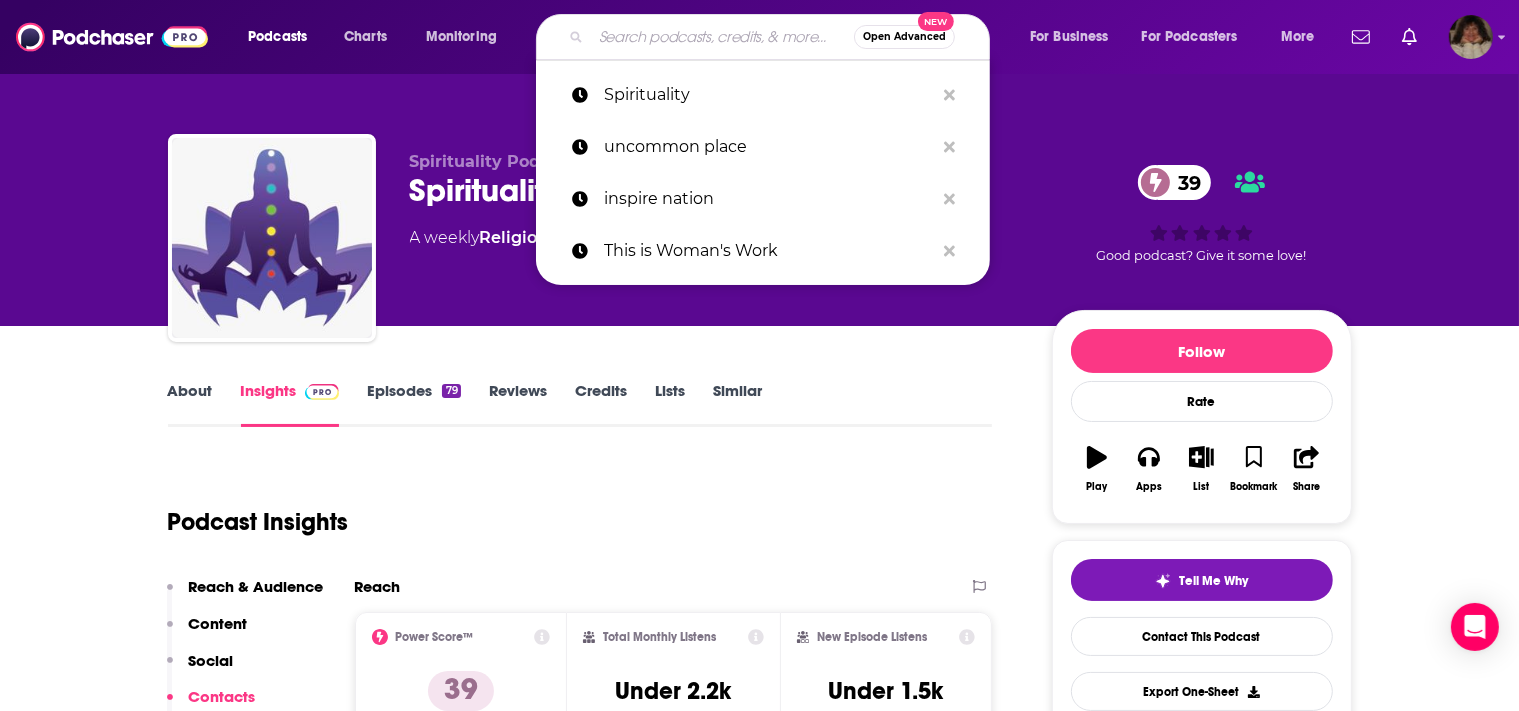 click at bounding box center (722, 37) 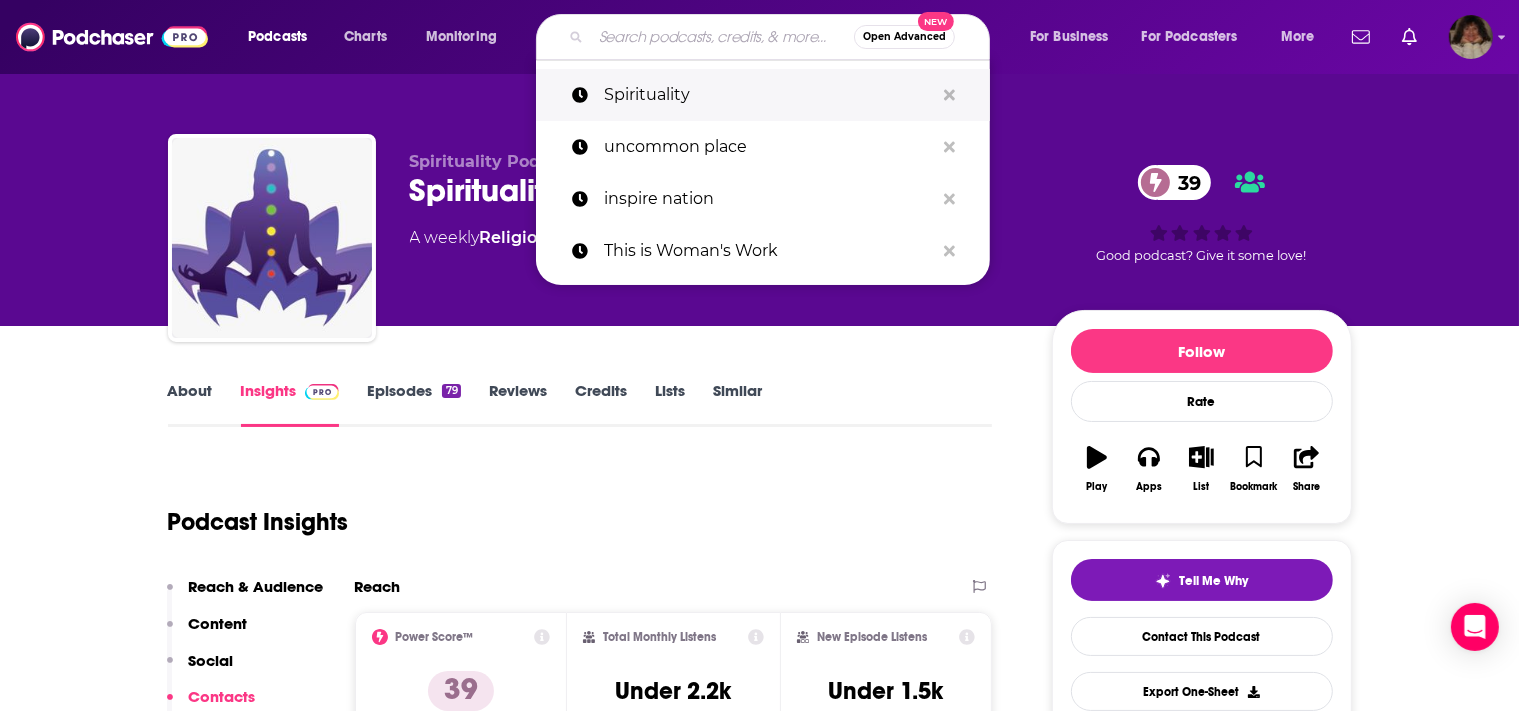 click on "Spirituality" at bounding box center [769, 95] 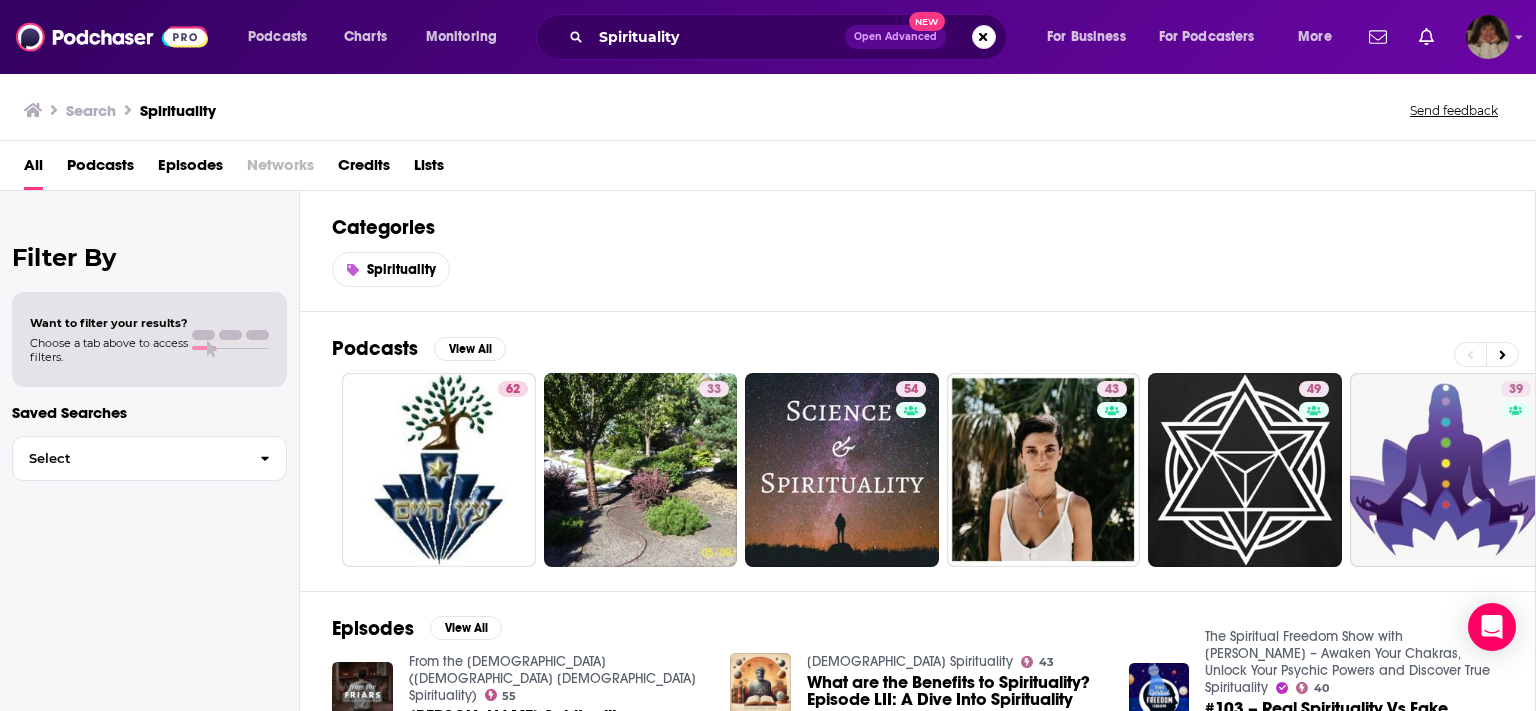 click on "Categories Spirituality" at bounding box center [918, 251] 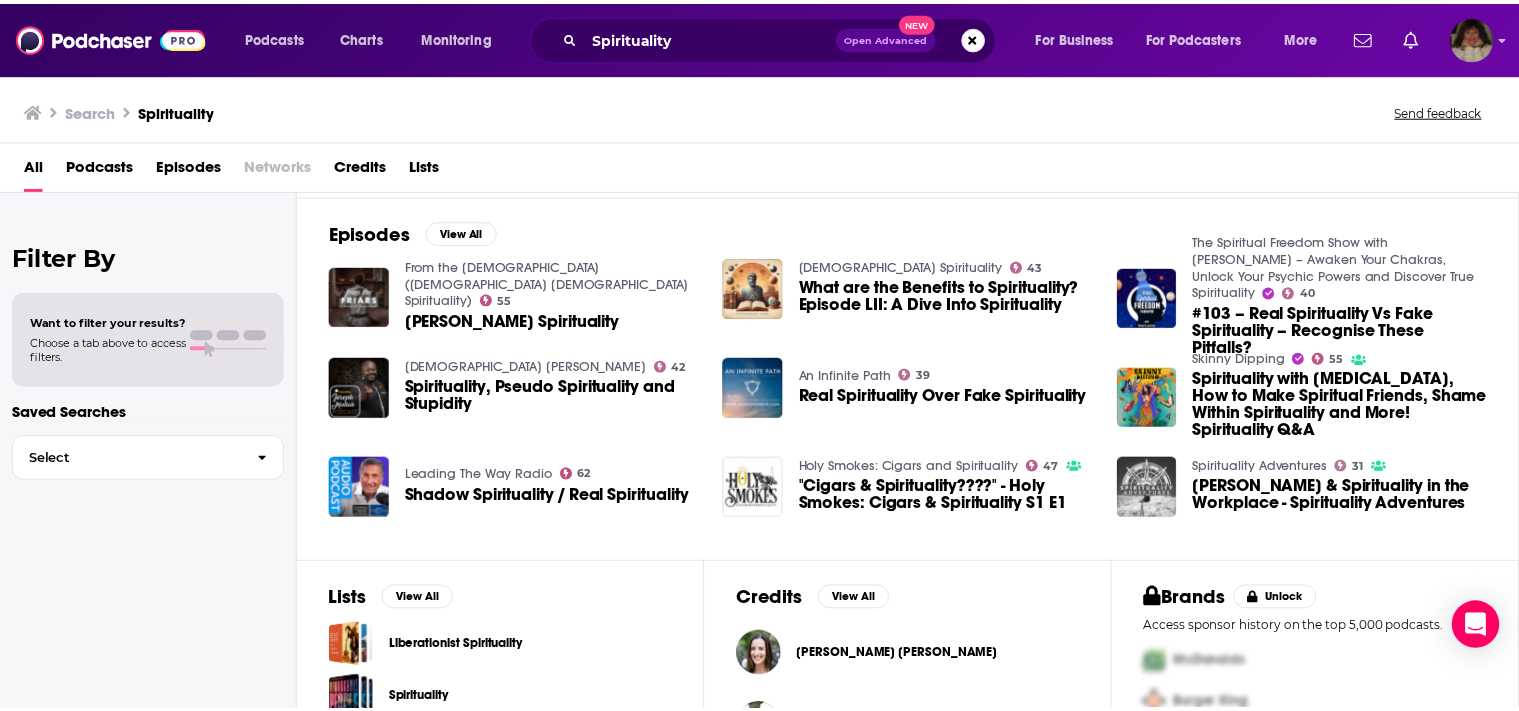 scroll, scrollTop: 538, scrollLeft: 0, axis: vertical 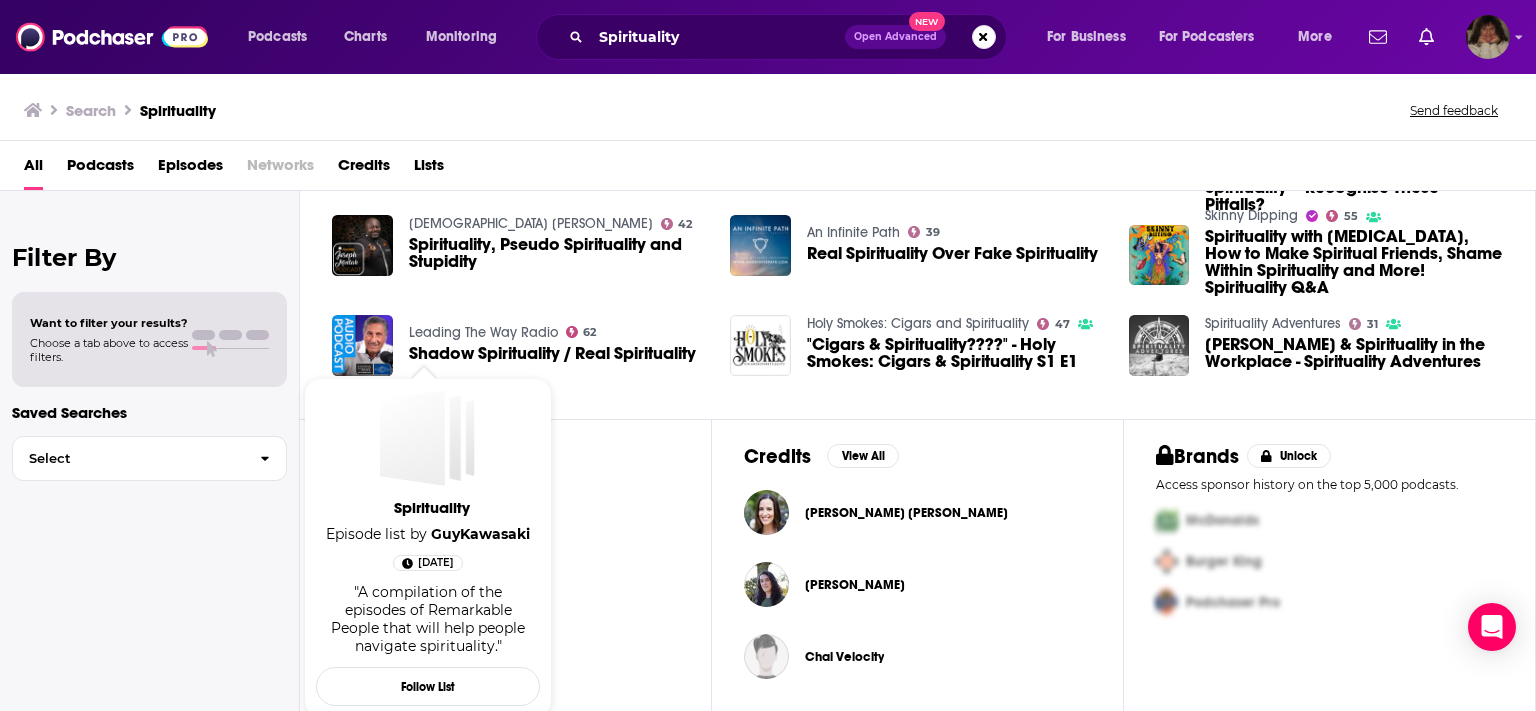 click on "Feb 12th, 2025" at bounding box center (436, 563) 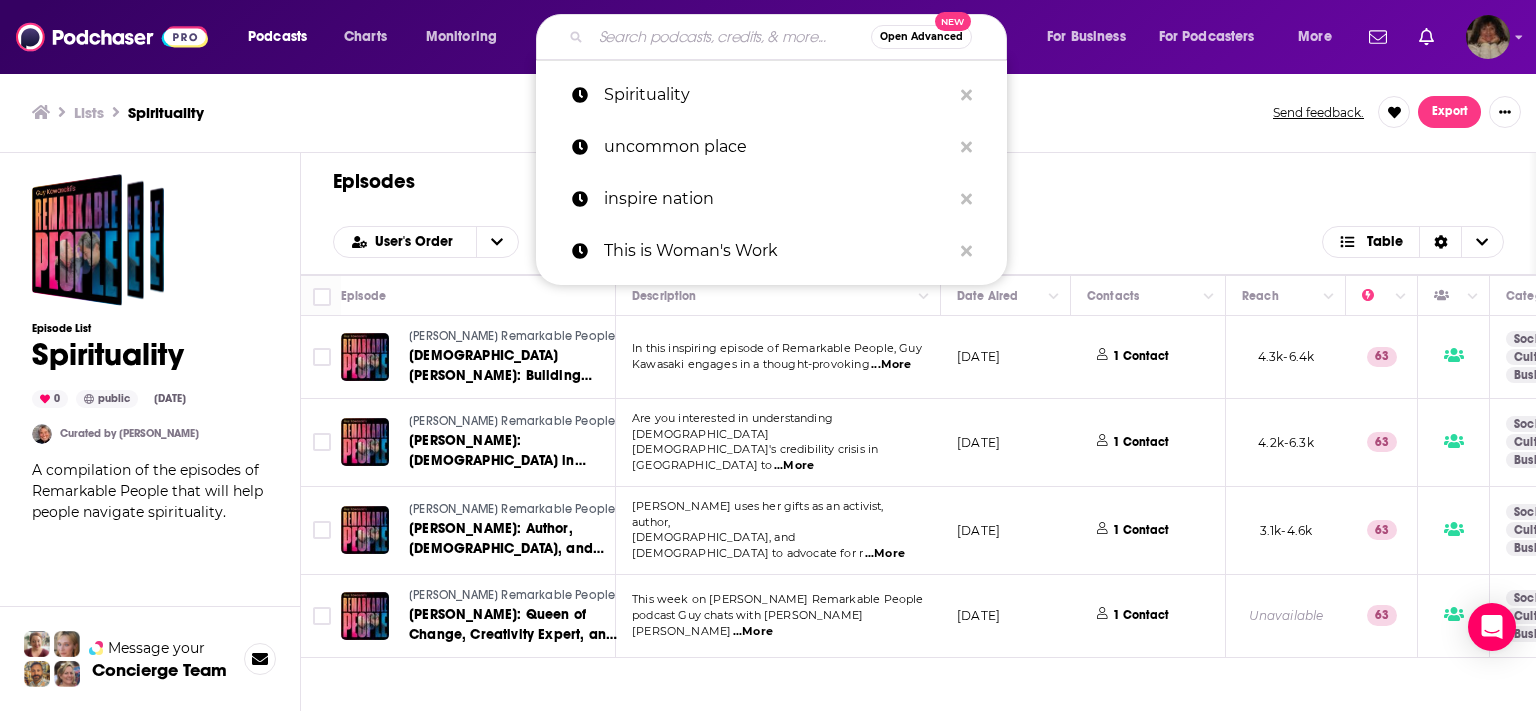 click at bounding box center (731, 37) 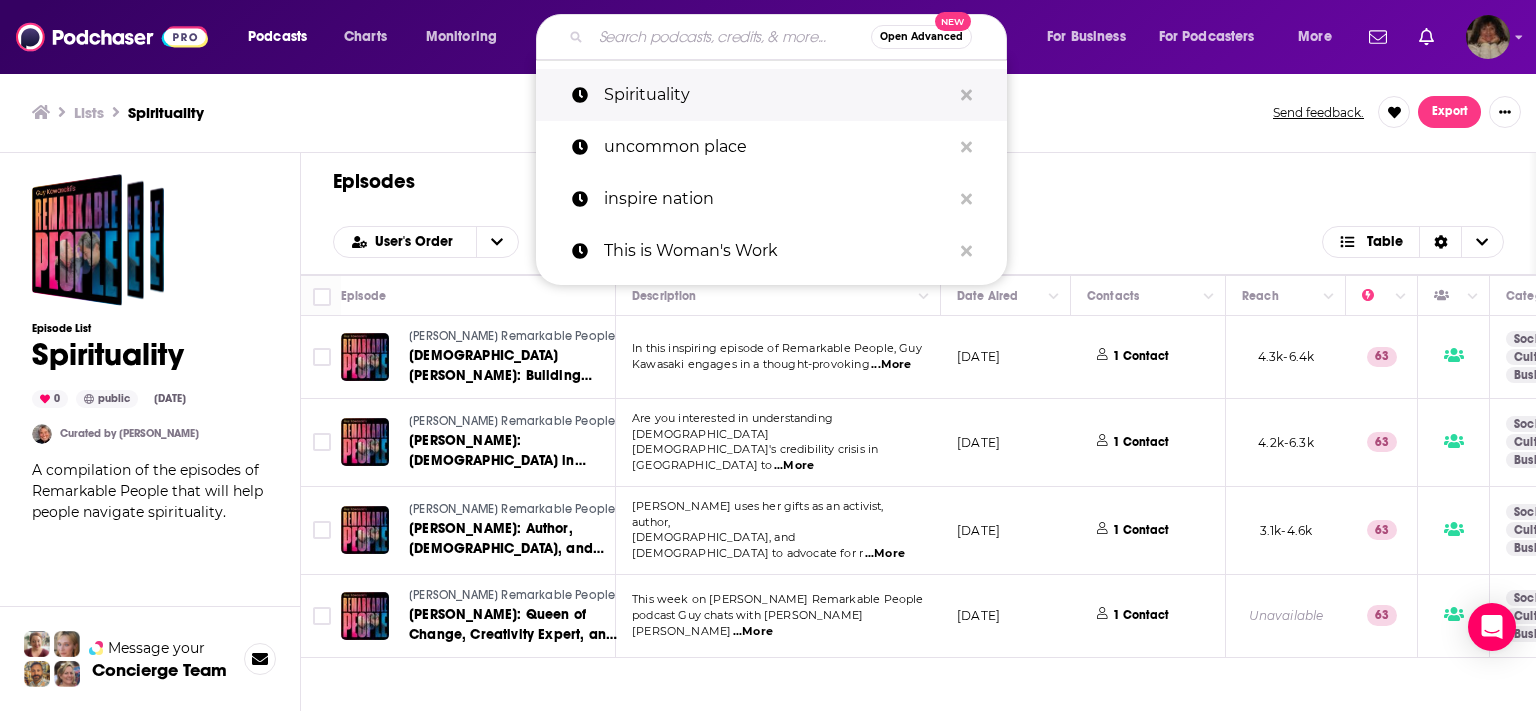 click on "Spirituality" at bounding box center [777, 95] 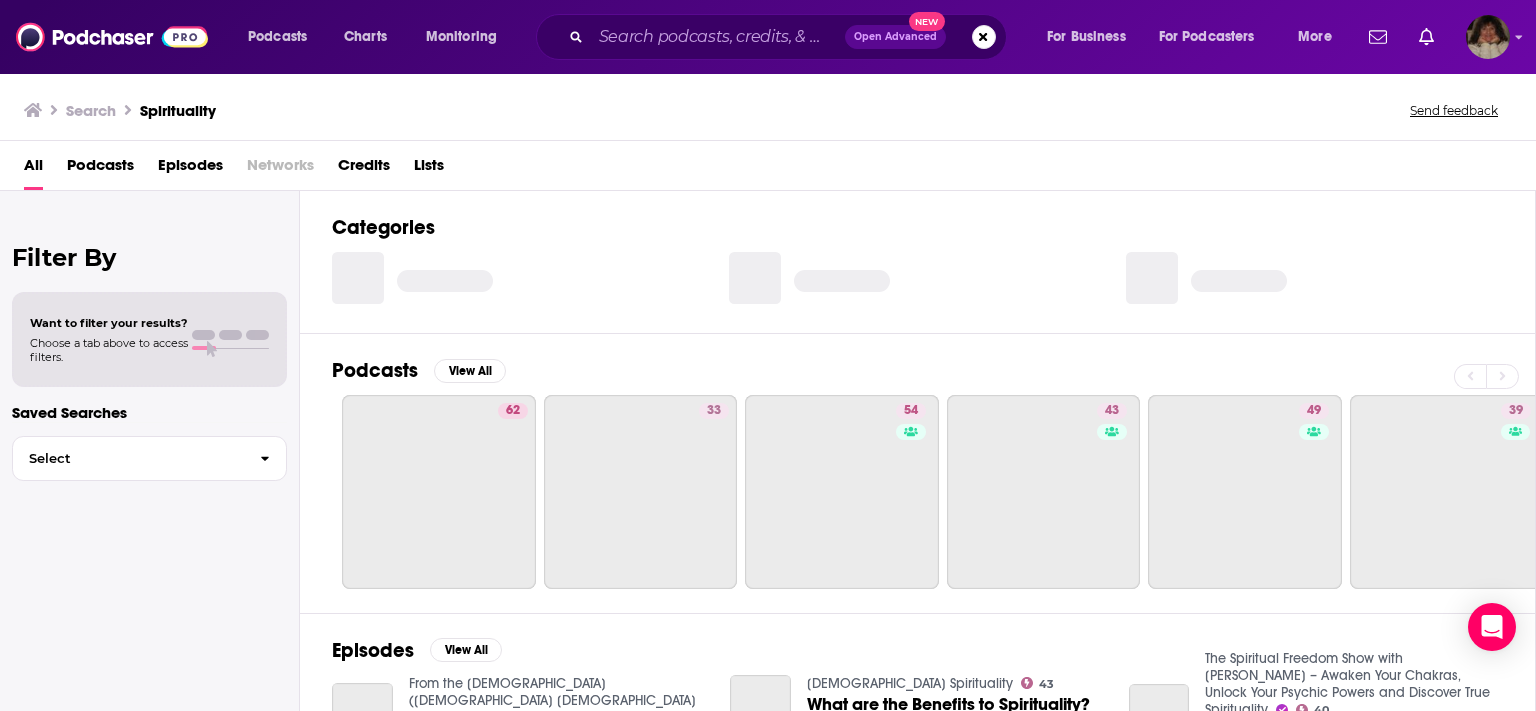 type on "Spirituality" 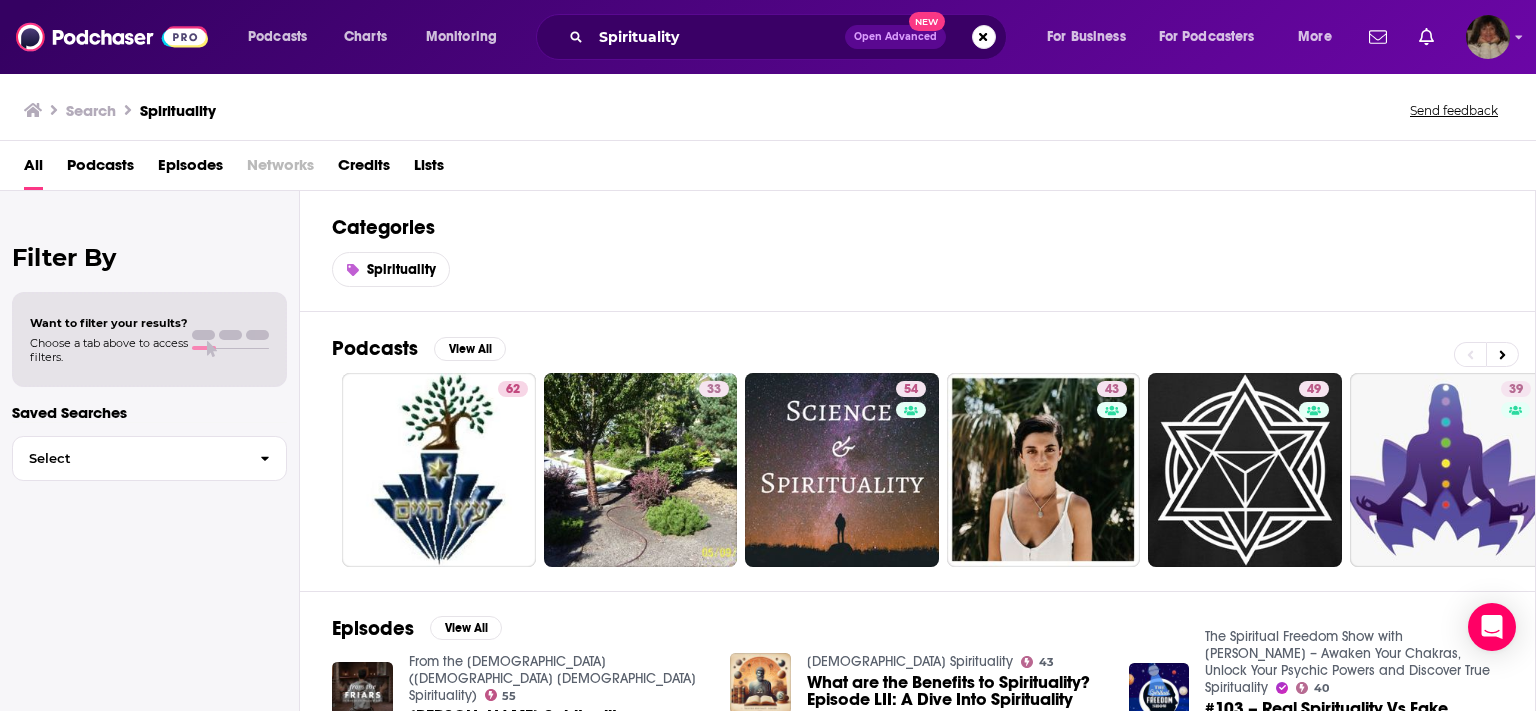 click on "The Spiritual Freedom Show with [PERSON_NAME] – Awaken Your Chakras, Unlock Your Psychic Powers and Discover True Spirituality" at bounding box center [1347, 662] 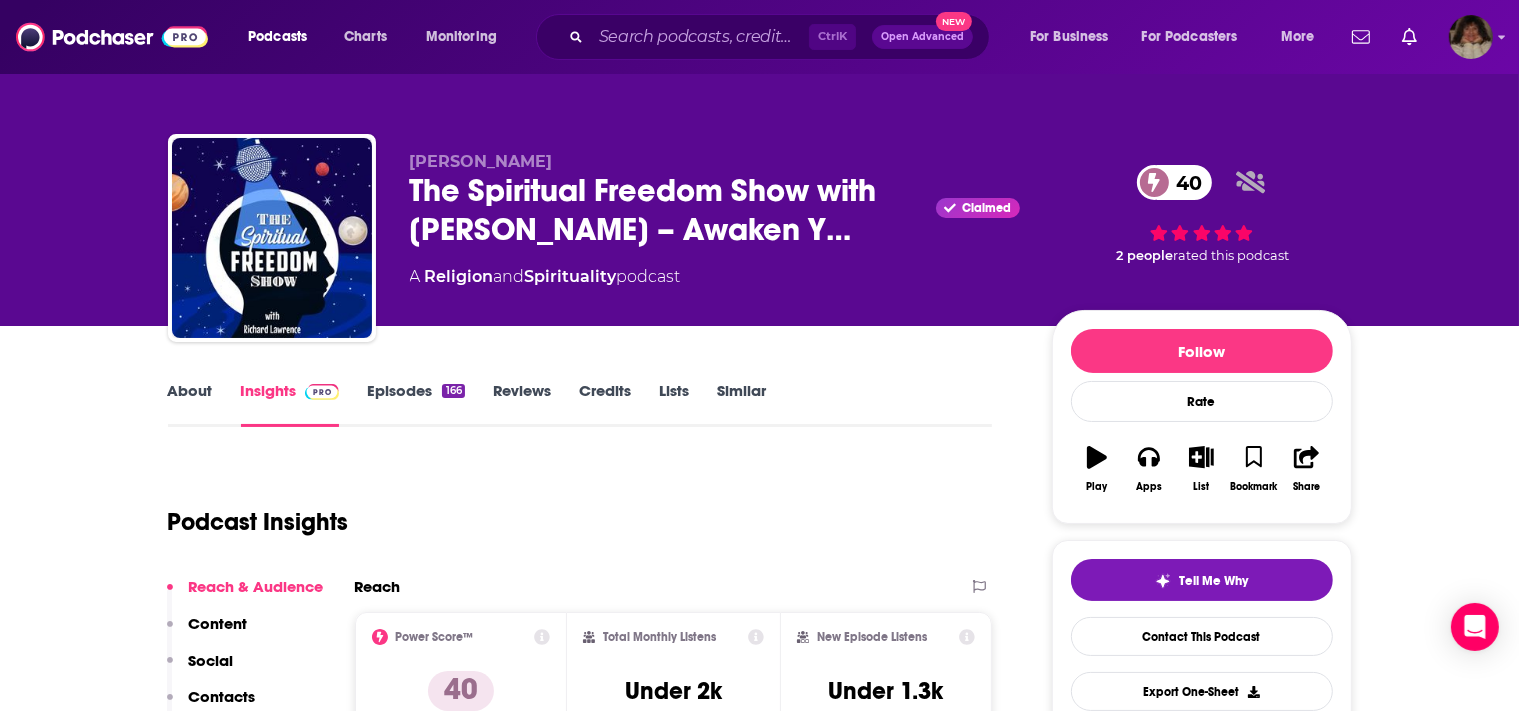 click on "About Insights Episodes 166 Reviews Credits Lists Similar" at bounding box center [580, 402] 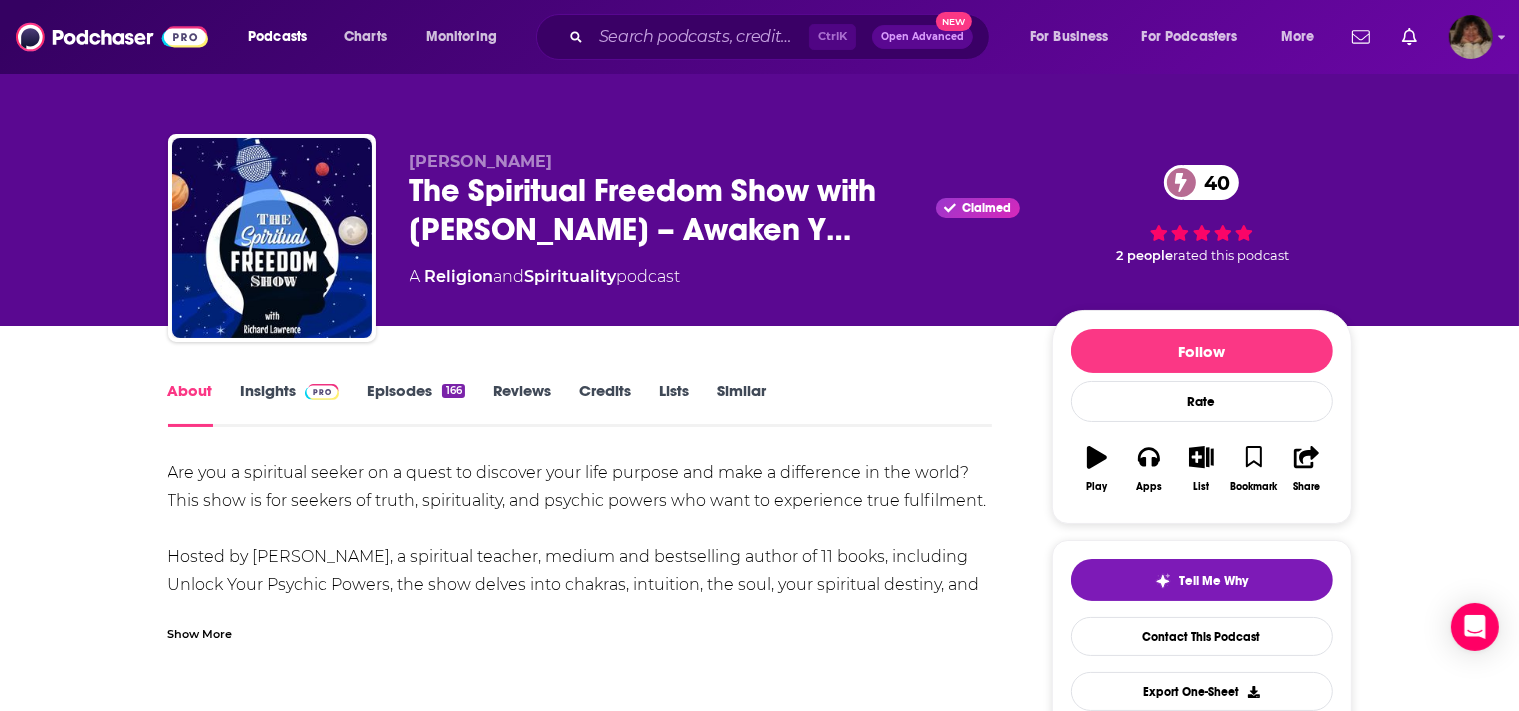 click on "Insights" at bounding box center [290, 404] 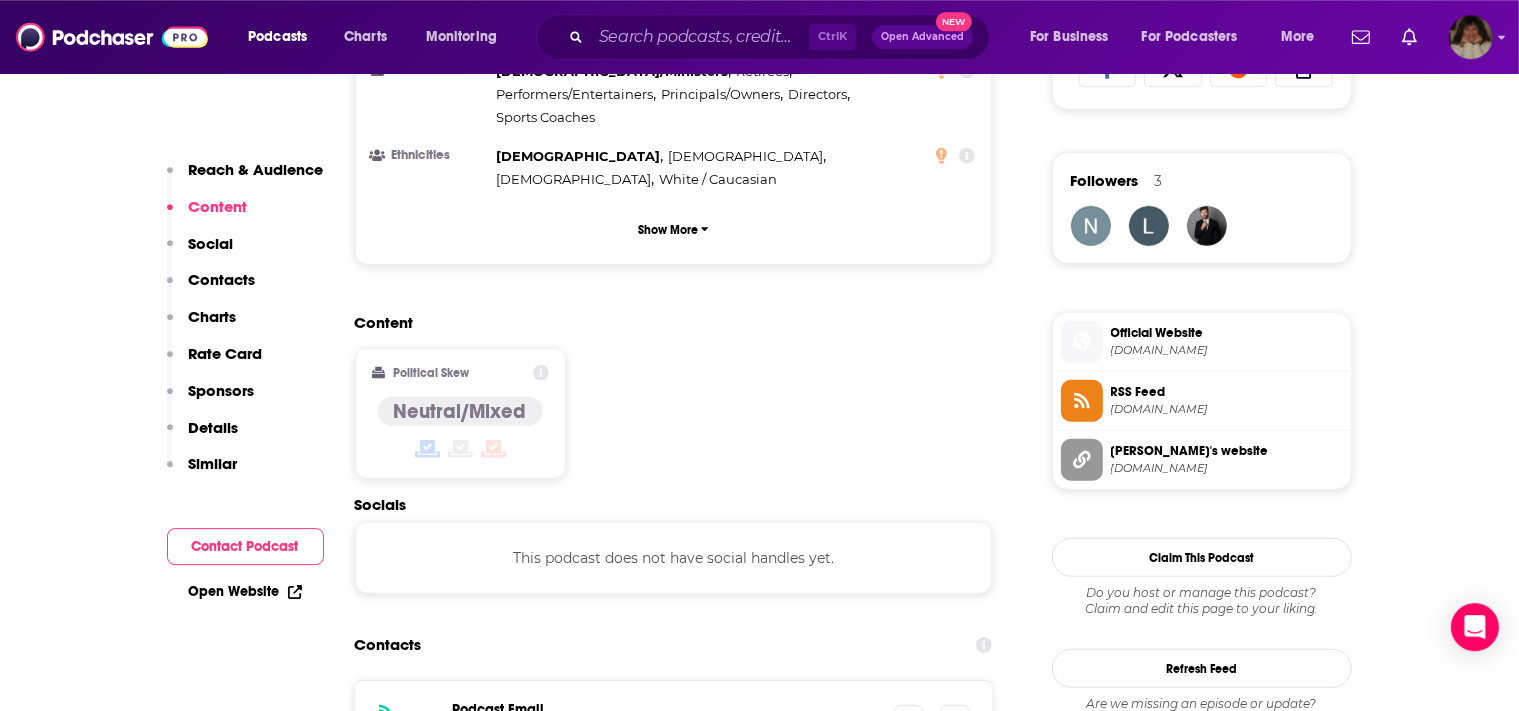 scroll, scrollTop: 1618, scrollLeft: 0, axis: vertical 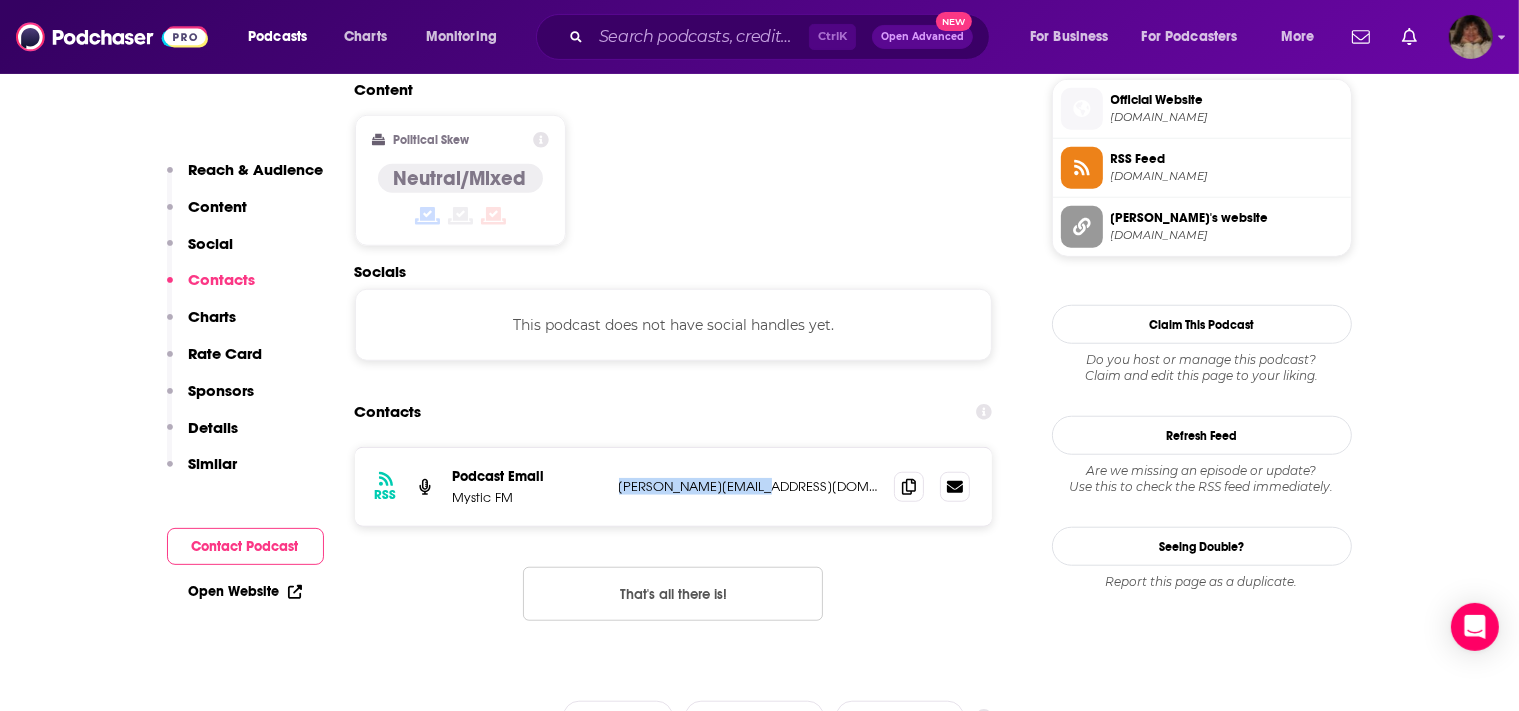 drag, startPoint x: 718, startPoint y: 361, endPoint x: 611, endPoint y: 366, distance: 107.11676 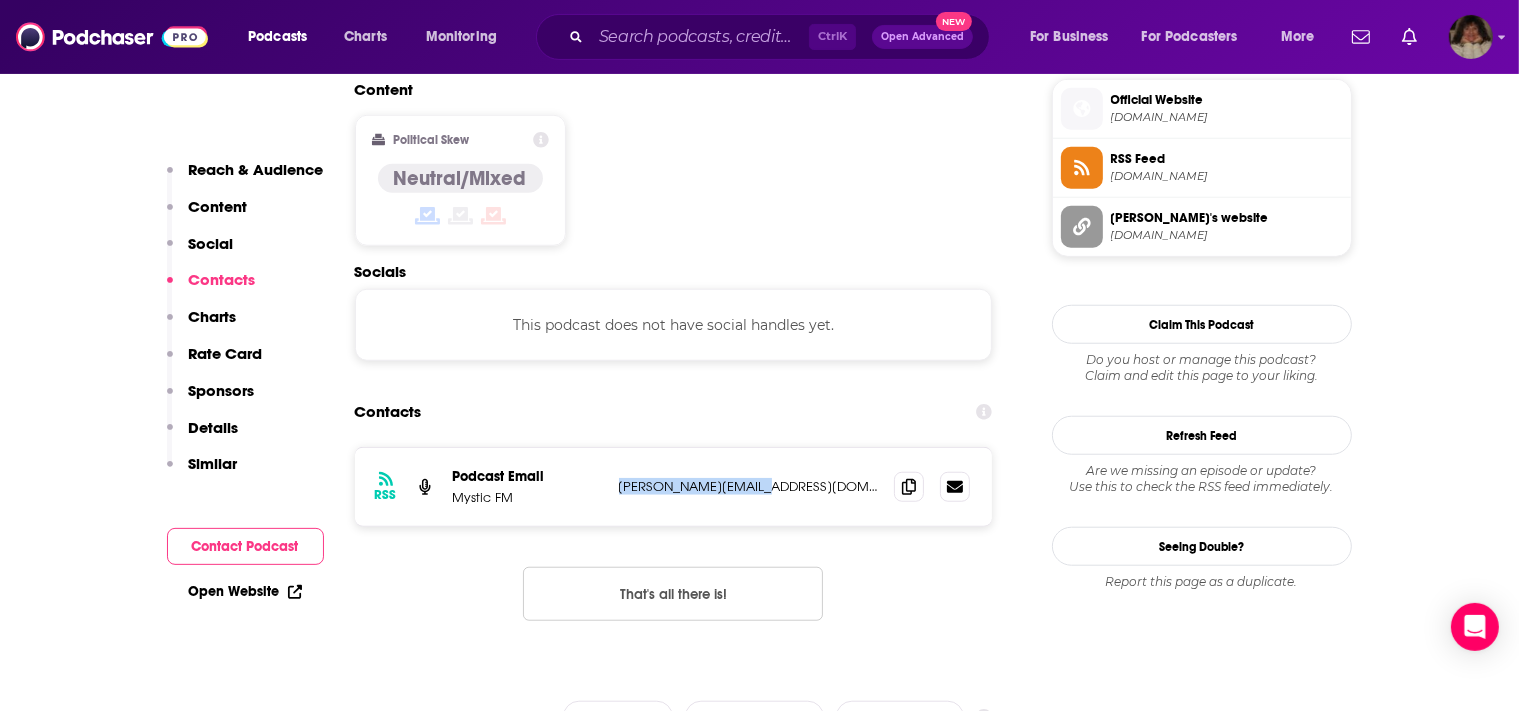 copy on "julian@aetherius.org" 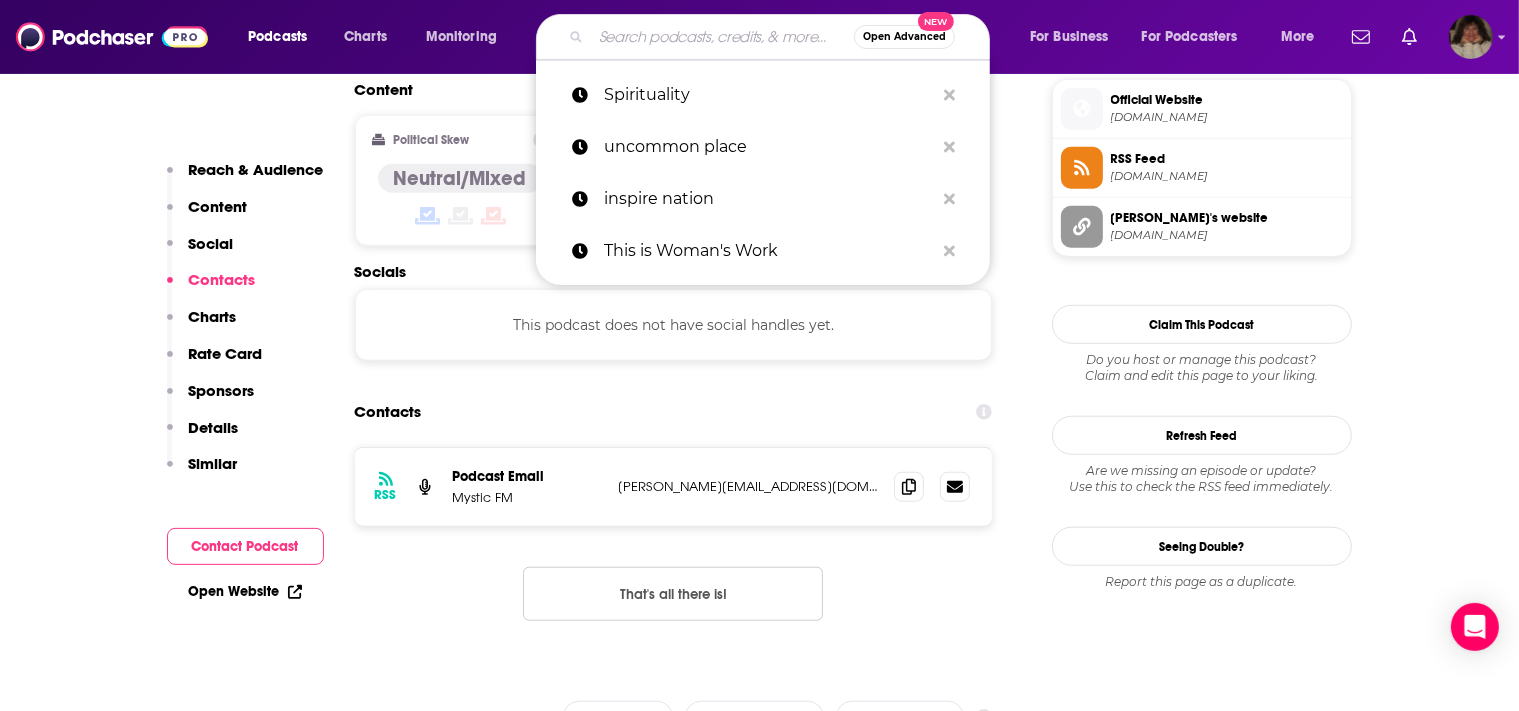 click at bounding box center [722, 37] 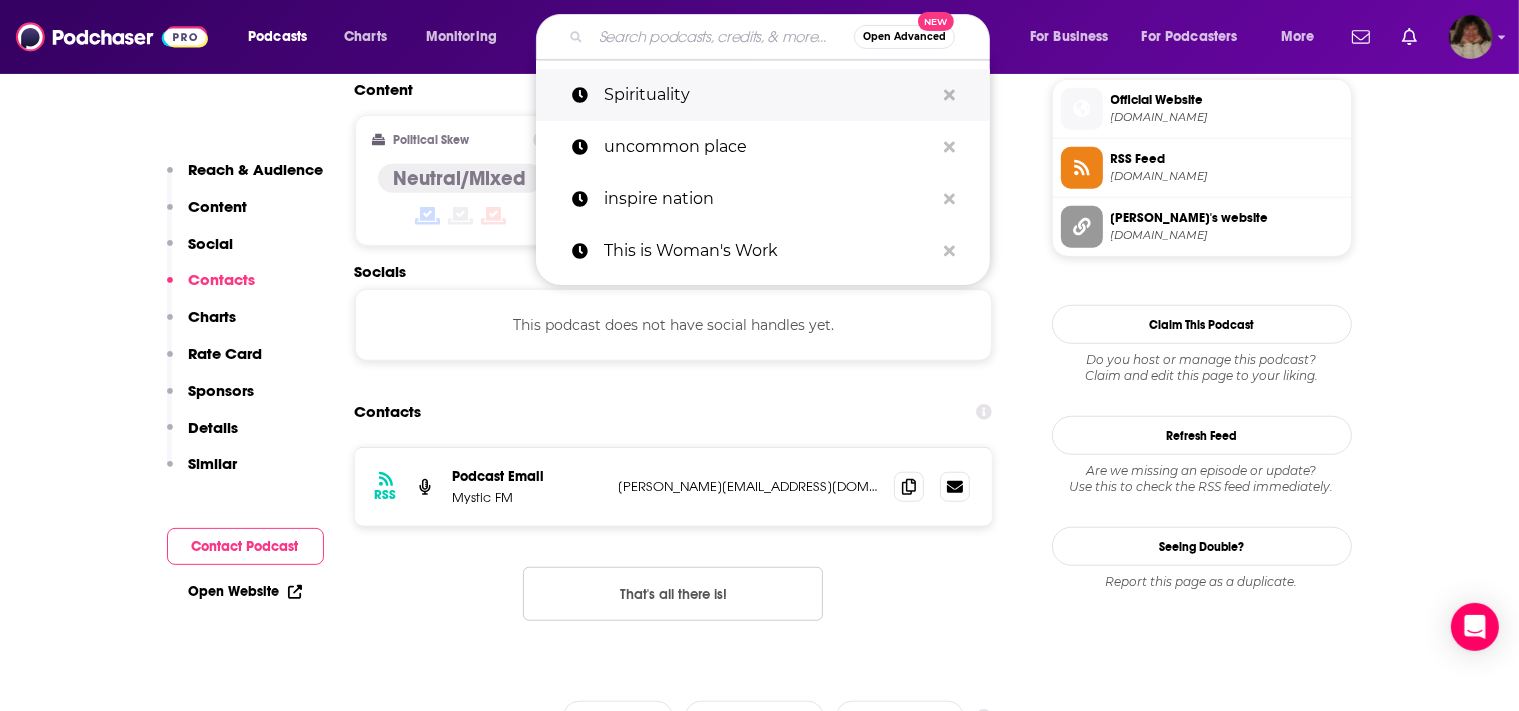 click on "Spirituality" at bounding box center (769, 95) 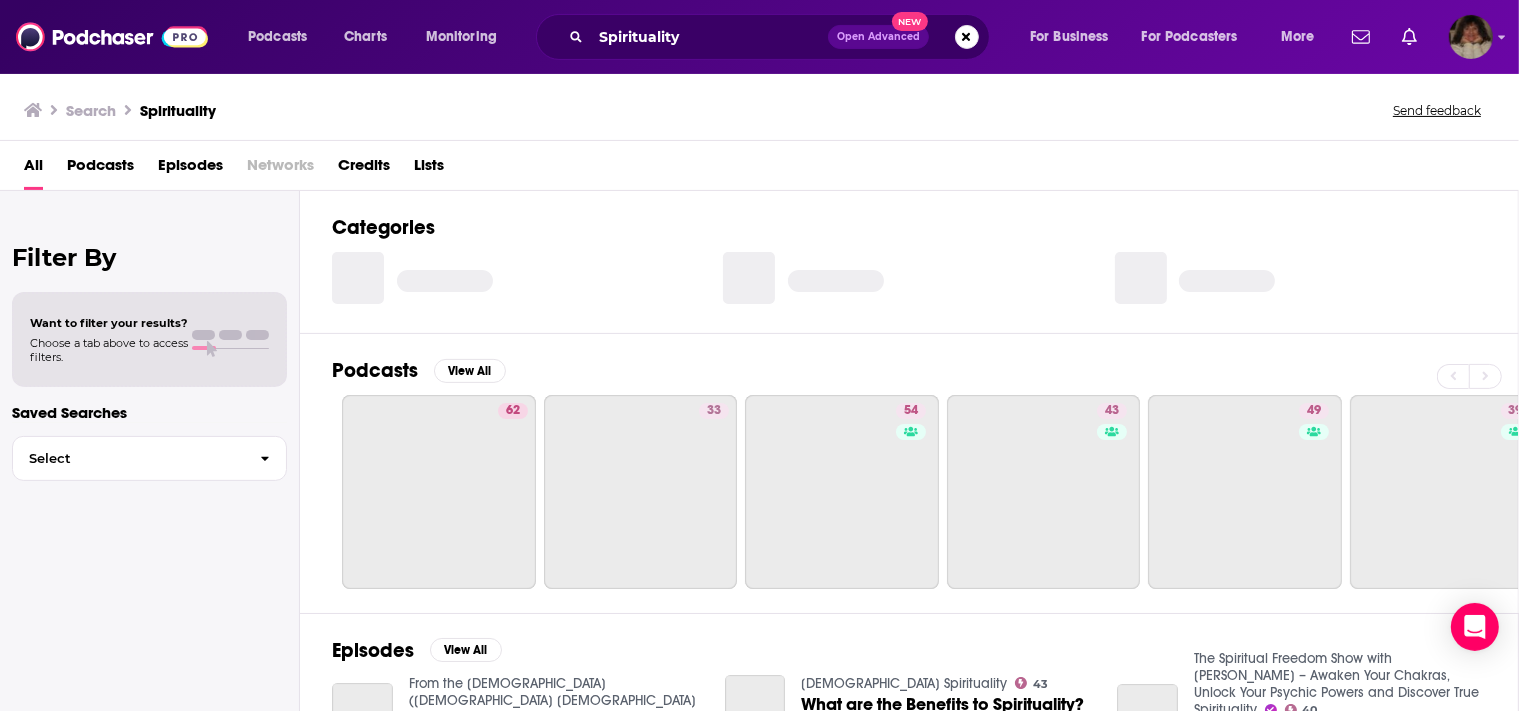 scroll, scrollTop: 0, scrollLeft: 0, axis: both 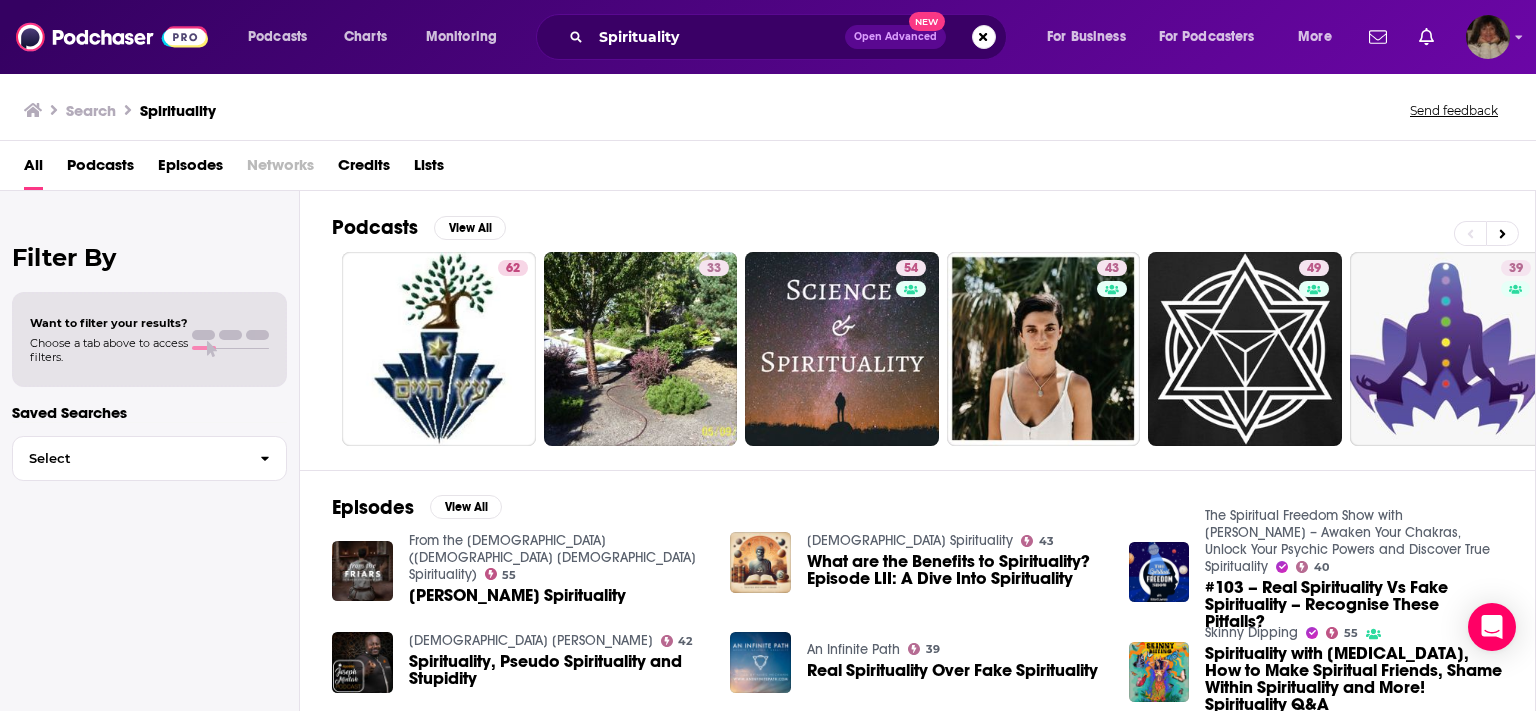 click on "From the Friars (Catholic Christian Spirituality) 55 Marian Spirituality" at bounding box center [558, 571] 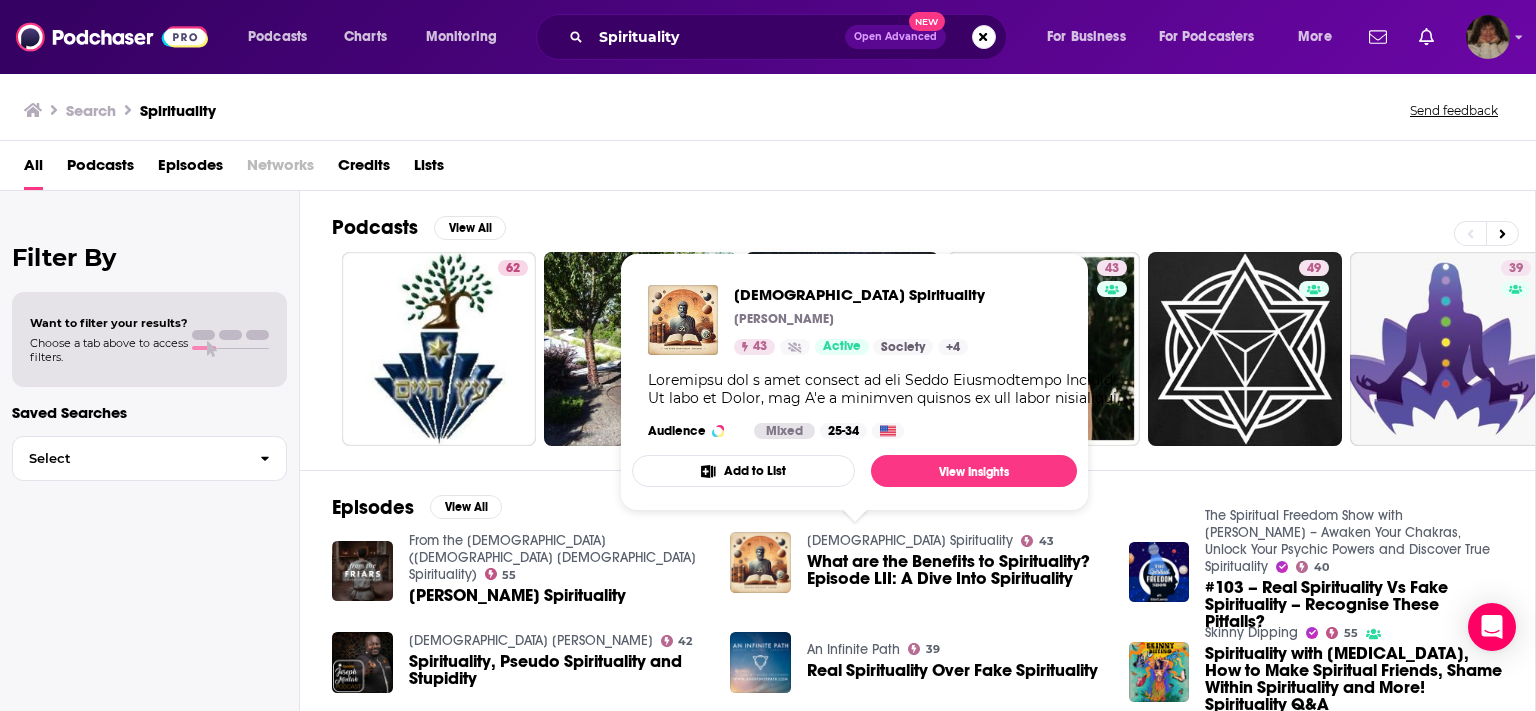click on "Stoic Spirituality" at bounding box center (910, 540) 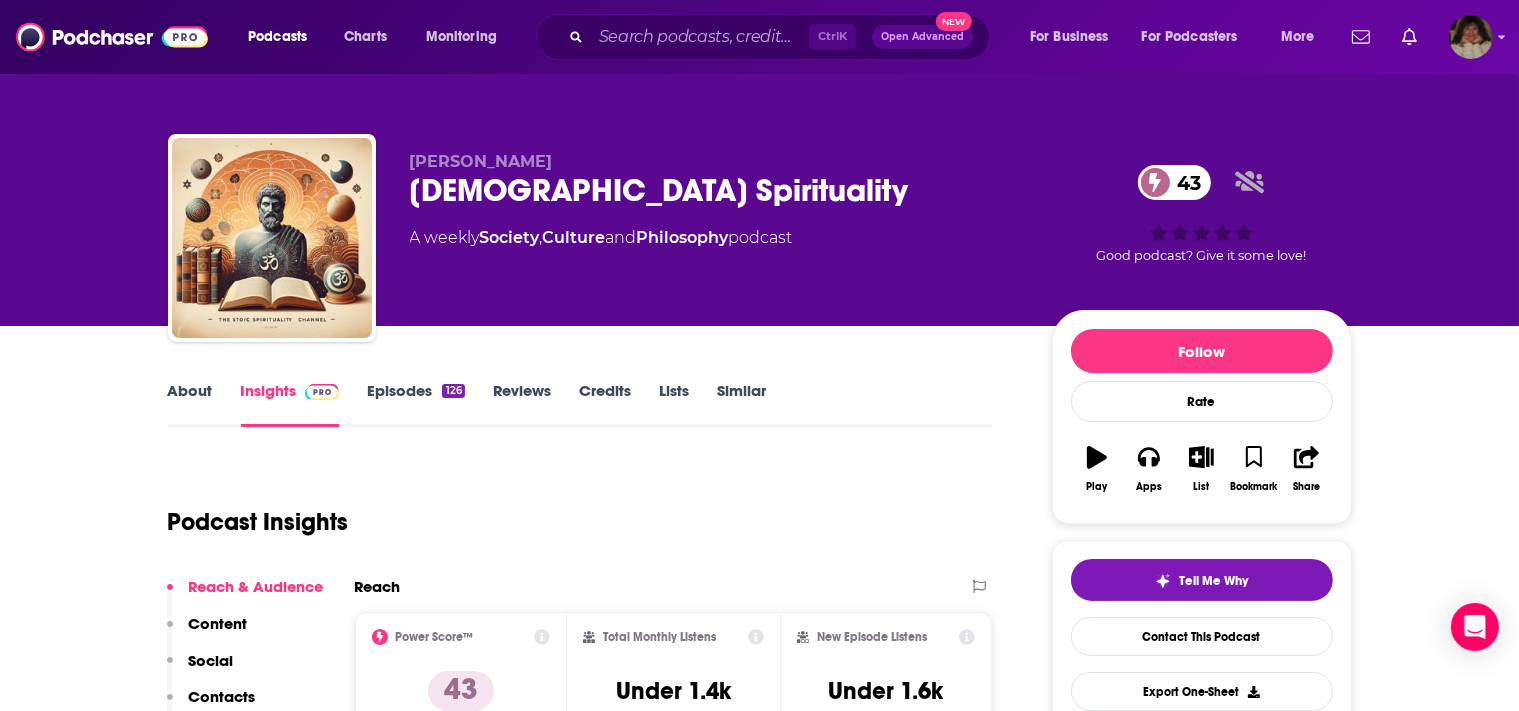 click on "About" at bounding box center (190, 404) 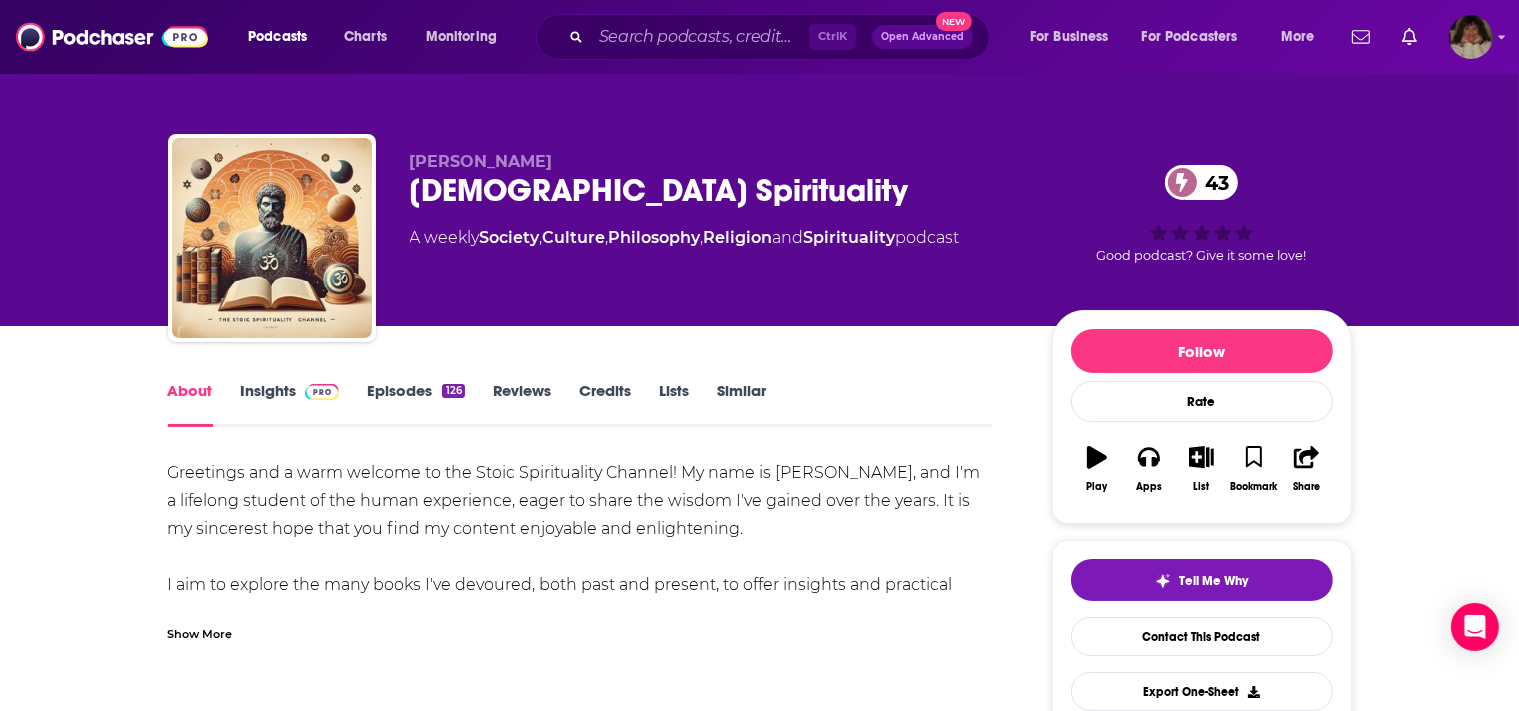 click on "Episodes 126" at bounding box center (415, 404) 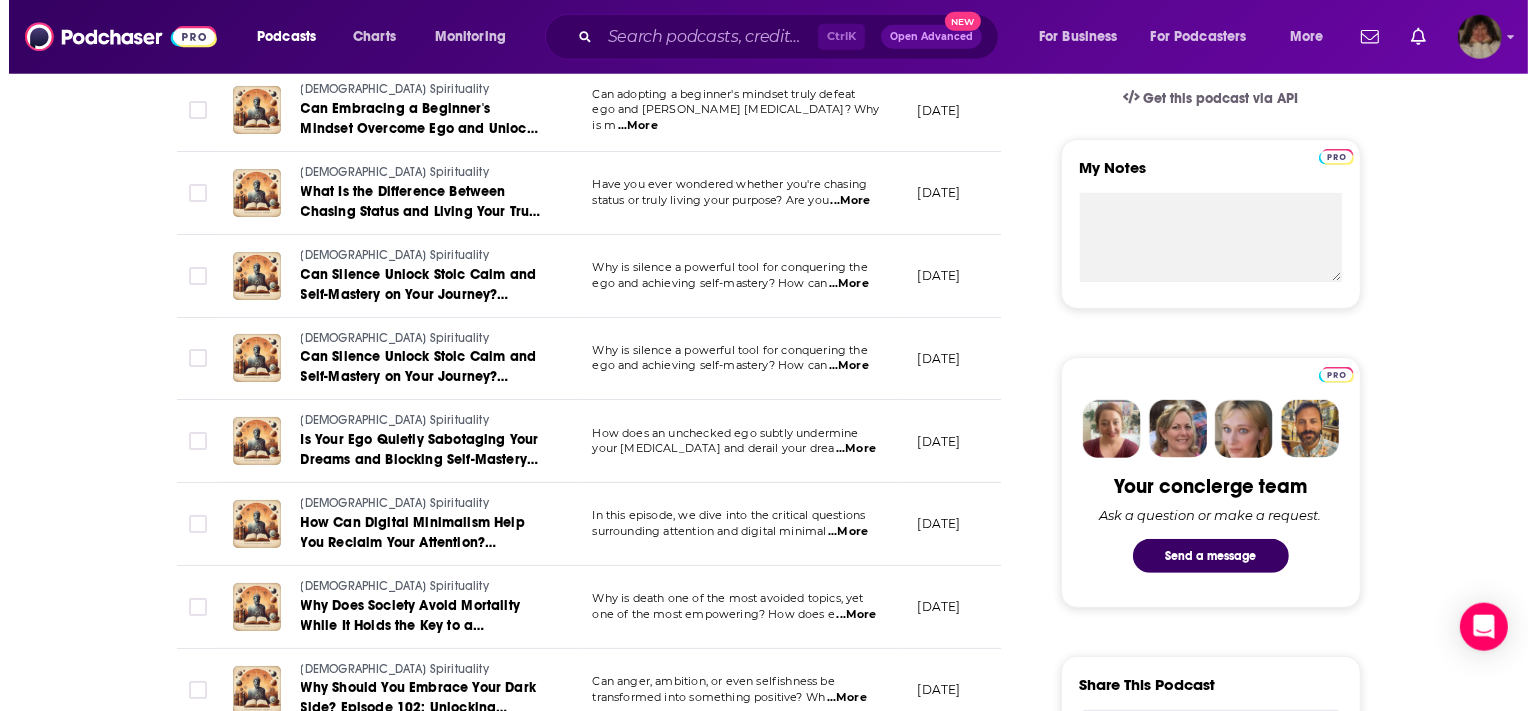 scroll, scrollTop: 0, scrollLeft: 0, axis: both 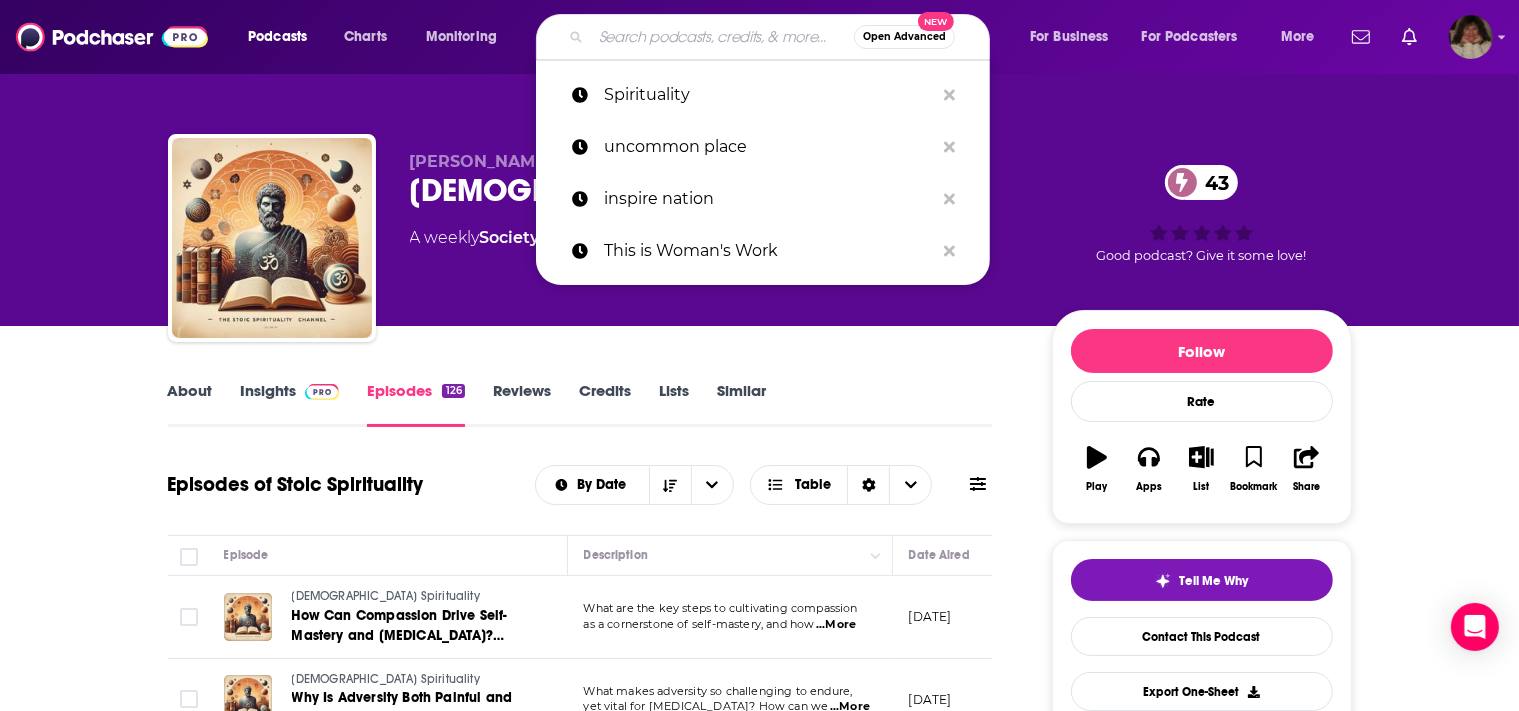 click at bounding box center (722, 37) 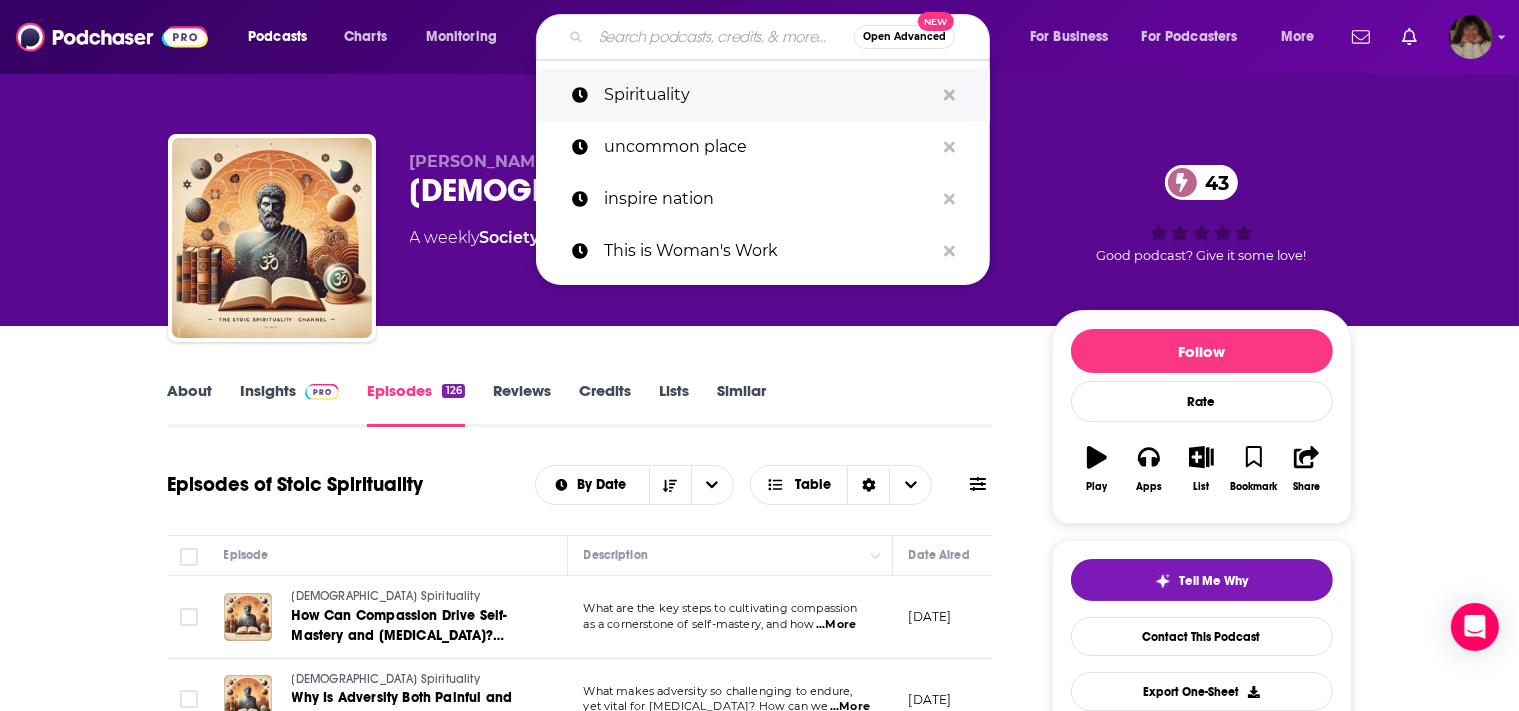 click on "Spirituality" at bounding box center (769, 95) 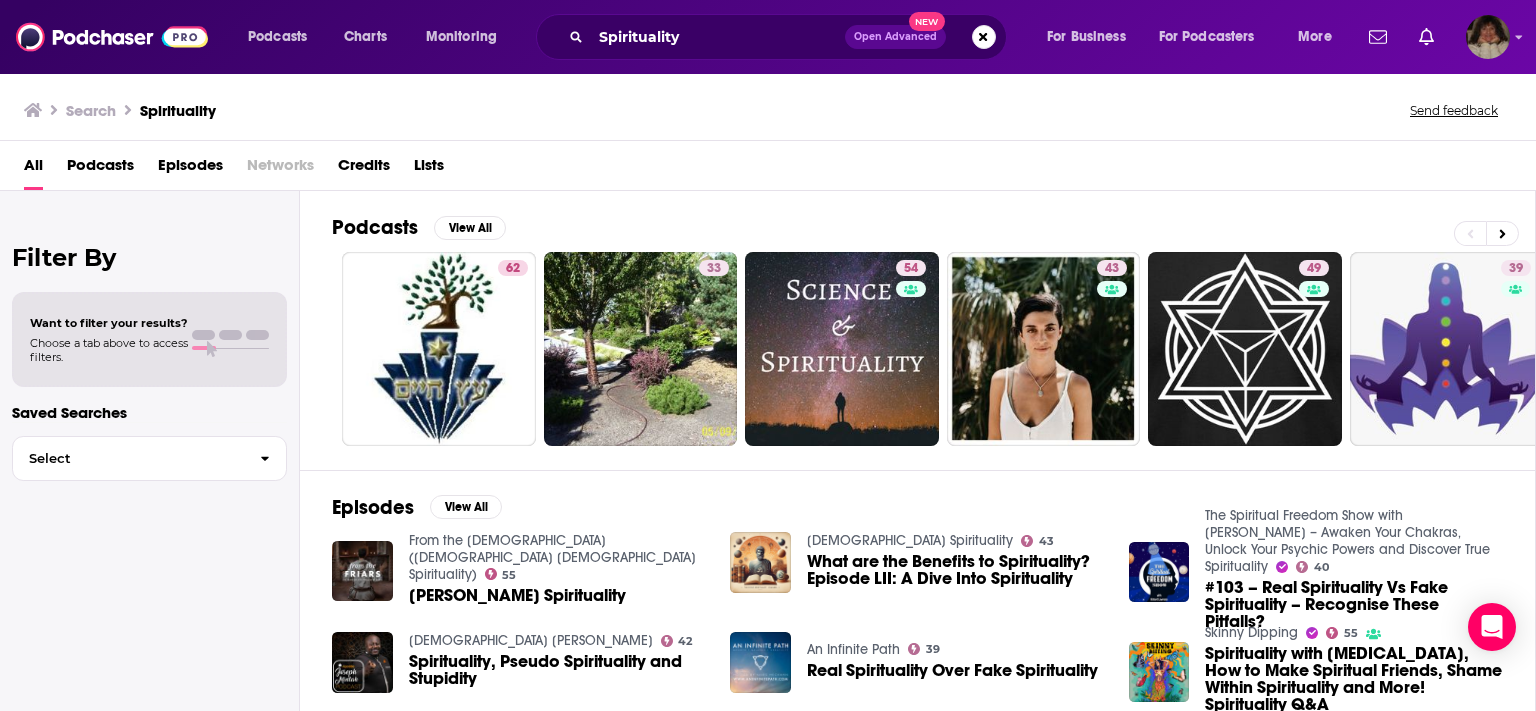 click on "Search Spirituality  Send feedback" at bounding box center [768, 106] 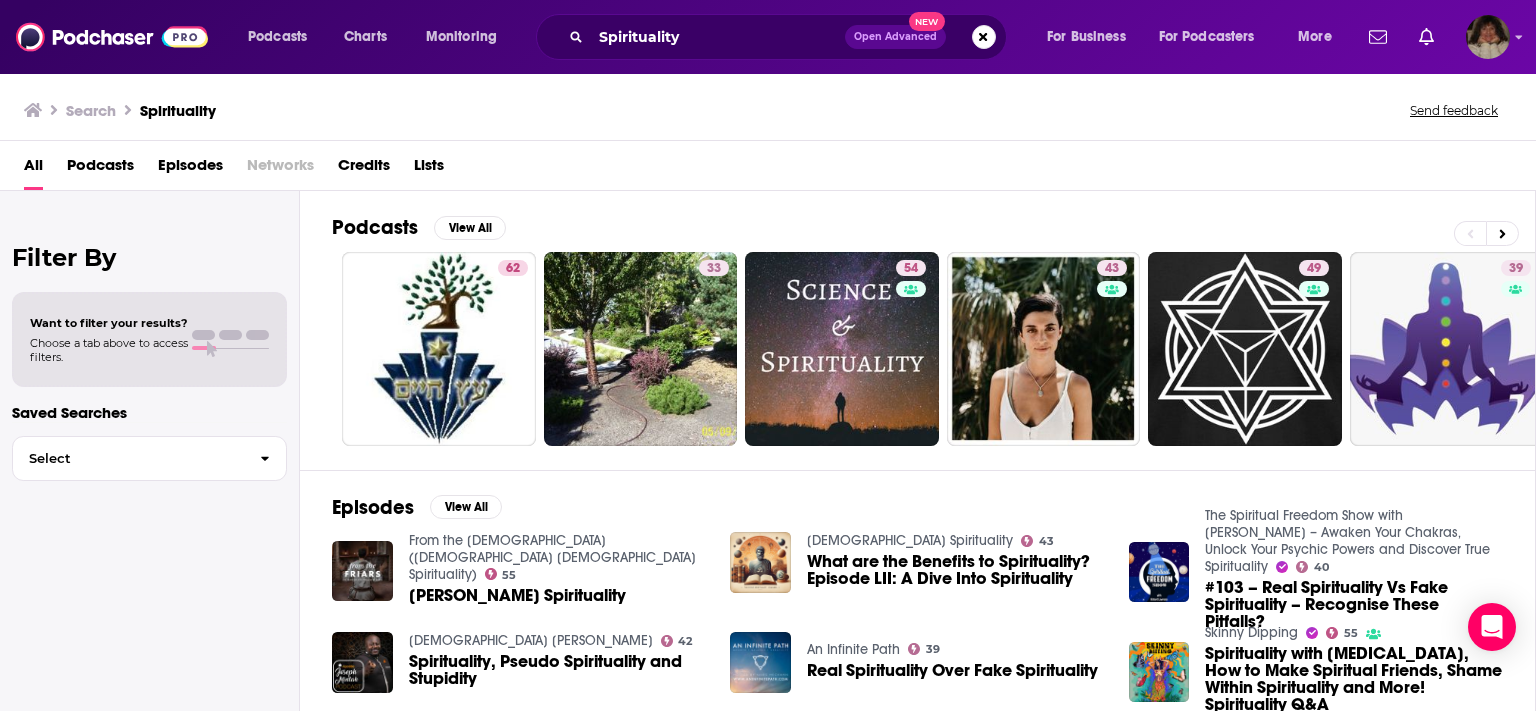 click on "The Spiritual Freedom Show with Richard Lawrence – Awaken Your Chakras, Unlock Your Psychic Powers and Discover True Spirituality 40" at bounding box center (1354, 541) 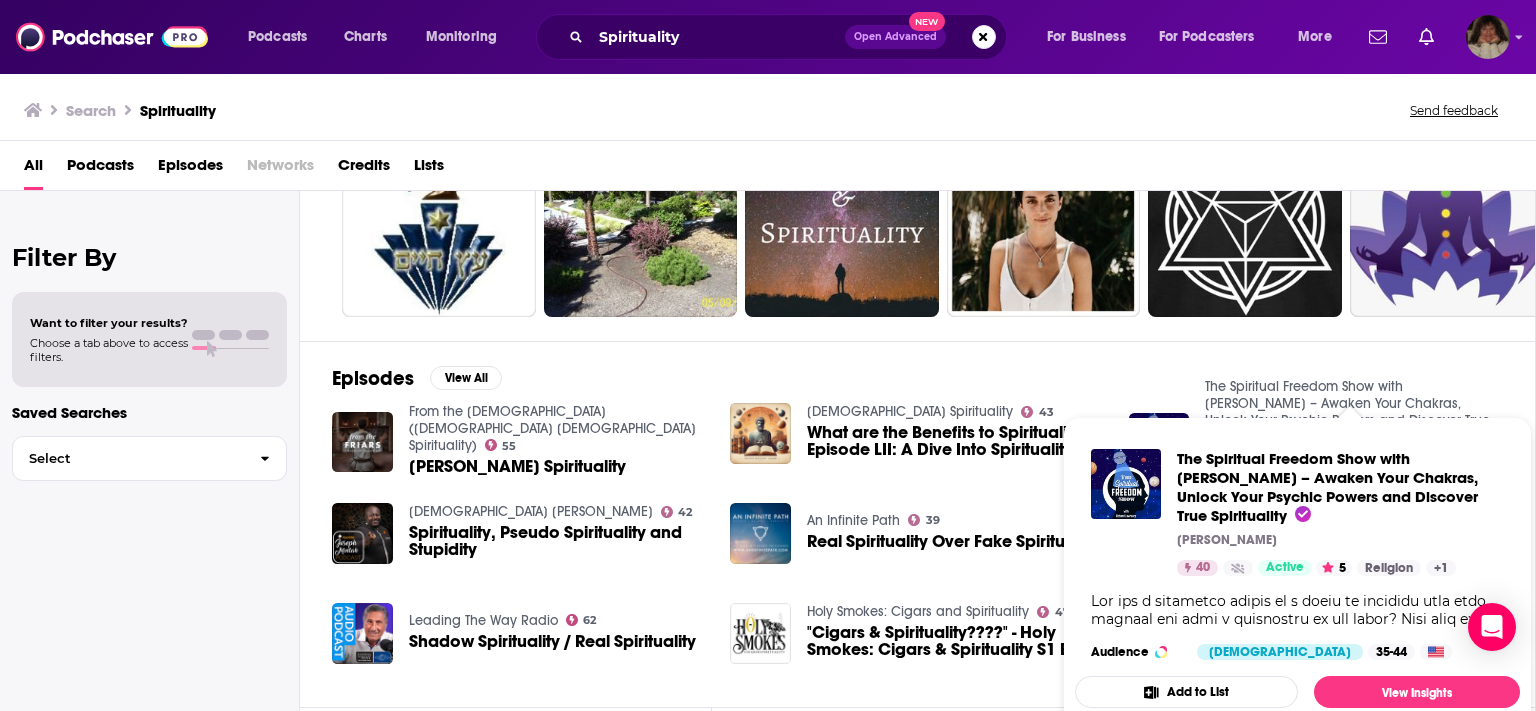 scroll, scrollTop: 173, scrollLeft: 0, axis: vertical 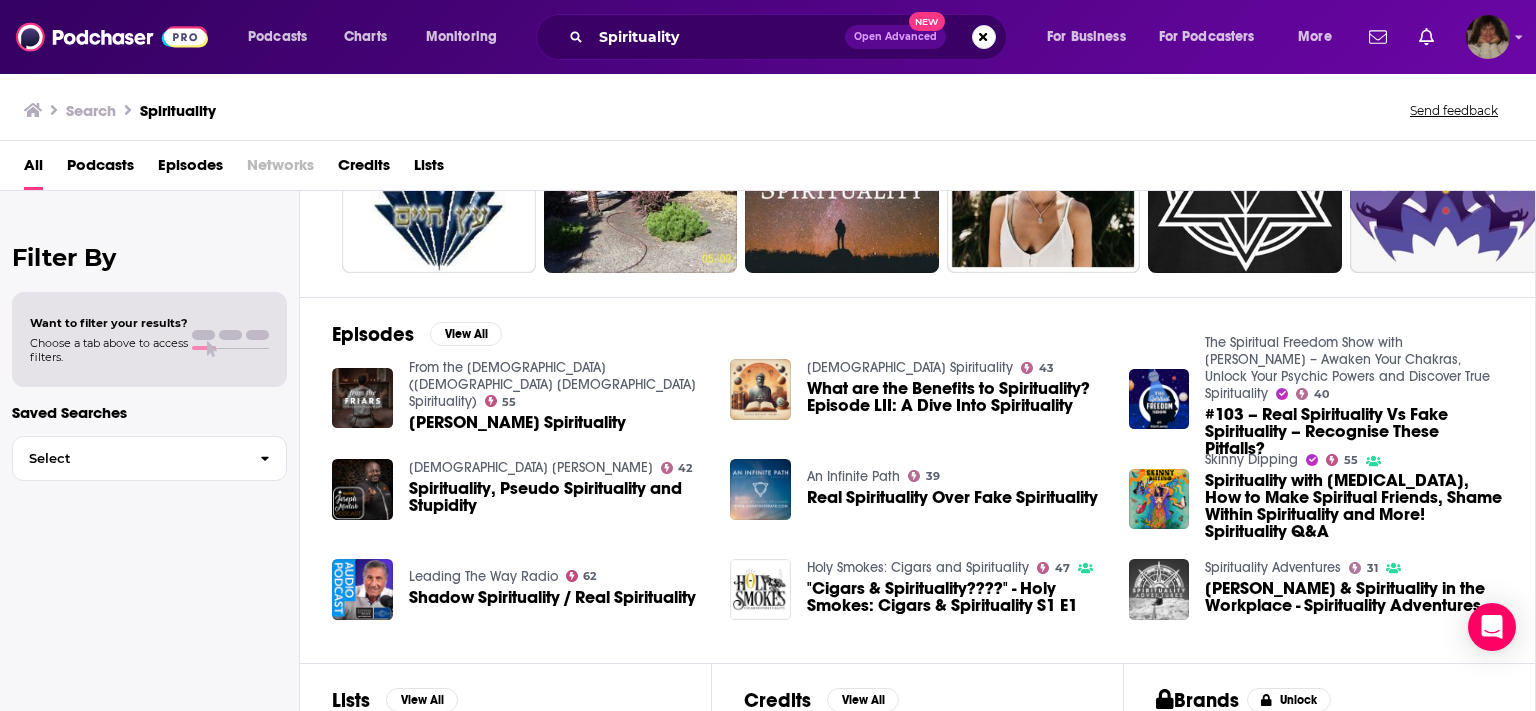 click on "Episodes View All From the Friars (Catholic Christian Spirituality) 55 Marian Spirituality Stoic Spirituality 43 What are the Benefits to Spirituality? Episode LII: A Dive Into Spirituality The Spiritual Freedom Show with Richard Lawrence – Awaken Your Chakras, Unlock Your Psychic Powers and Discover True Spirituality 40 #103 – Real Spirituality Vs Fake Spirituality – Recognise These Pitfalls? Apostle Joseph Mintah 42 Spirituality, Pseudo Spirituality and Stupidity An Infinite Path 39 Real Spirituality Over Fake Spirituality Skinny Dipping 55 Spirituality with ADHD, How to Make Spiritual Friends, Shame Within Spirituality and More! Spirituality Q&A Leading The Way Radio 62 Shadow Spirituality / Real Spirituality Holy Smokes: Cigars and Spirituality 47 "Cigars & Spirituality????" - Holy Smokes: Cigars & Spirituality S1 E1 Spirituality Adventures 31 Andrew Potter & Spirituality in the Workplace - Spirituality Adventures" at bounding box center [918, 480] 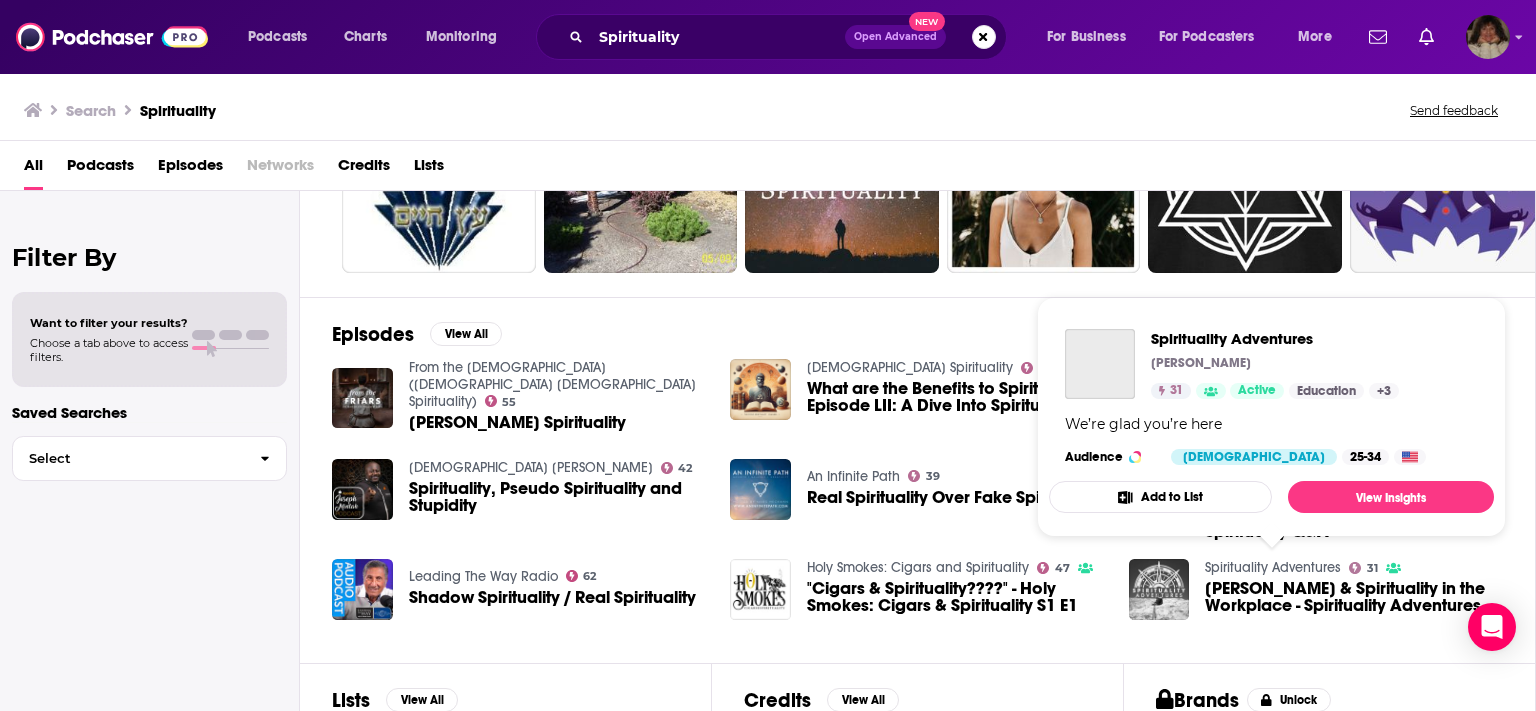 click on "Spirituality Adventures" at bounding box center (1273, 567) 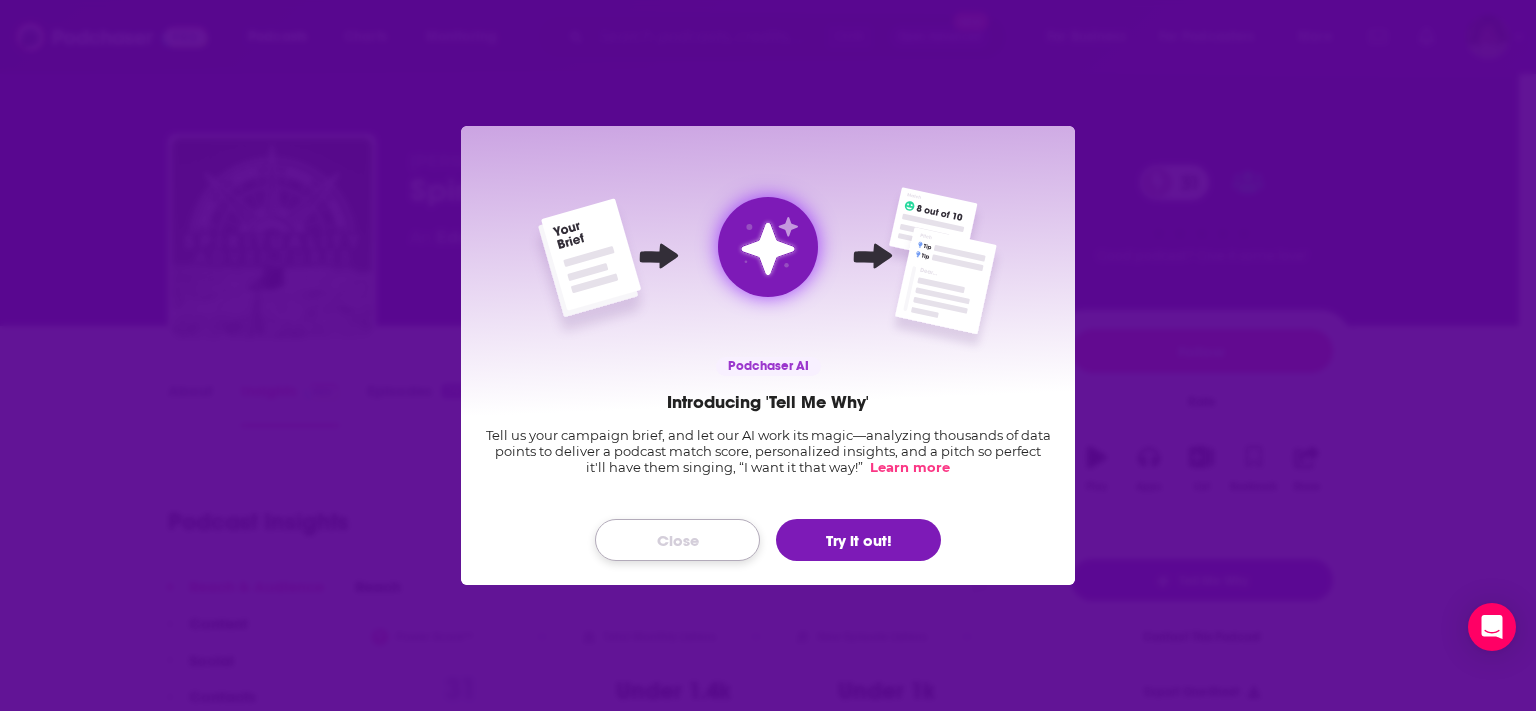 click on "Close" at bounding box center (677, 540) 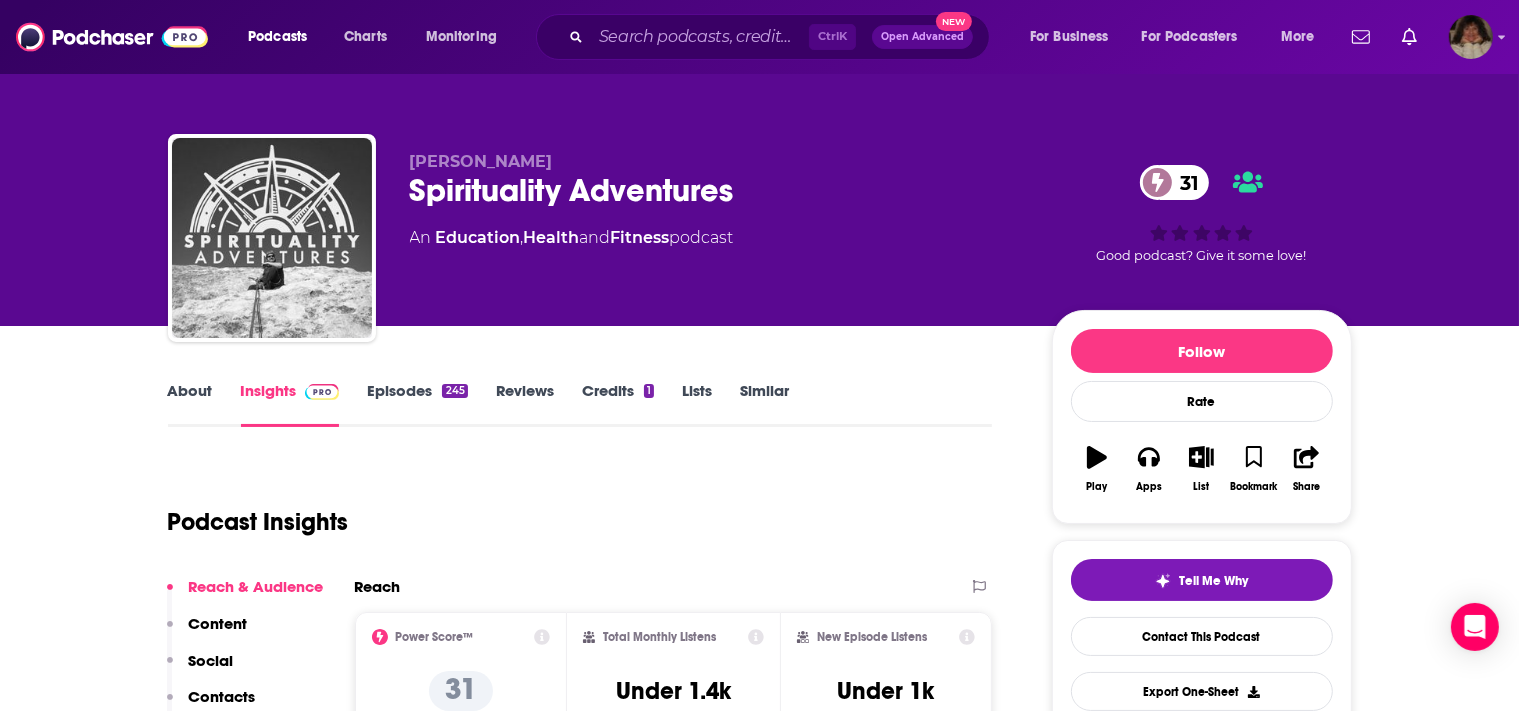 click on "About" at bounding box center (190, 404) 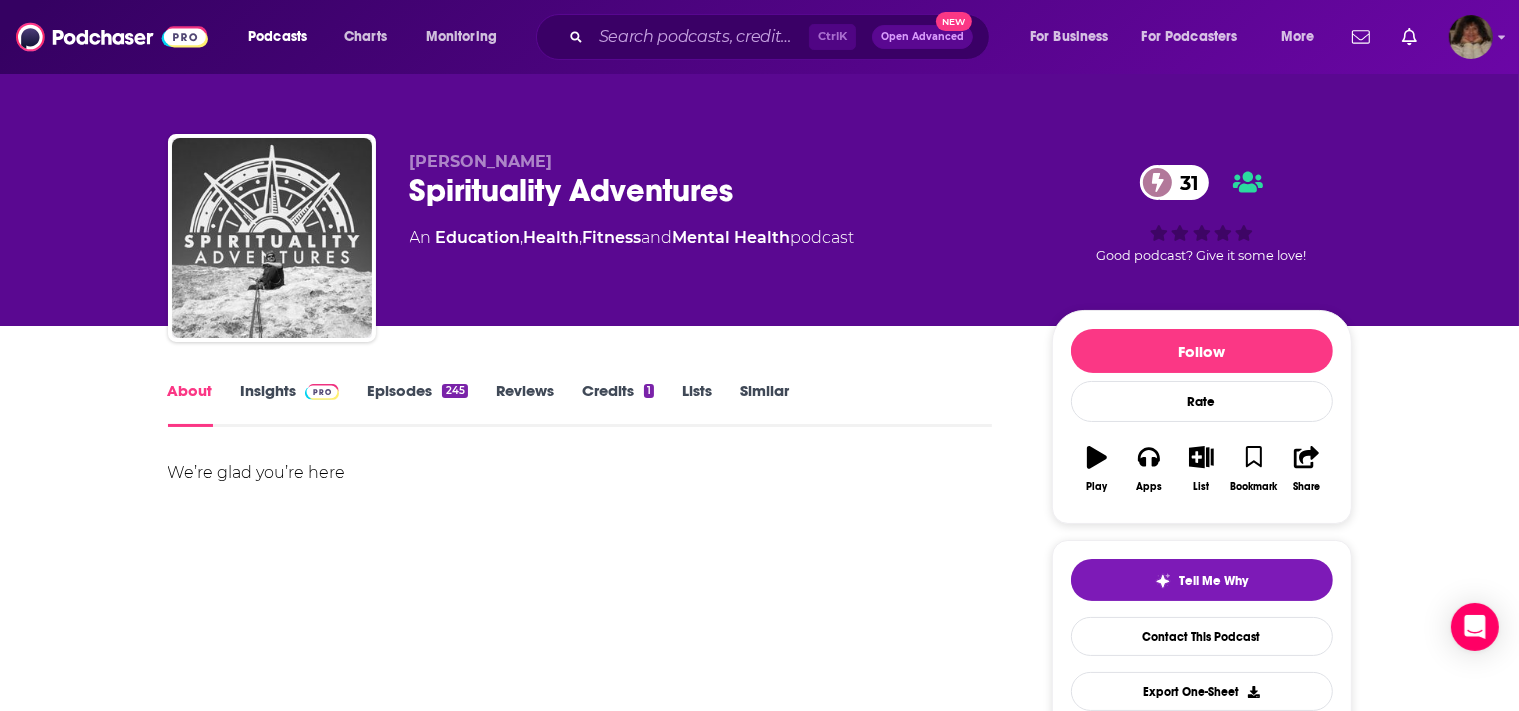 click on "About" at bounding box center [190, 404] 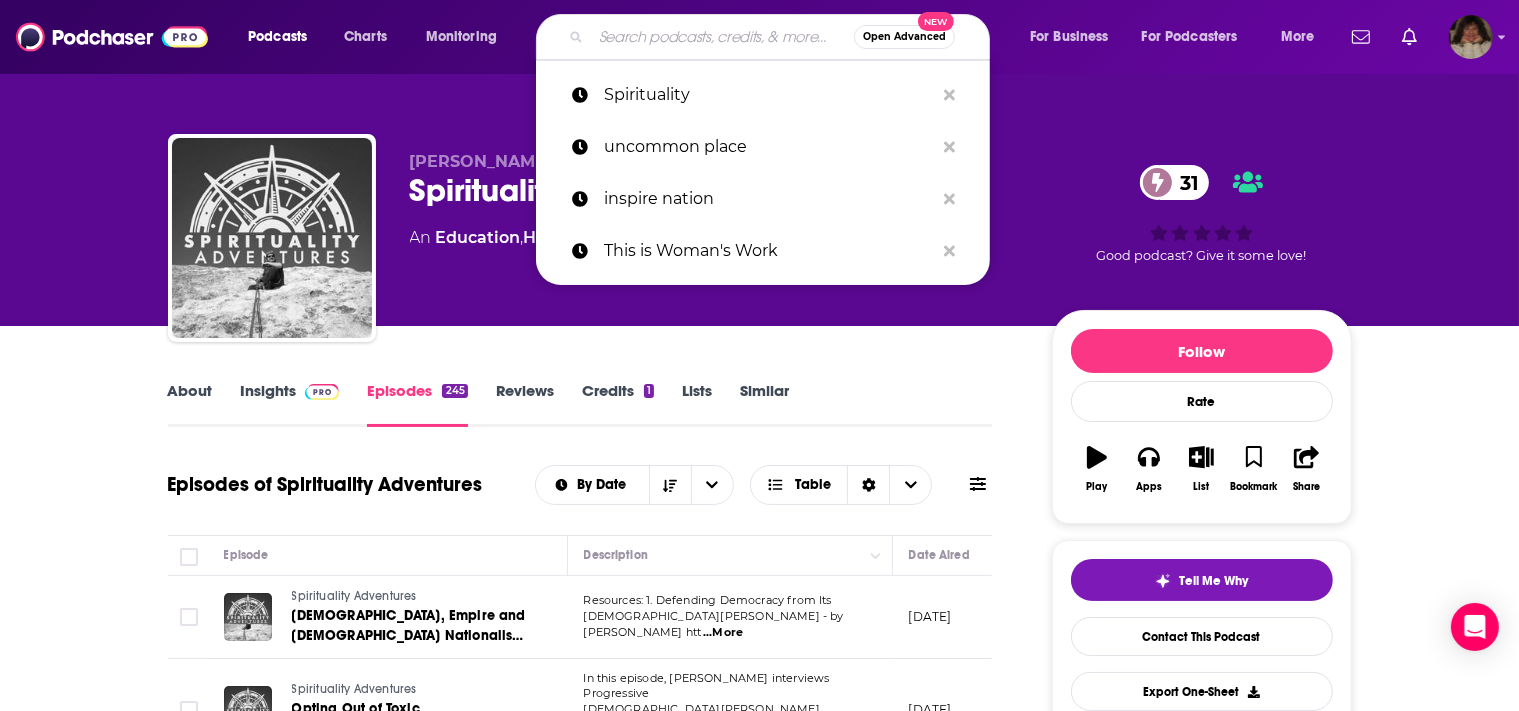 click at bounding box center (722, 37) 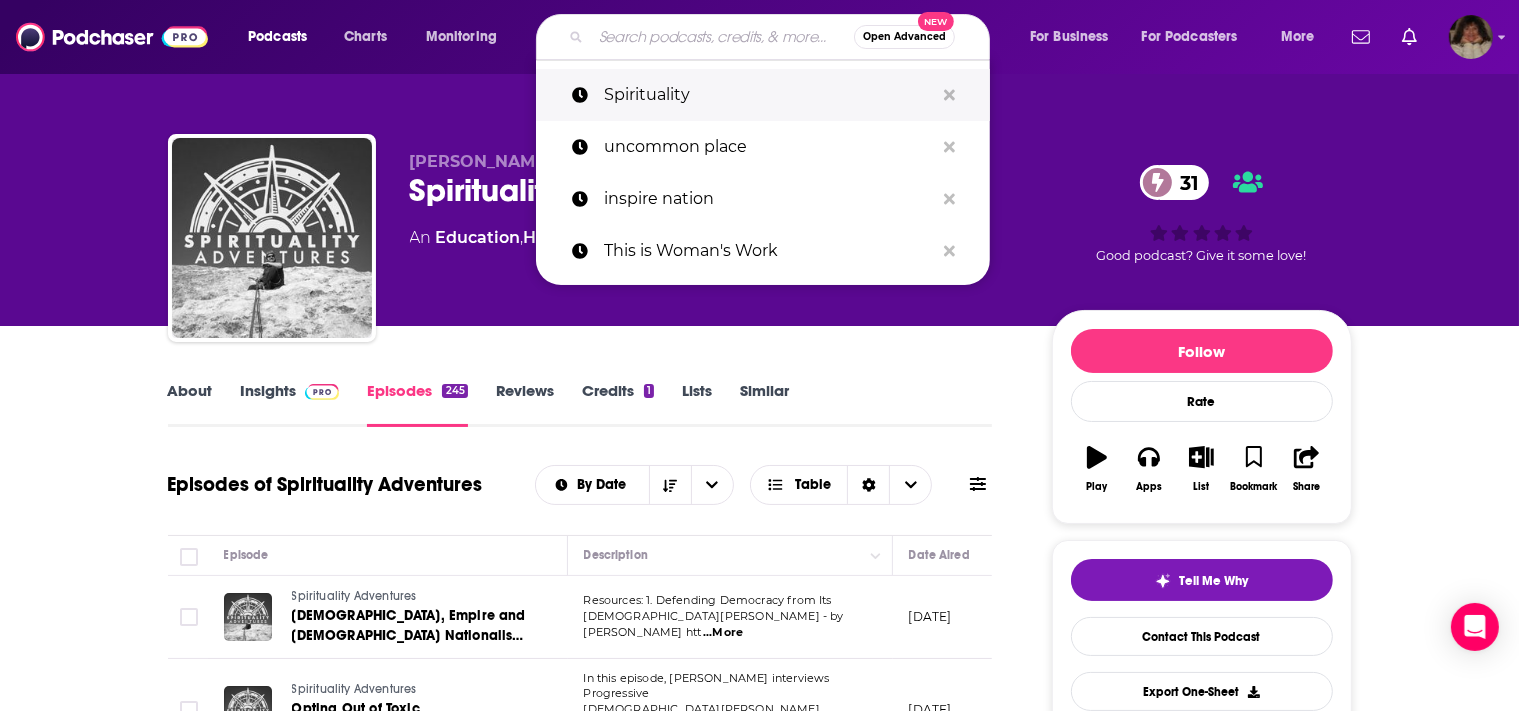 click on "Spirituality" at bounding box center (769, 95) 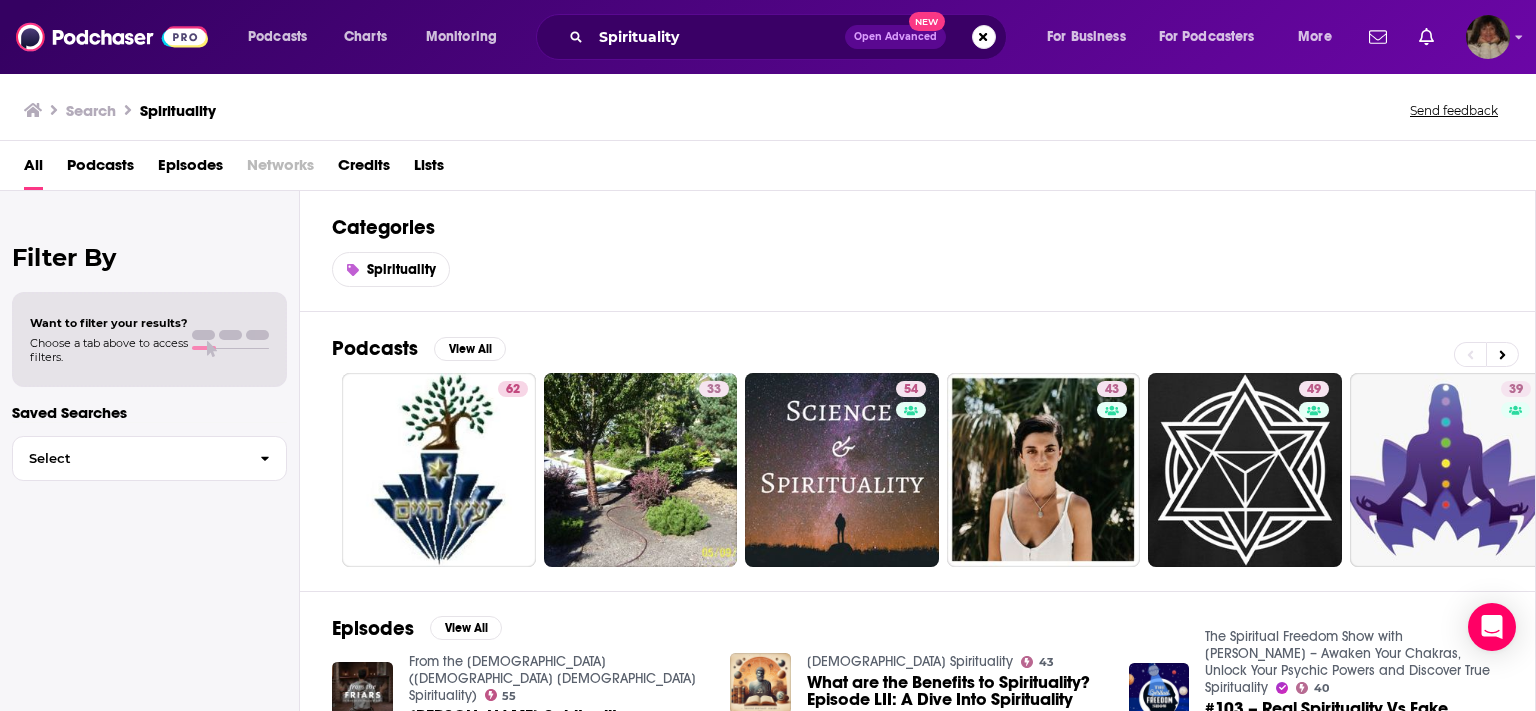 drag, startPoint x: 1507, startPoint y: 684, endPoint x: 1507, endPoint y: 746, distance: 62 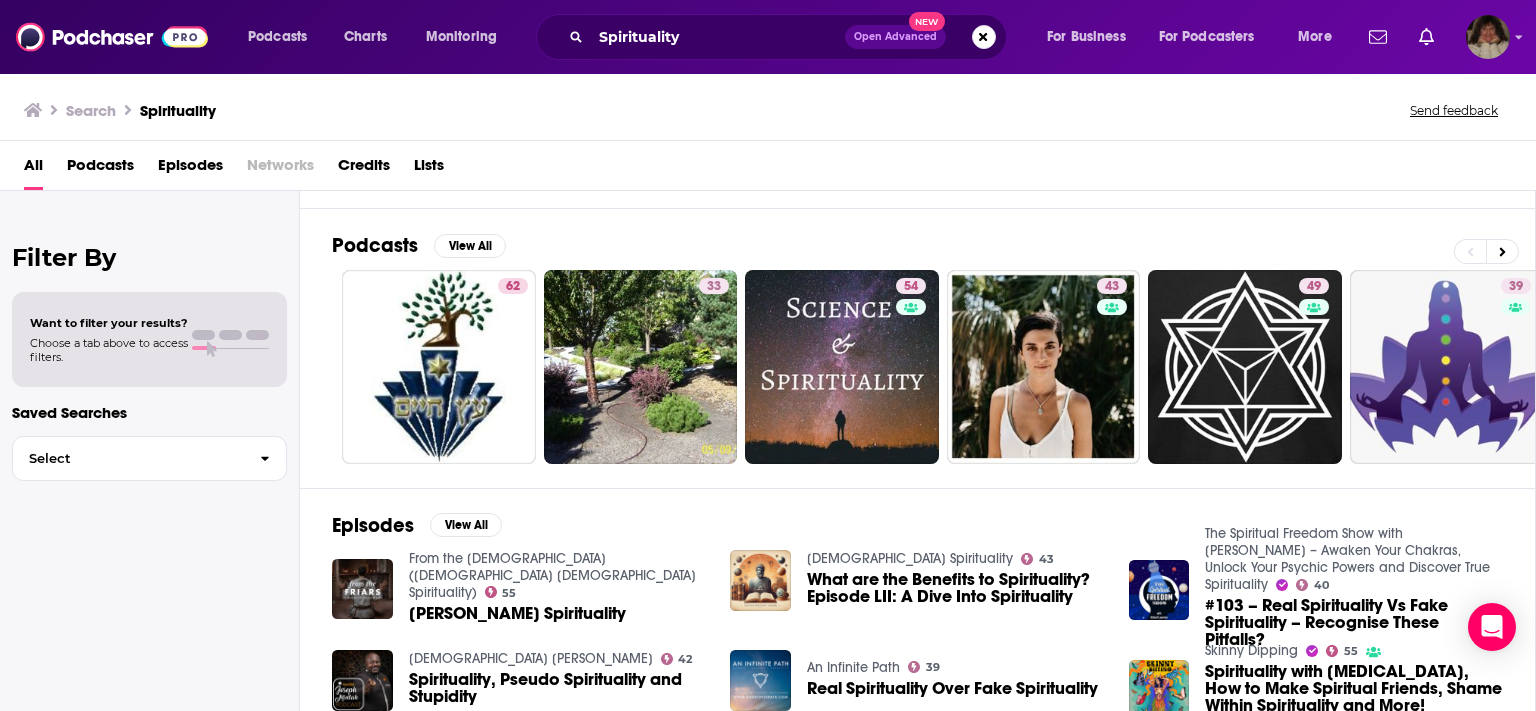 click on "All Podcasts Episodes Networks Credits Lists" at bounding box center (772, 169) 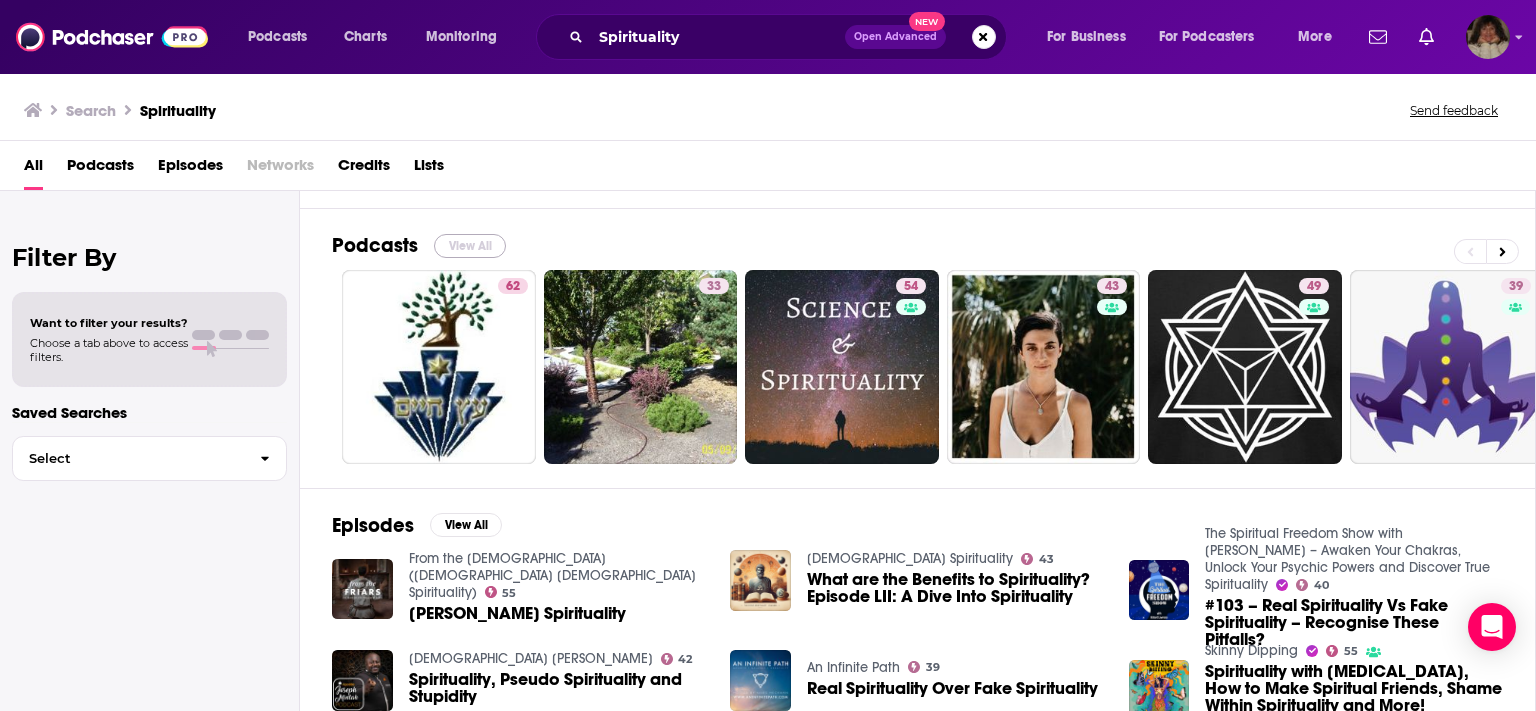 click on "View All" at bounding box center (470, 246) 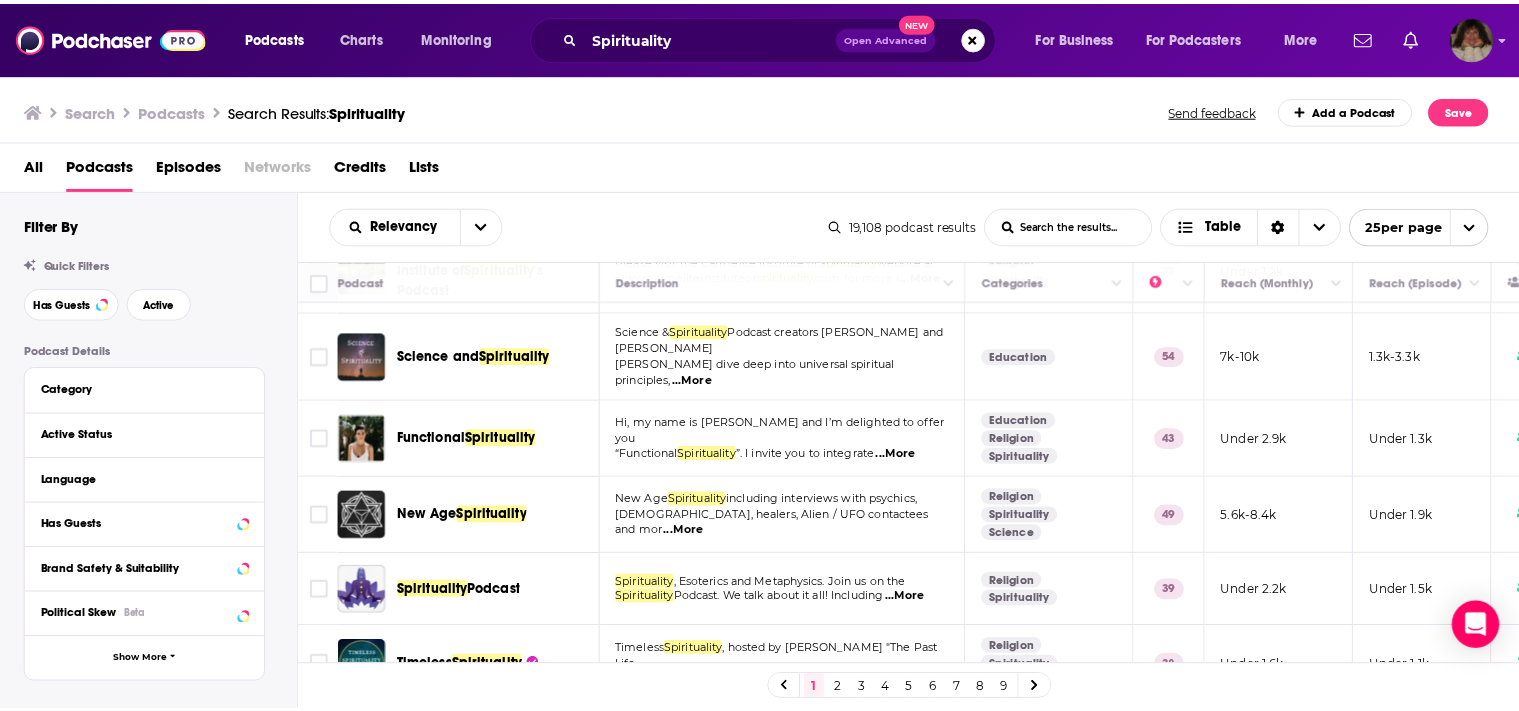 scroll, scrollTop: 229, scrollLeft: 0, axis: vertical 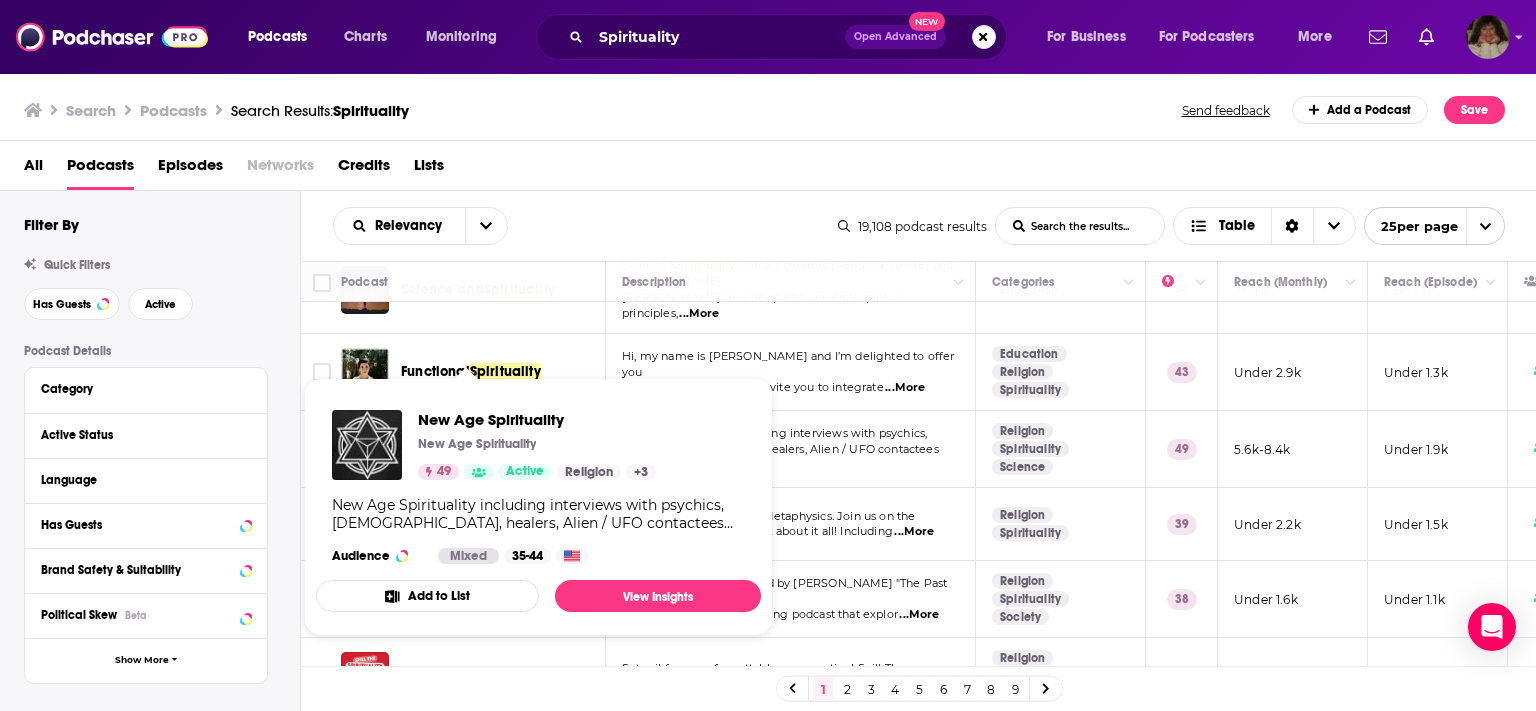 click on "New Age Spirituality New Age Spirituality 49 Active Religion + 3 New Age Spirituality including interviews with psychics, shamans, healers, Alien / UFO contactees and more! Audience Mixed 35-44" at bounding box center [538, 487] 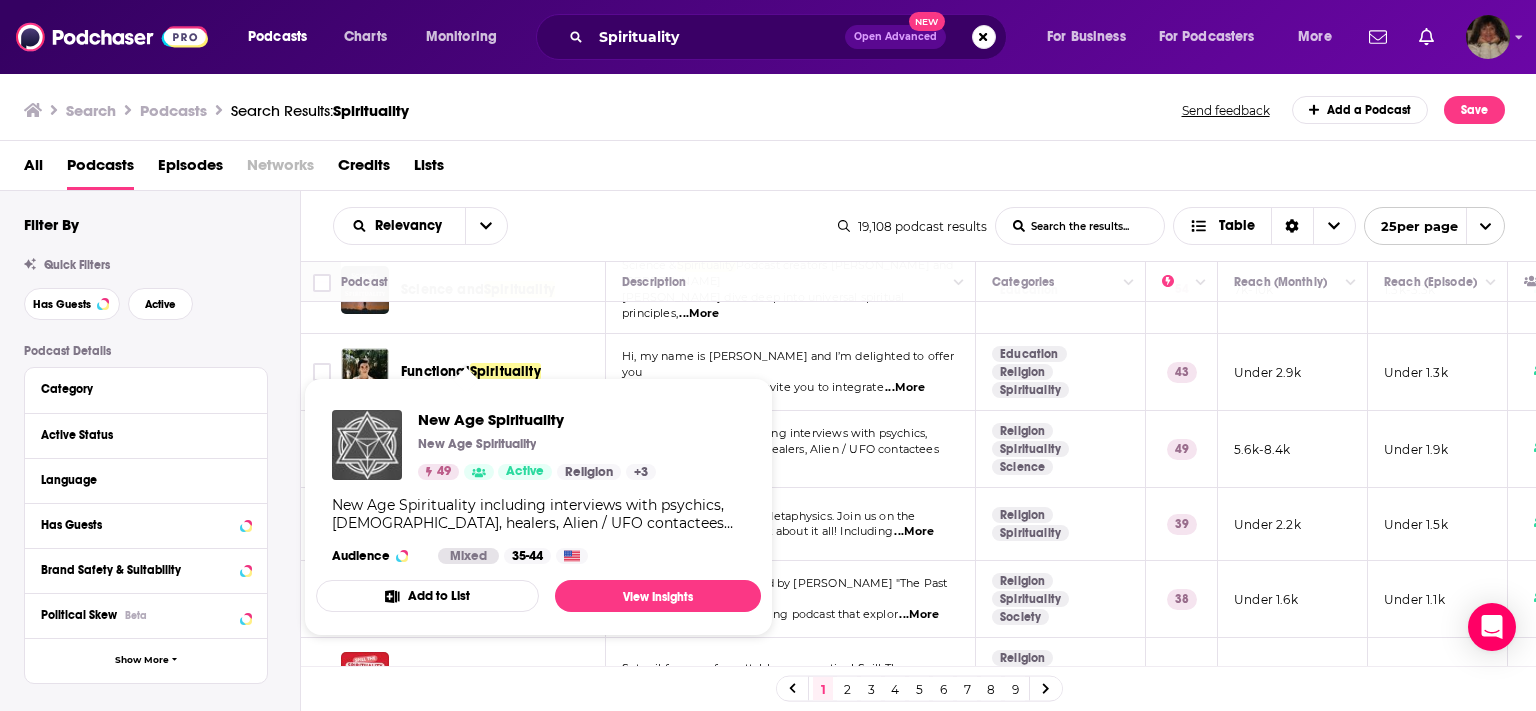 click at bounding box center (367, 445) 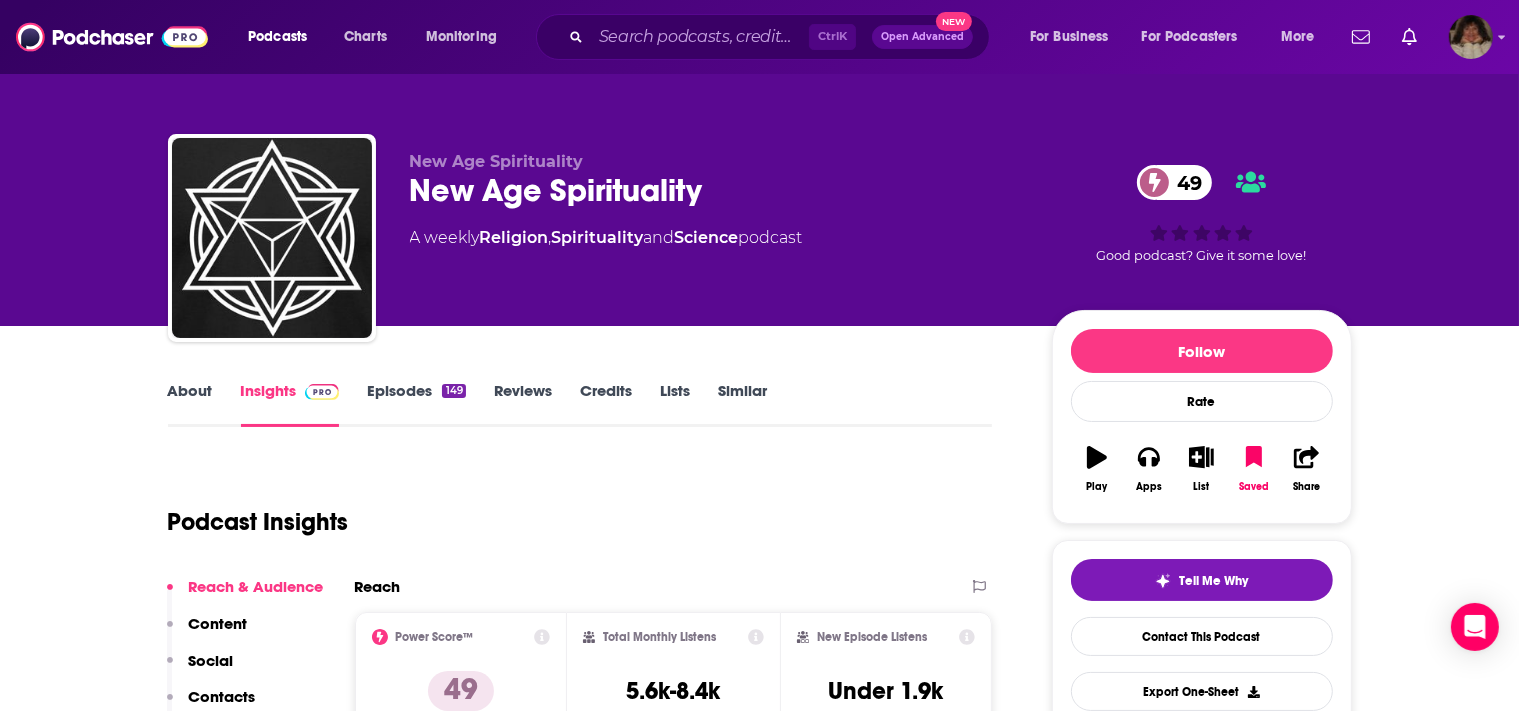 click on "About" at bounding box center [190, 404] 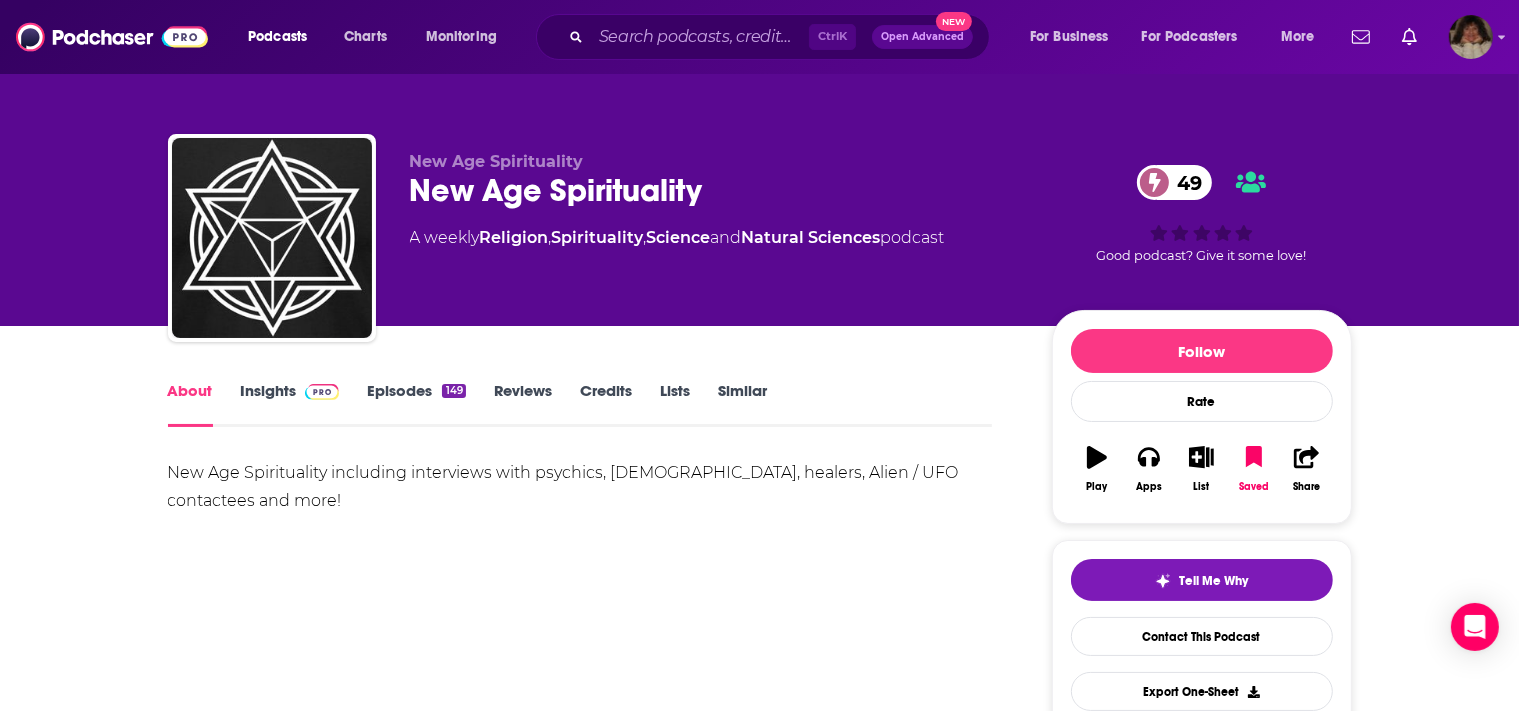 click on "Insights" at bounding box center [290, 404] 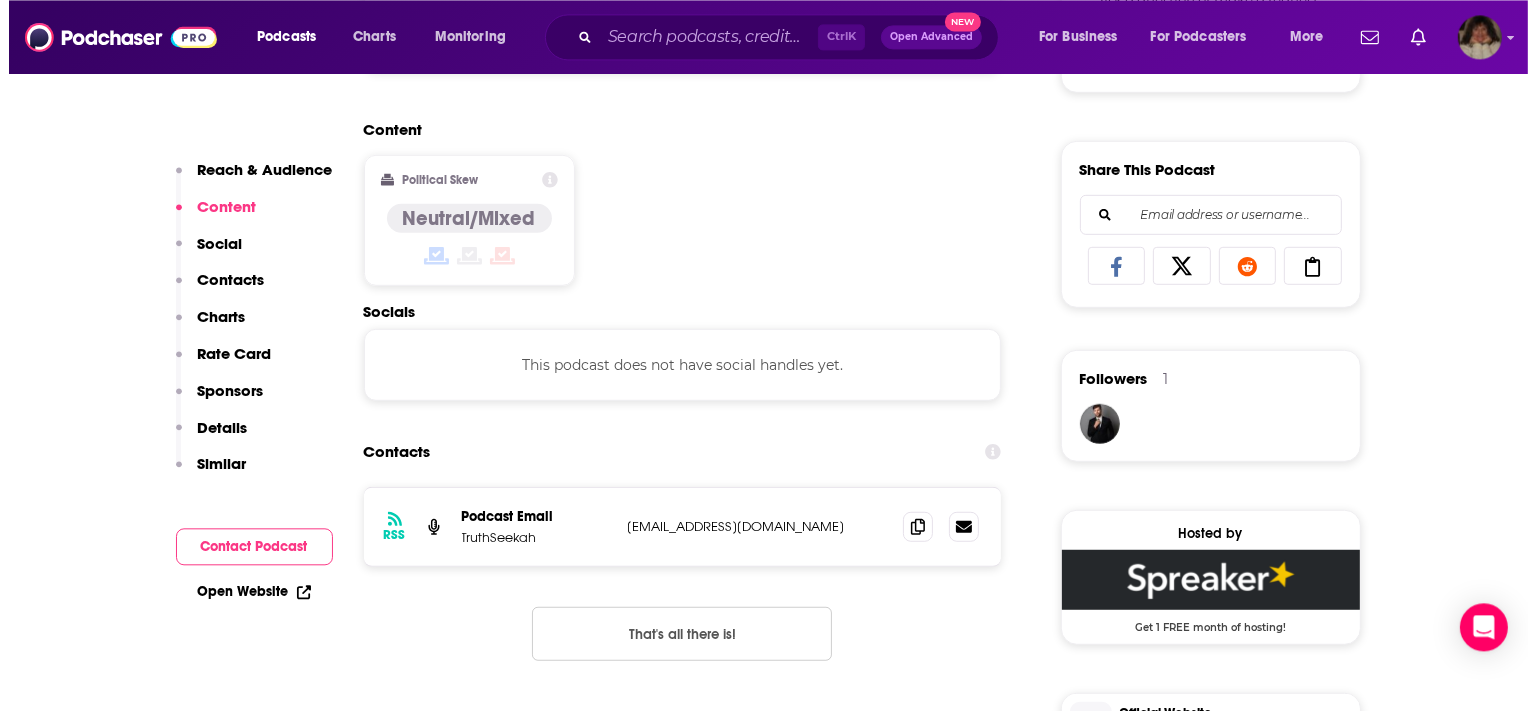 scroll, scrollTop: 0, scrollLeft: 0, axis: both 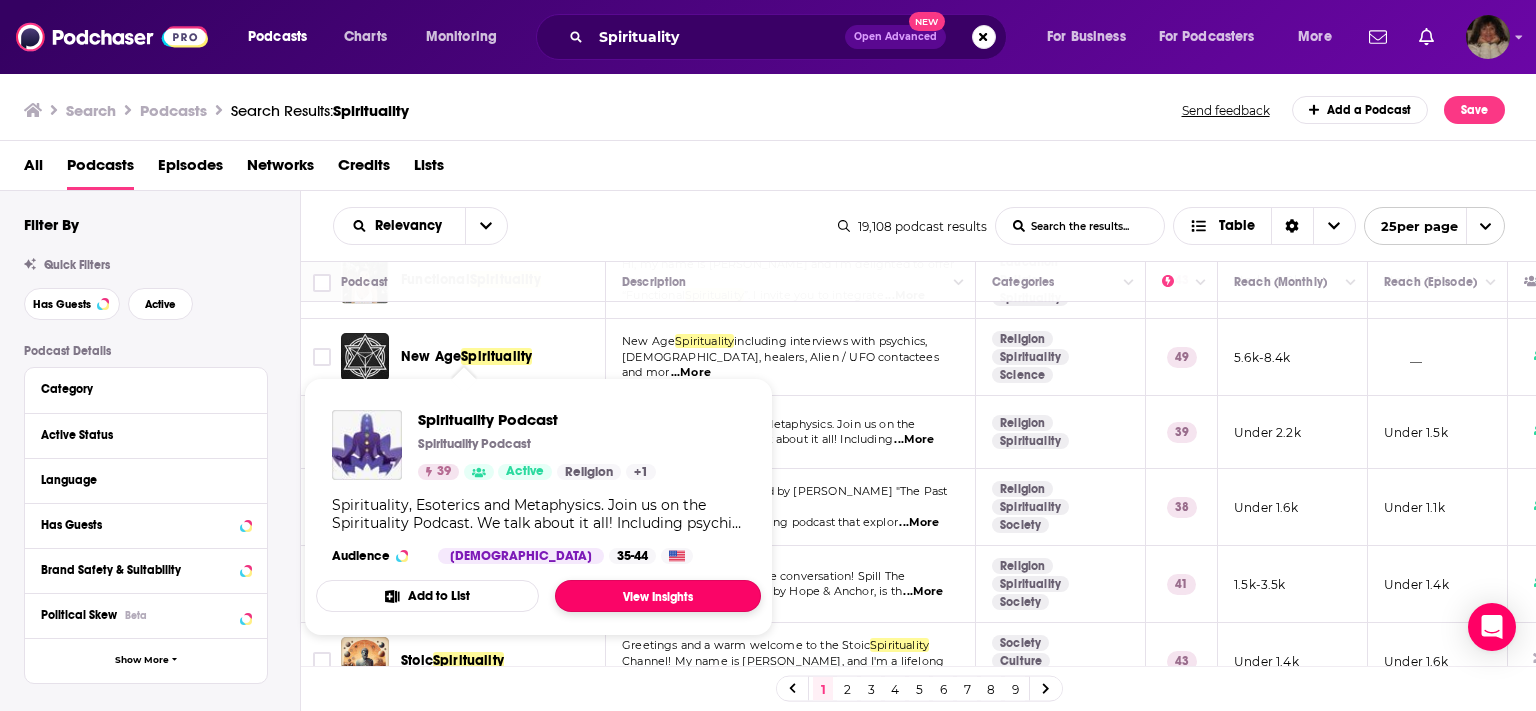 click on "View Insights" at bounding box center [658, 596] 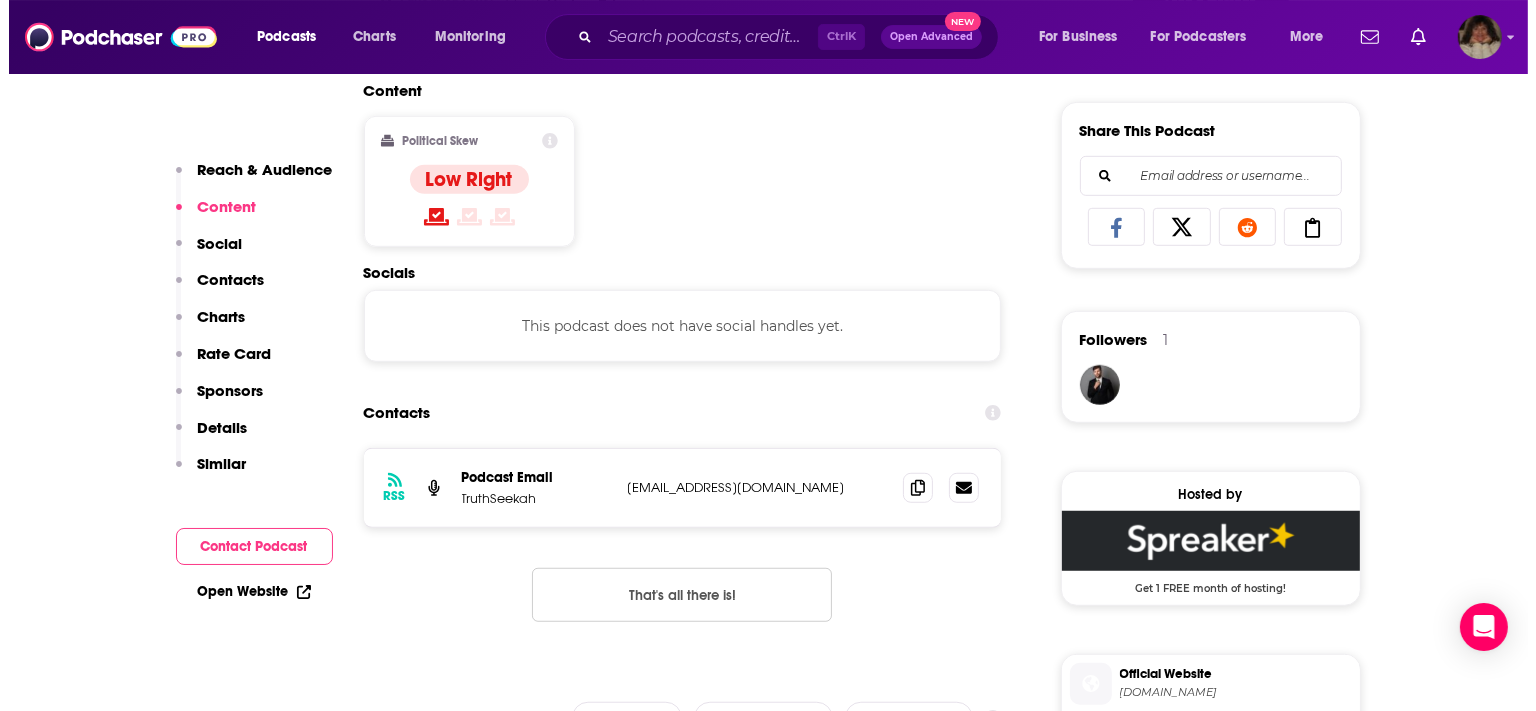 scroll, scrollTop: 0, scrollLeft: 0, axis: both 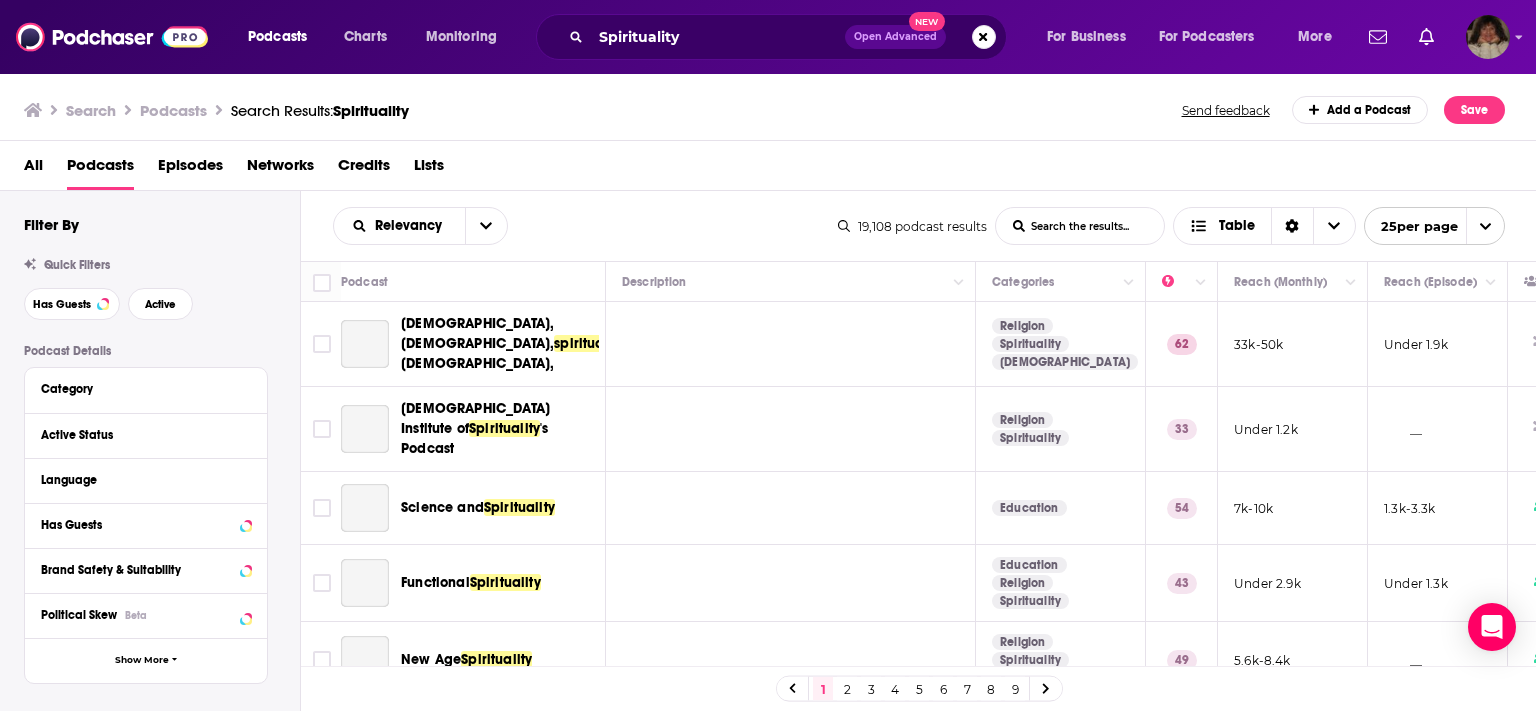 click on "All Podcasts Episodes Networks Credits Lists" at bounding box center [772, 169] 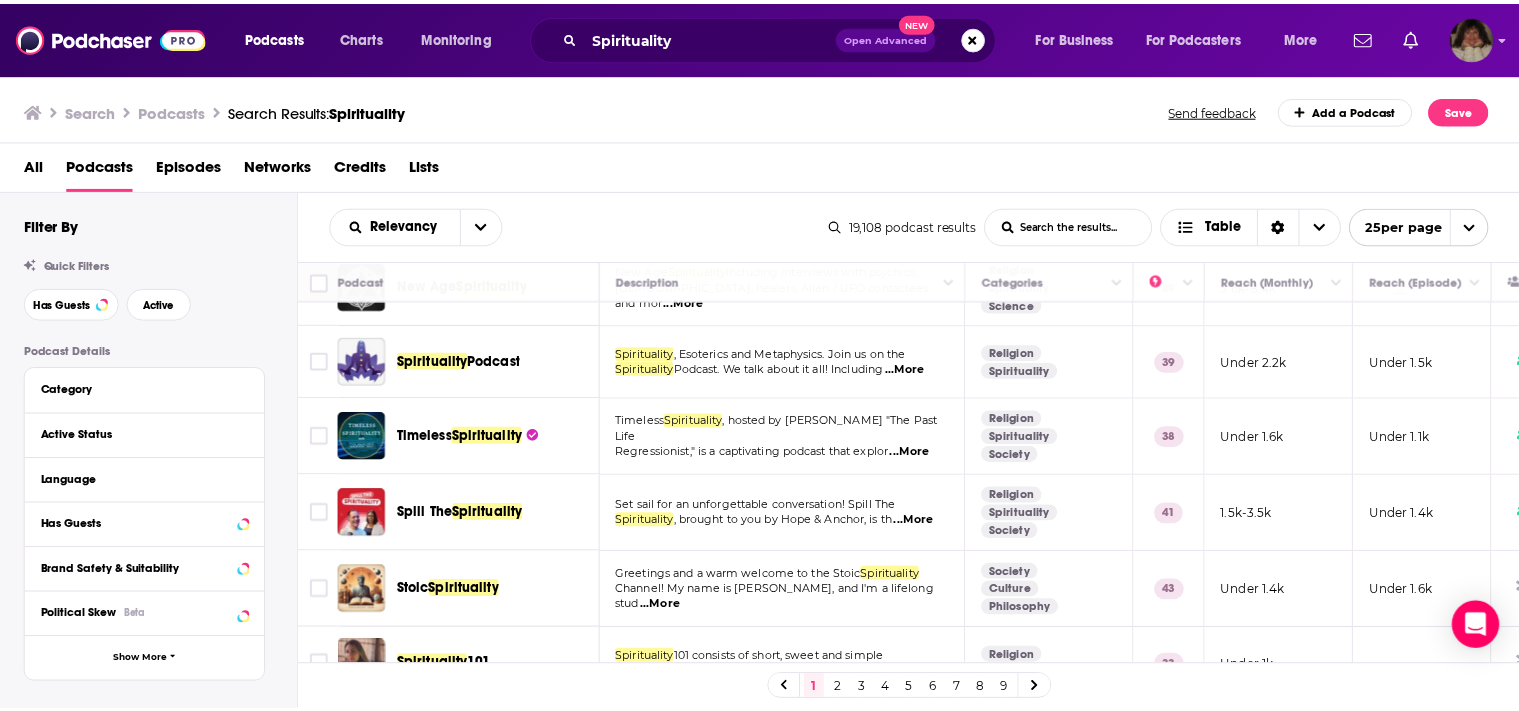 scroll, scrollTop: 395, scrollLeft: 0, axis: vertical 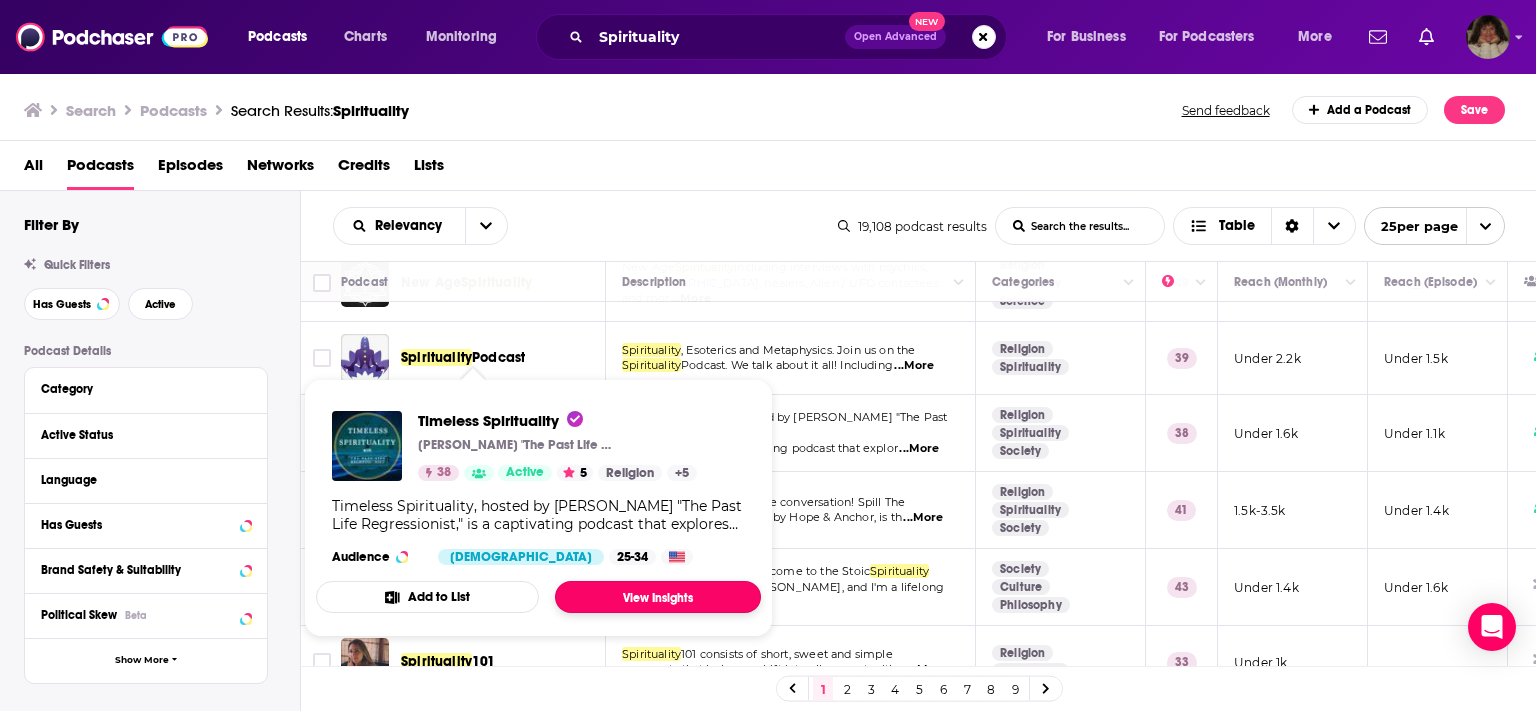 click on "View Insights" at bounding box center [658, 597] 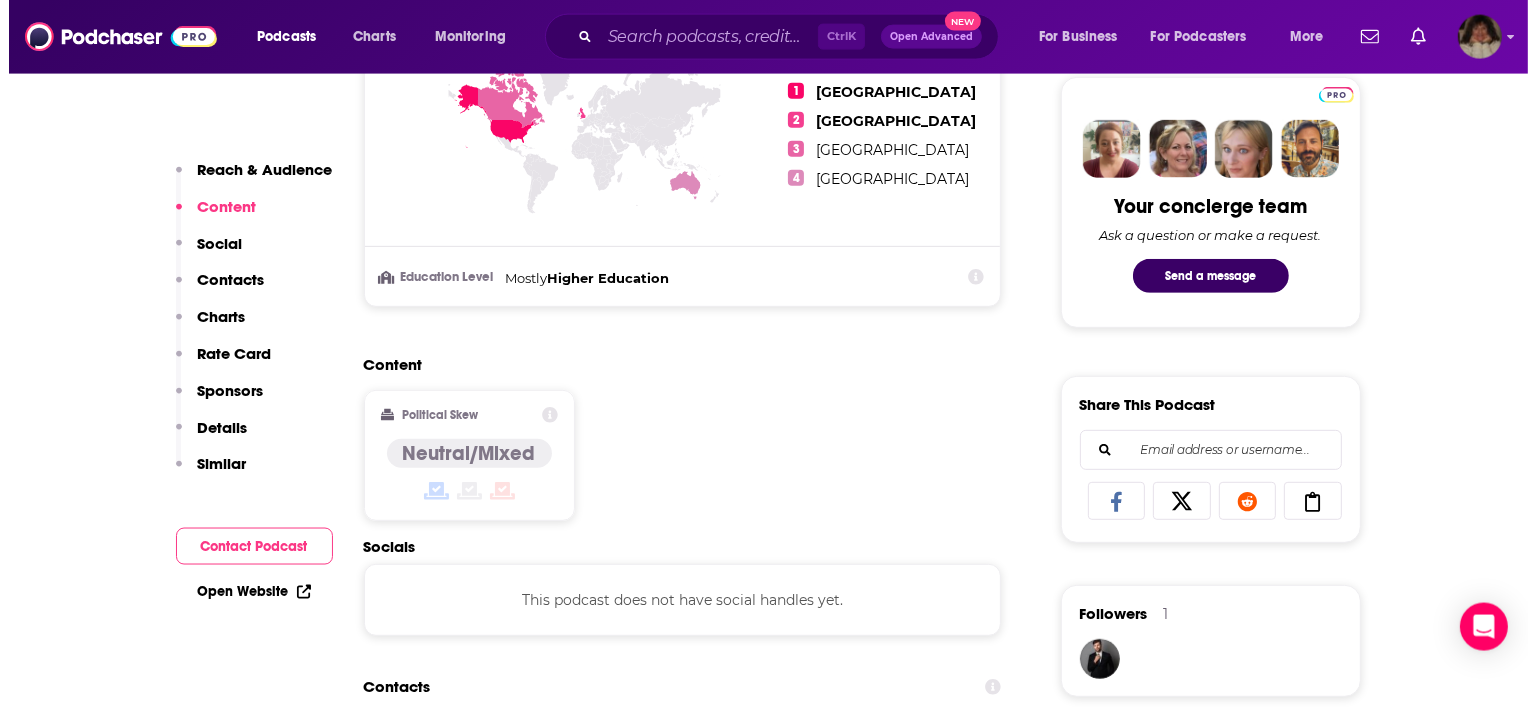 scroll, scrollTop: 0, scrollLeft: 0, axis: both 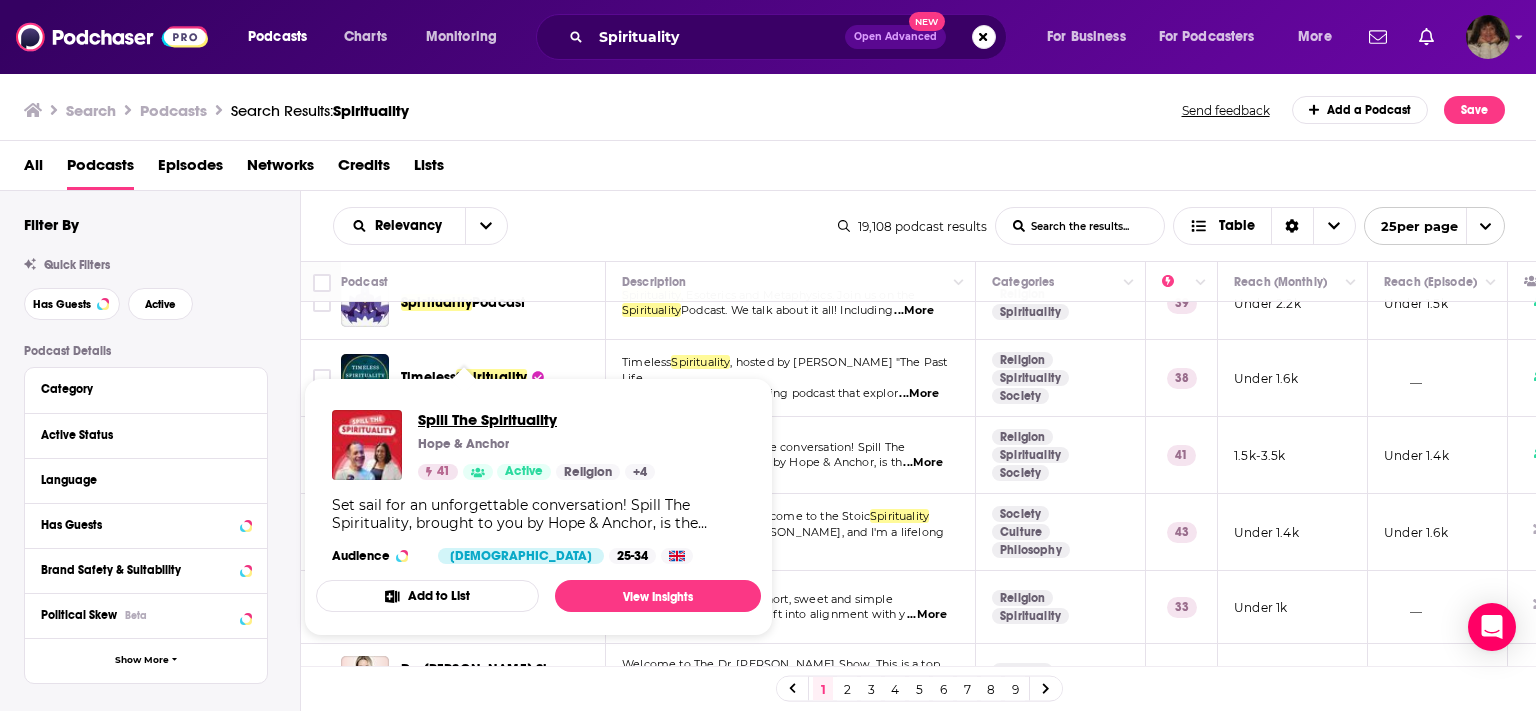 click on "Spill The Spirituality" at bounding box center (536, 419) 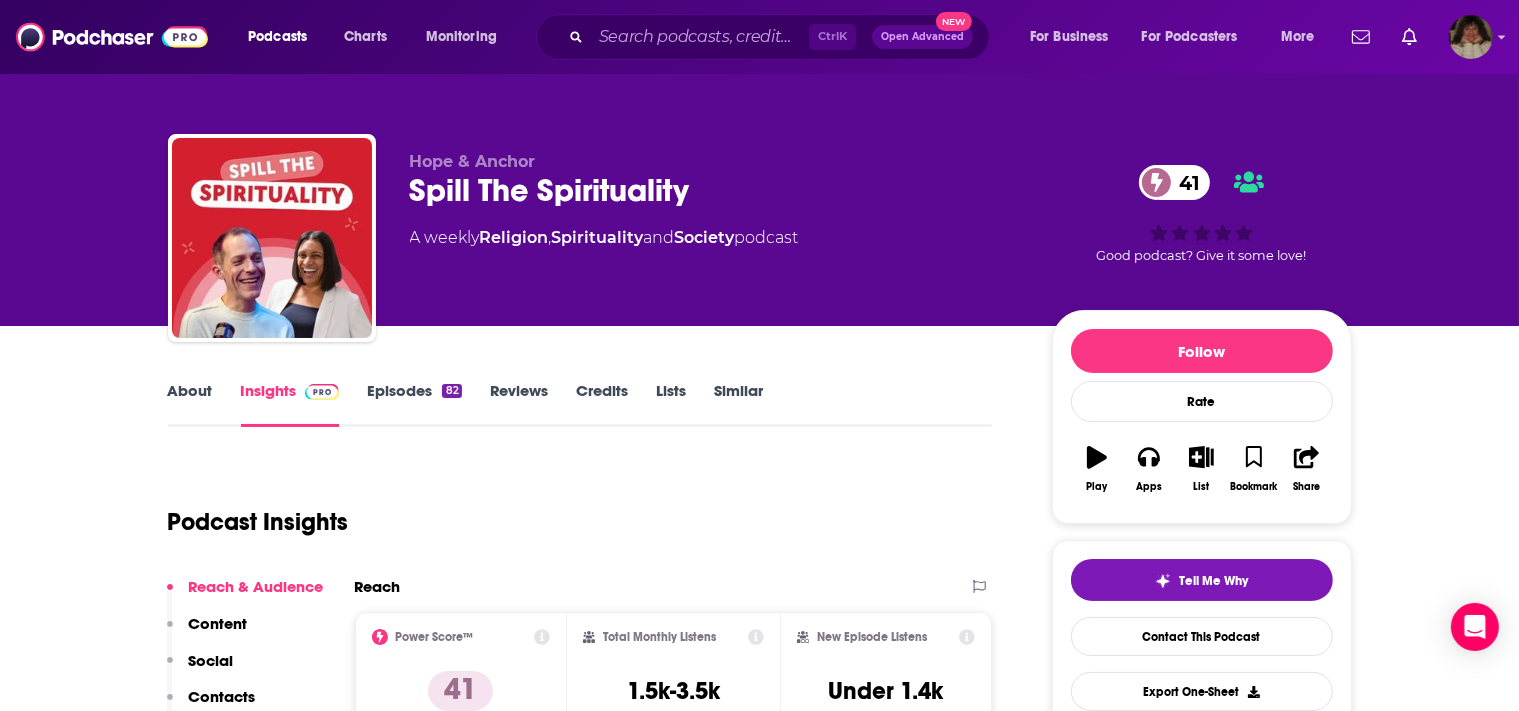 click on "About Insights Episodes 82 Reviews Credits Lists Similar Podcast Insights Reach & Audience Content Social Contacts Charts Rate Card Sponsors Details Similar Contact Podcast Open Website  Reach Power Score™ 41 Total Monthly Listens 1.5k-3.5k New Episode Listens Under 1.4k Export One-Sheet Audience Demographics Gender Female Age 31 yo Income $ $ $ $ $ Parental Status Mixed Countries 1 United Kingdom 2 United States 3 Canada 4 Australia Top Cities Melbourne , Sydney , London , New York, NY , Los Angeles, CA , Washington, DC Interests Restaurants, Food & Grocery , Friends, Family & Relationships , Pets , Television & Film , Camera & Photography , Toys, Children & Baby Jobs Biologists , Authors/Writers , Journalists/Reporters , Directors , Principals/Owners , Company Founders Ethnicities White / Caucasian , Hispanic , Asian , African American Show More Content Political Skew Neutral/Mixed Socials X/Twitter @spillthespirit 295 Instagram @hopeanchormedia Link Contacts   RSS   Podcast Email Hope &Anchor Charts Cost" at bounding box center (760, 5470) 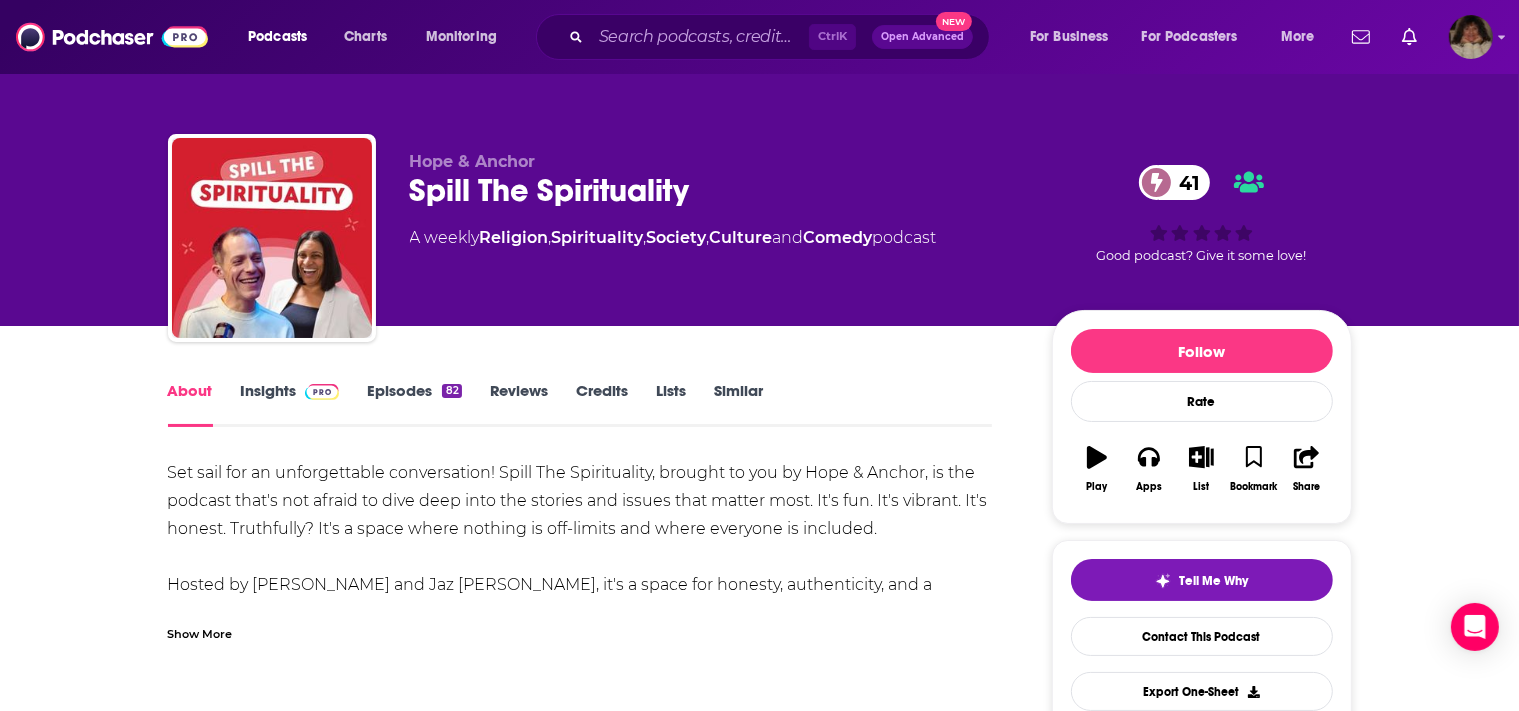 click on "Episodes 82" at bounding box center (414, 404) 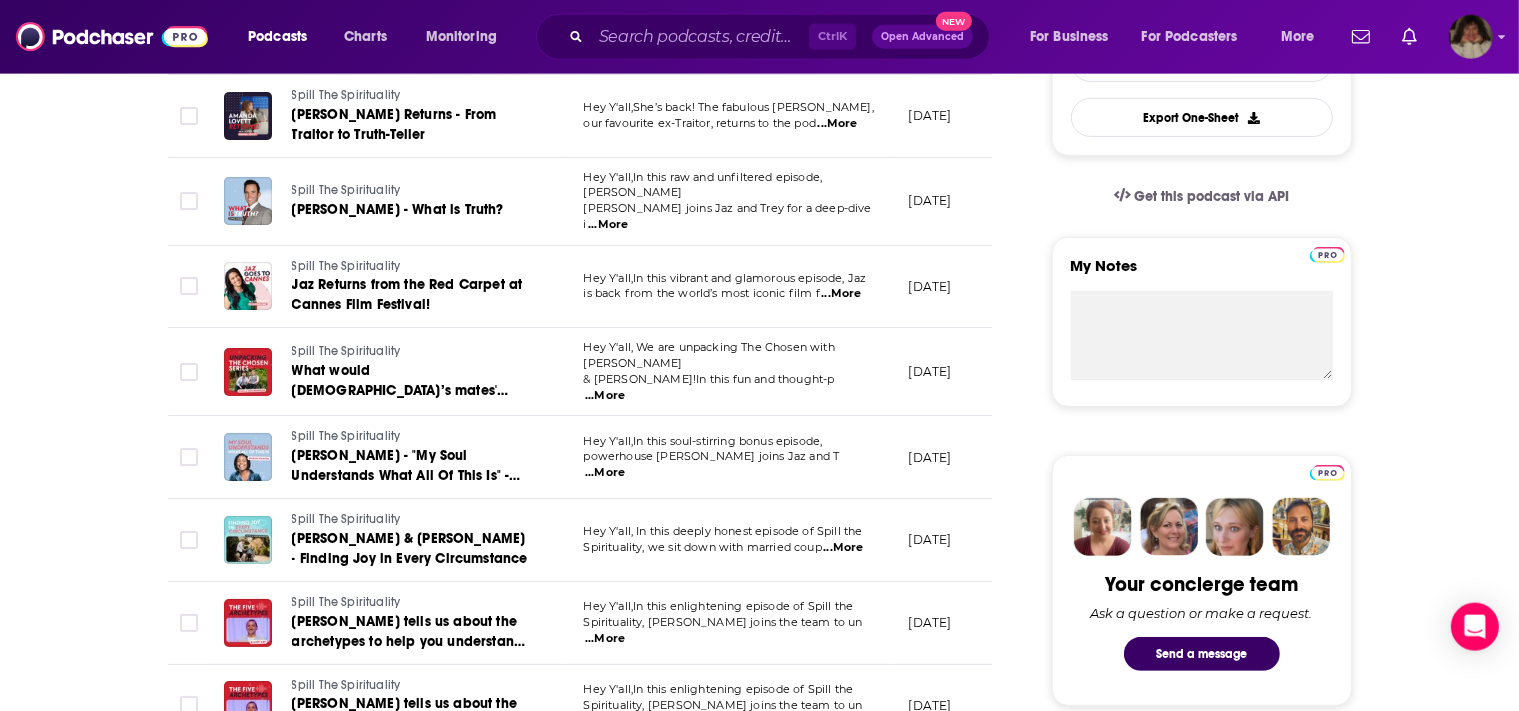 scroll, scrollTop: 0, scrollLeft: 0, axis: both 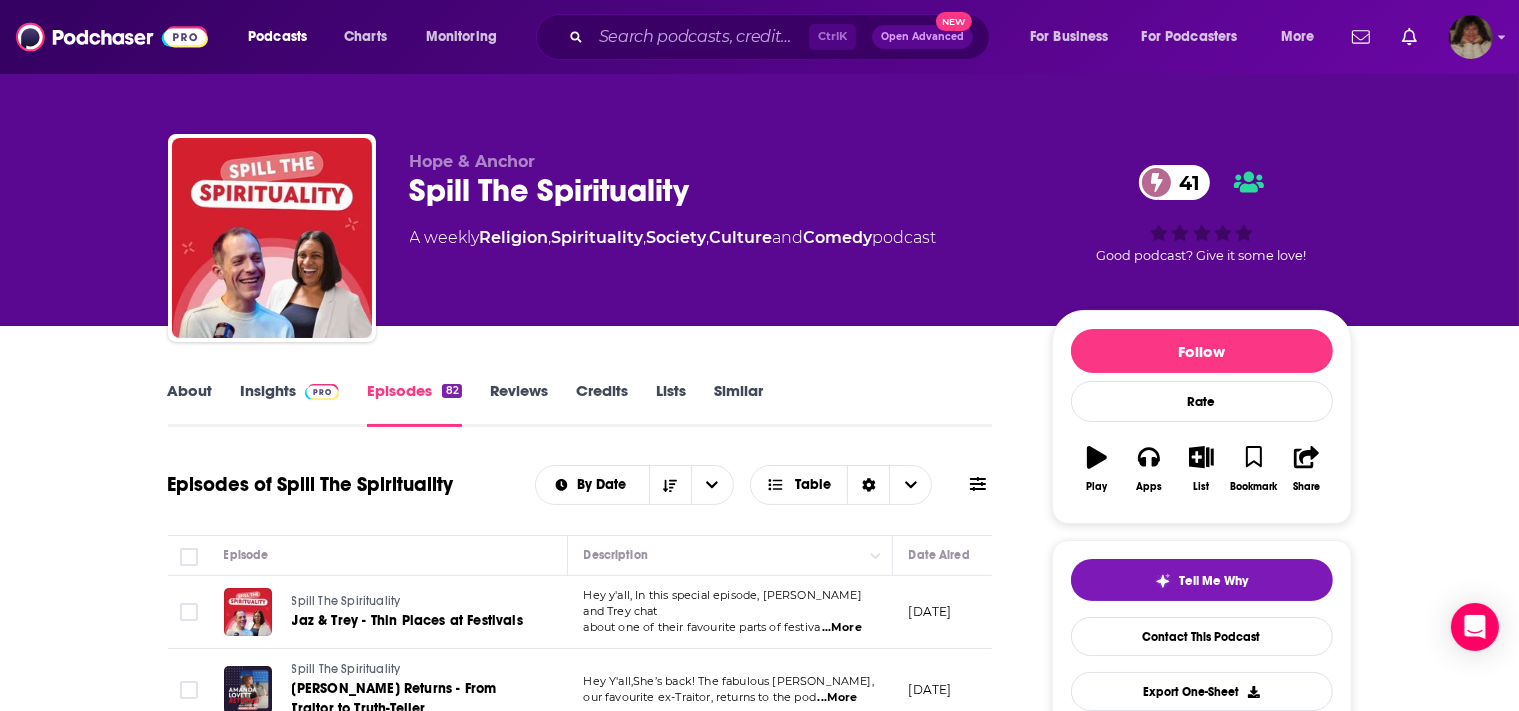 click on "Insights" at bounding box center (290, 404) 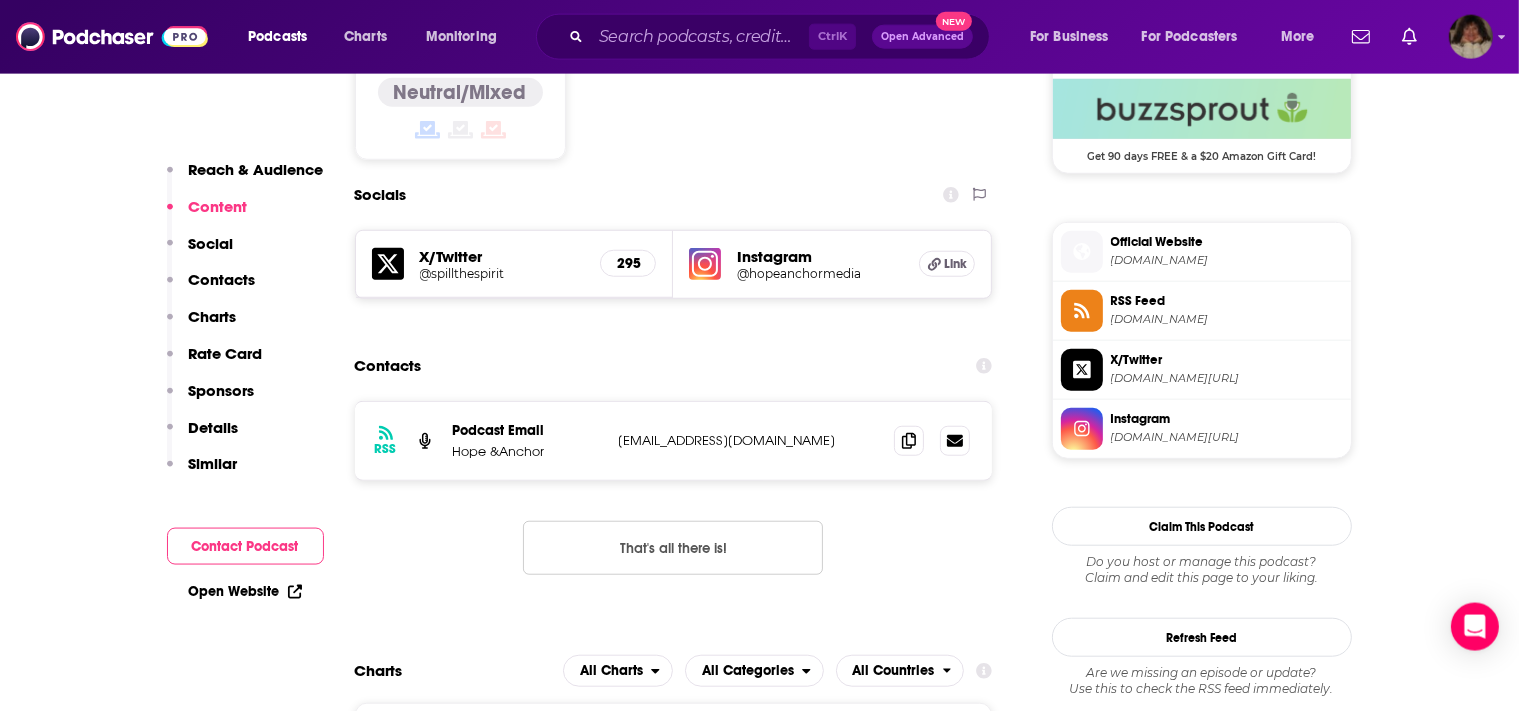 scroll, scrollTop: 1696, scrollLeft: 0, axis: vertical 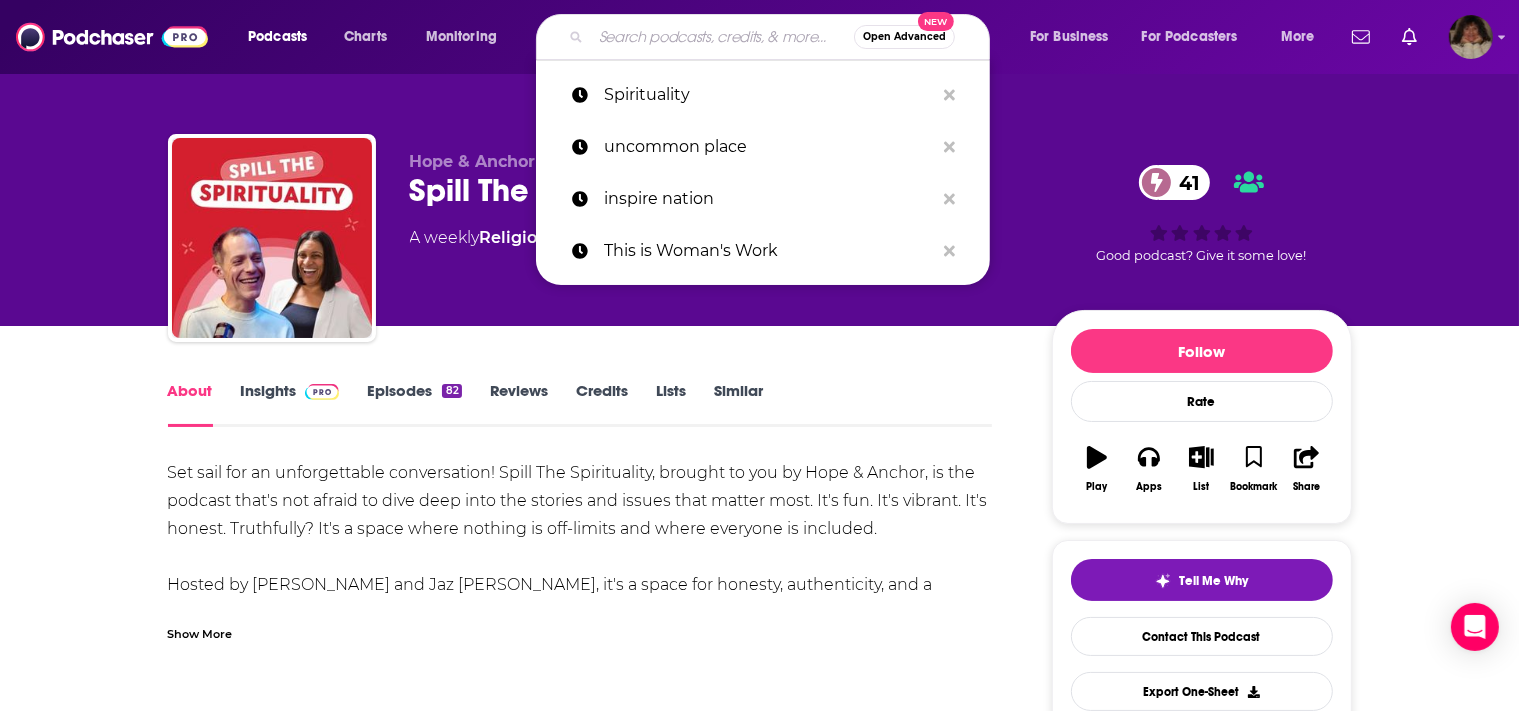 click at bounding box center (722, 37) 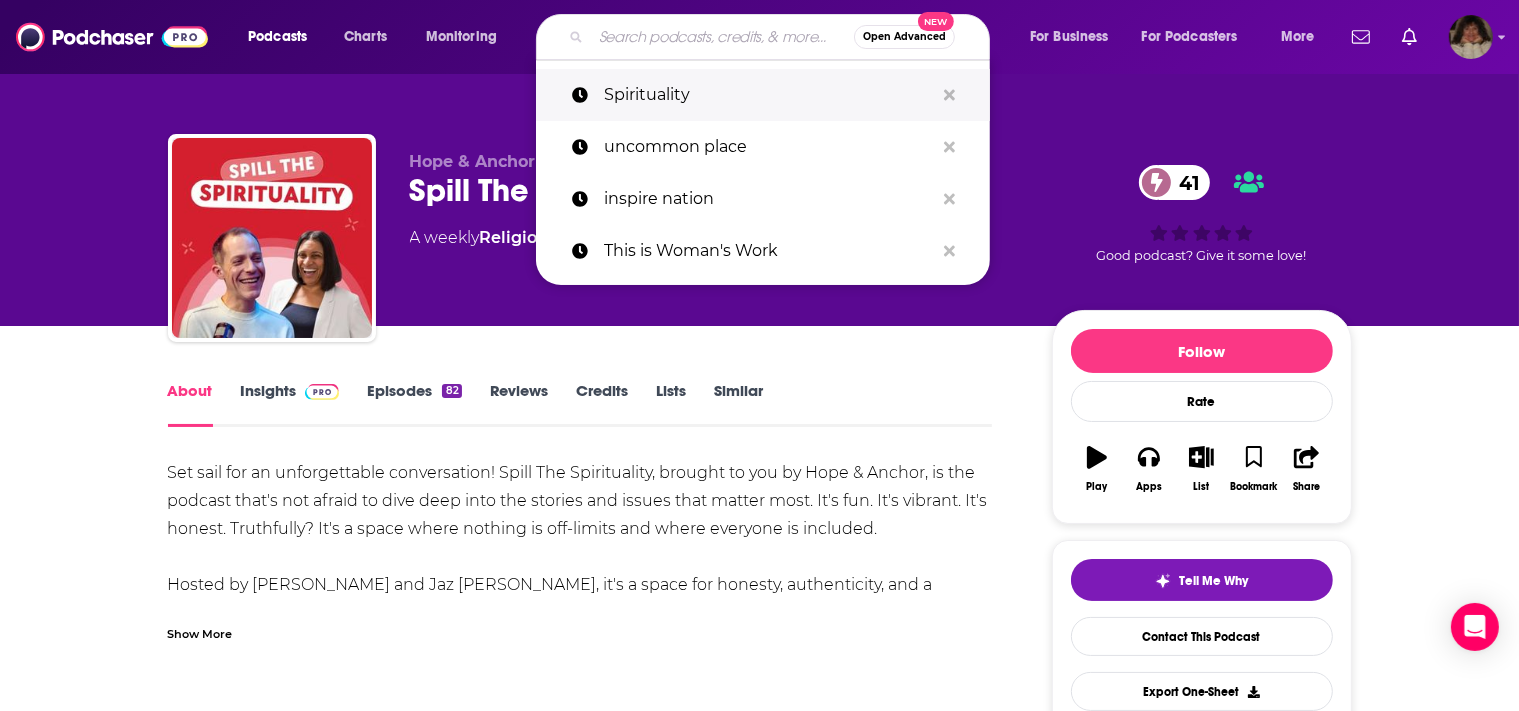 click on "Spirituality" at bounding box center [769, 95] 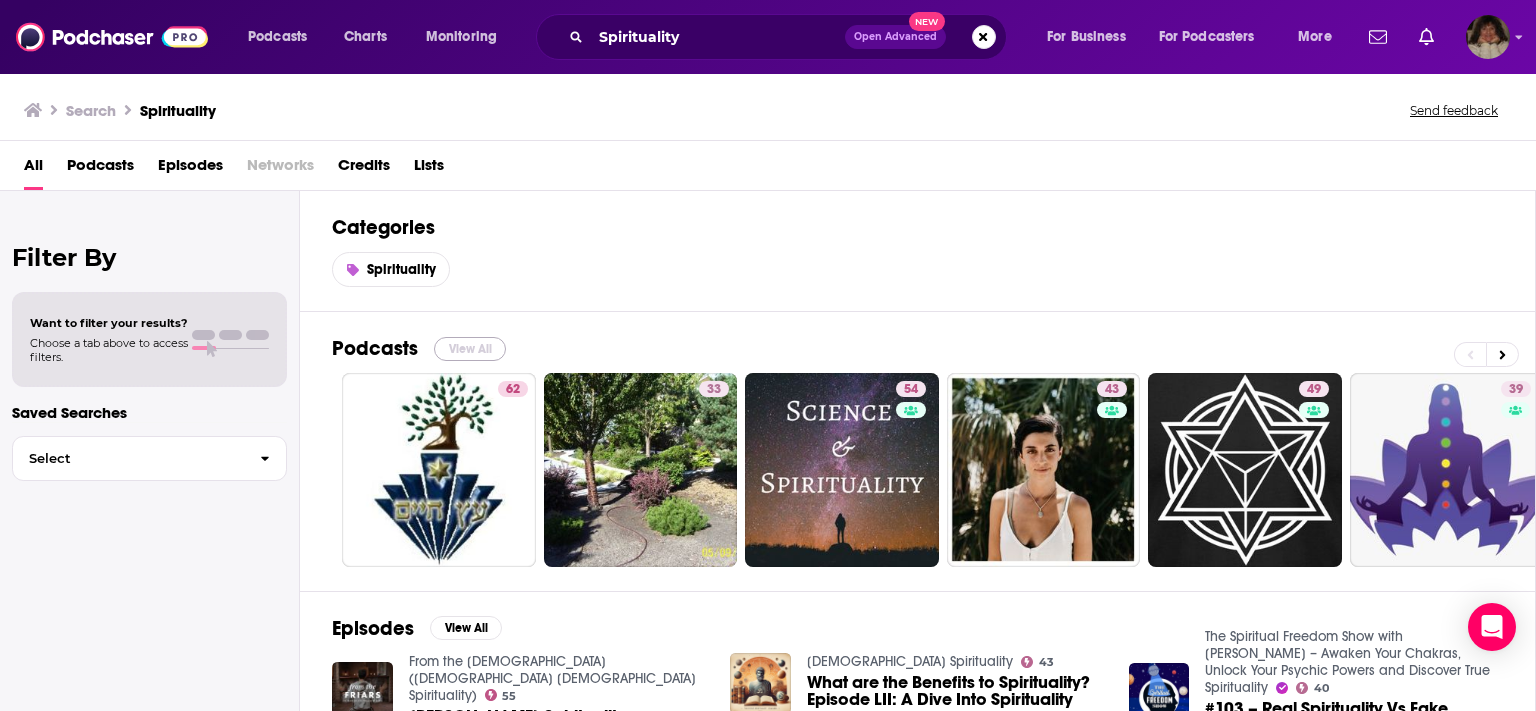 click on "View All" at bounding box center (470, 349) 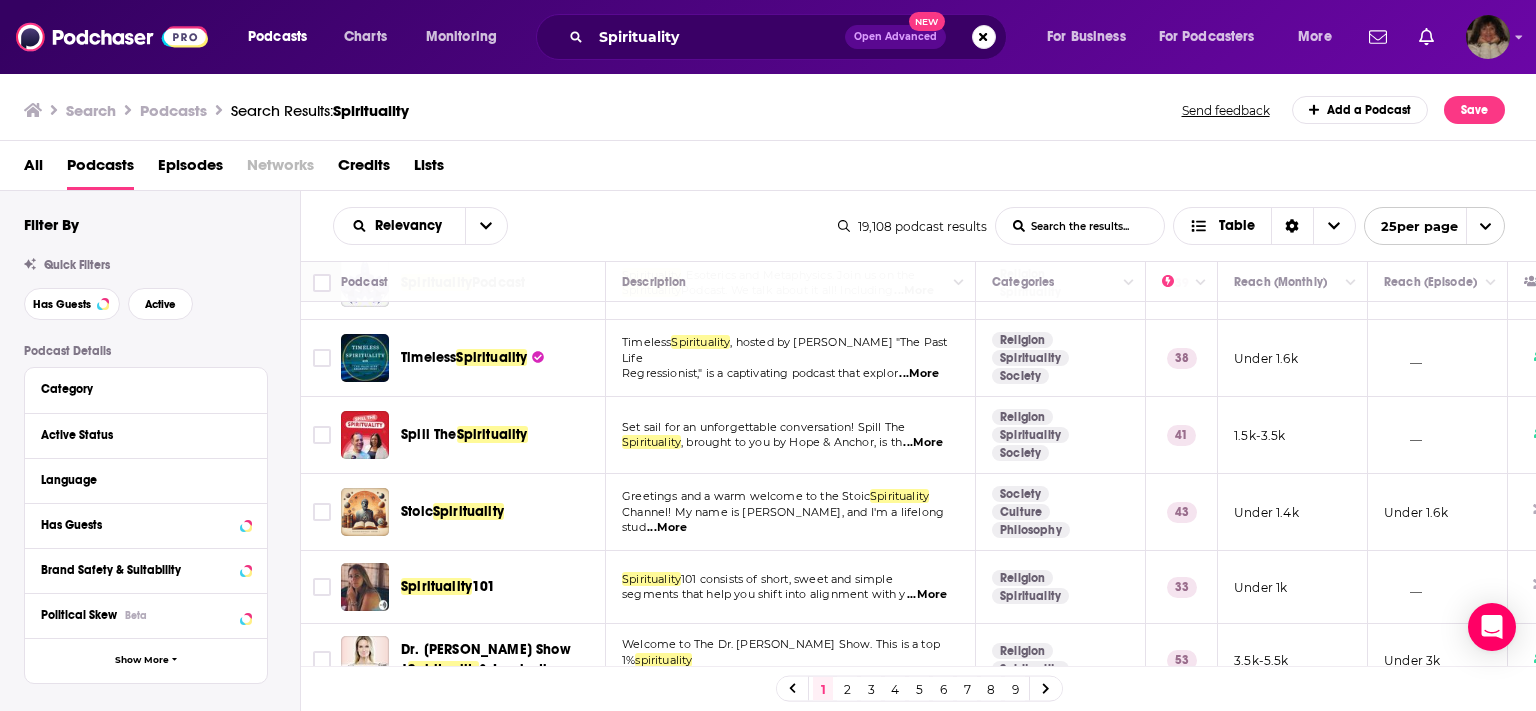 scroll, scrollTop: 518, scrollLeft: 0, axis: vertical 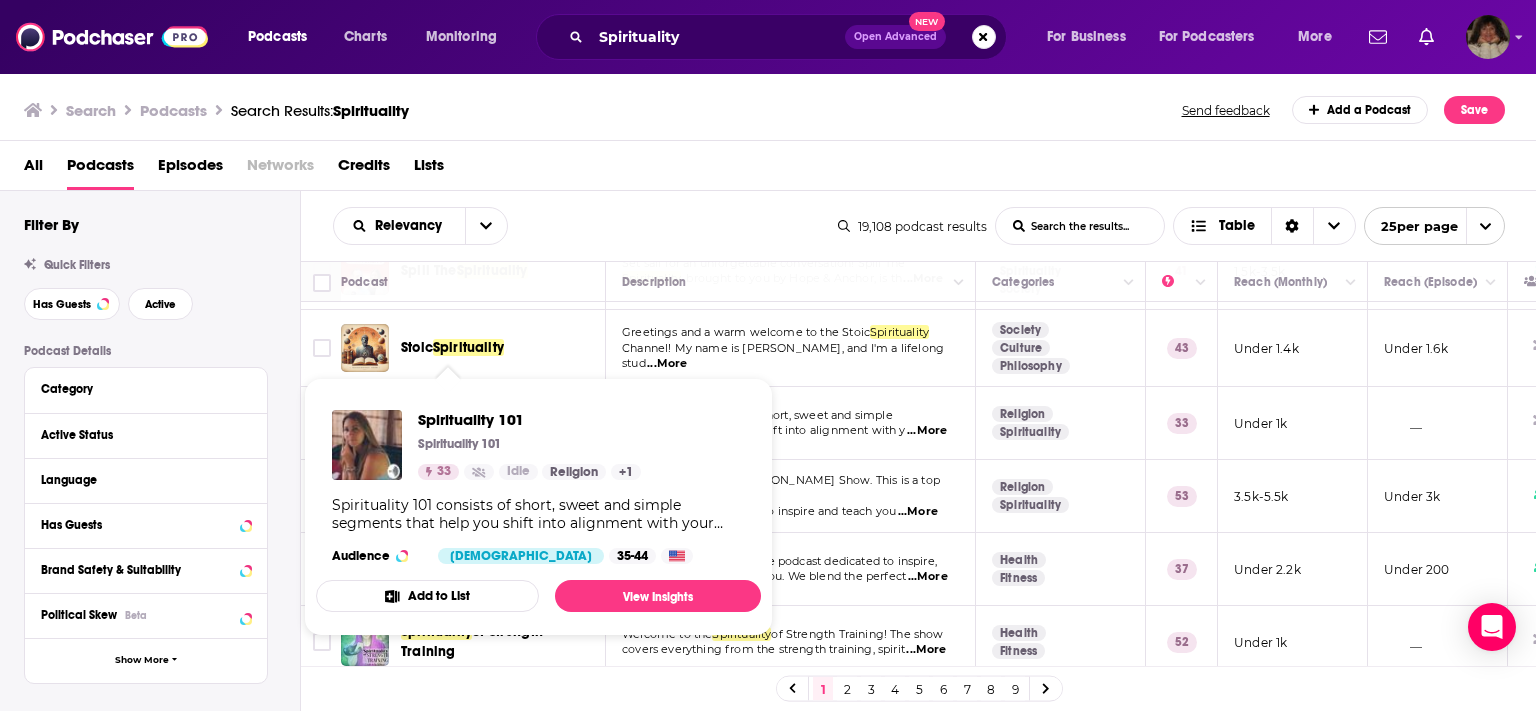 click on "Spirituality 101 Spirituality 101 33 Idle Religion + 1 Spirituality 101 consists of short, sweet and simple segments that help you shift into alignment with your soul. Back to the basics, back to the heart. 💜 Audience Female 35-44 Add to List View Insights" at bounding box center (538, 507) 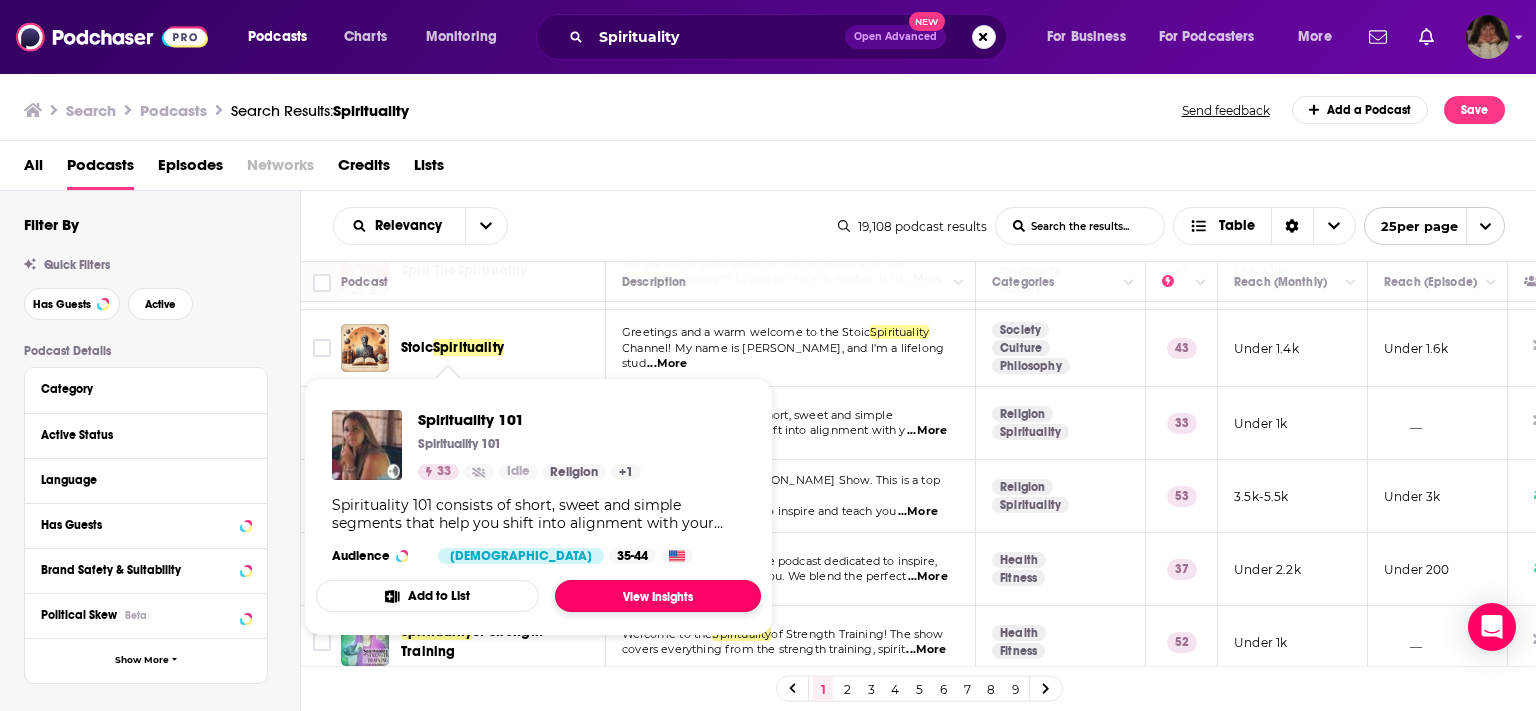 click on "View Insights" at bounding box center [658, 596] 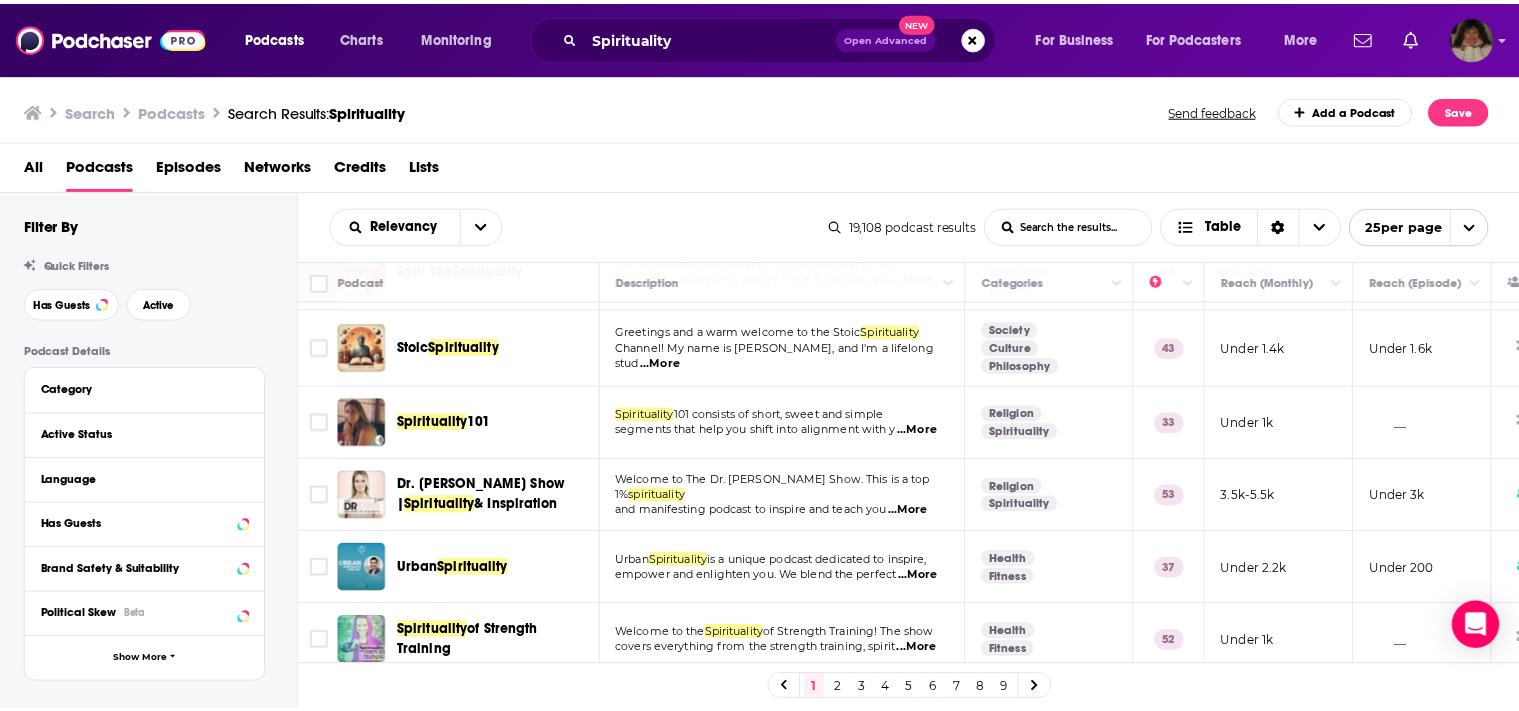 scroll, scrollTop: 691, scrollLeft: 0, axis: vertical 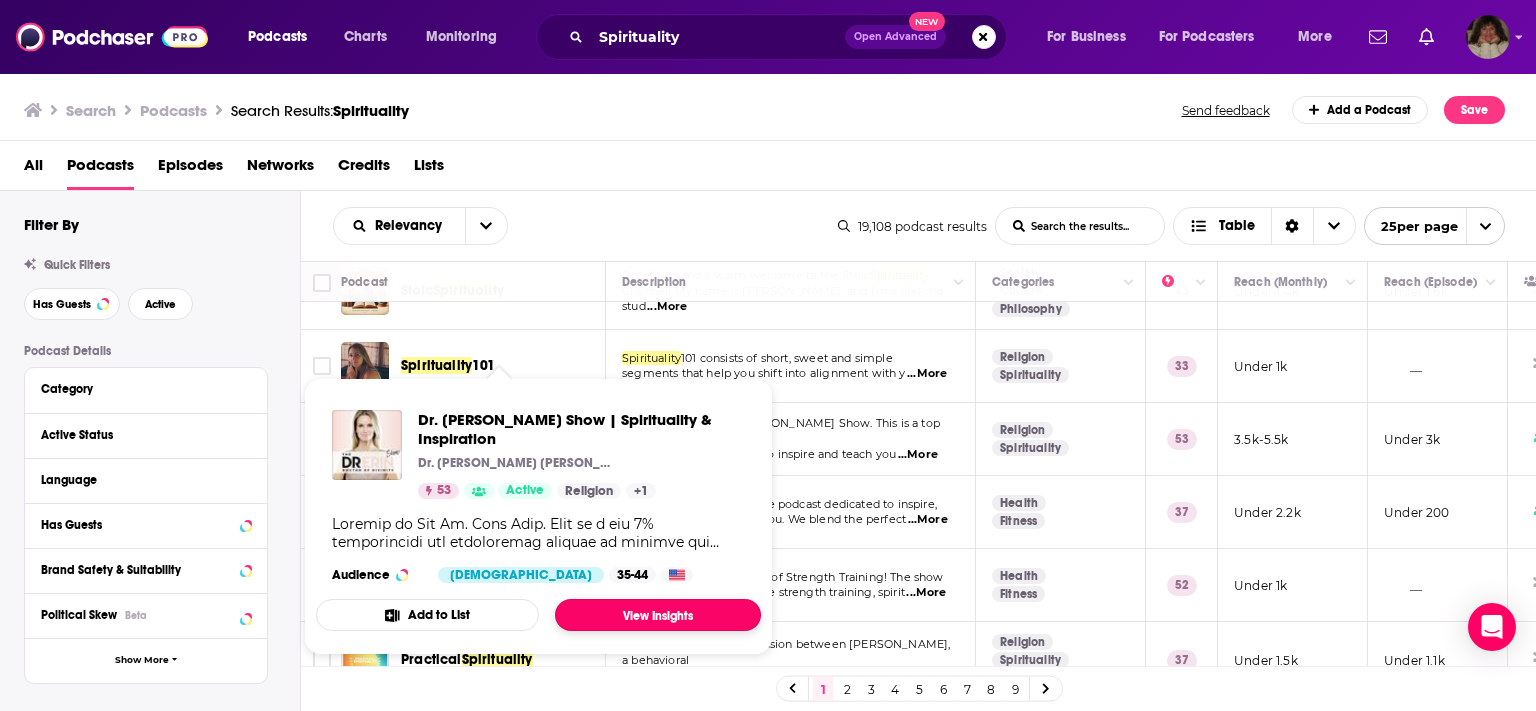 click on "View Insights" at bounding box center (658, 615) 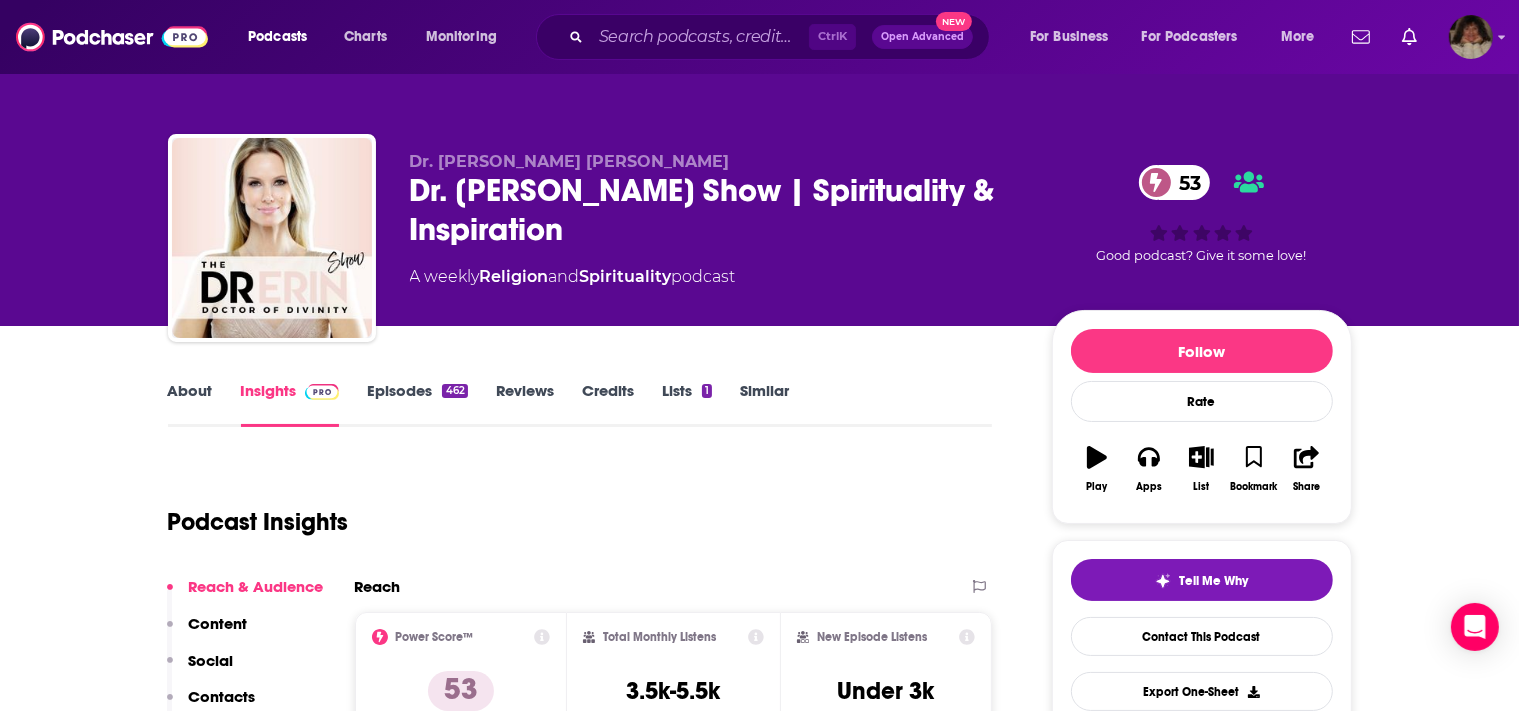 click on "About" at bounding box center (190, 404) 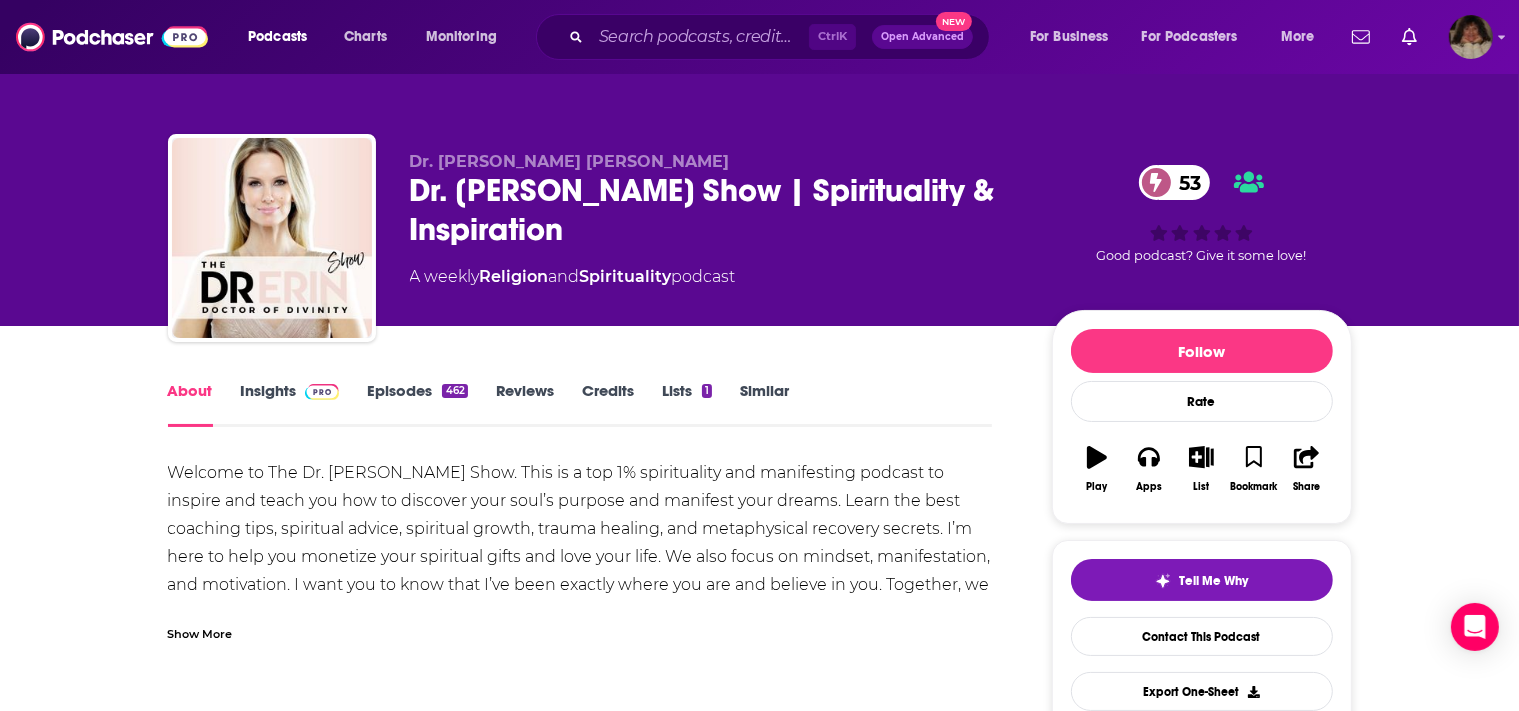 click on "Episodes 462" at bounding box center [417, 404] 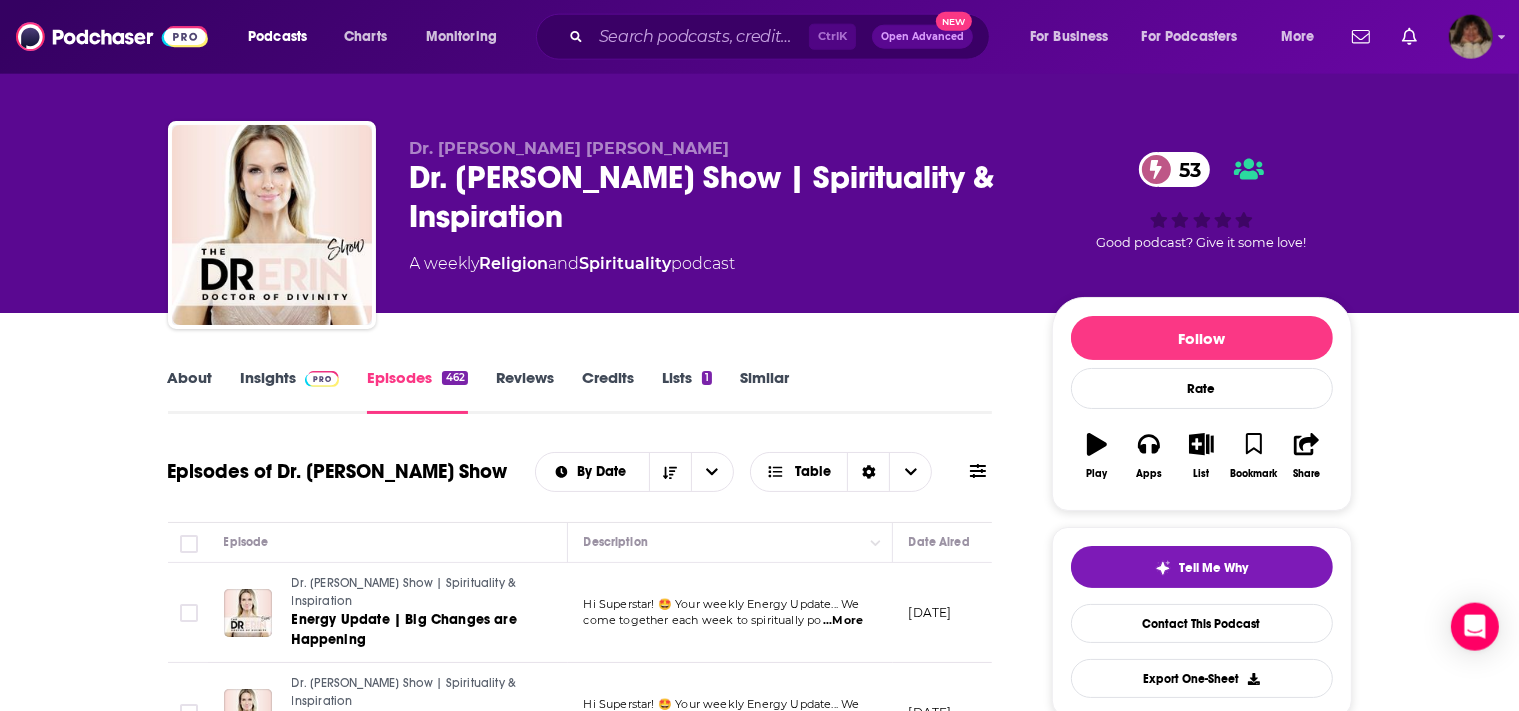 scroll, scrollTop: 0, scrollLeft: 0, axis: both 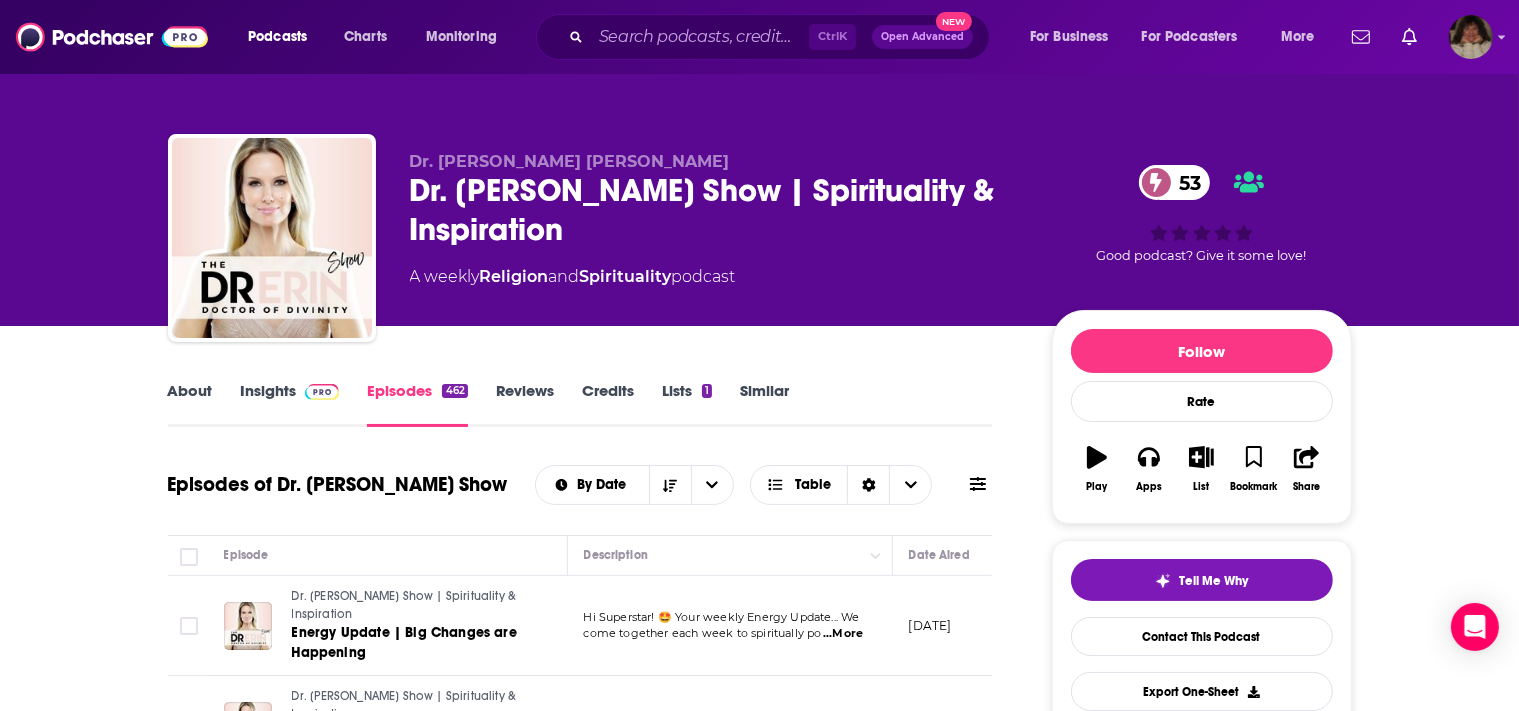 click on "Insights" at bounding box center (290, 404) 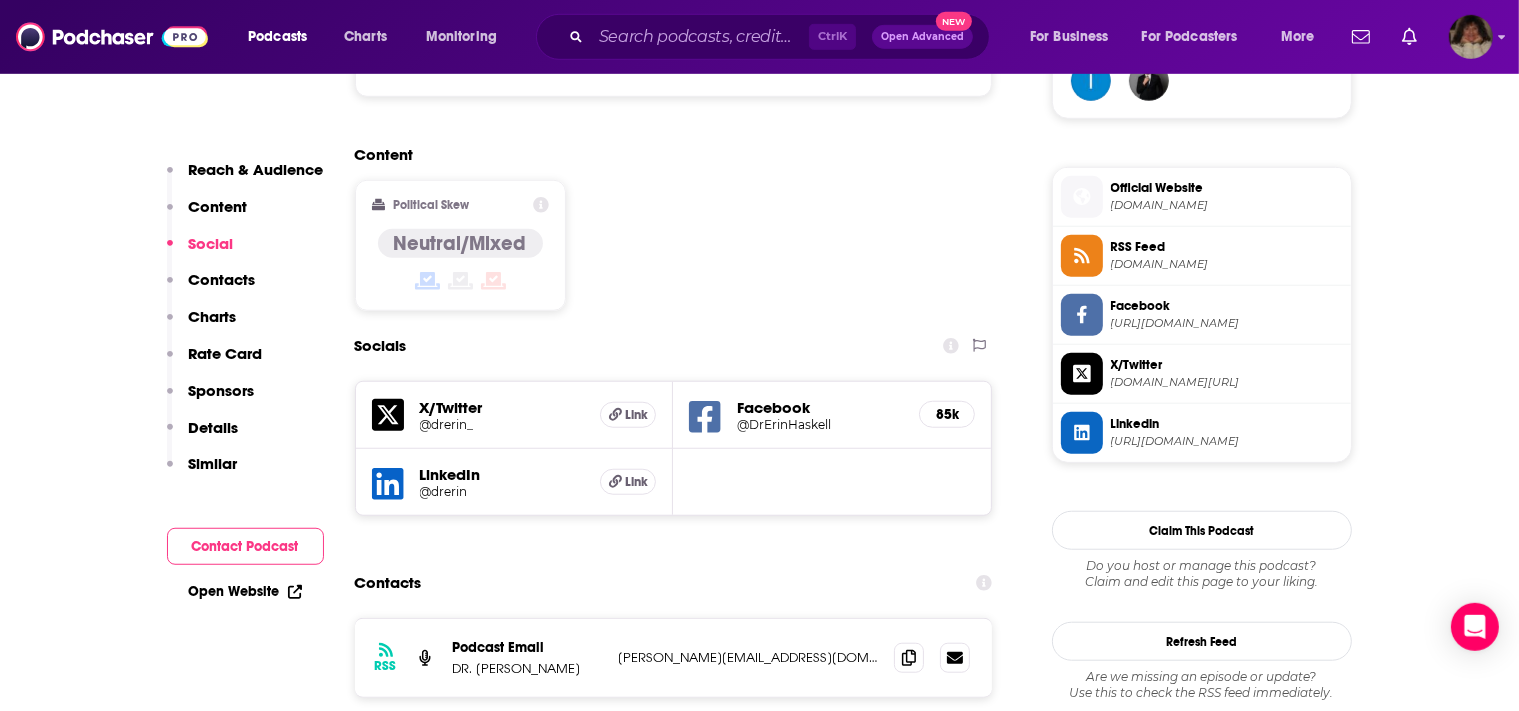 scroll, scrollTop: 1581, scrollLeft: 0, axis: vertical 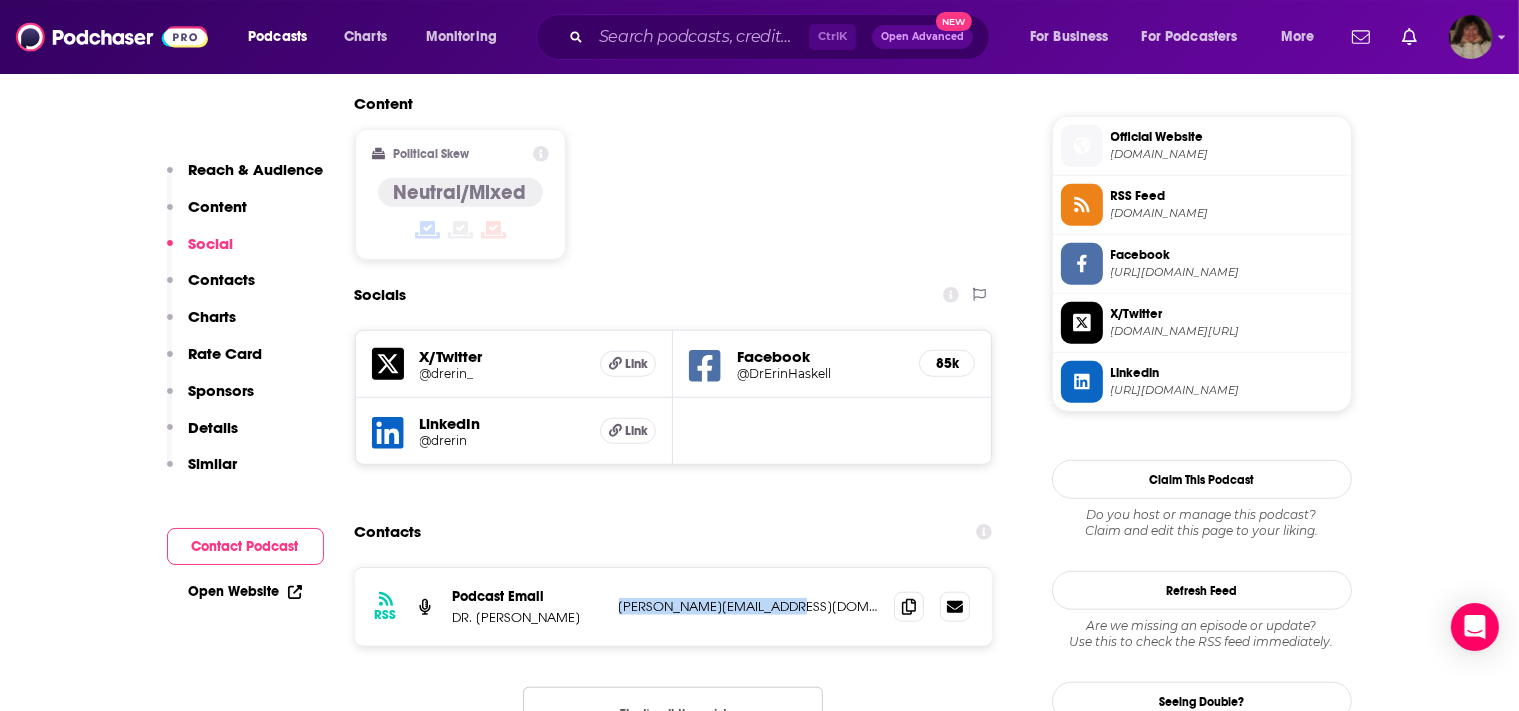 drag, startPoint x: 782, startPoint y: 478, endPoint x: 616, endPoint y: 478, distance: 166 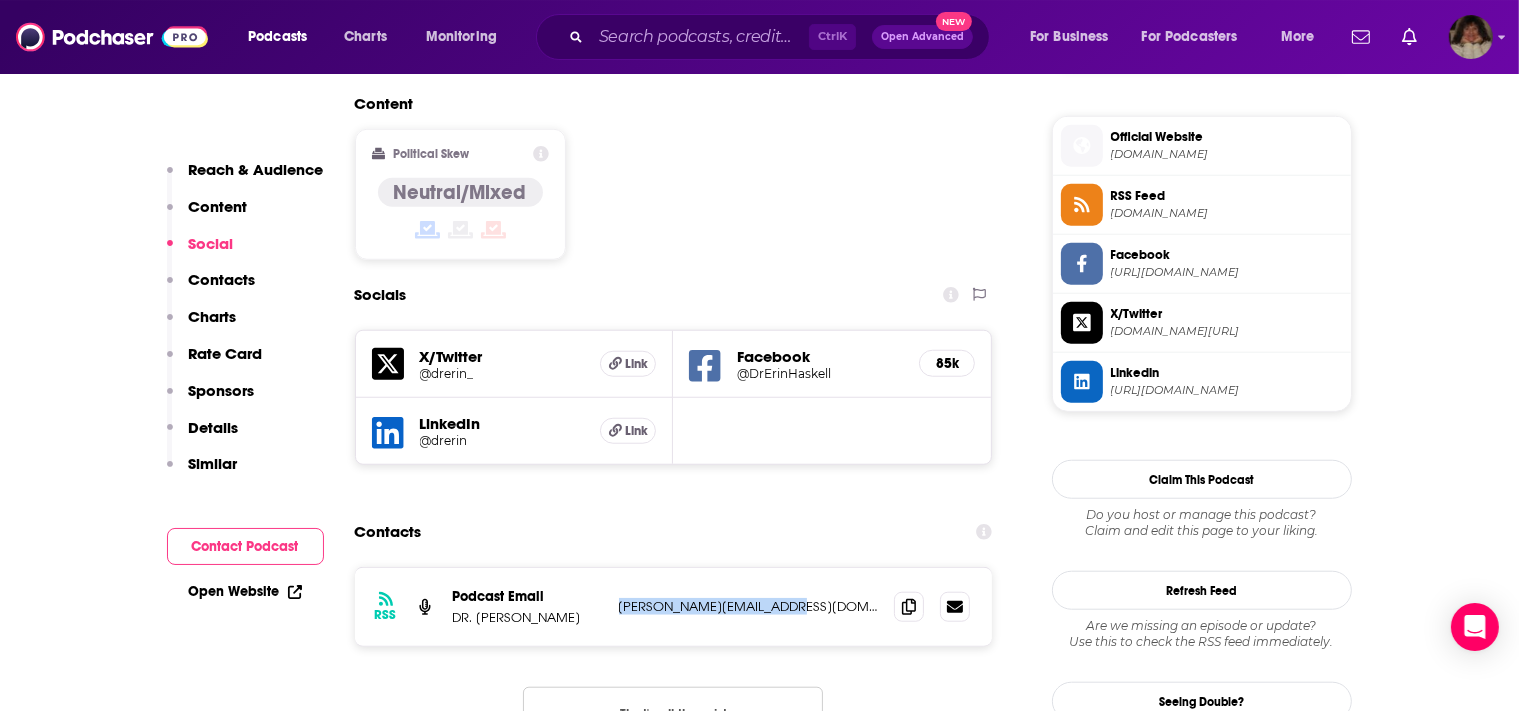 drag, startPoint x: 774, startPoint y: 478, endPoint x: 616, endPoint y: 477, distance: 158.00316 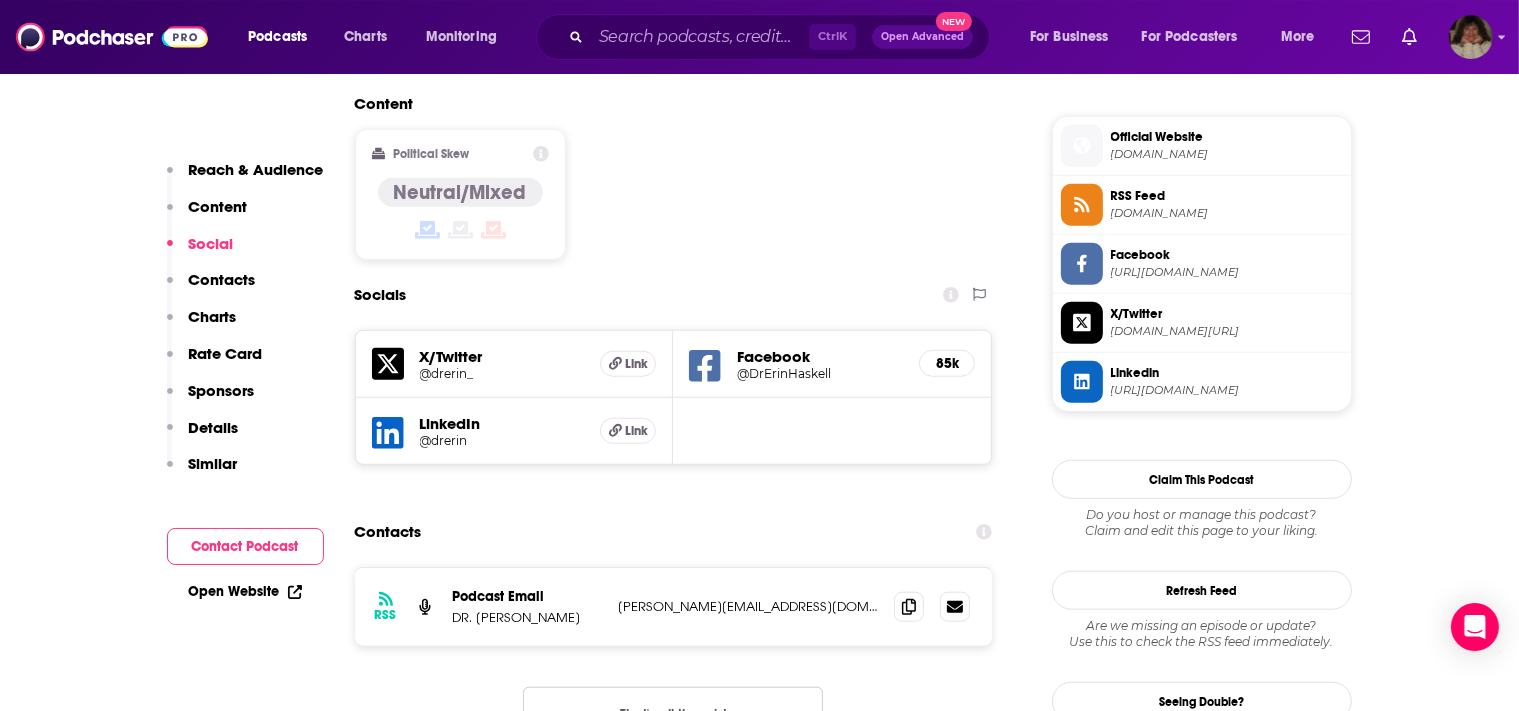 click on "RSS   Podcast Email DR. ERIN erin@erinfallhaskell.com erin@erinfallhaskell.com" at bounding box center [674, 607] 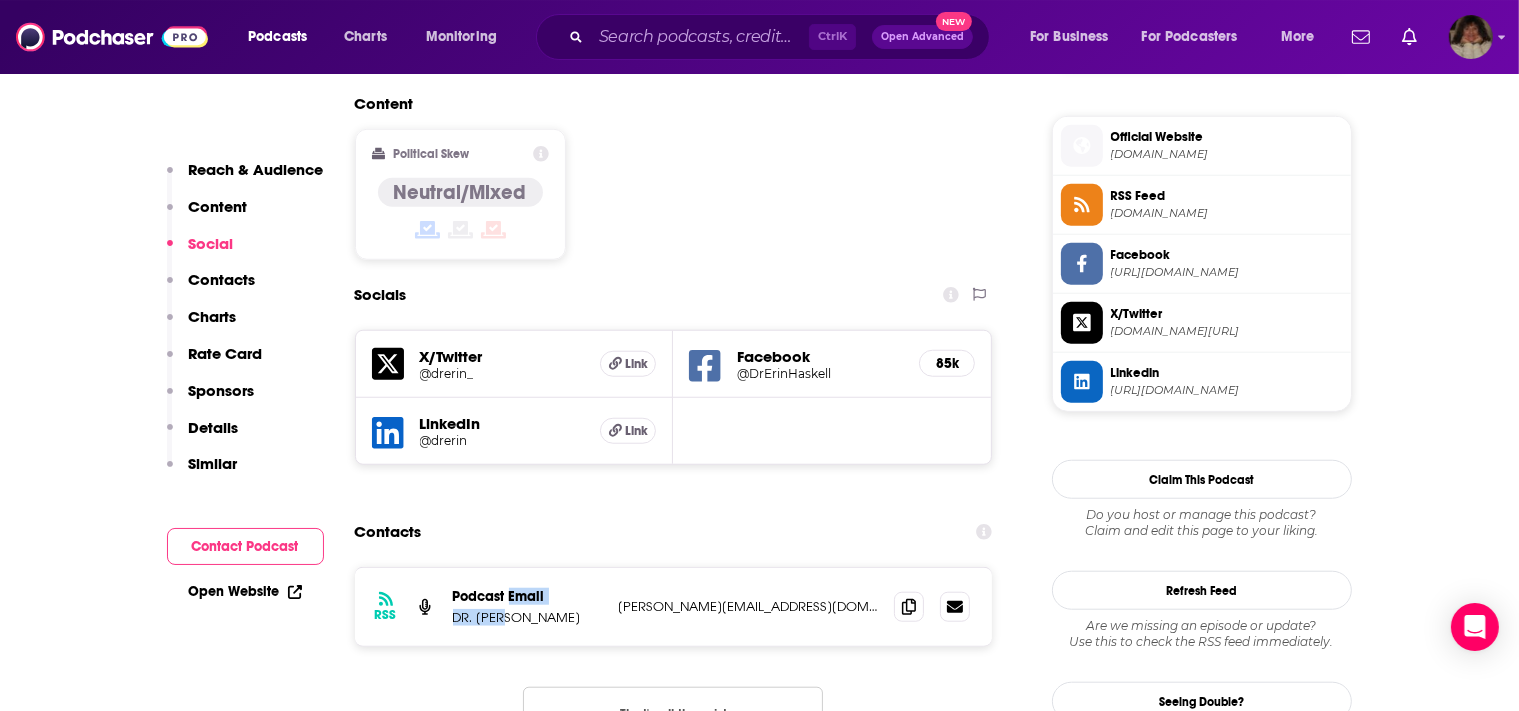 drag, startPoint x: 603, startPoint y: 472, endPoint x: 536, endPoint y: 644, distance: 184.58873 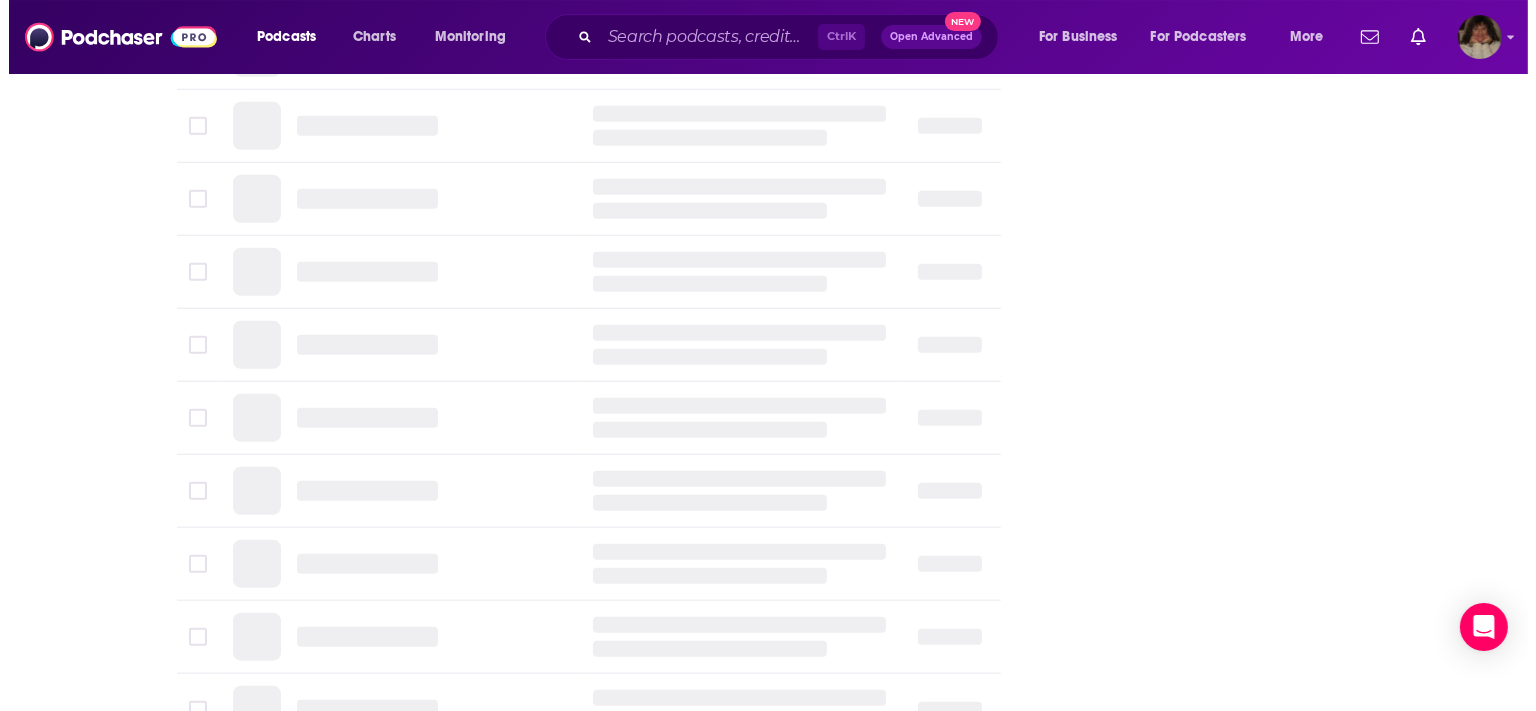 scroll, scrollTop: 0, scrollLeft: 0, axis: both 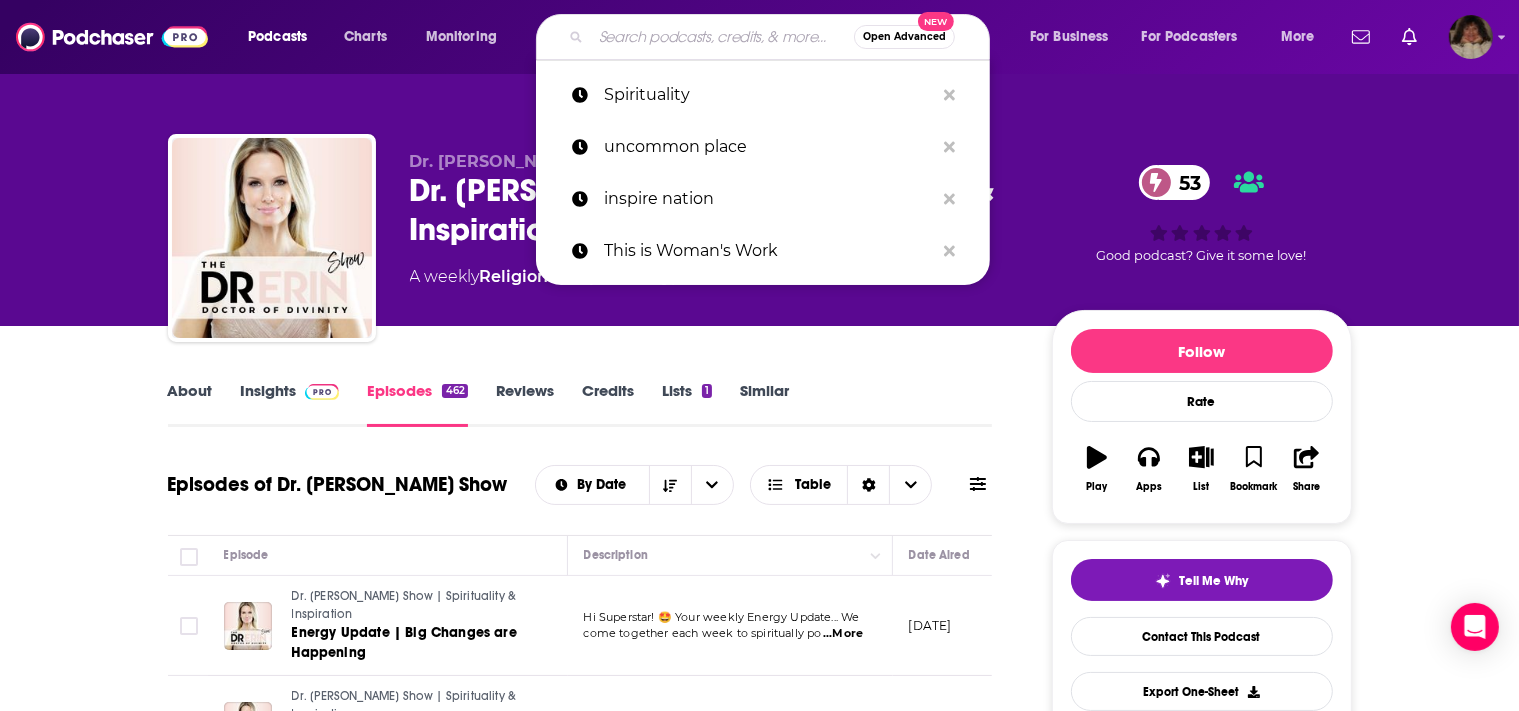 click at bounding box center [722, 37] 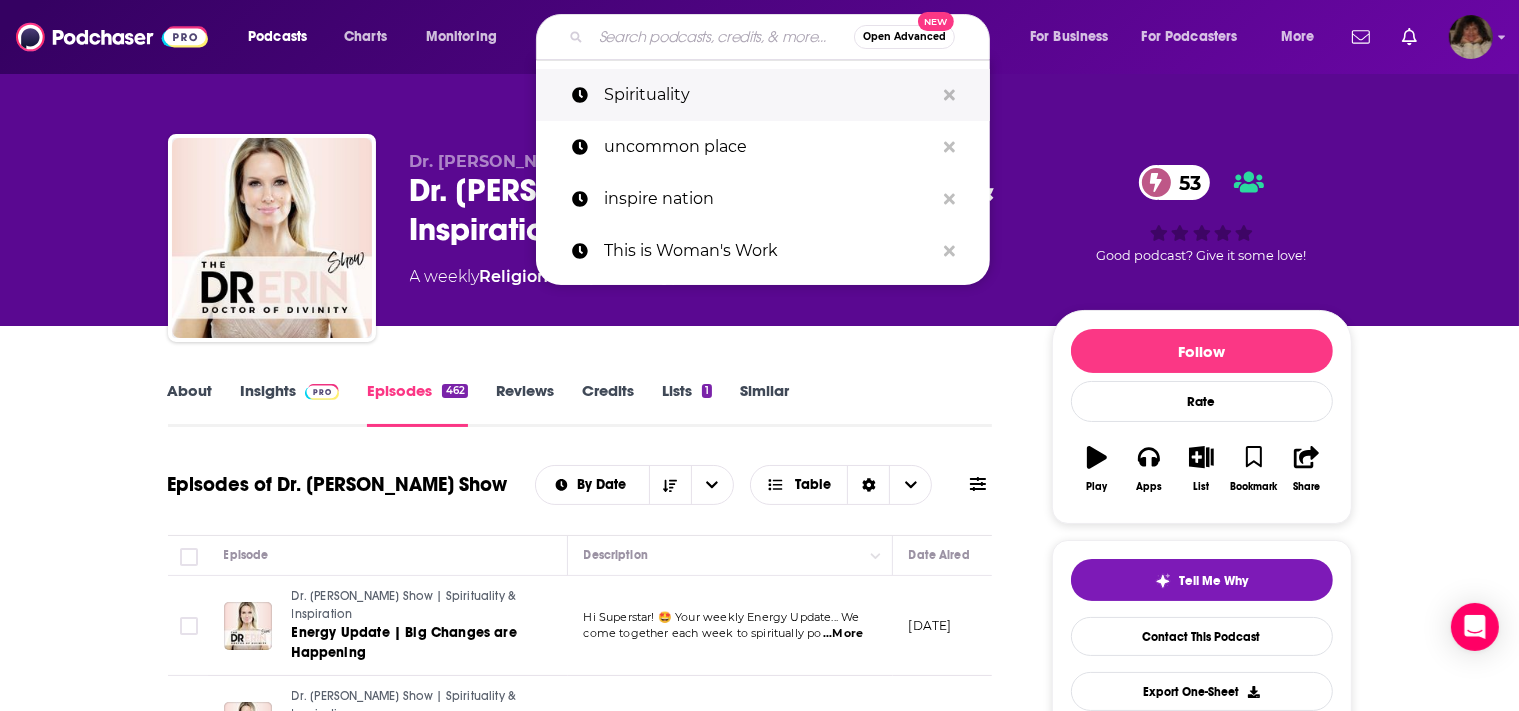 click on "Spirituality" at bounding box center [769, 95] 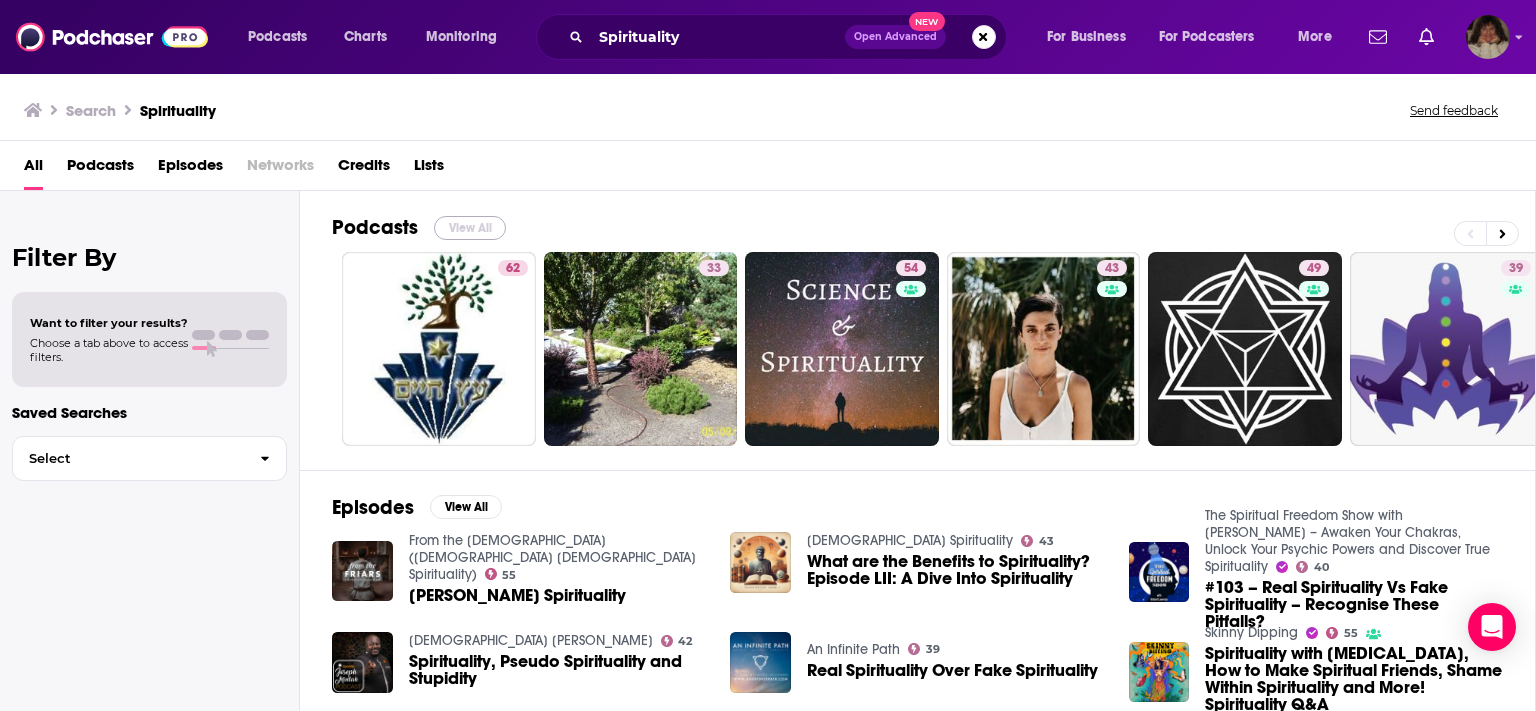 click on "View All" at bounding box center (470, 228) 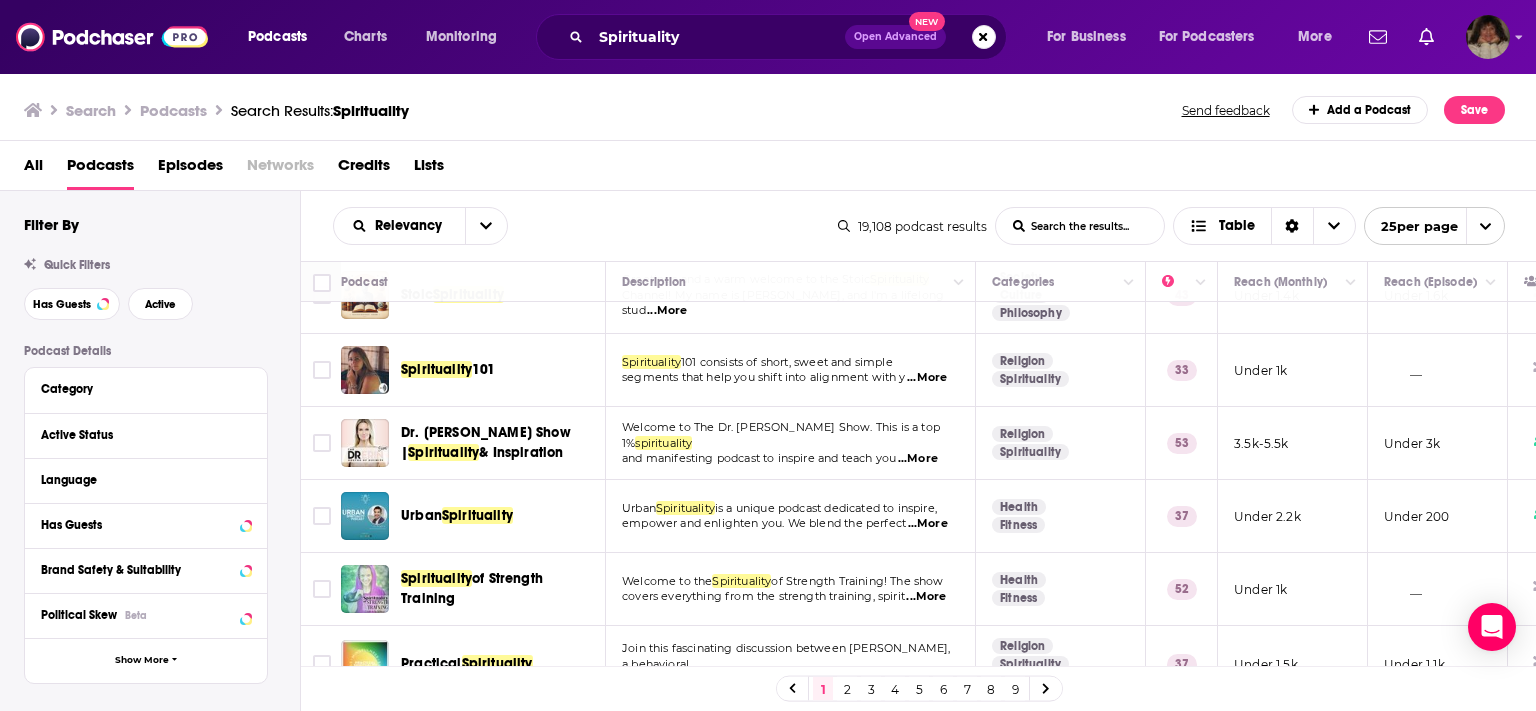 scroll, scrollTop: 712, scrollLeft: 0, axis: vertical 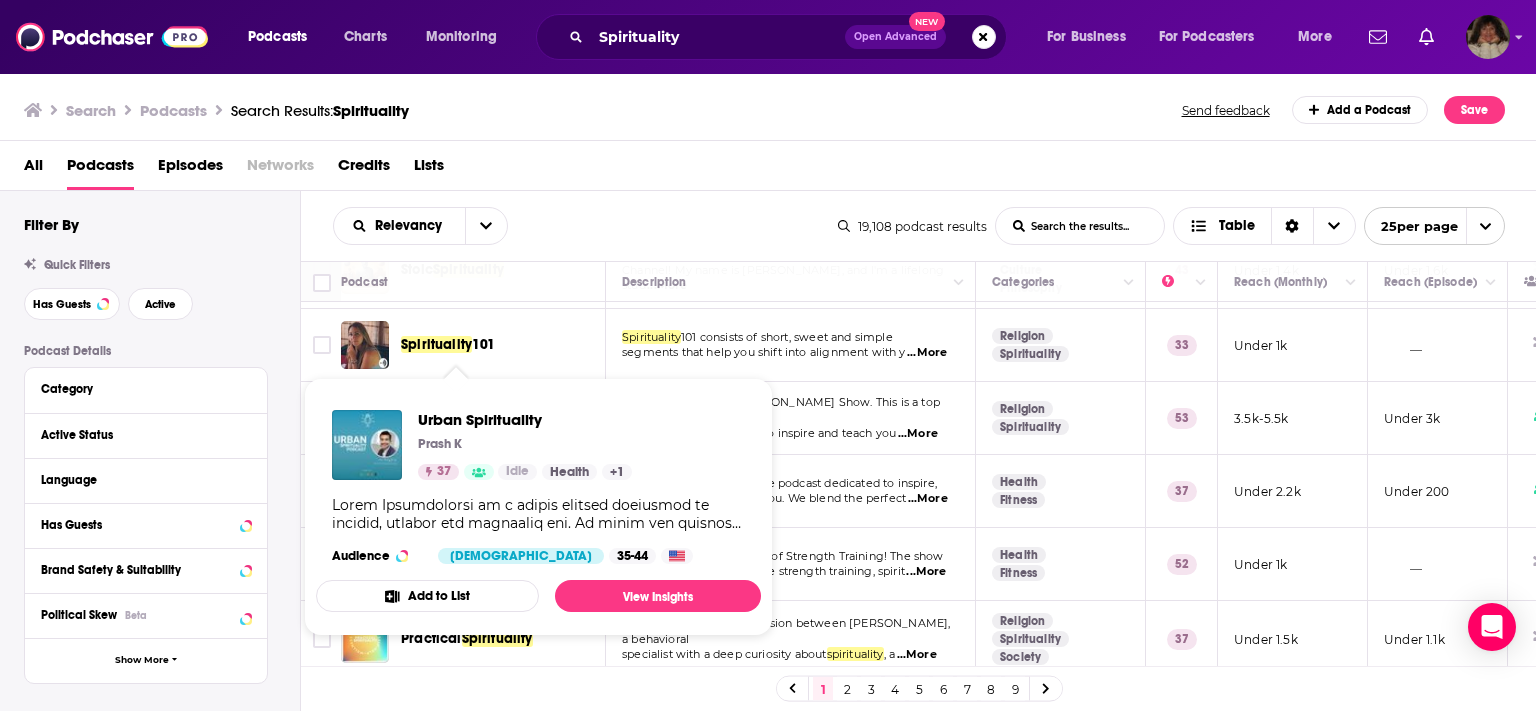 click on "Prash K" at bounding box center (440, 444) 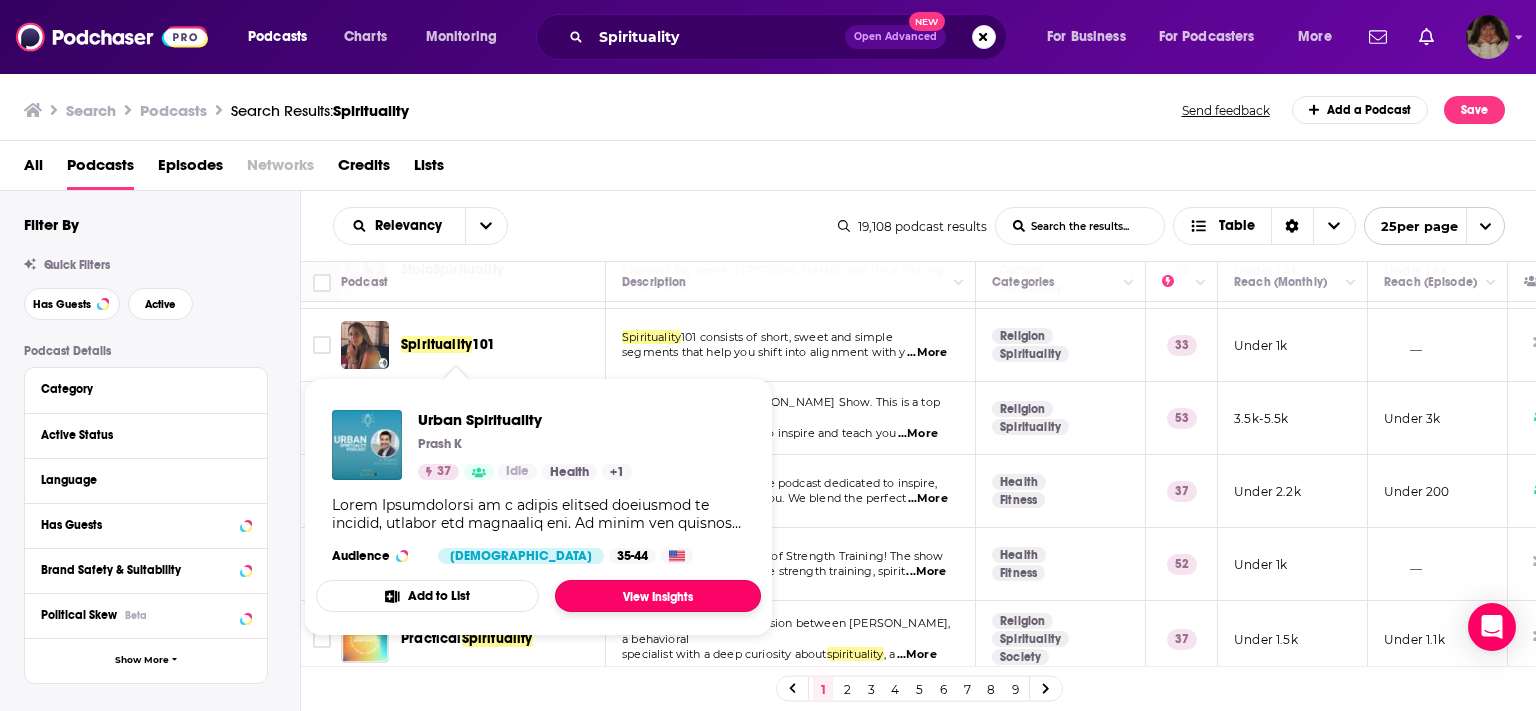 click on "View Insights" at bounding box center [658, 596] 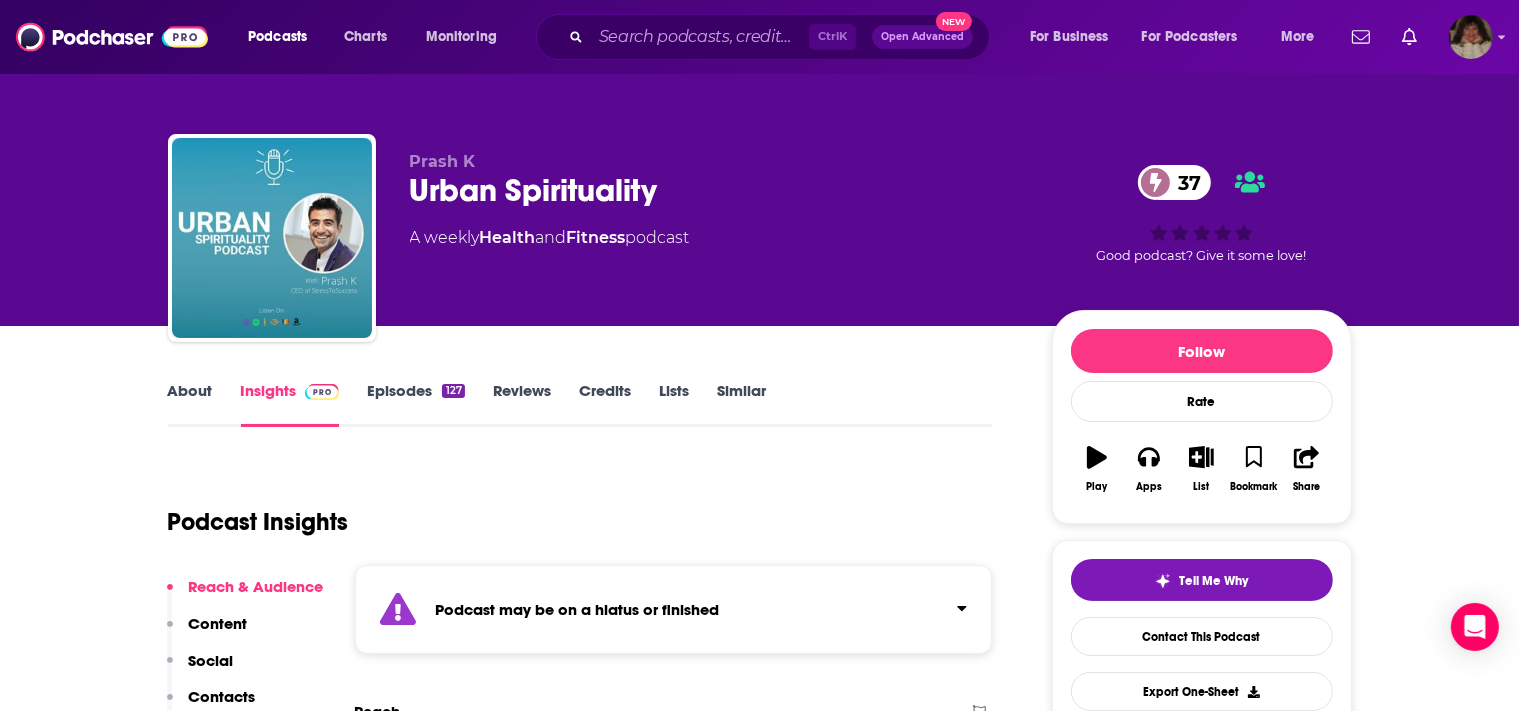 click on "Episodes 127" at bounding box center (415, 404) 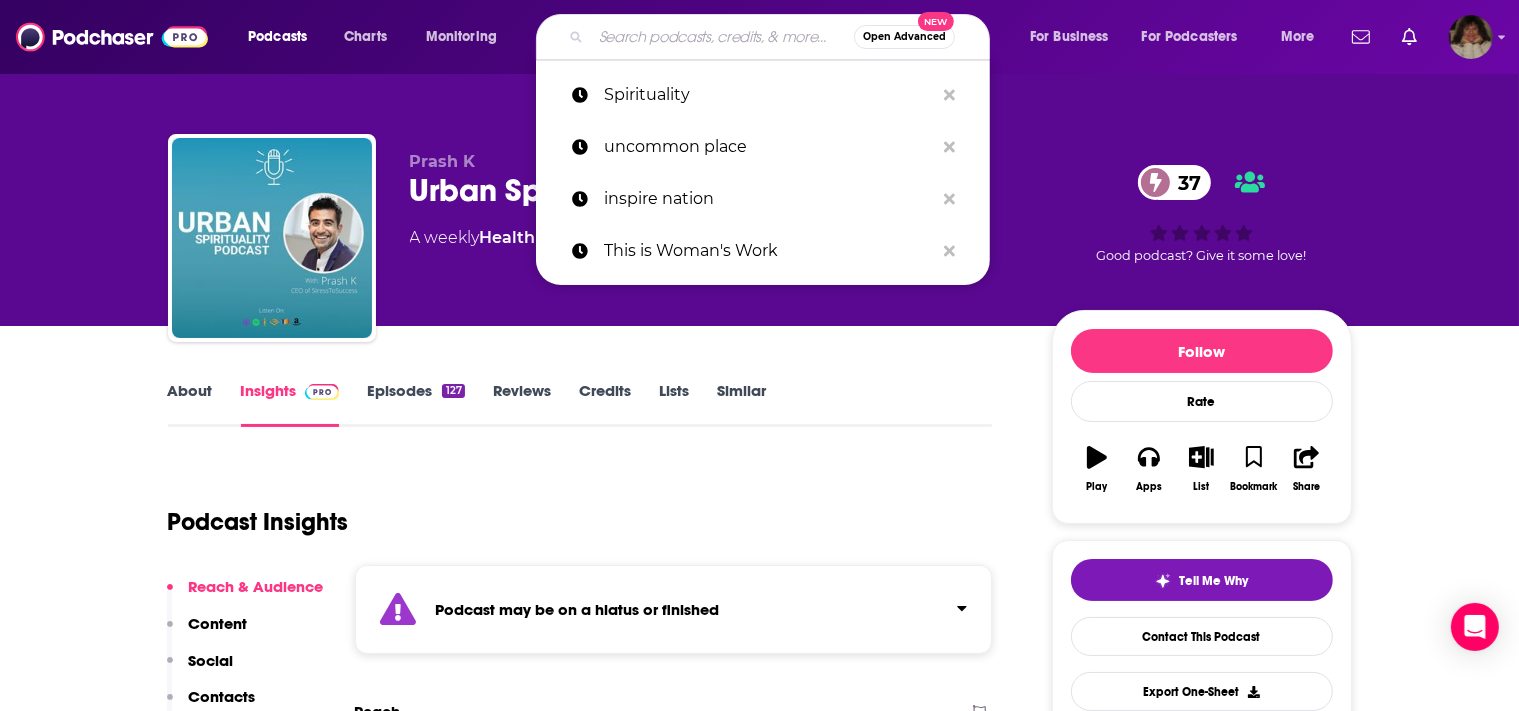 click at bounding box center [722, 37] 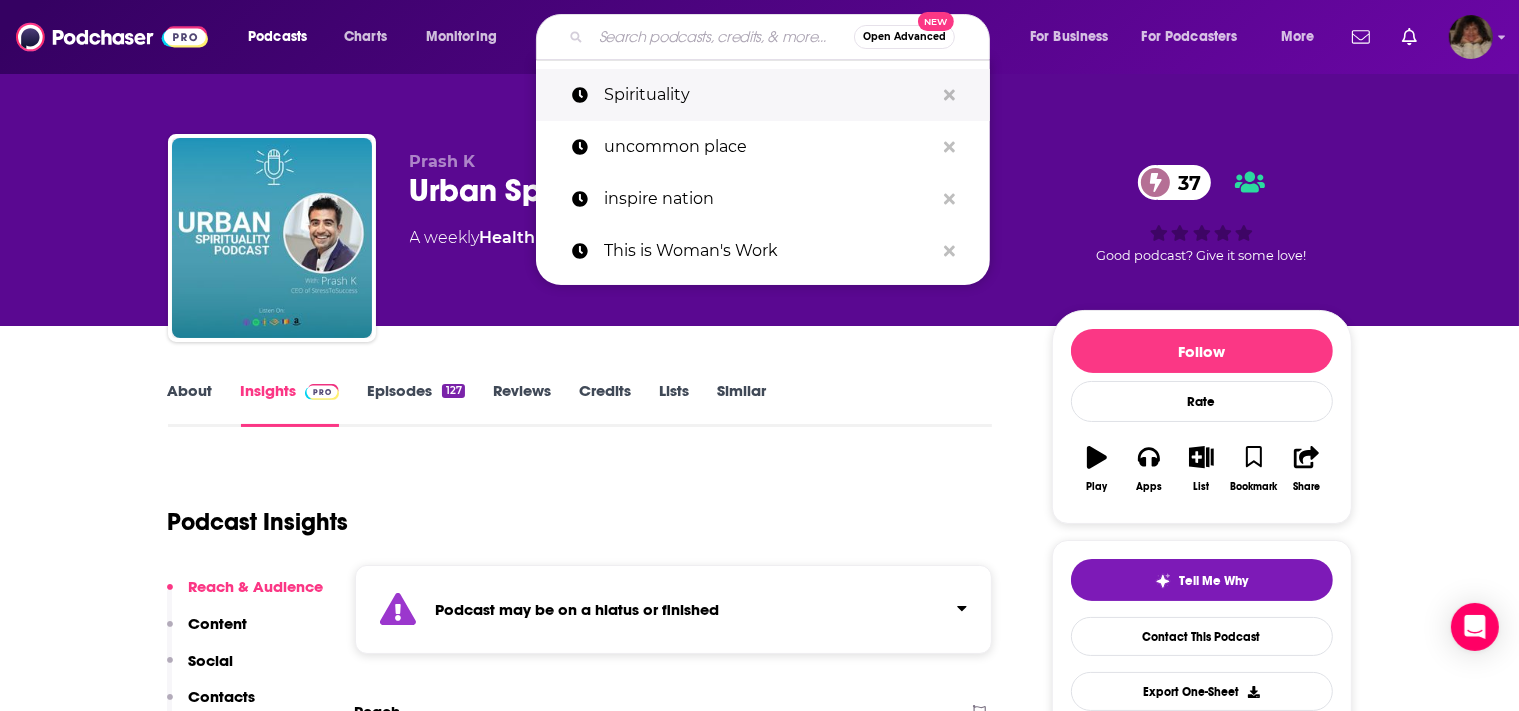 click on "Spirituality" at bounding box center (769, 95) 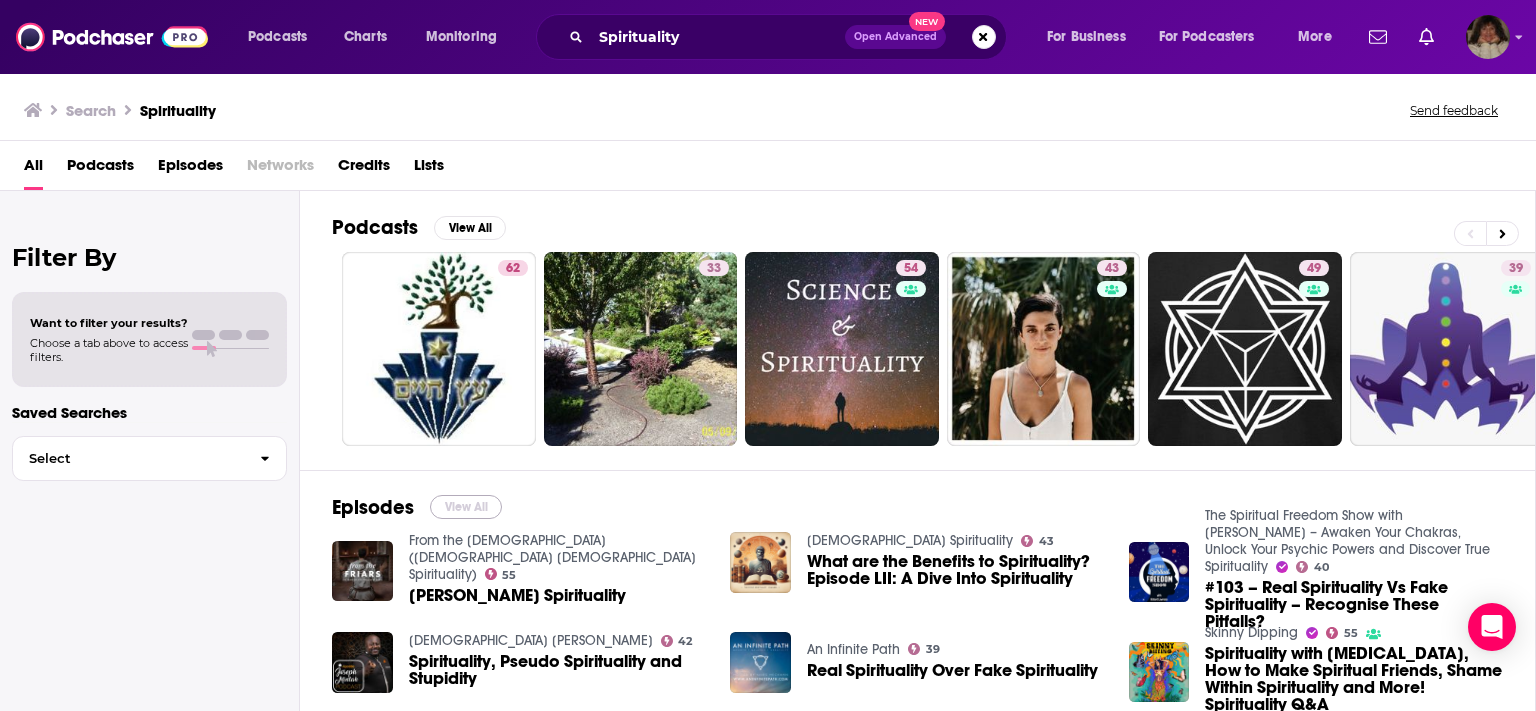 click on "View All" at bounding box center [466, 507] 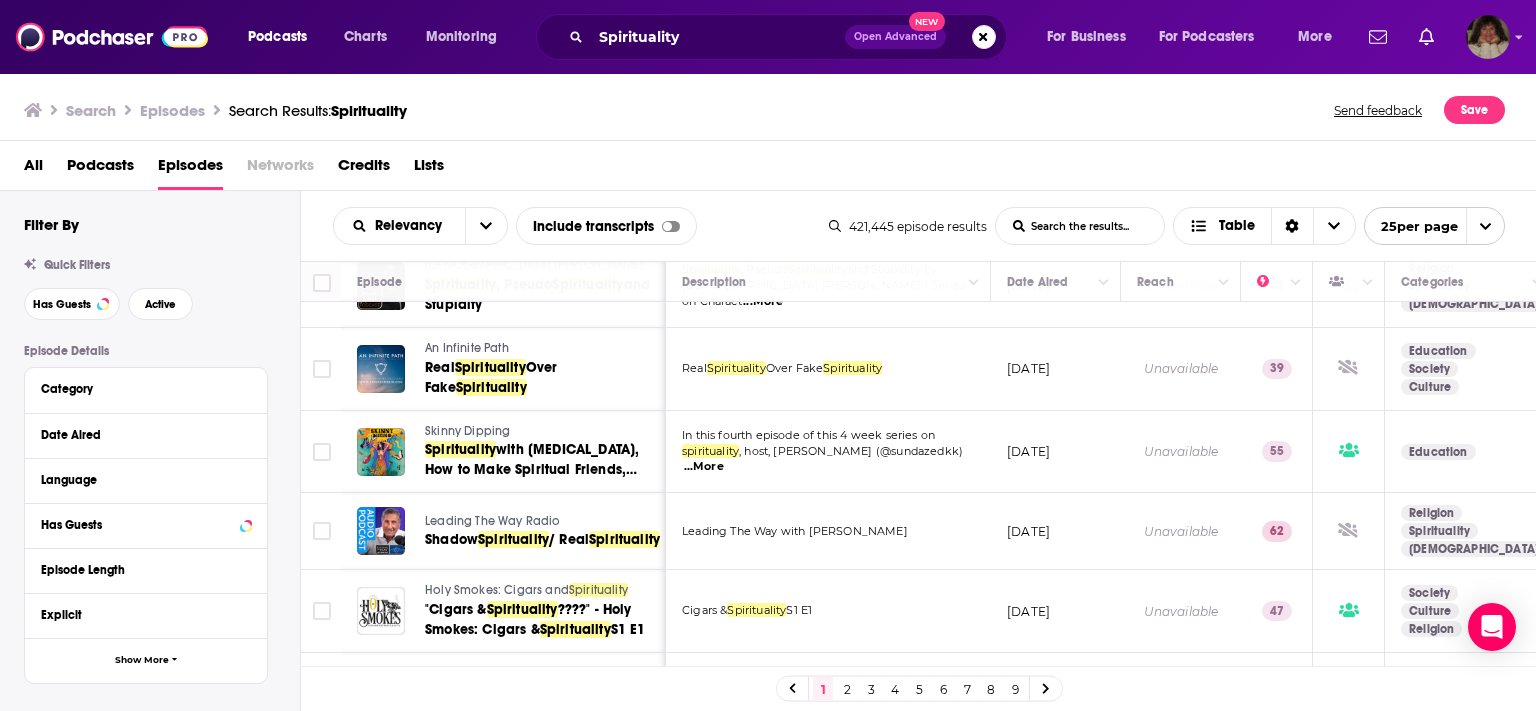 scroll, scrollTop: 0, scrollLeft: 0, axis: both 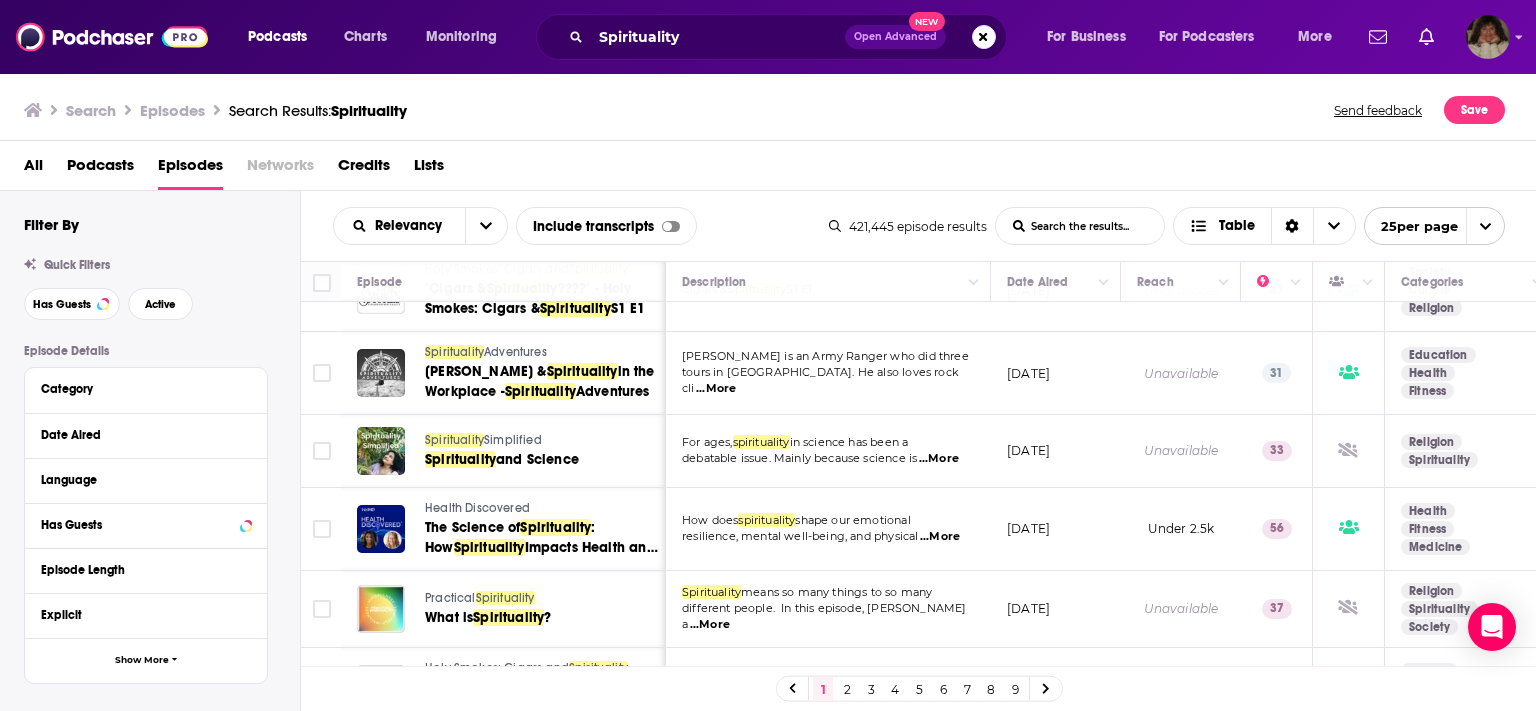 click on "shape our emotional" at bounding box center [852, 520] 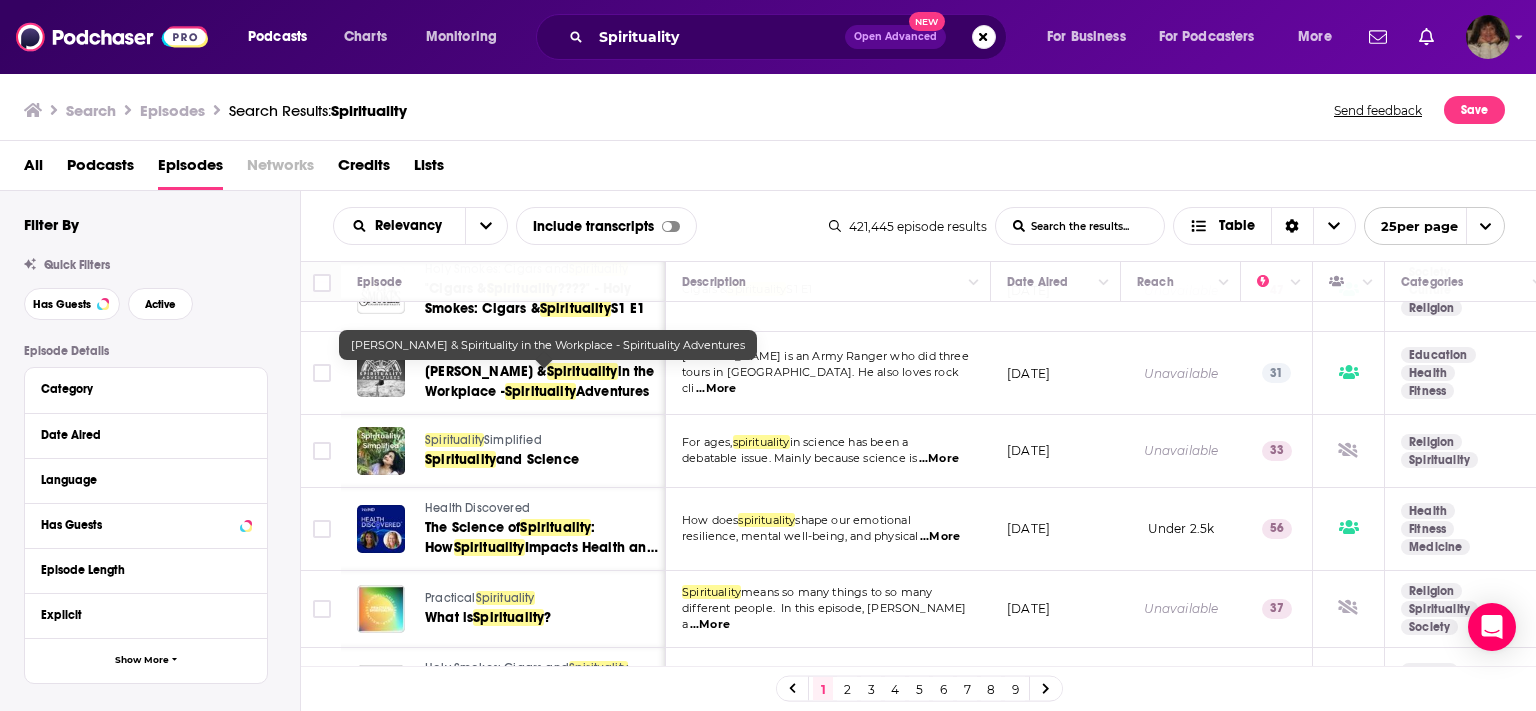 click on "Andrew Potter &" at bounding box center (486, 371) 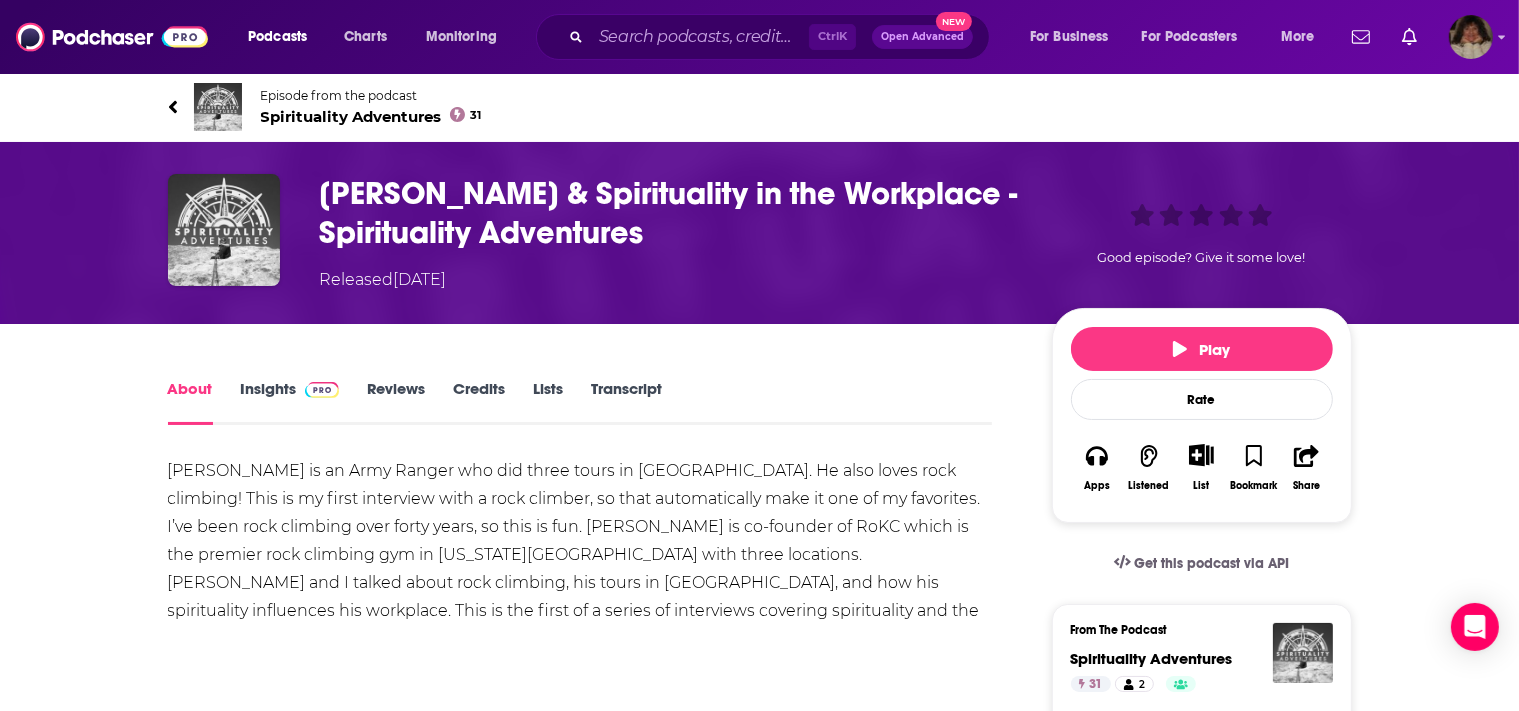 click on "Insights" at bounding box center (290, 402) 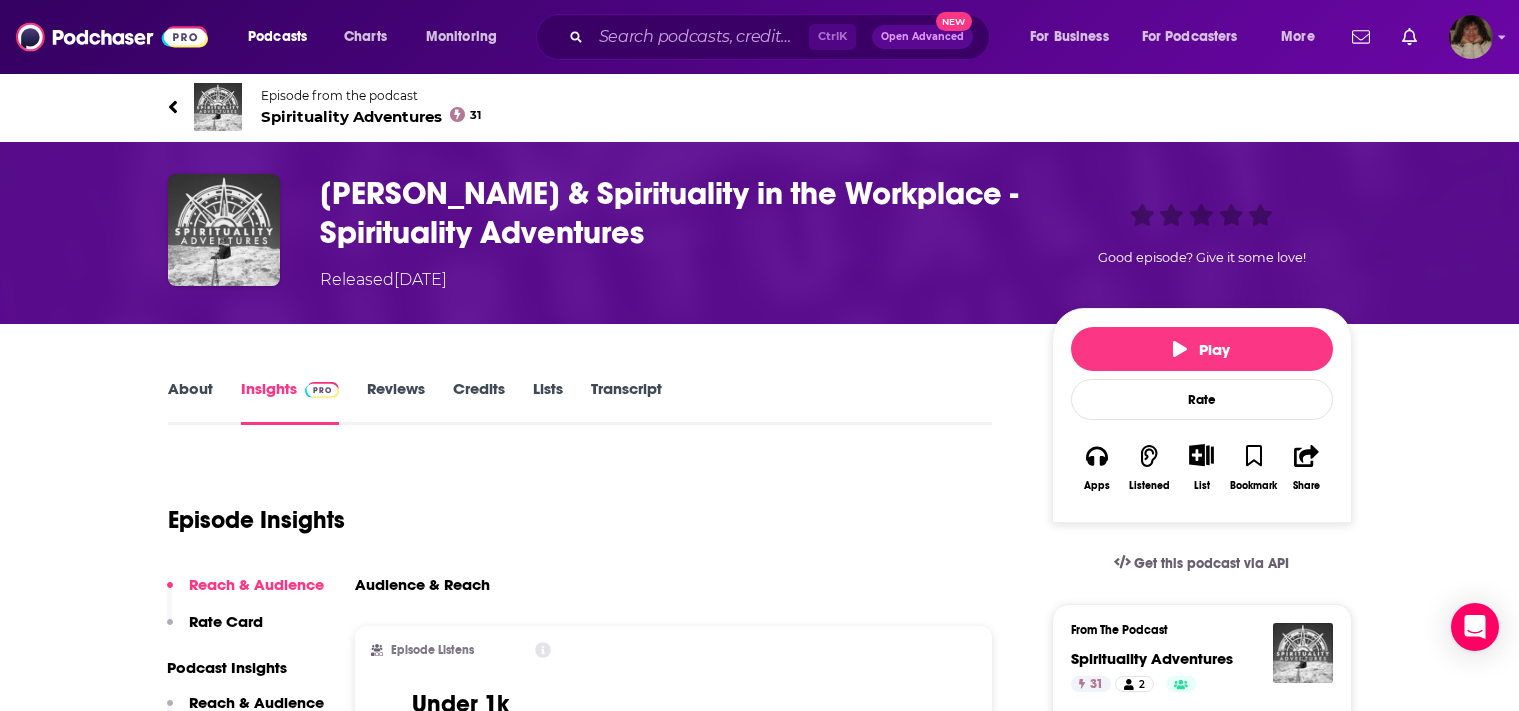 scroll, scrollTop: 0, scrollLeft: 0, axis: both 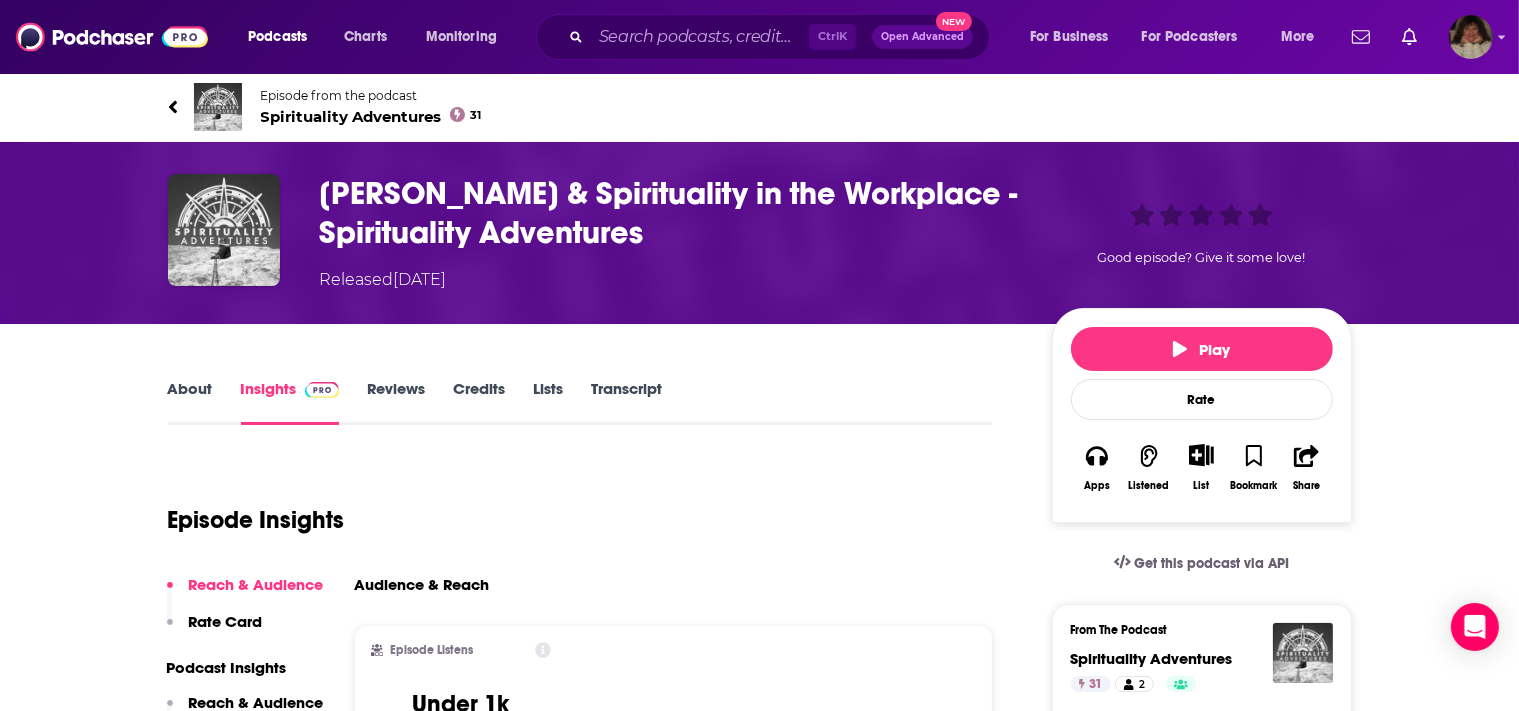 click on "Reviews" at bounding box center [396, 402] 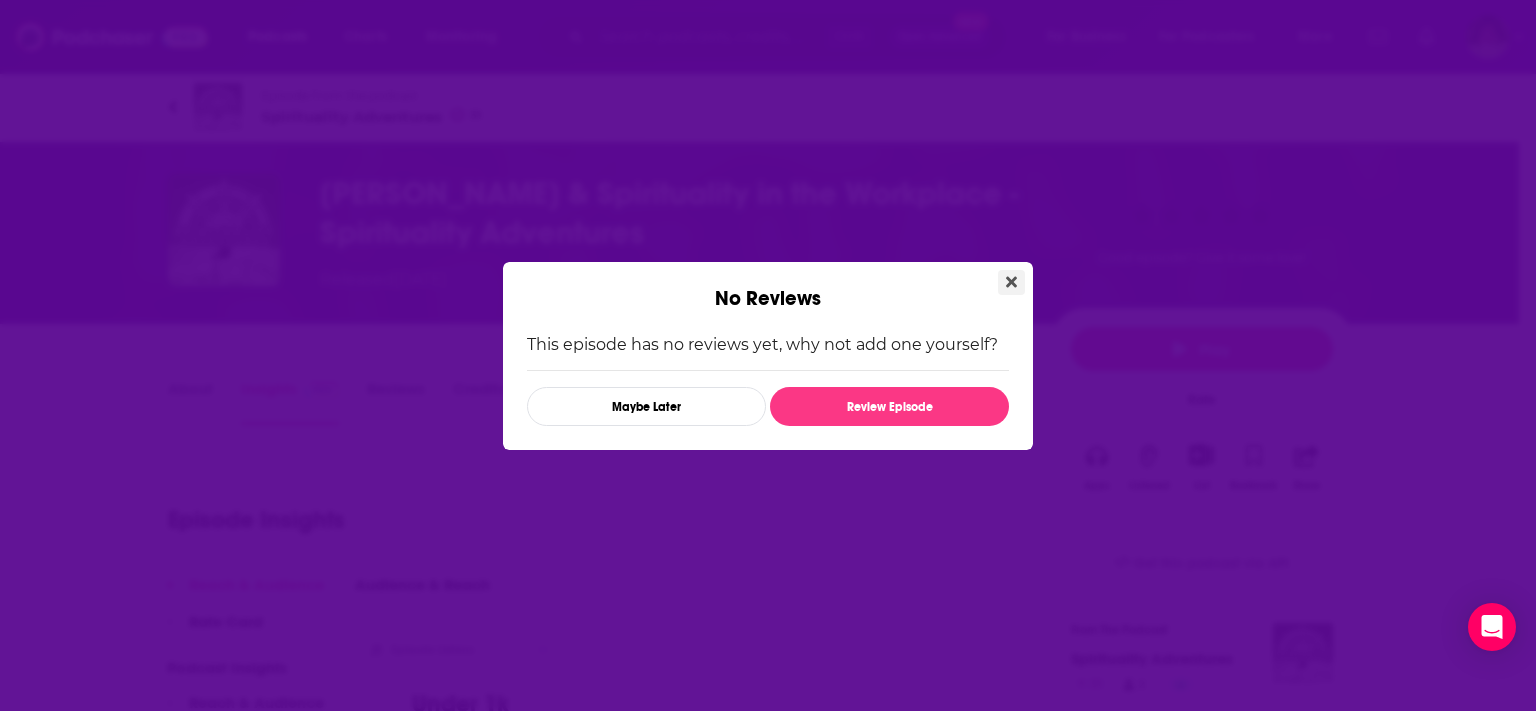 click at bounding box center [1011, 282] 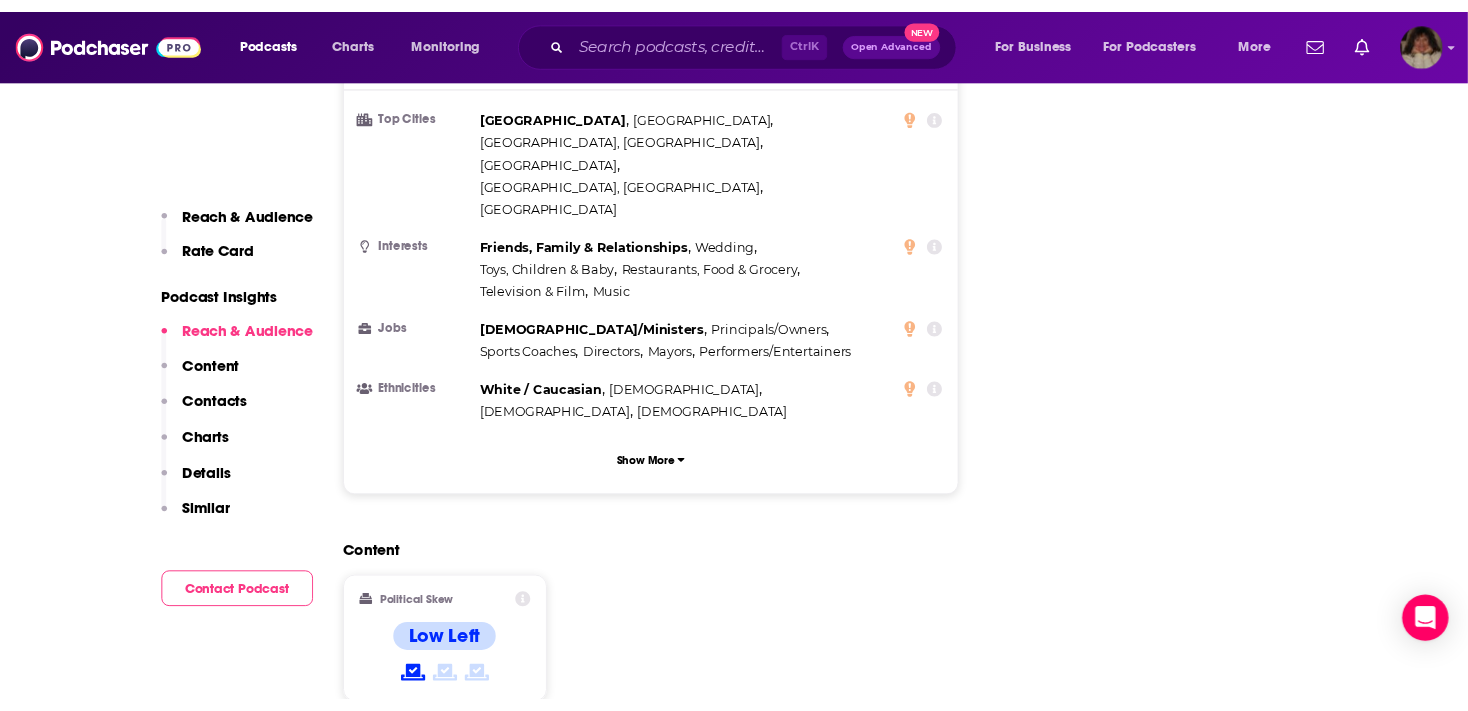 scroll, scrollTop: 2135, scrollLeft: 0, axis: vertical 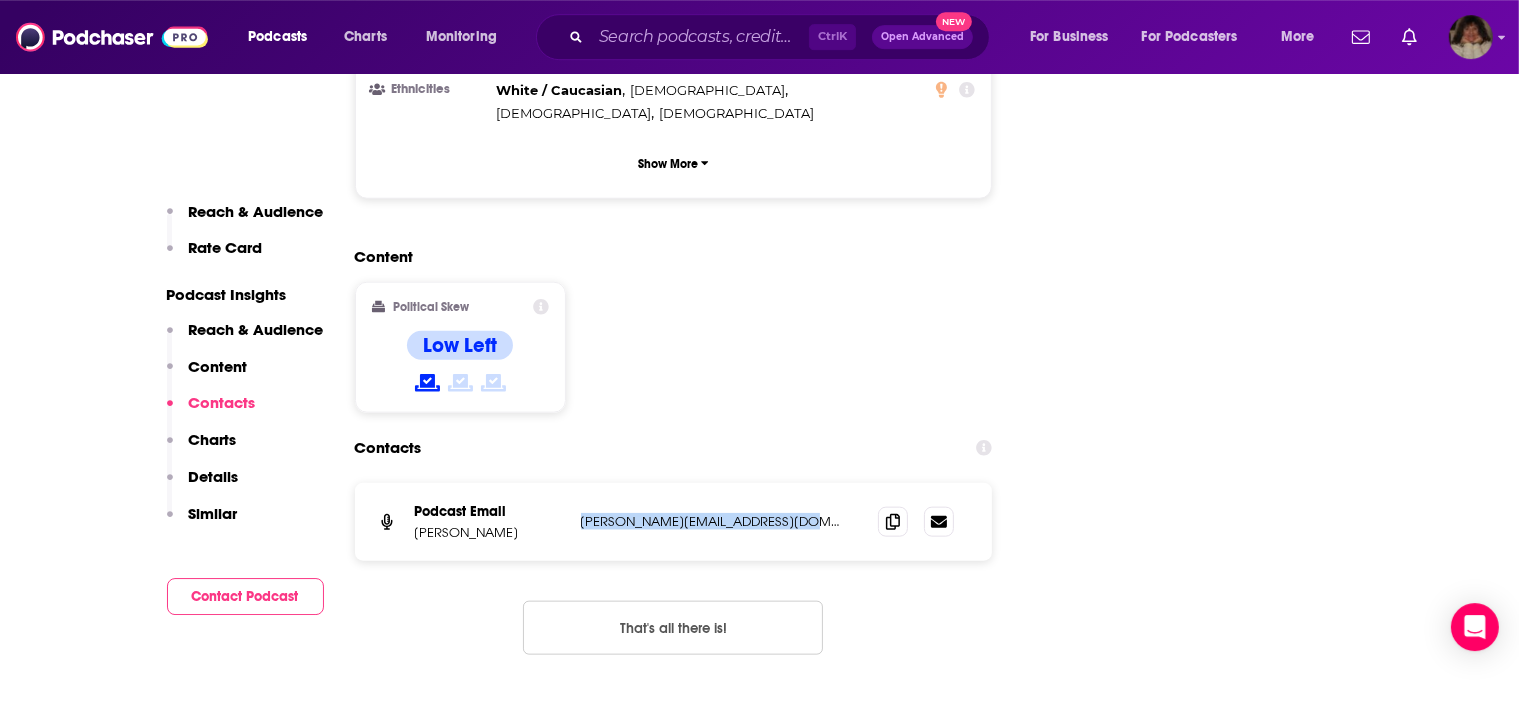 drag, startPoint x: 798, startPoint y: 422, endPoint x: 578, endPoint y: 427, distance: 220.05681 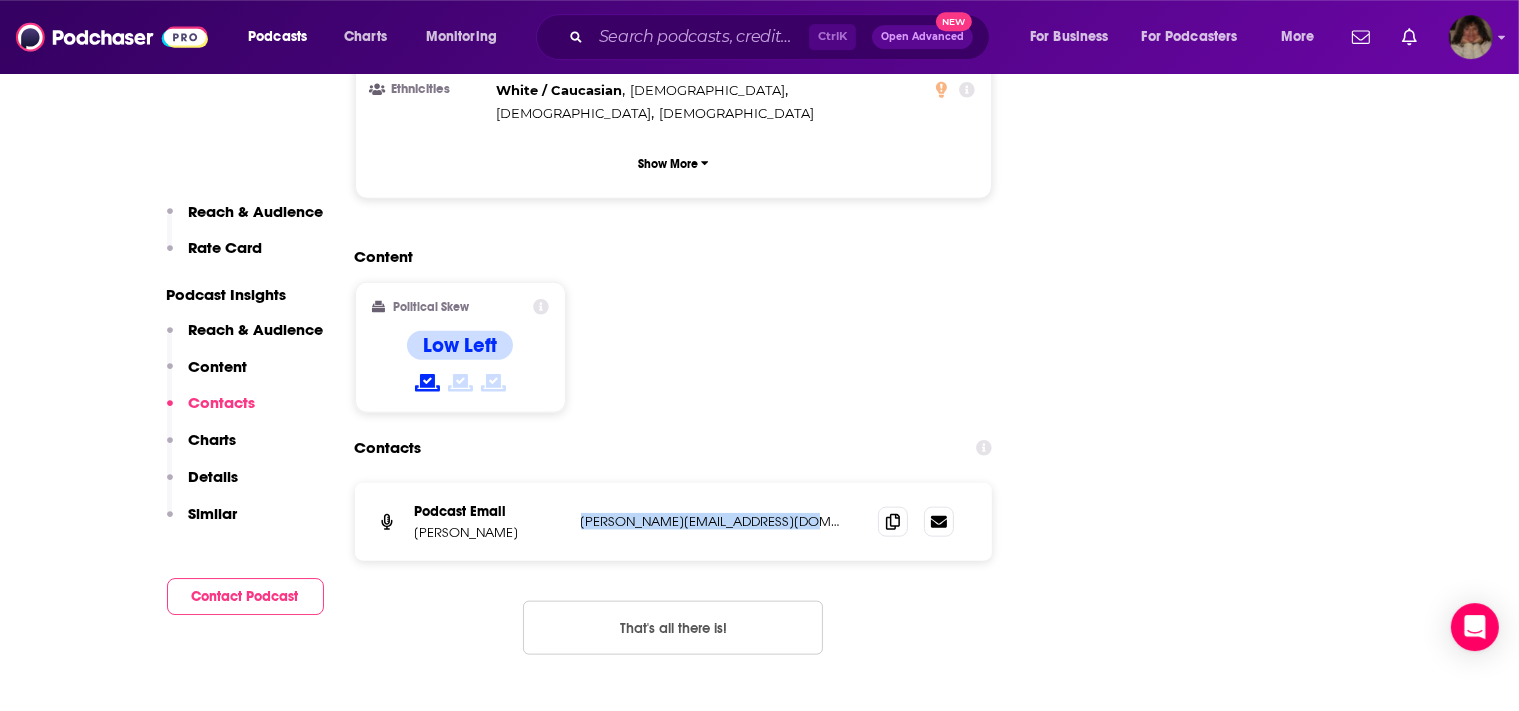 click on "[PERSON_NAME][EMAIL_ADDRESS][DOMAIN_NAME]" at bounding box center [713, 521] 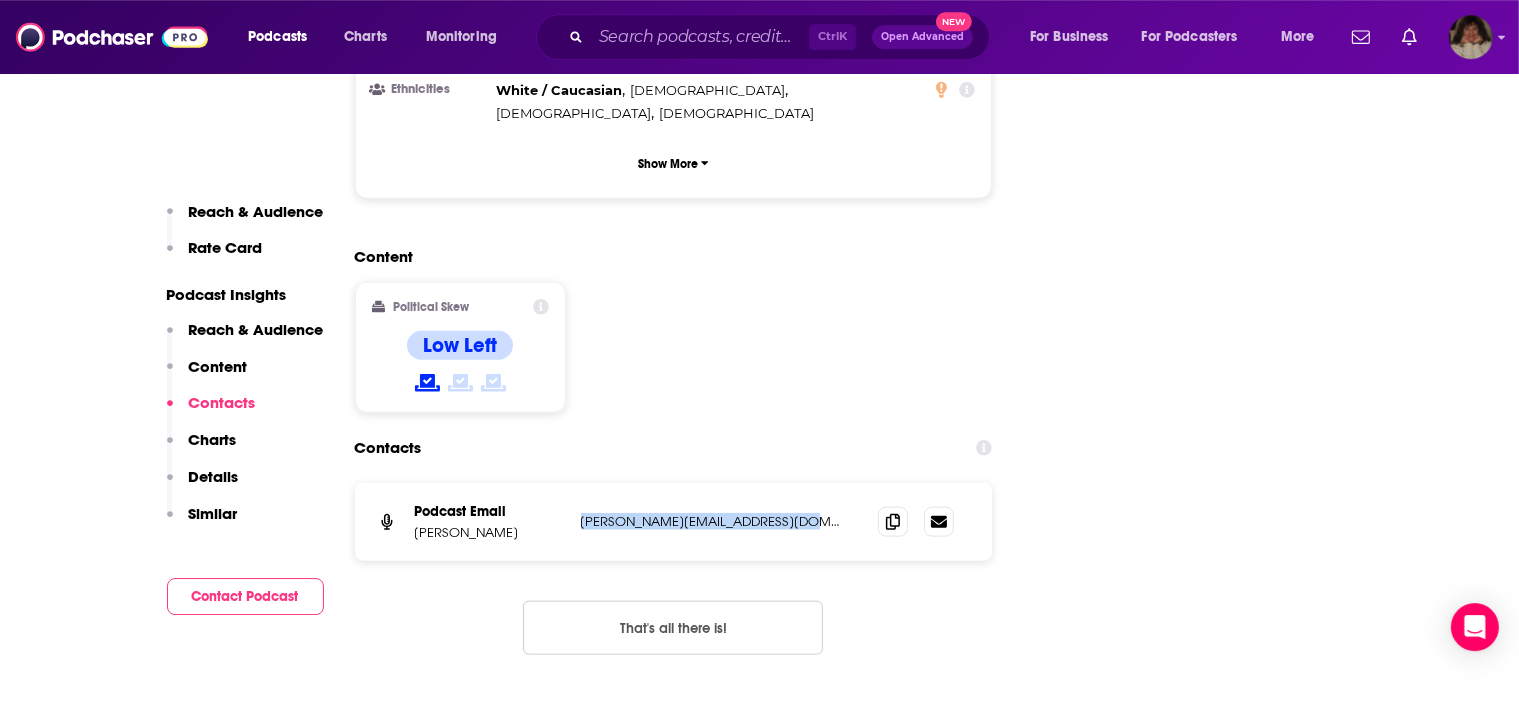 copy on "[PERSON_NAME][EMAIL_ADDRESS][DOMAIN_NAME]" 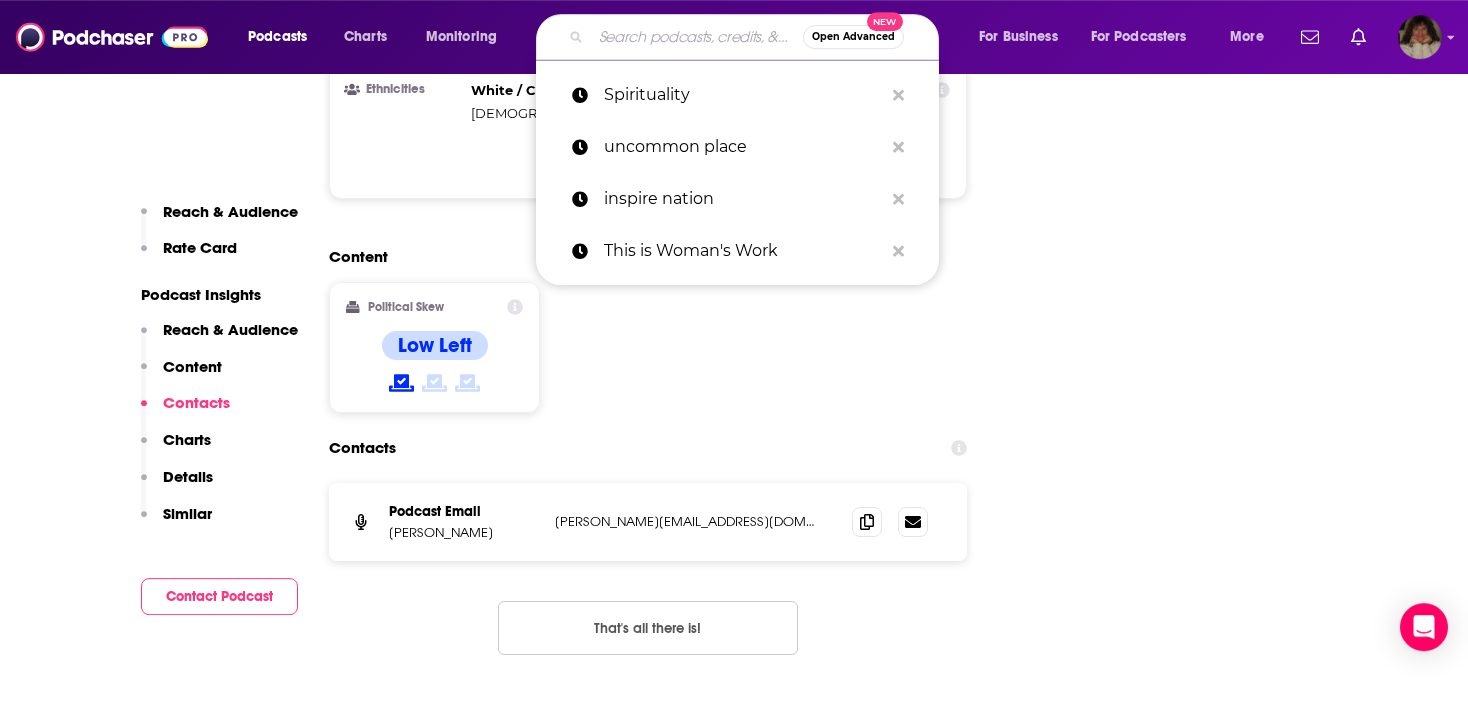 click at bounding box center (697, 37) 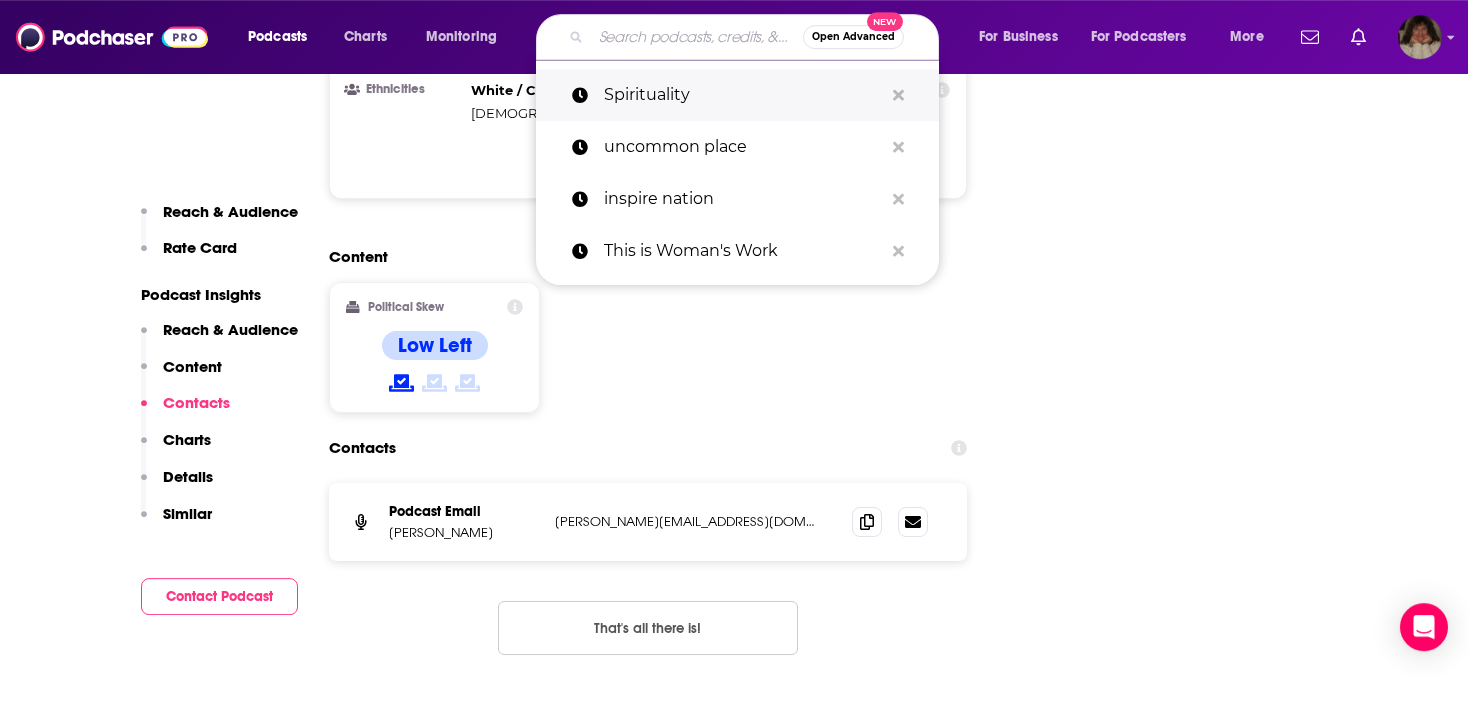 click on "Spirituality" at bounding box center (743, 95) 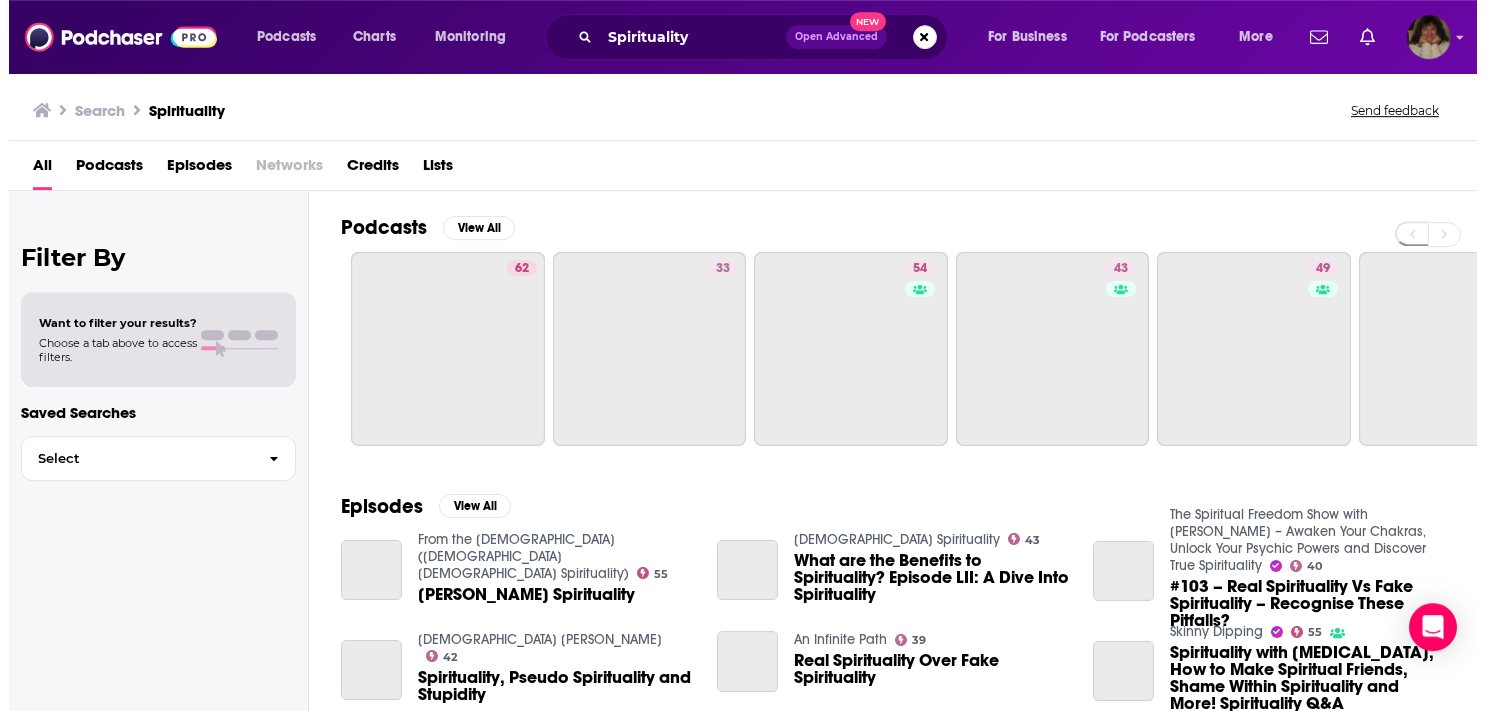 scroll, scrollTop: 0, scrollLeft: 0, axis: both 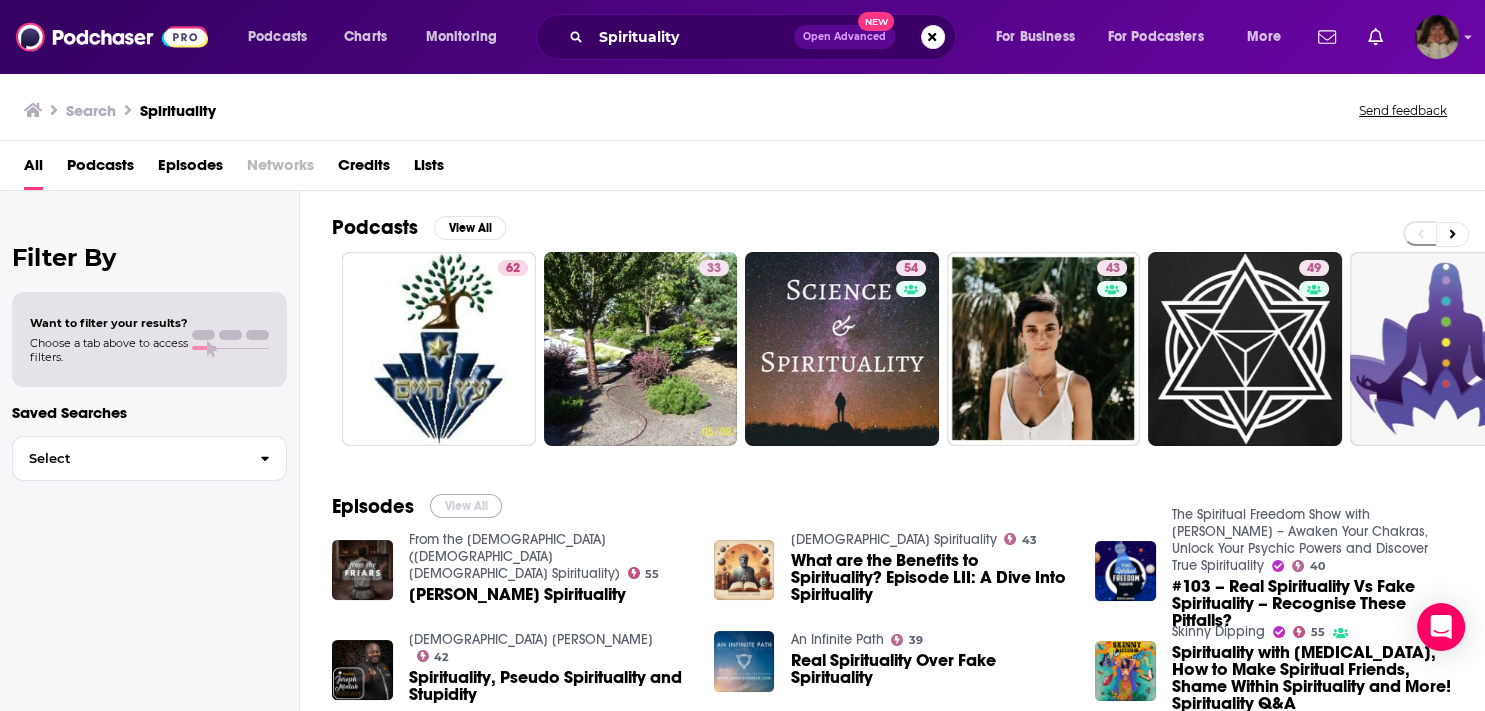click on "View All" at bounding box center (466, 506) 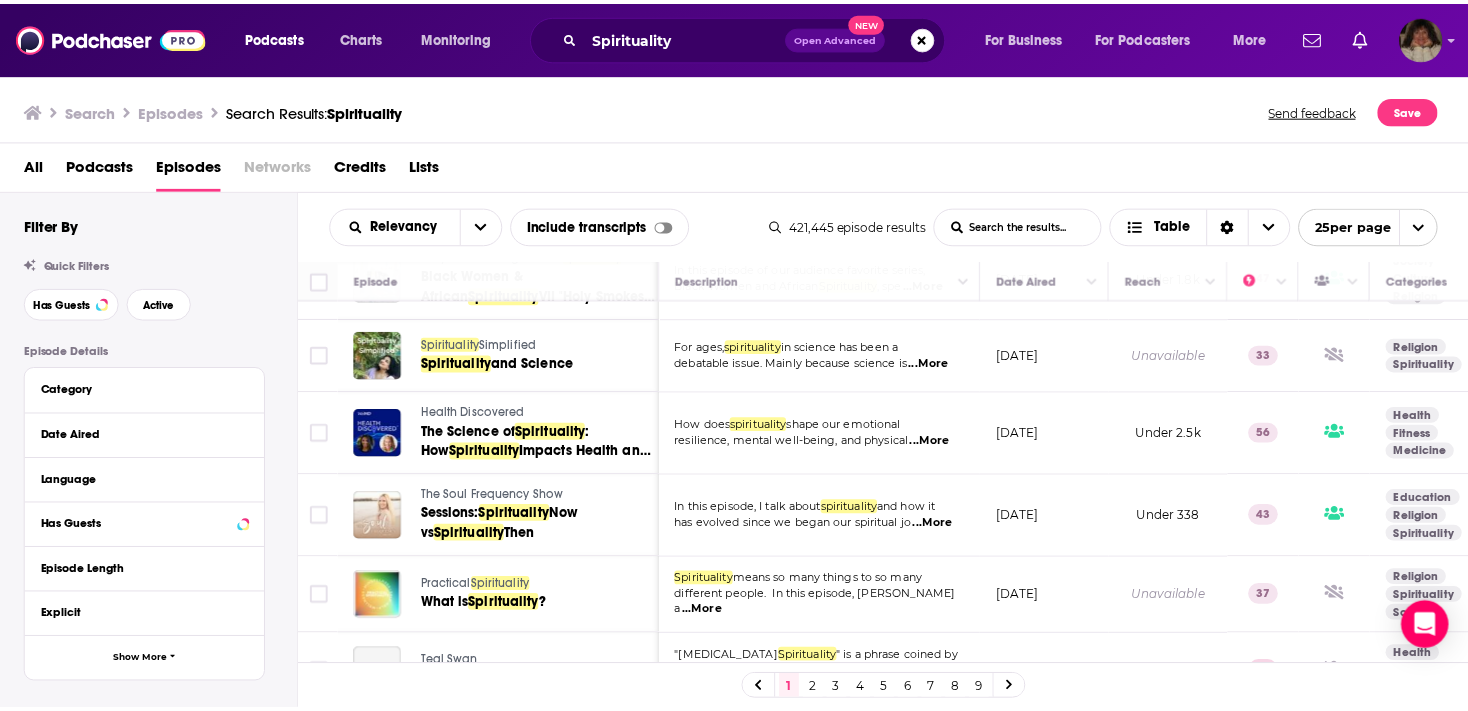 scroll, scrollTop: 741, scrollLeft: 0, axis: vertical 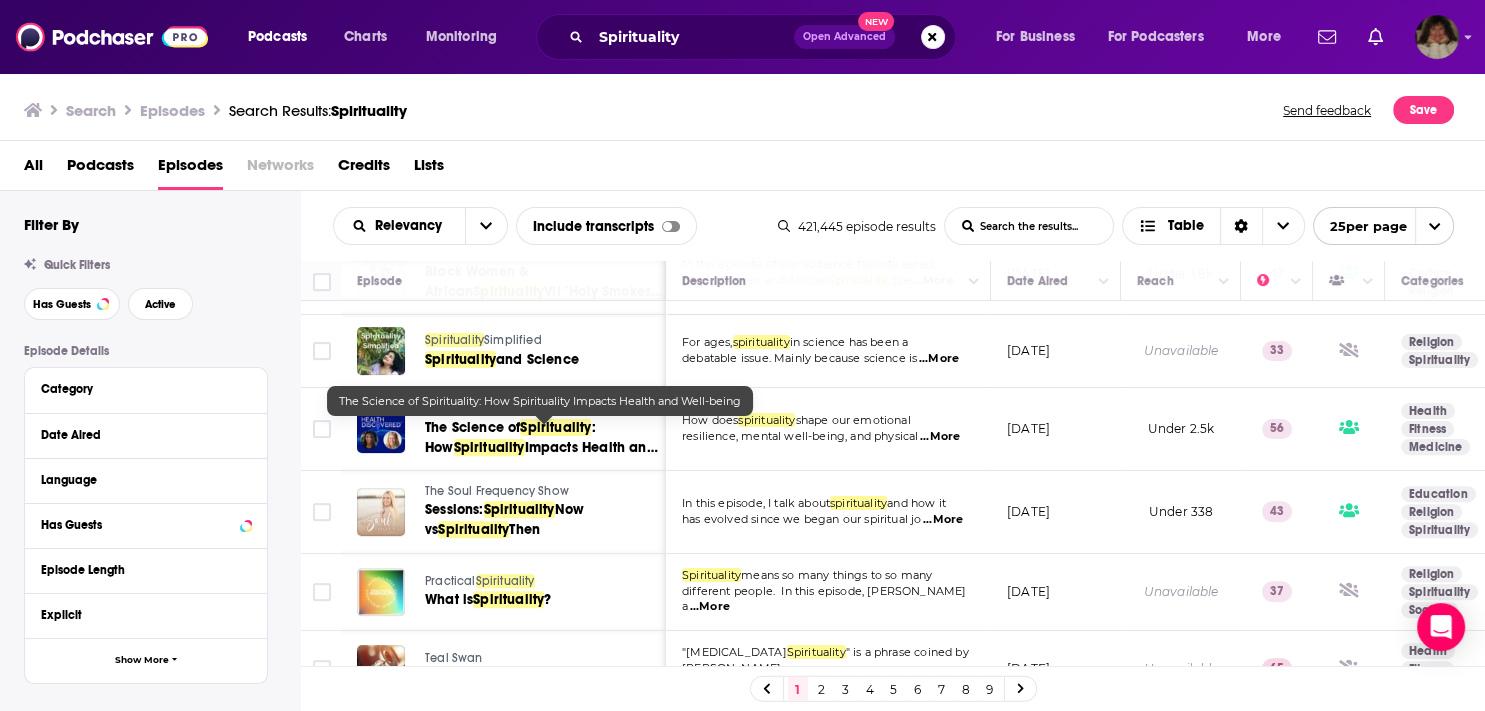 click on "The Science of  Spirituality : How  Spirituality  Impacts Health and Well-being" at bounding box center [544, 438] 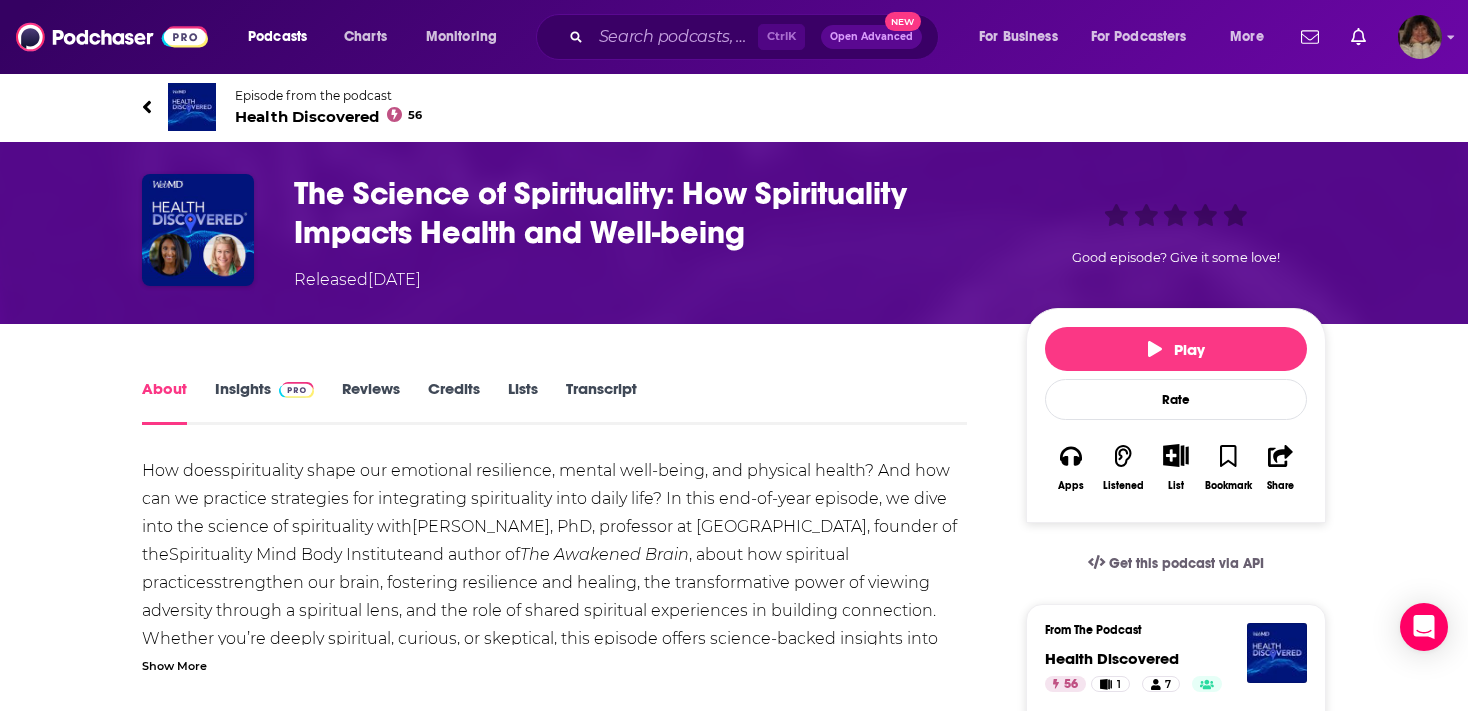 click on "Insights" at bounding box center (264, 402) 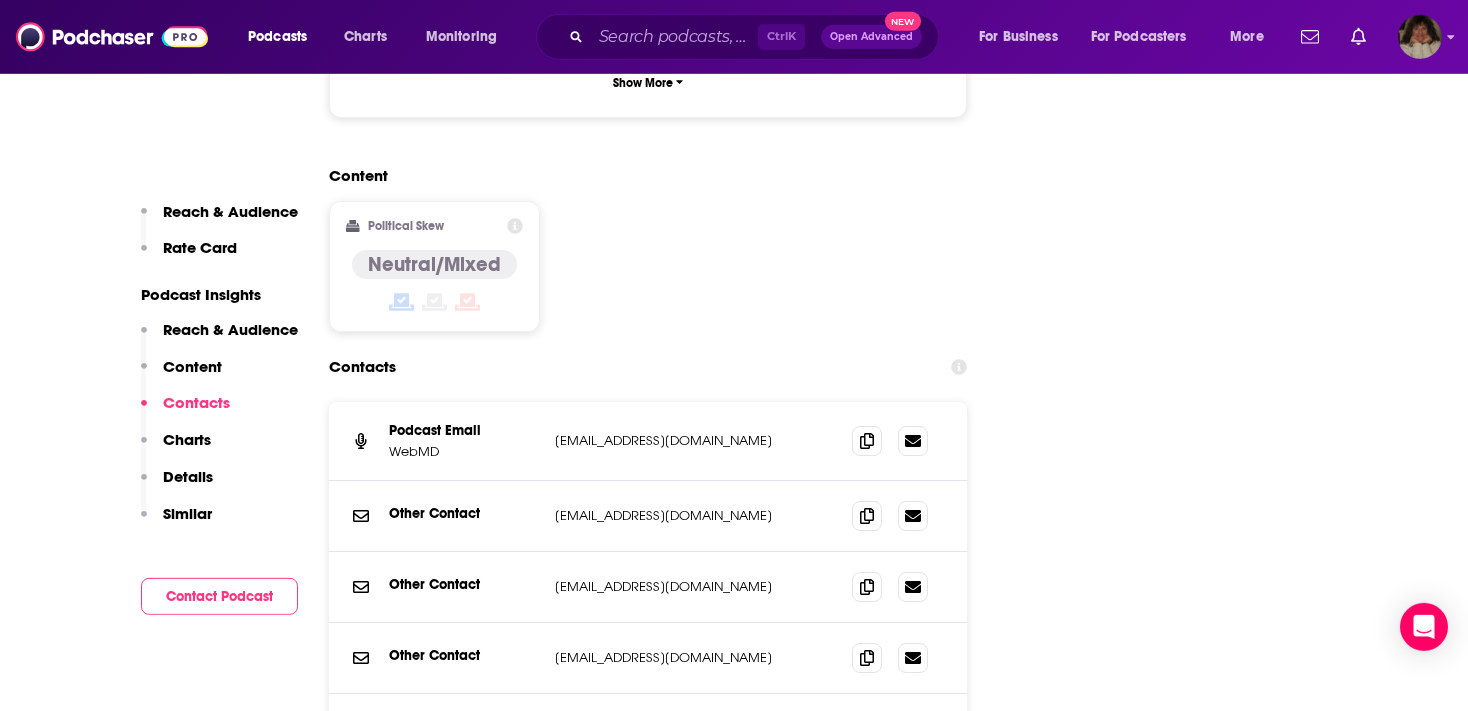 scroll, scrollTop: 2203, scrollLeft: 0, axis: vertical 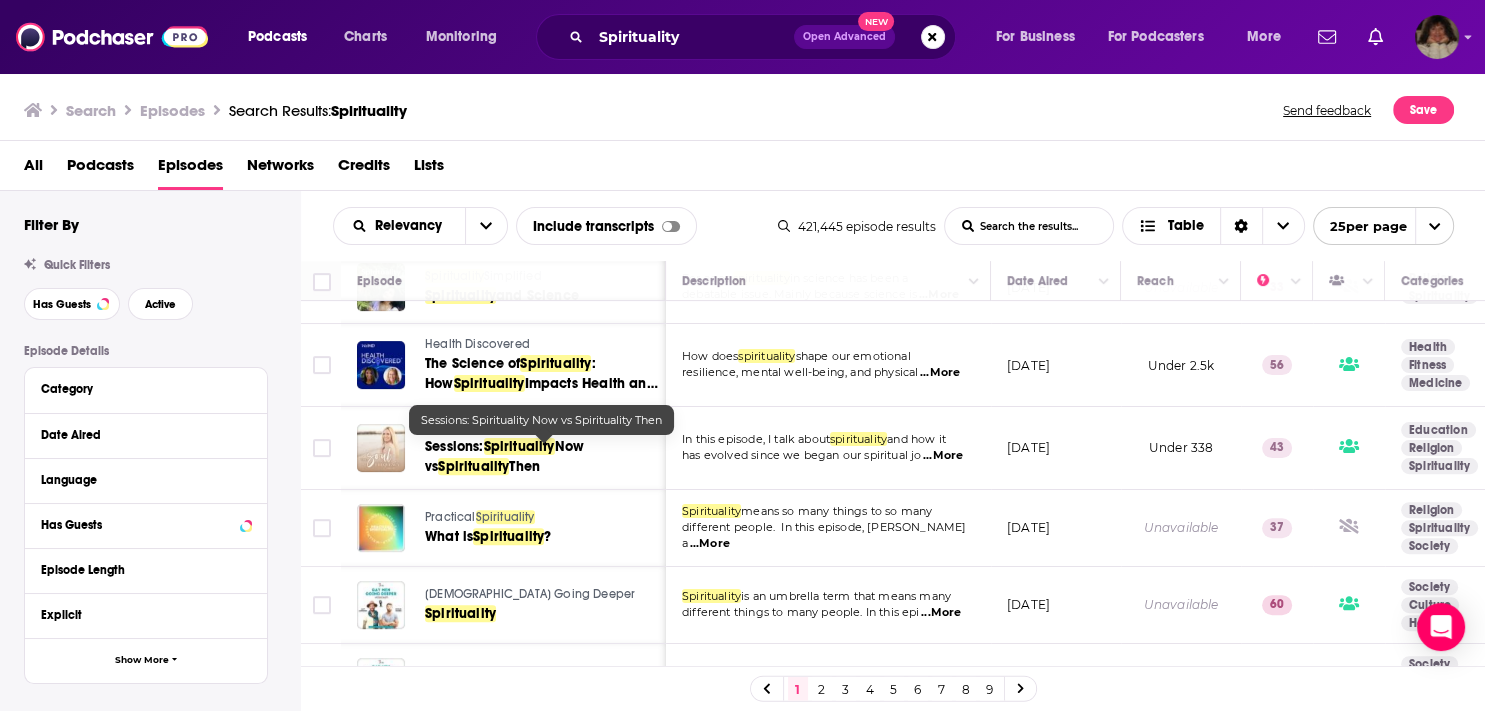 click on "Spirituality" at bounding box center (519, 446) 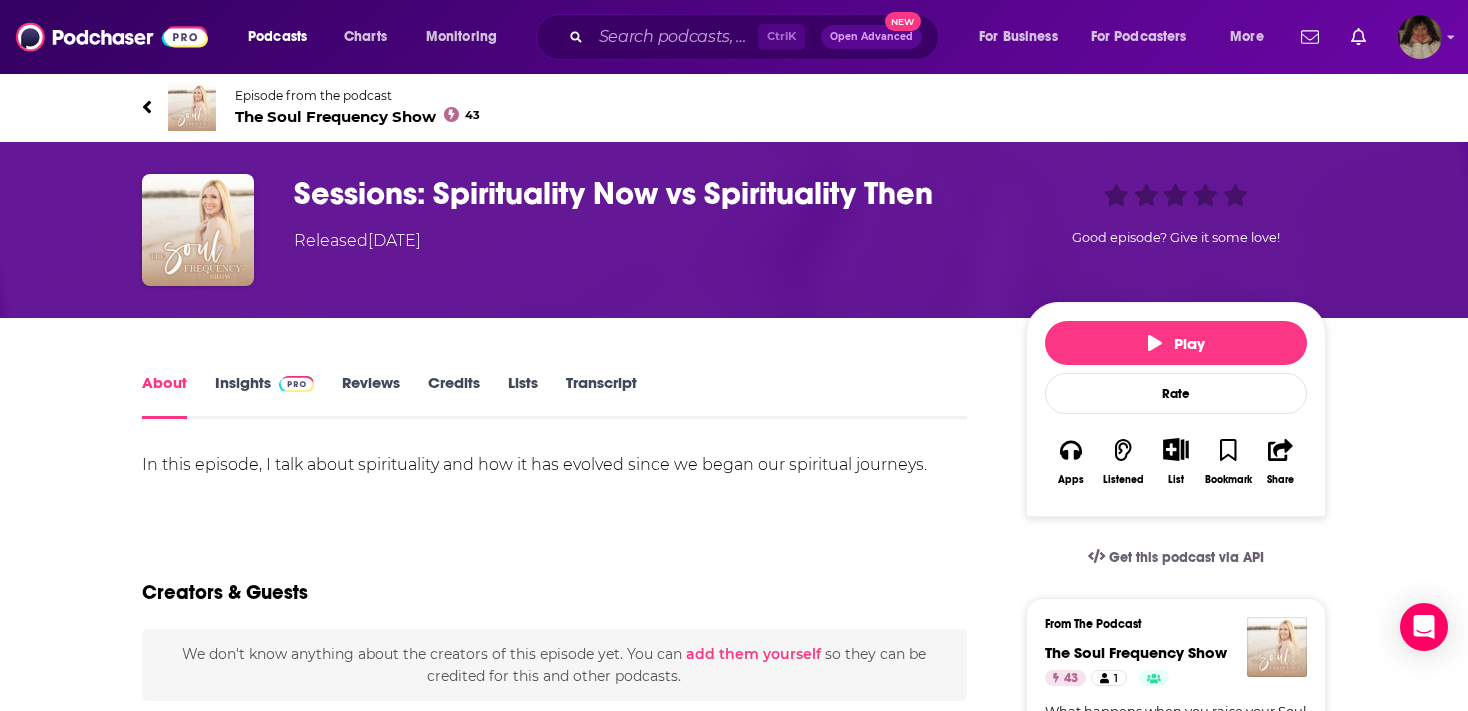 click on "Insights" at bounding box center [264, 396] 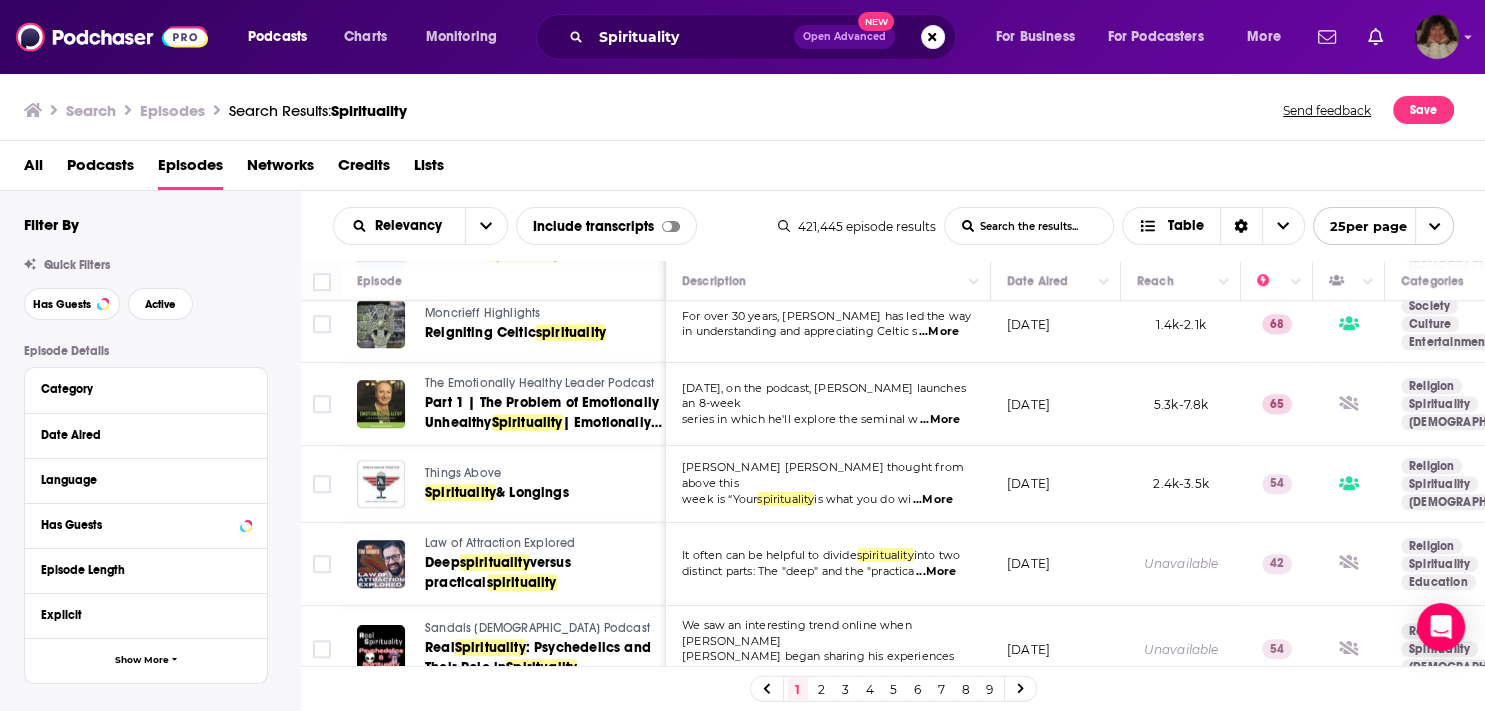 scroll, scrollTop: 1589, scrollLeft: 0, axis: vertical 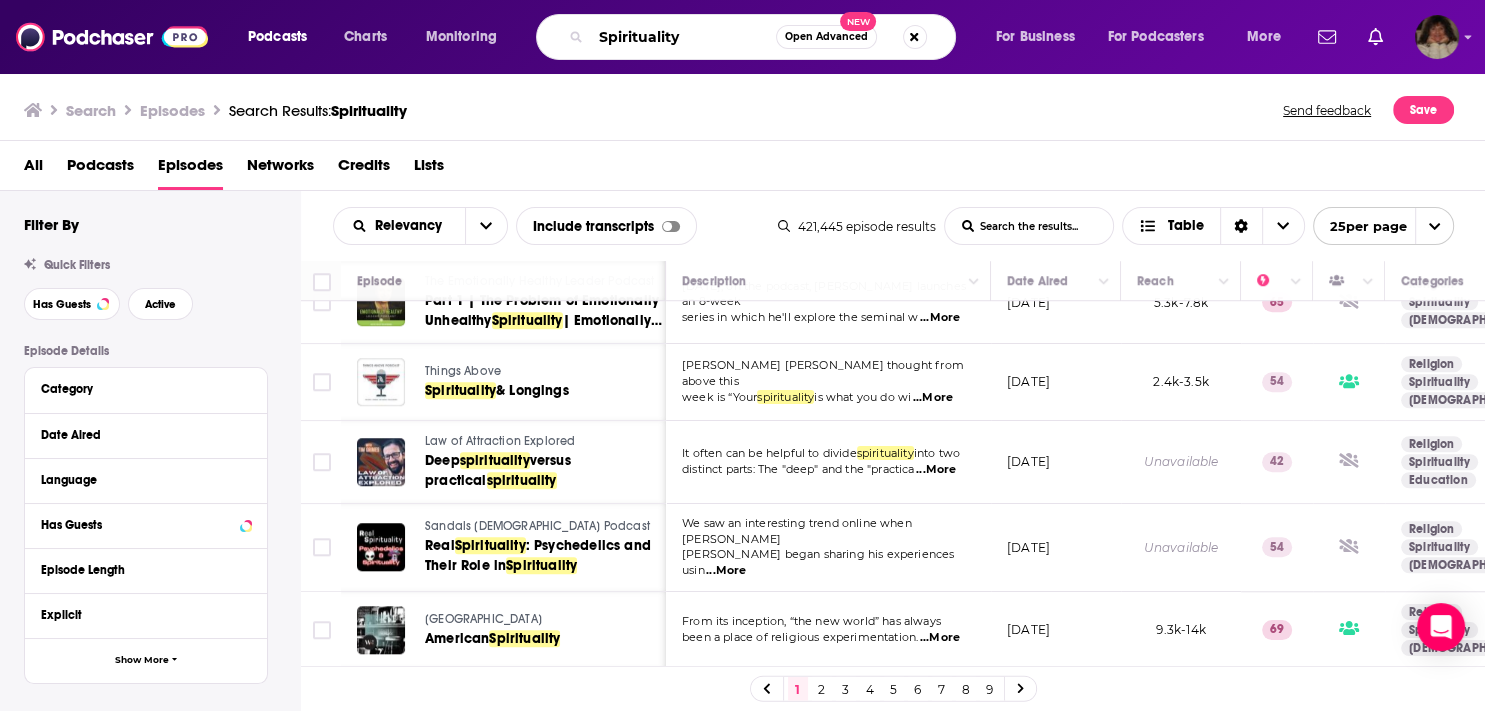 click on "Spirituality" at bounding box center (683, 37) 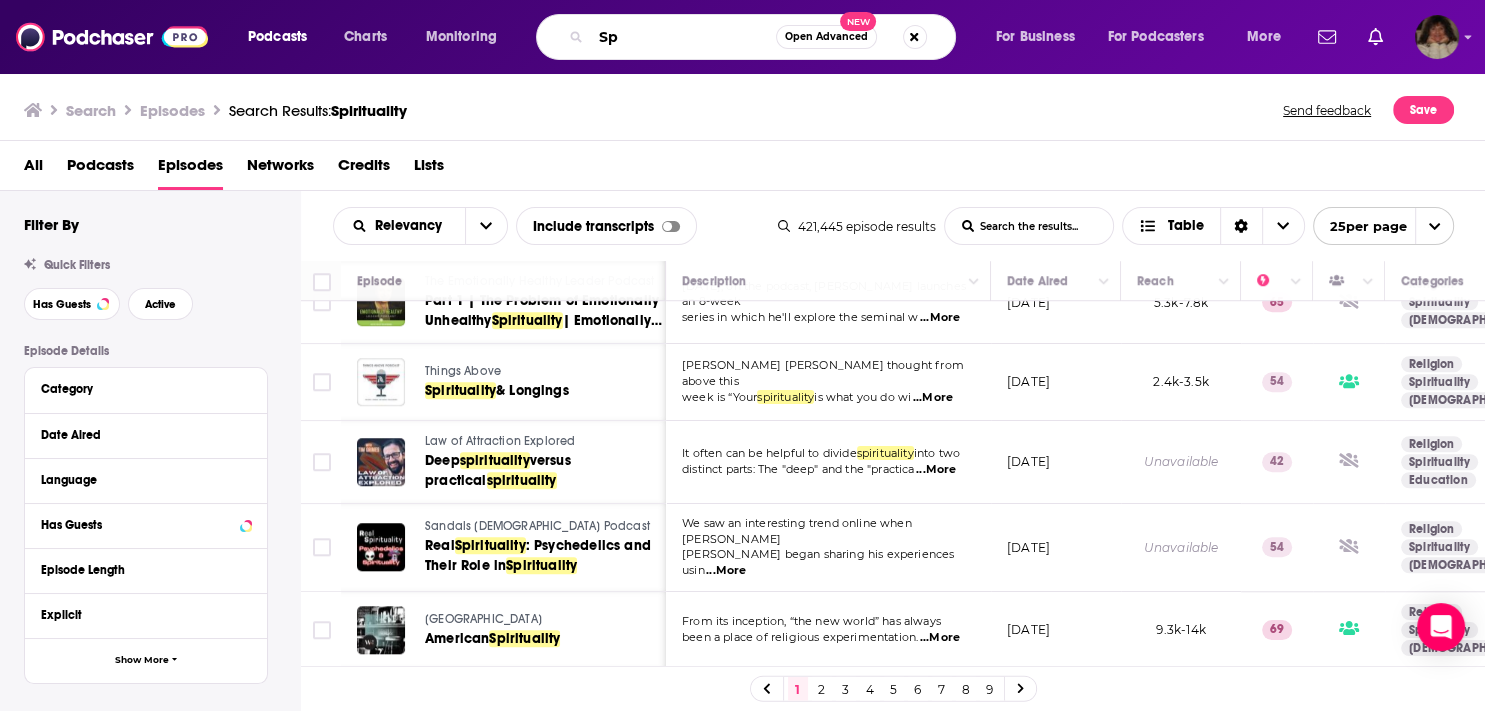 type on "S" 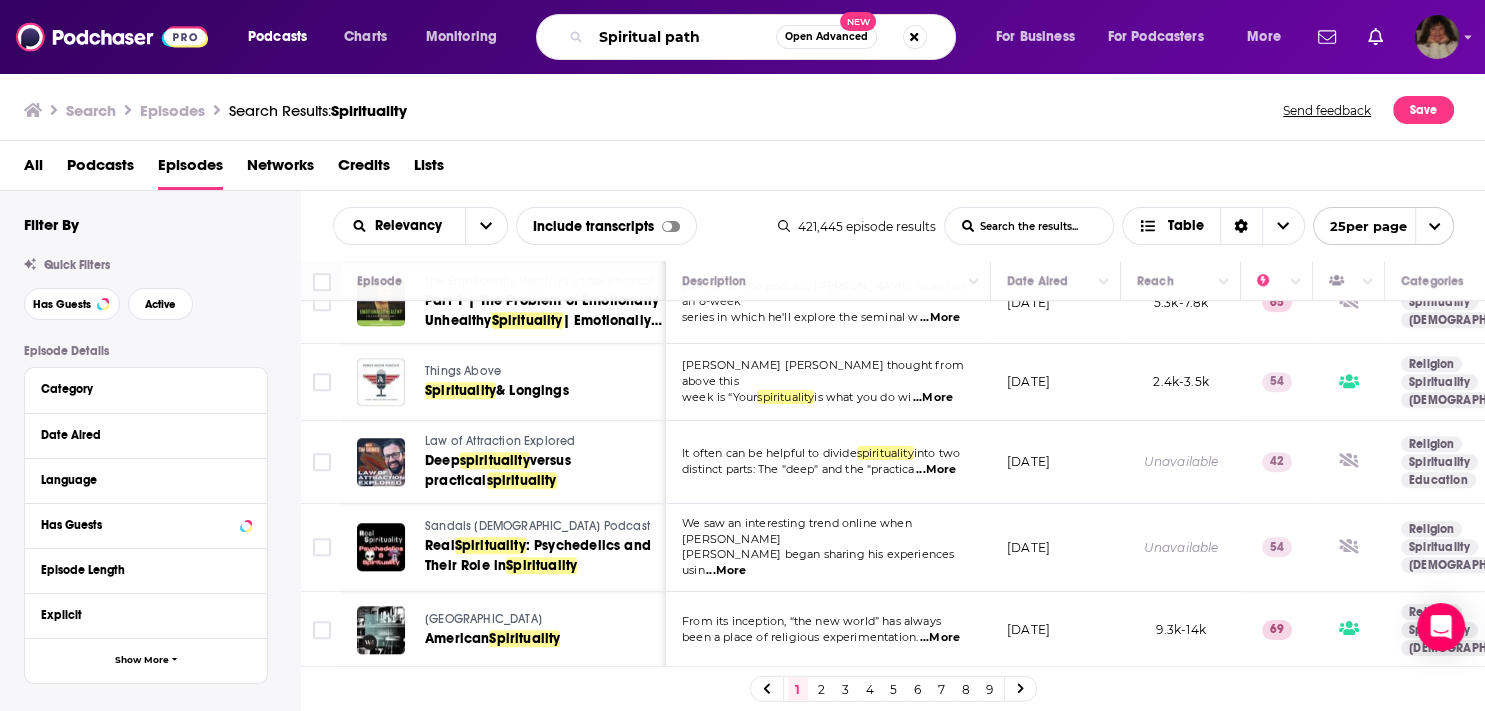 type on "Spiritual path" 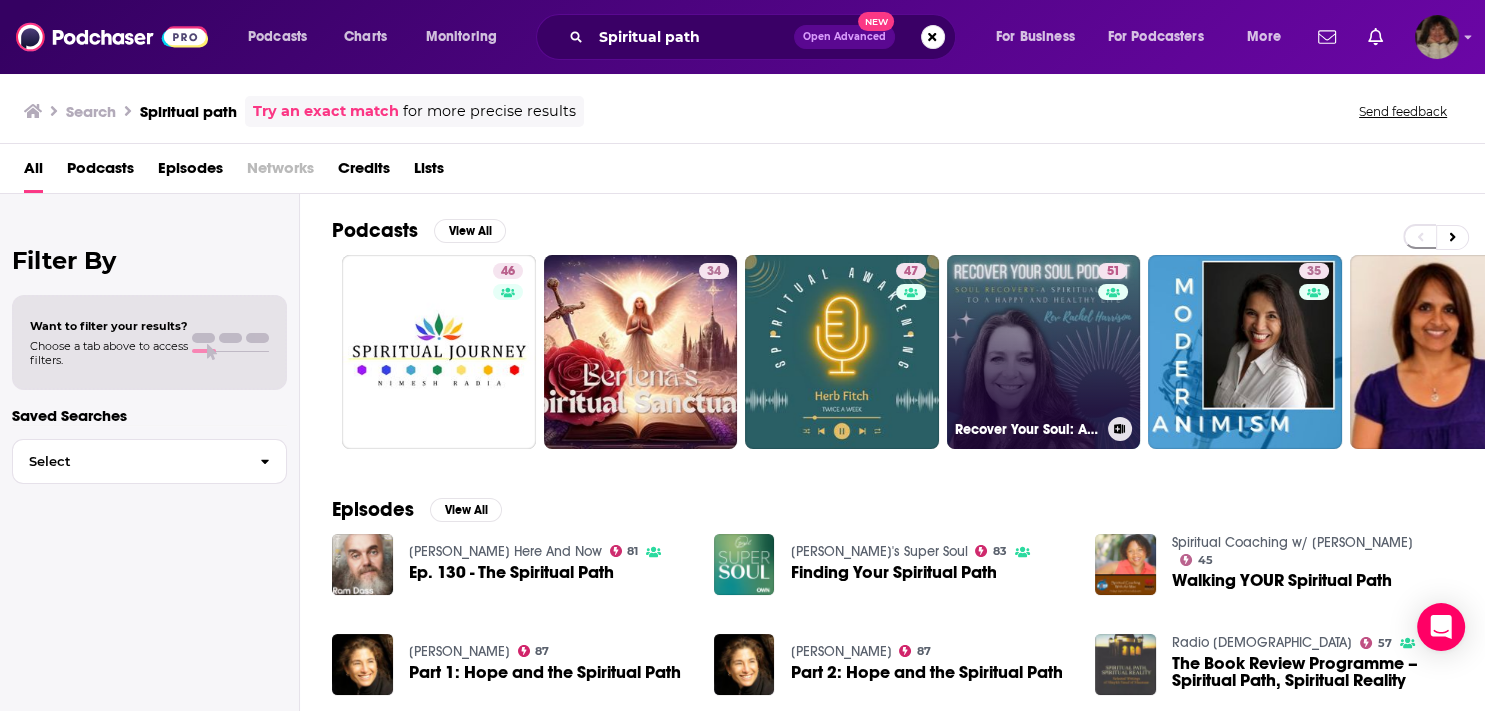 click on "51 Recover Your Soul: A Spiritual Path to a Happy and Healthy Life" at bounding box center (1044, 352) 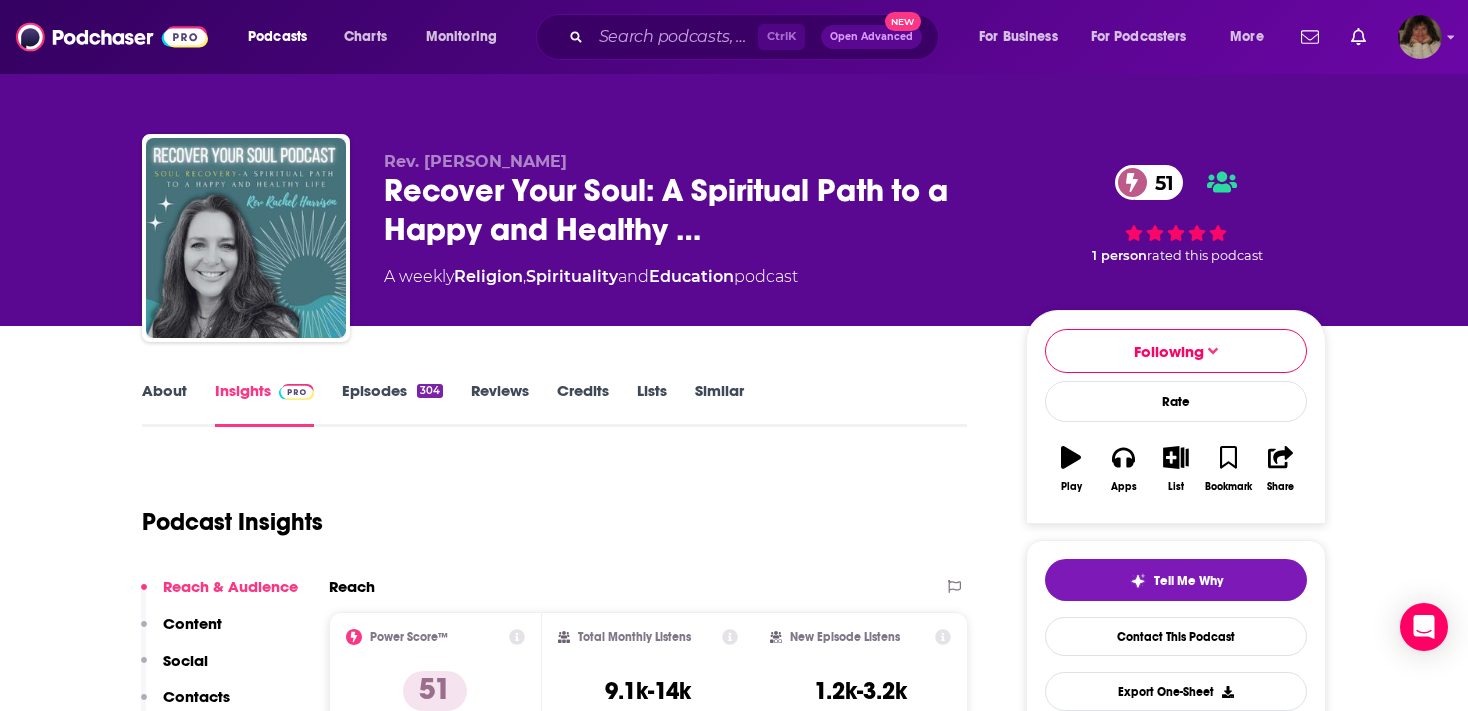 click on "About" at bounding box center (164, 404) 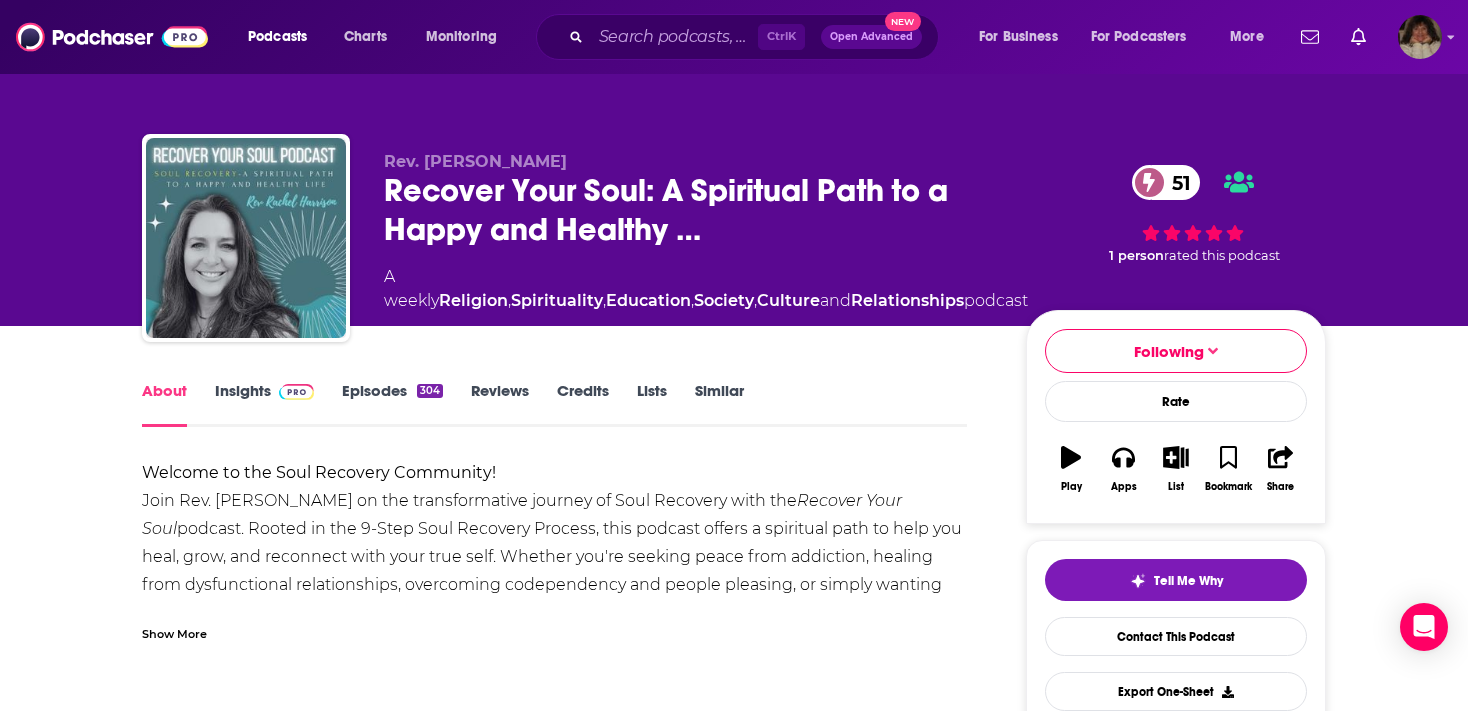 click on "Episodes 304" at bounding box center [392, 404] 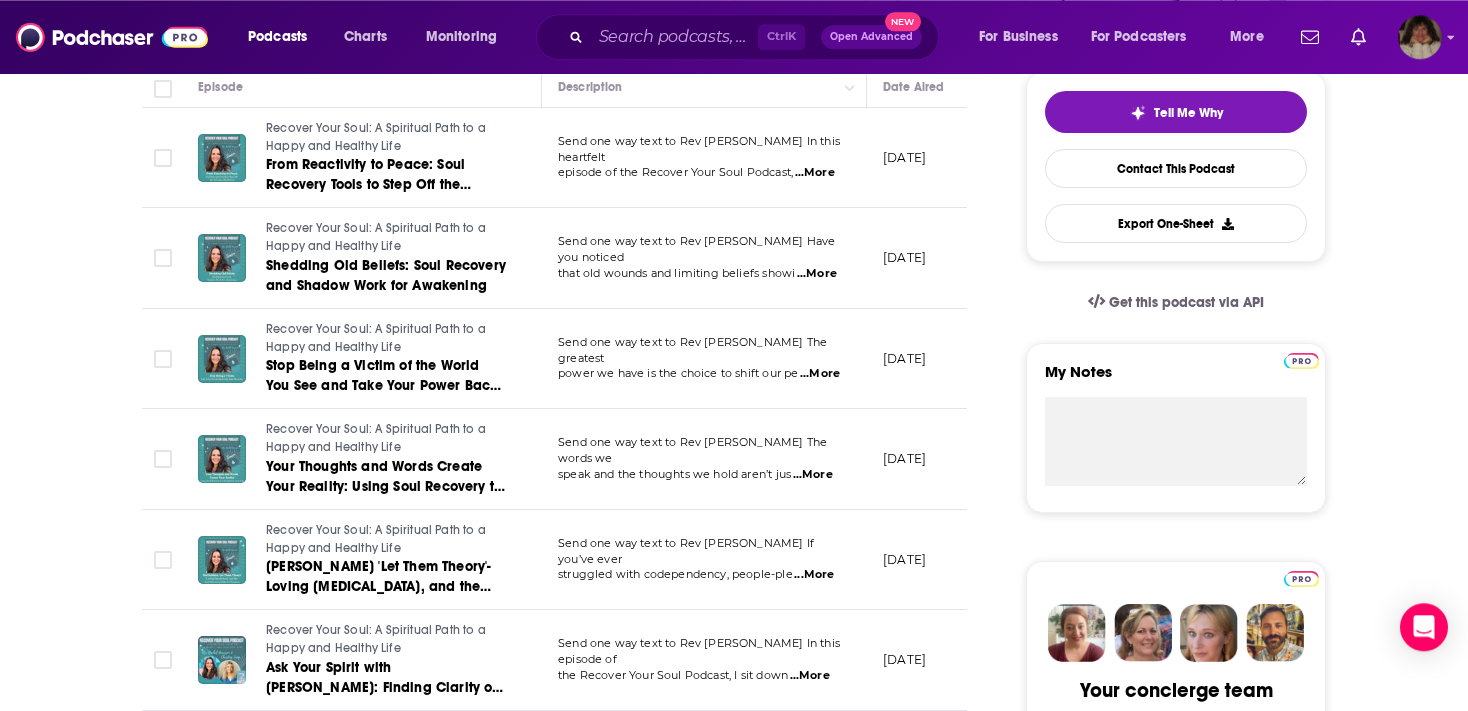 scroll, scrollTop: 528, scrollLeft: 0, axis: vertical 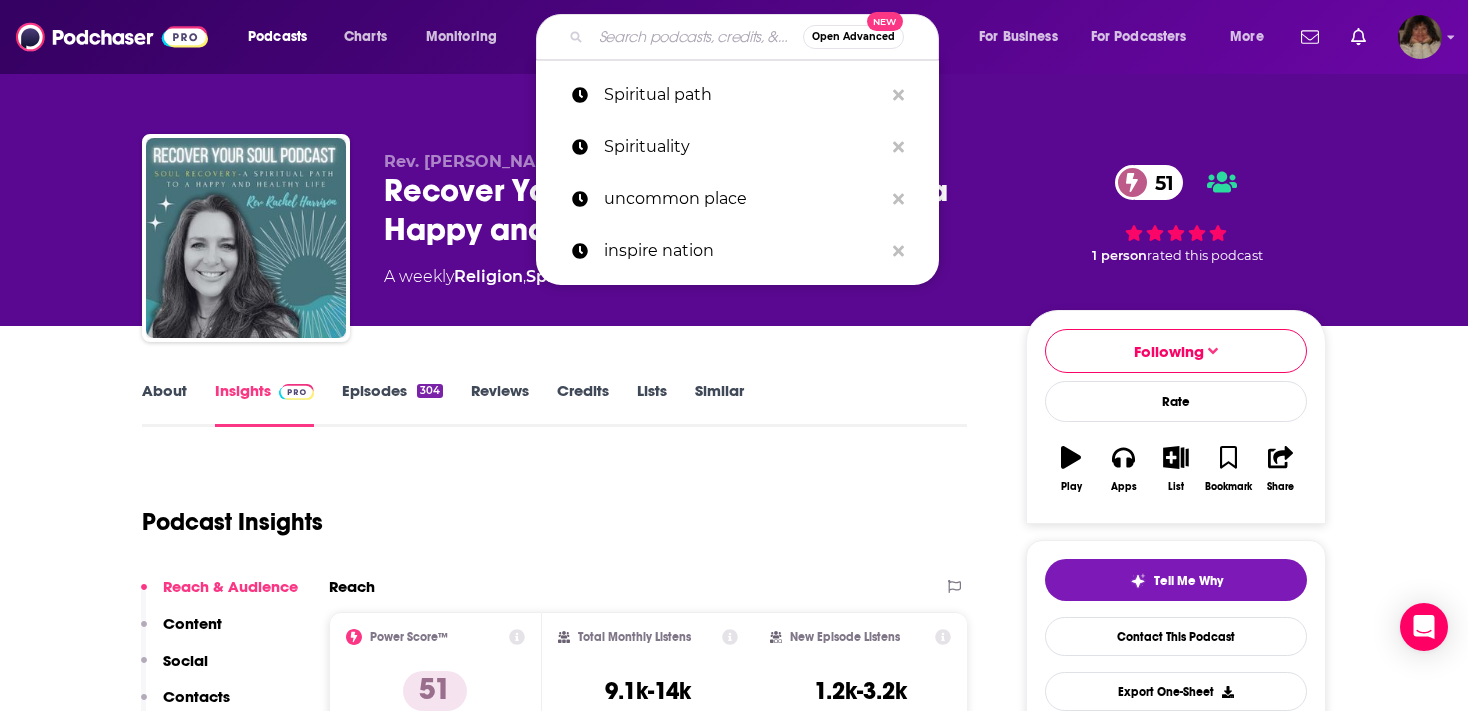 click at bounding box center [697, 37] 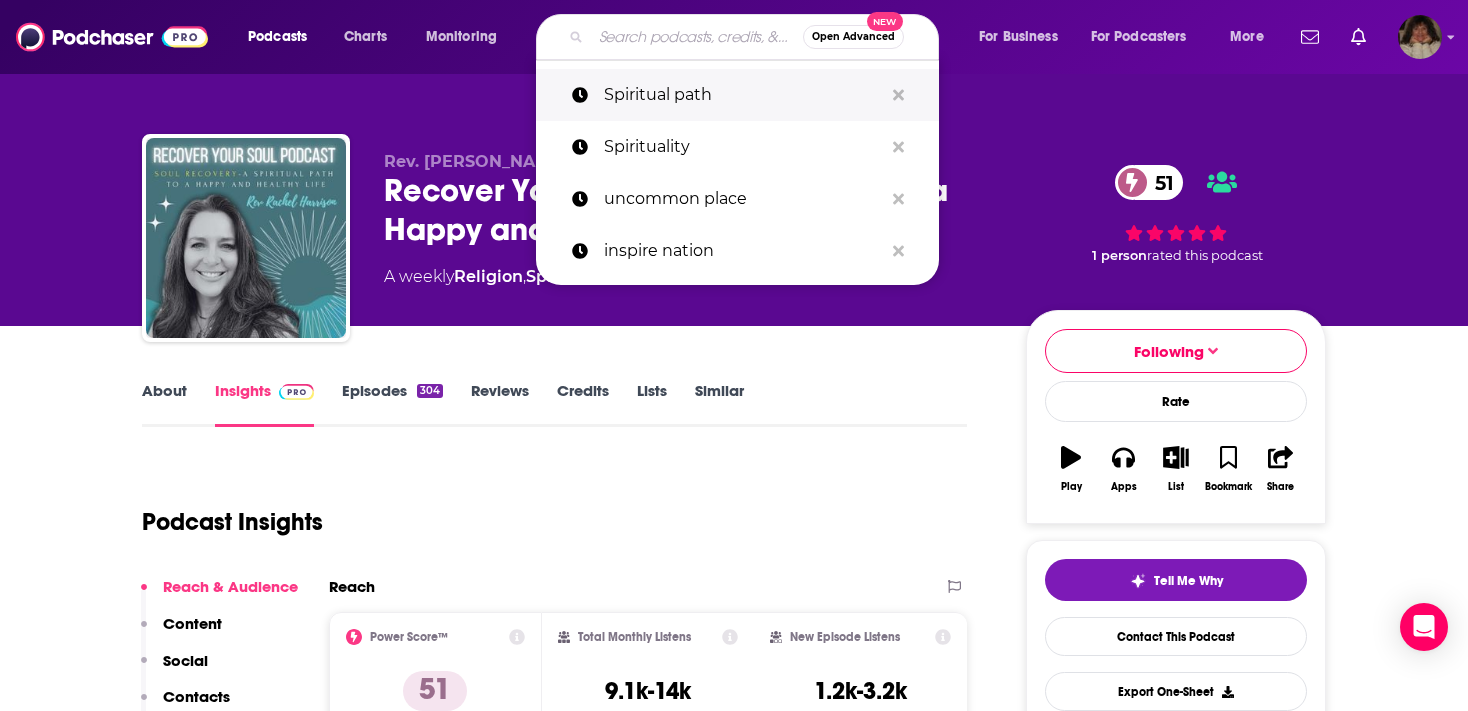 click on "Spiritual path" at bounding box center [743, 95] 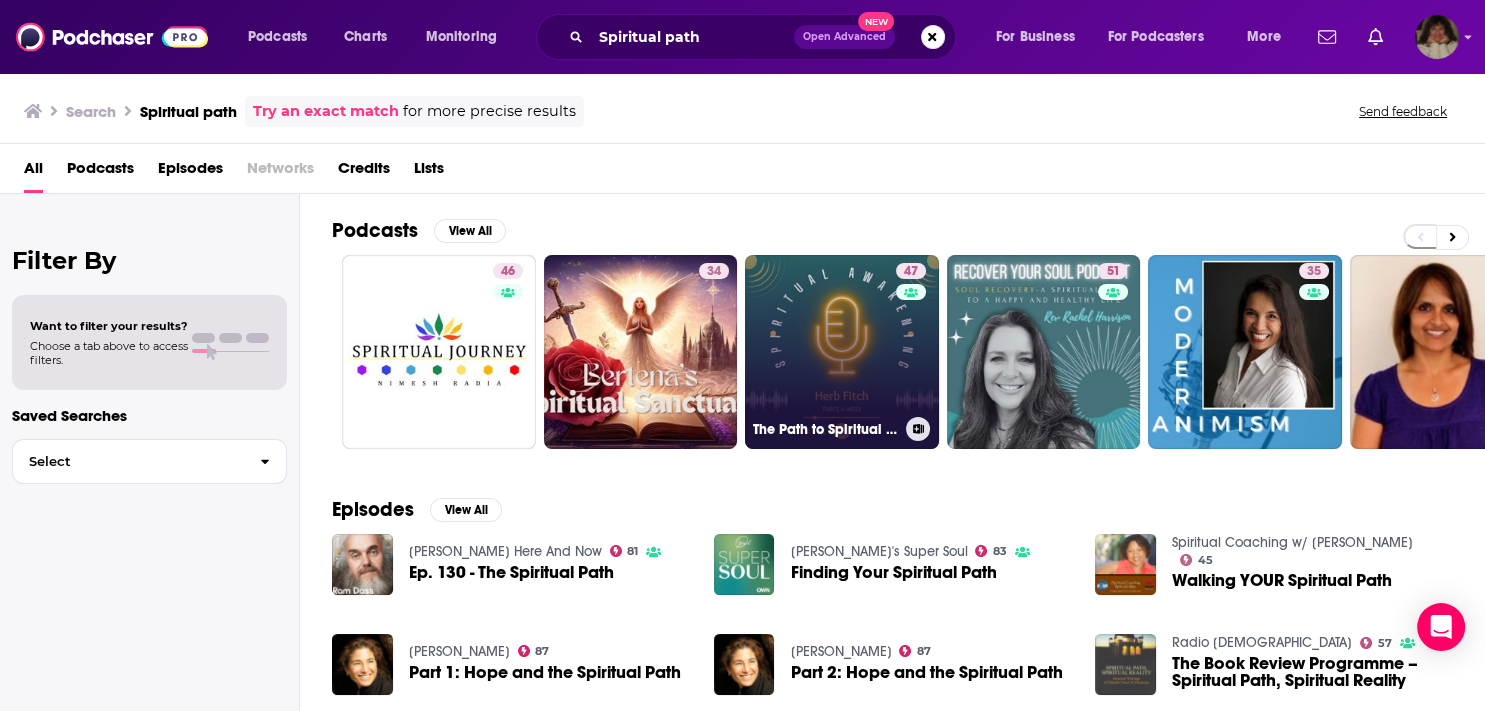 click on "47 The Path to Spiritual Awakening: Masters Spiritual Awareness" at bounding box center (842, 352) 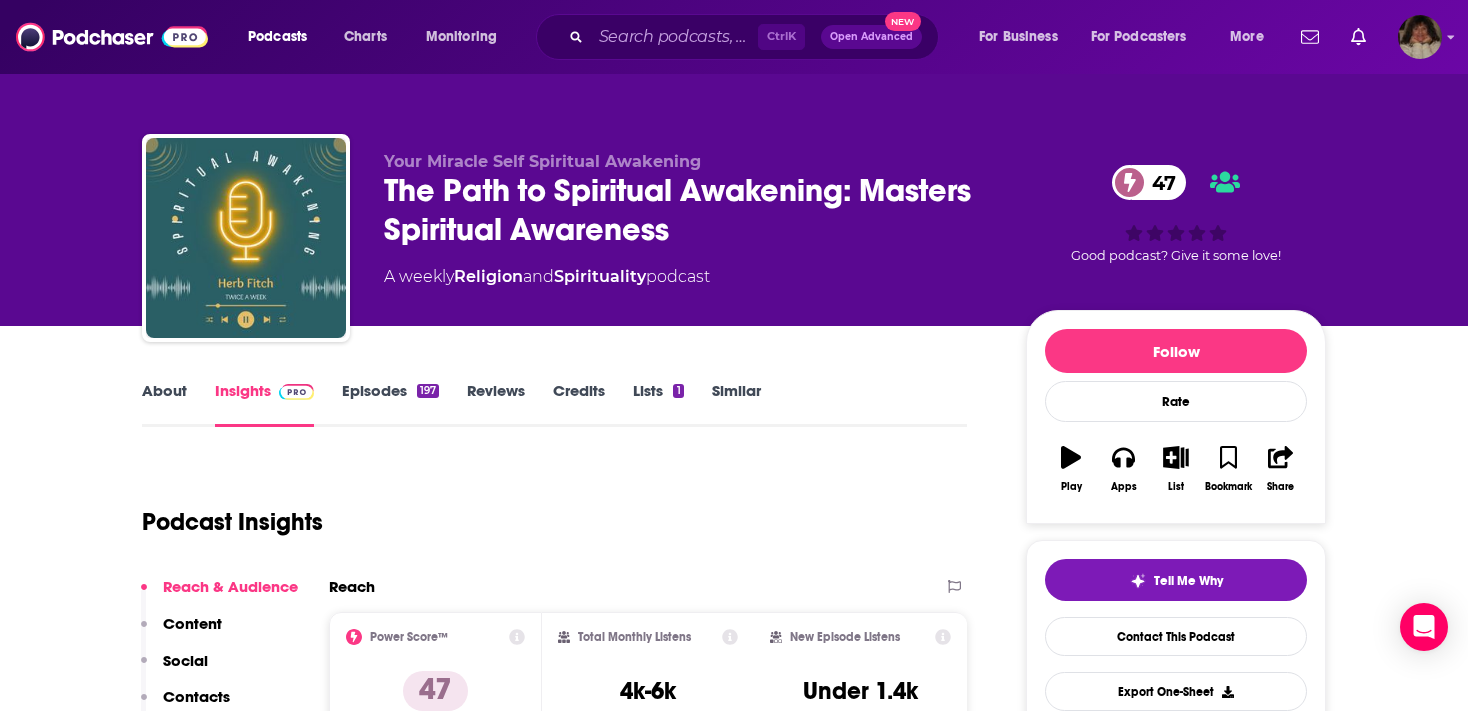 click on "About" at bounding box center [164, 404] 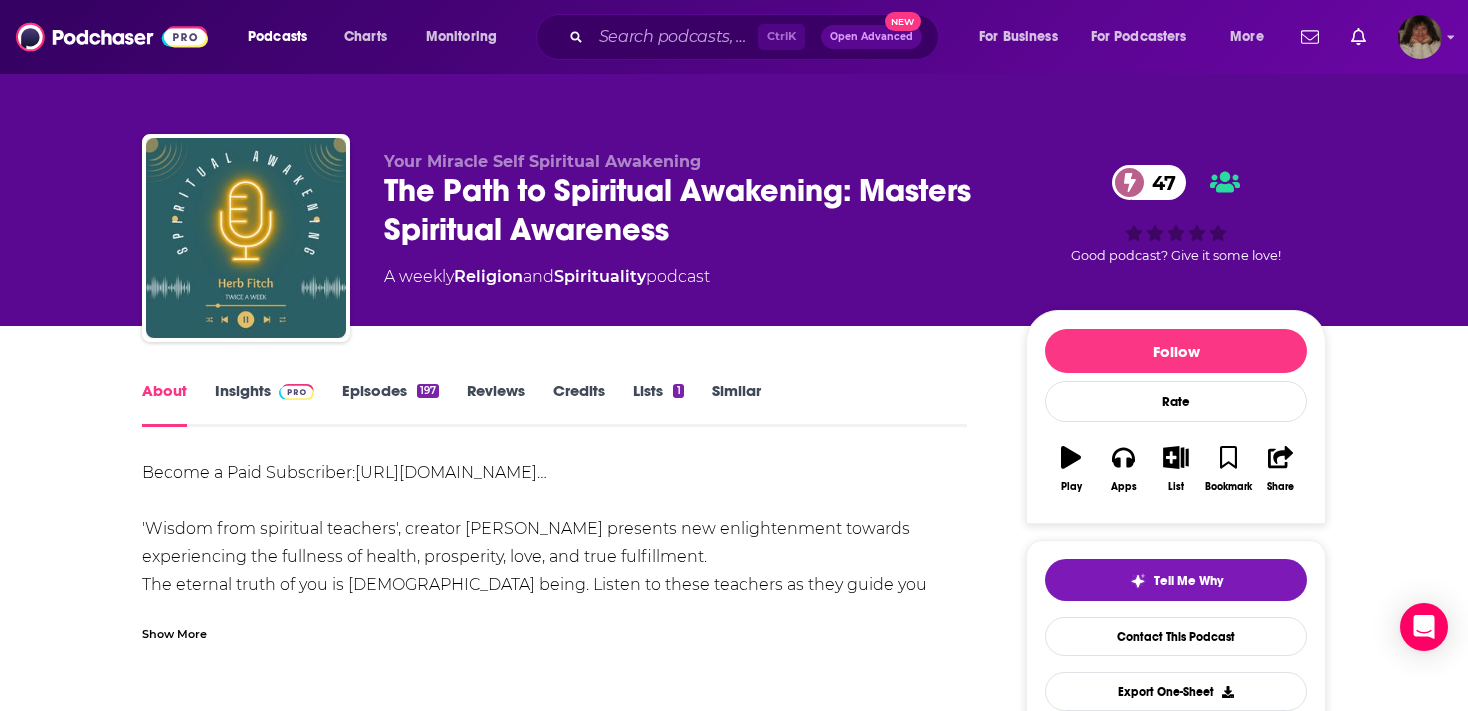click on "Episodes 197" at bounding box center [390, 404] 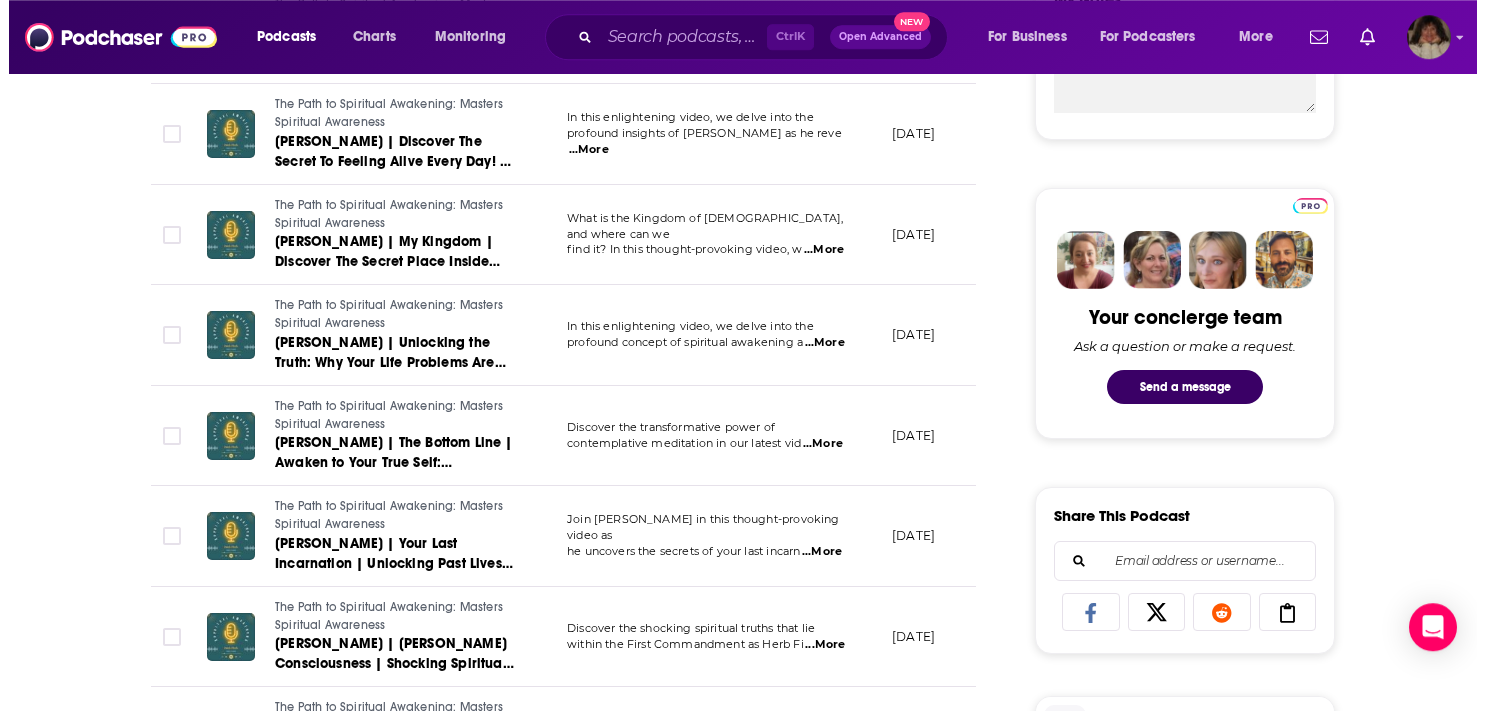 scroll, scrollTop: 0, scrollLeft: 0, axis: both 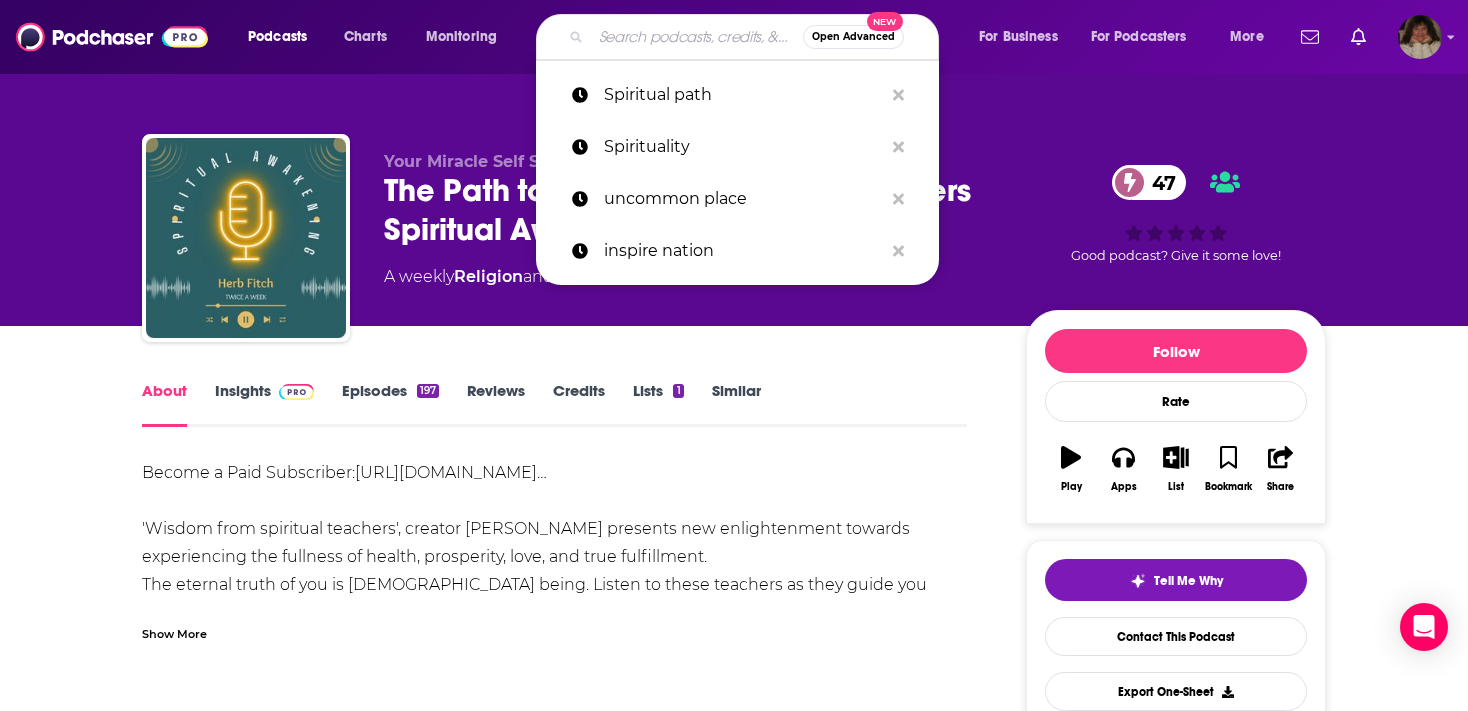 click at bounding box center (697, 37) 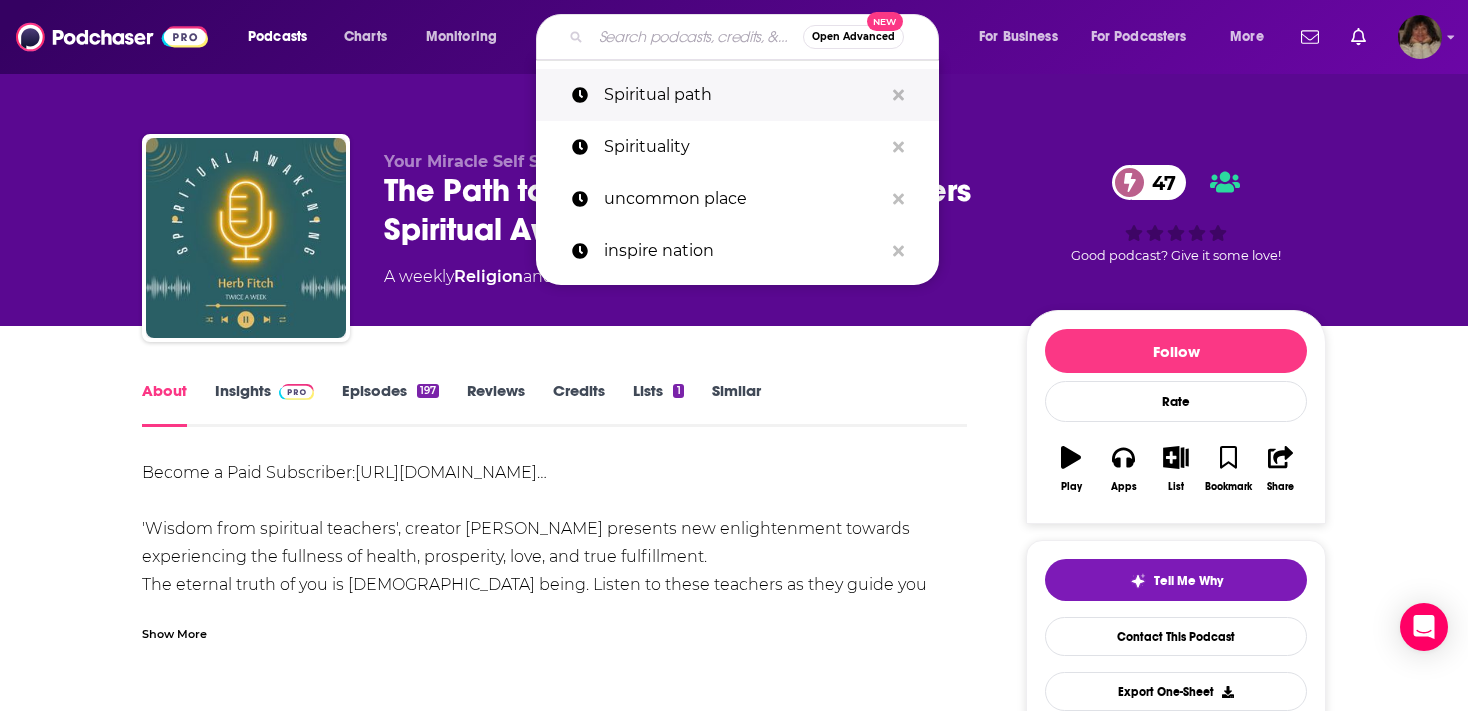 click on "Spiritual path" at bounding box center (743, 95) 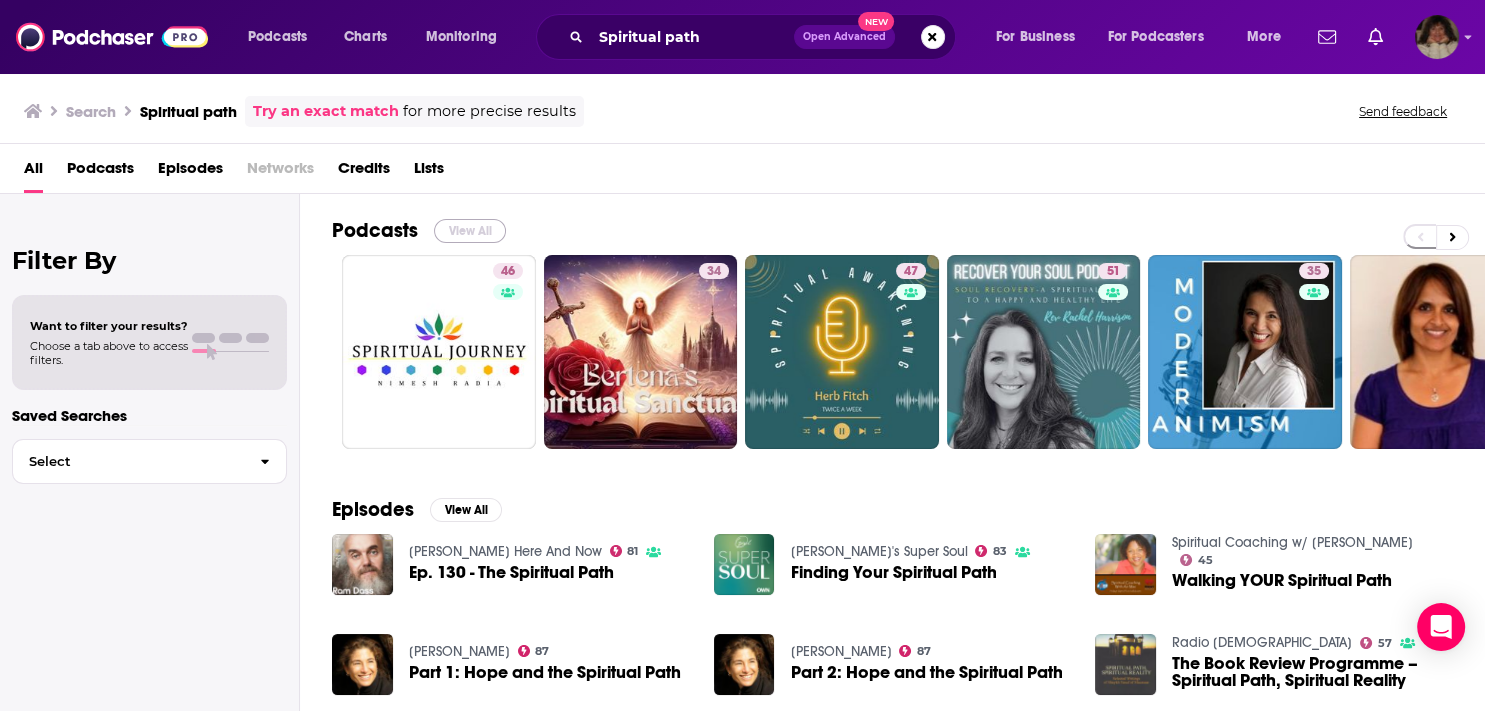 click on "View All" at bounding box center [470, 231] 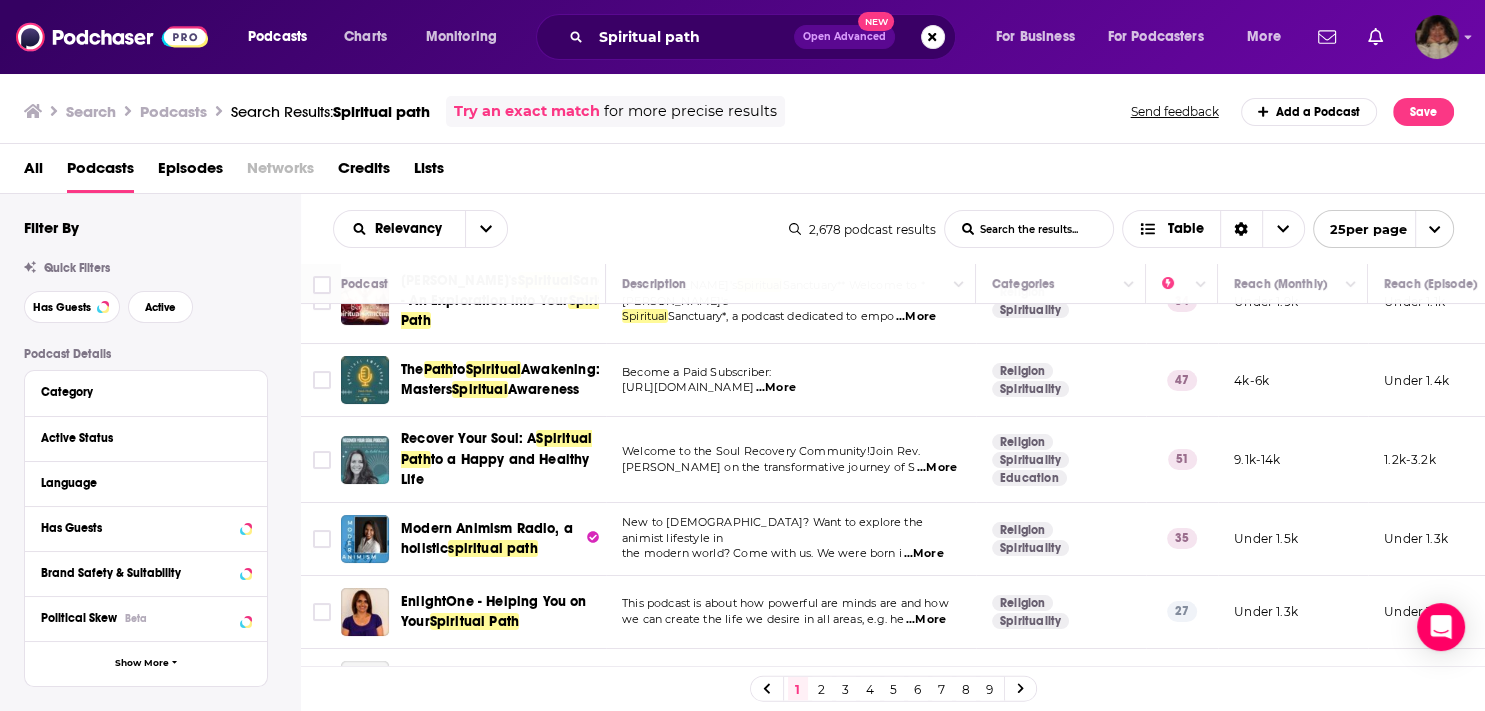 scroll, scrollTop: 173, scrollLeft: 0, axis: vertical 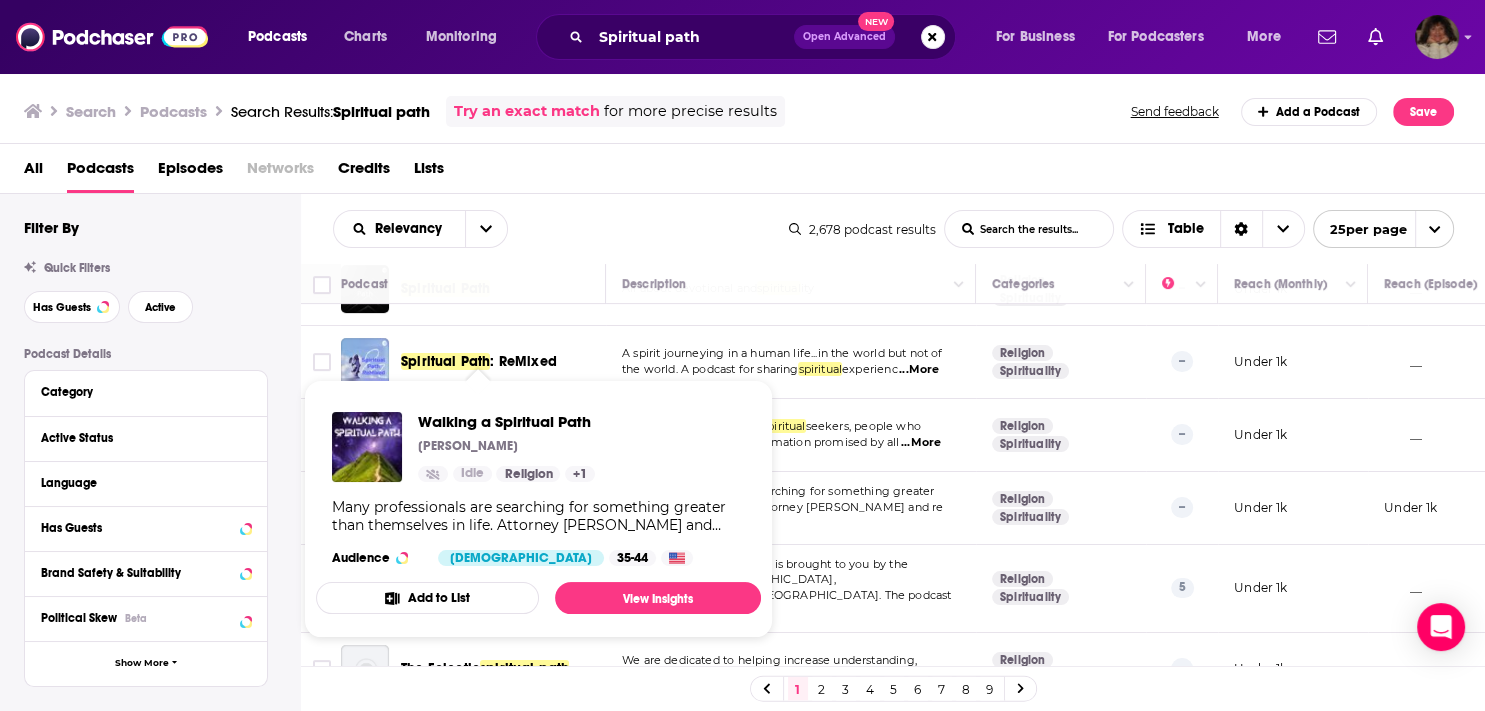 click on "Many professionals are searching for something greater than themselves in life. Attorney Brad Miller and recovering CPA Jason Mefford are on the path exploring what it means for each of them to be a spiritual professional in an analytical, evidence-based world.
Whether you are into yoga, meditation, crystals, or are merely curious about what else is out there, join us as we discuss our journeys and break the stigma around professionals who woo and the myths around what it means to be spiritual." at bounding box center (538, 516) 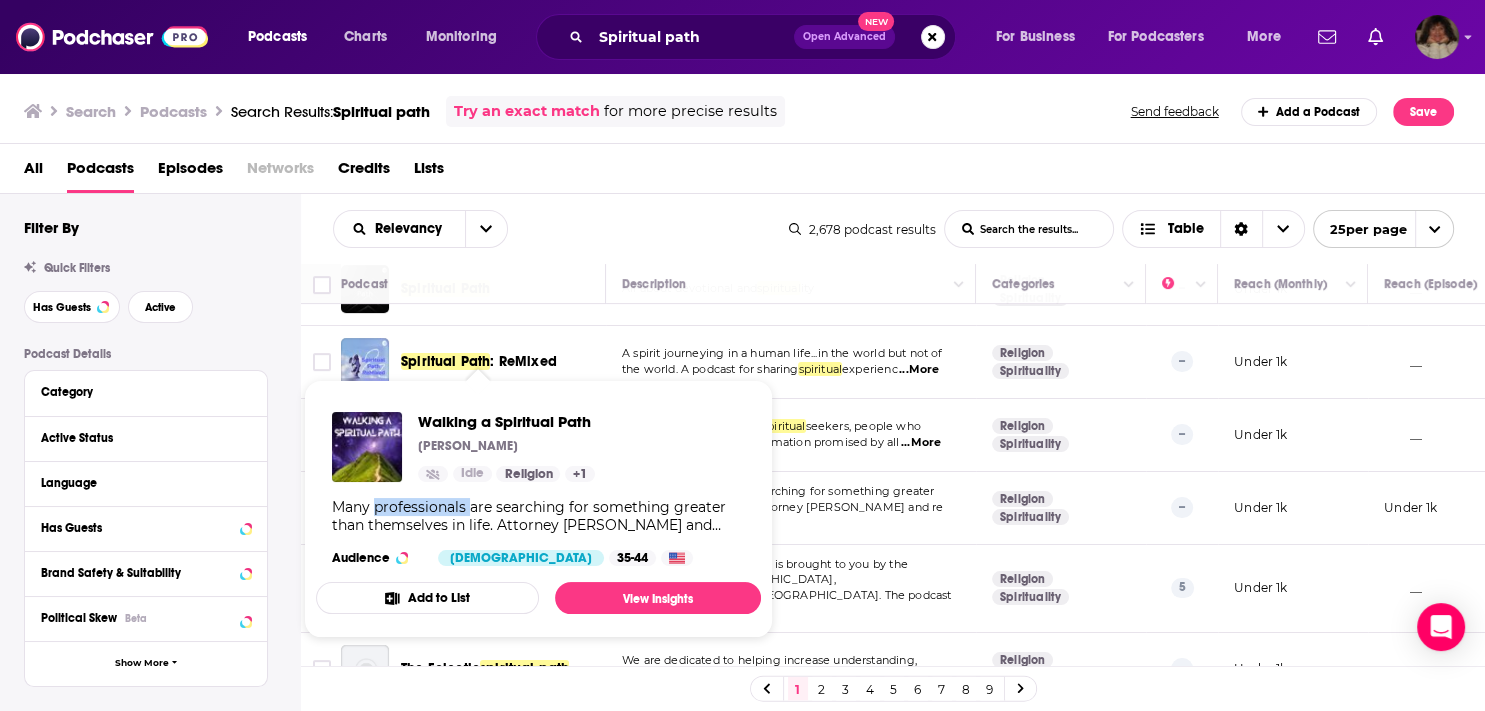 click on "Many professionals are searching for something greater than themselves in life. Attorney Brad Miller and recovering CPA Jason Mefford are on the path exploring what it means for each of them to be a spiritual professional in an analytical, evidence-based world.
Whether you are into yoga, meditation, crystals, or are merely curious about what else is out there, join us as we discuss our journeys and break the stigma around professionals who woo and the myths around what it means to be spiritual." at bounding box center [538, 516] 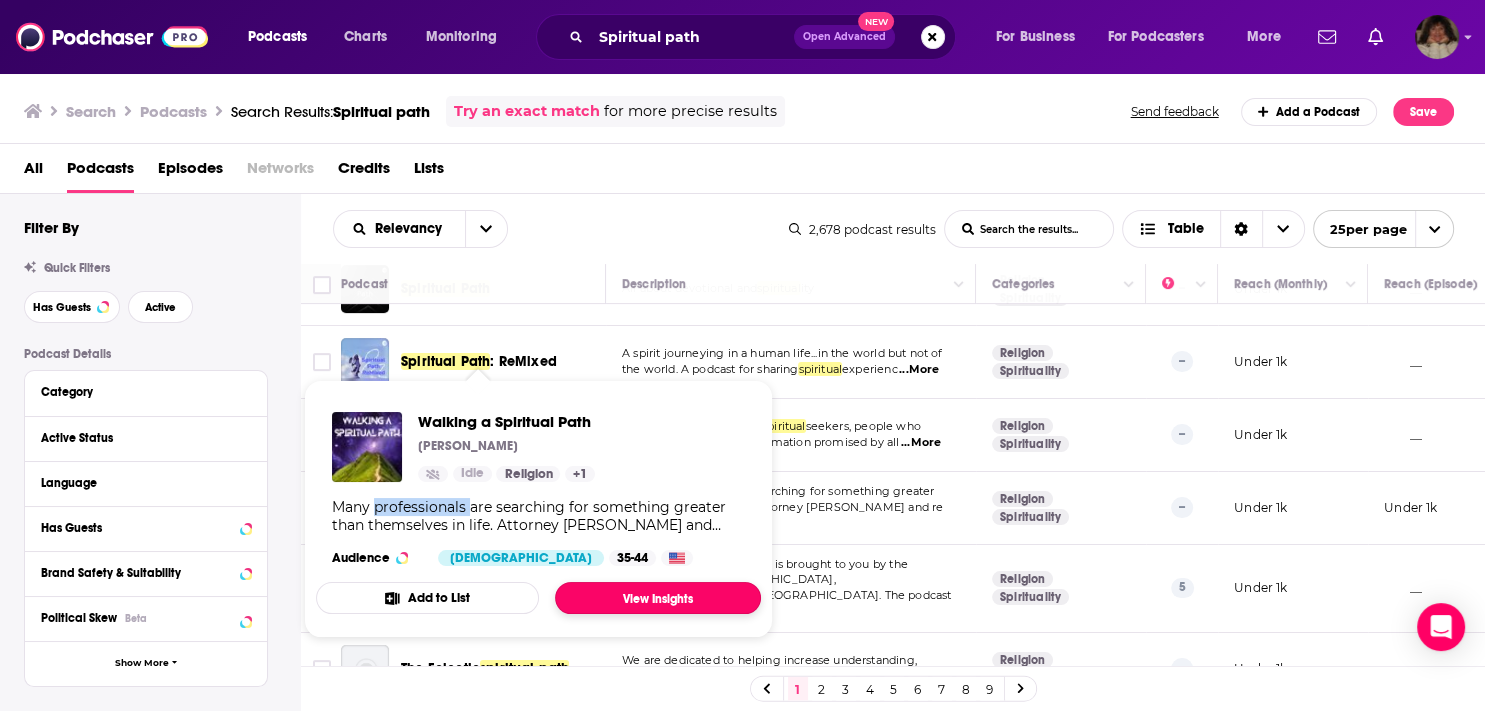 click on "View Insights" at bounding box center (658, 598) 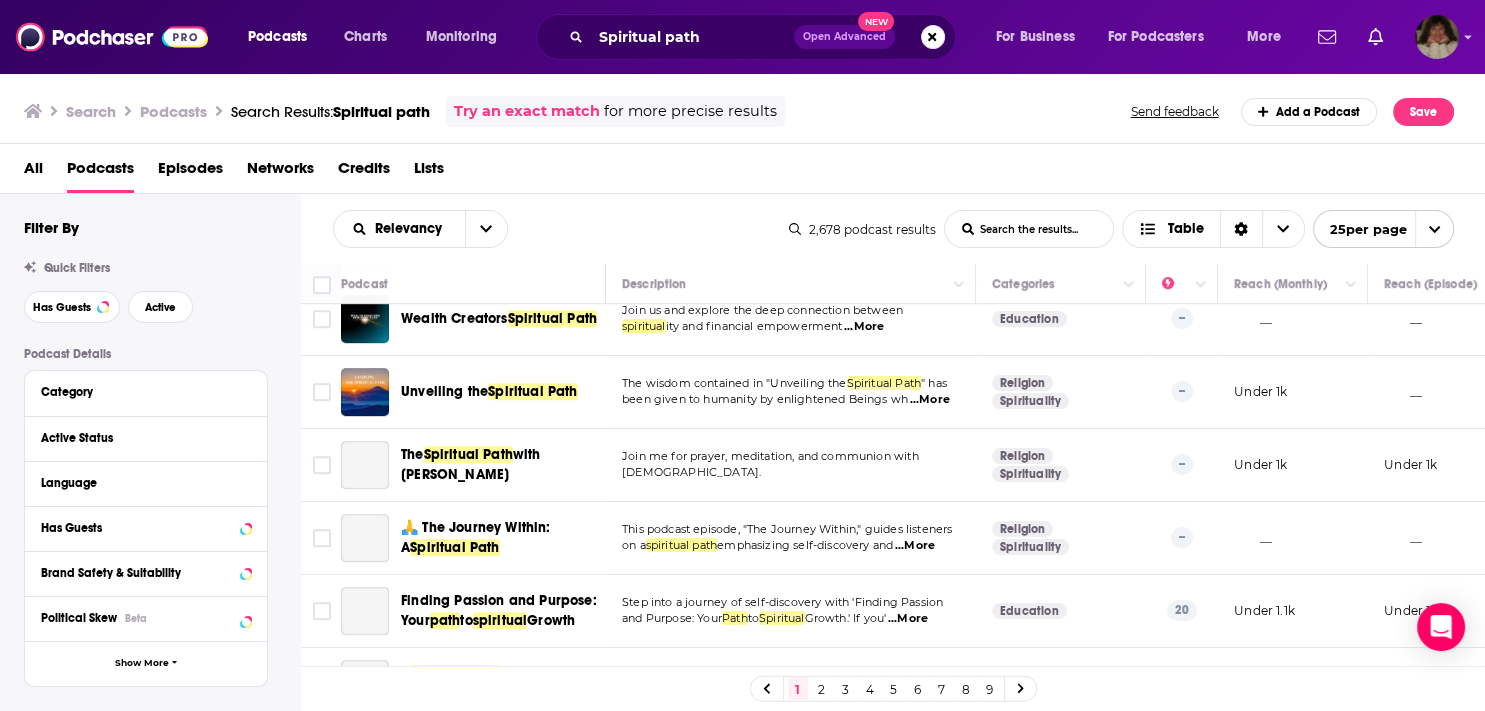scroll, scrollTop: 960, scrollLeft: 0, axis: vertical 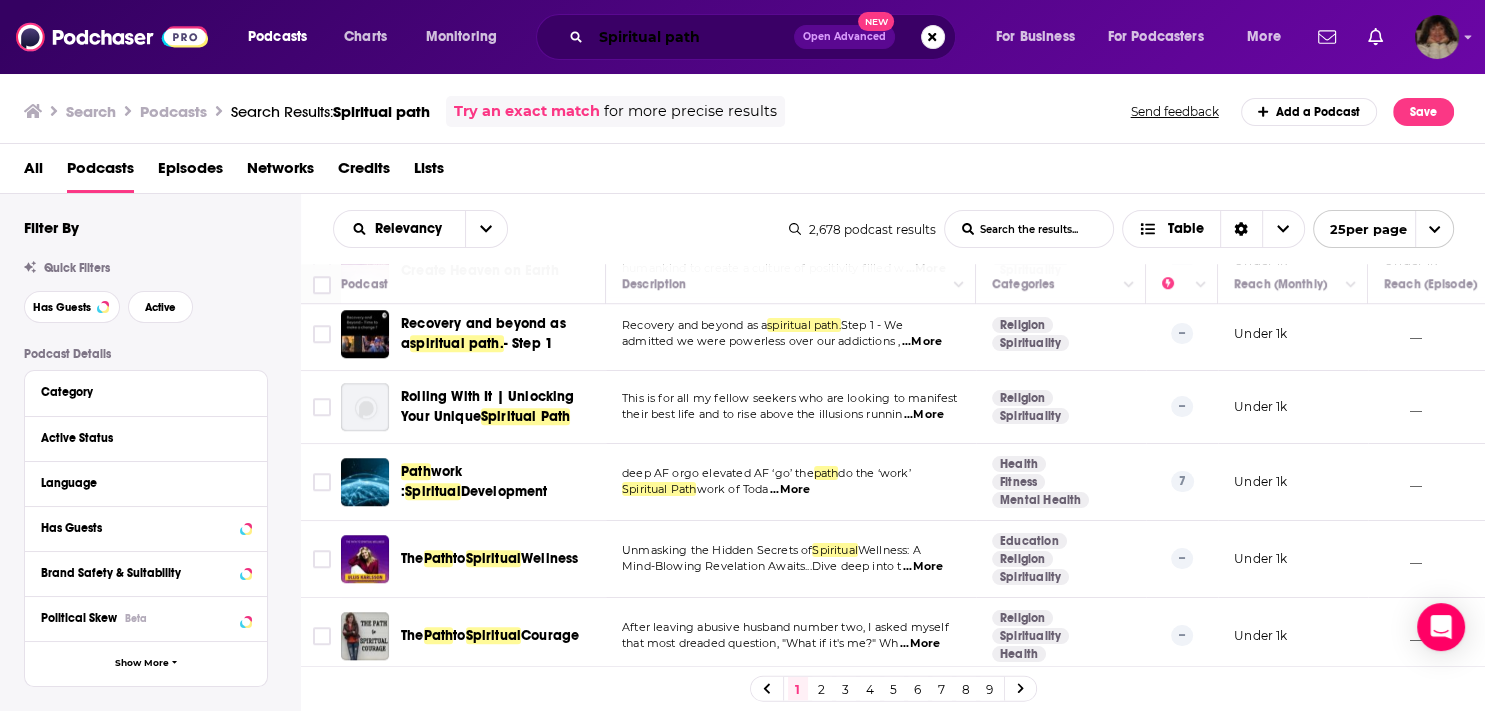 click on "Spiritual path" at bounding box center [692, 37] 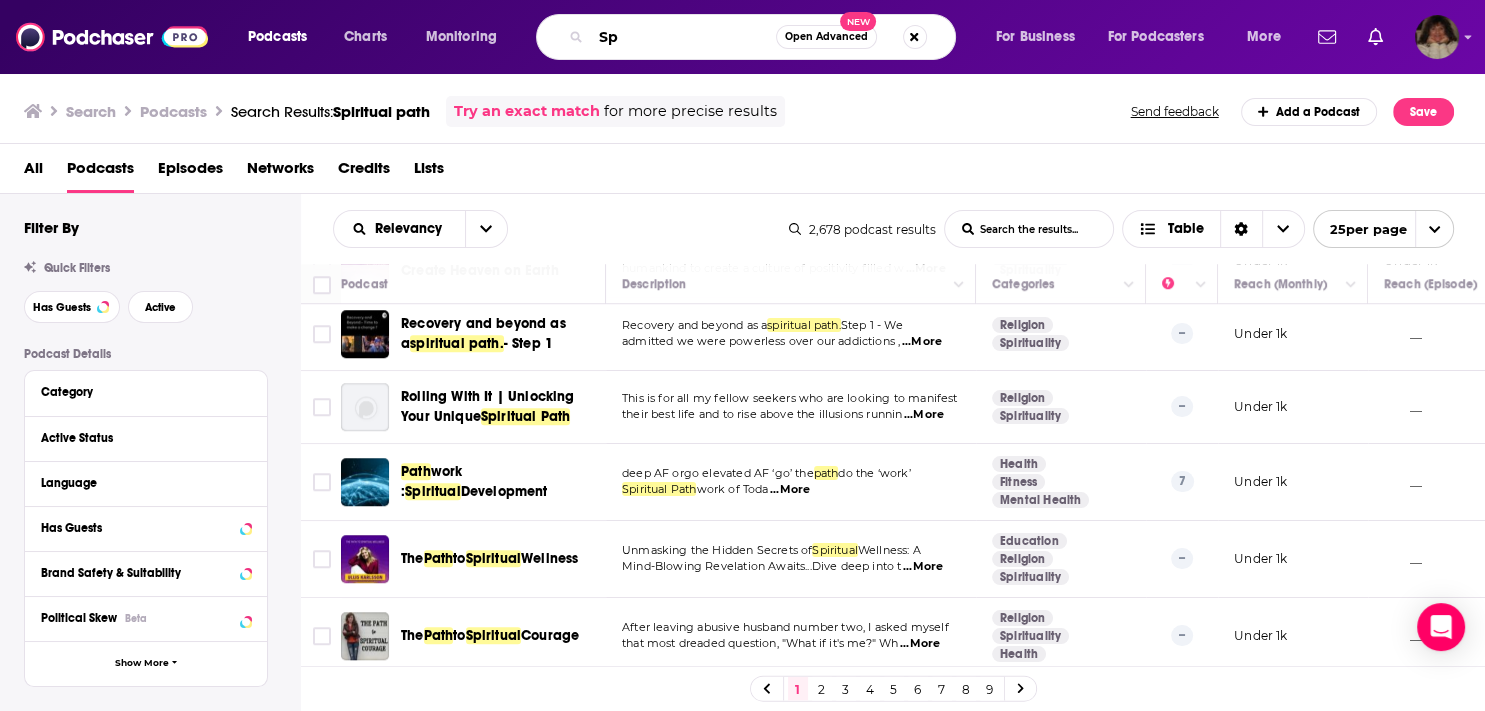 type on "S" 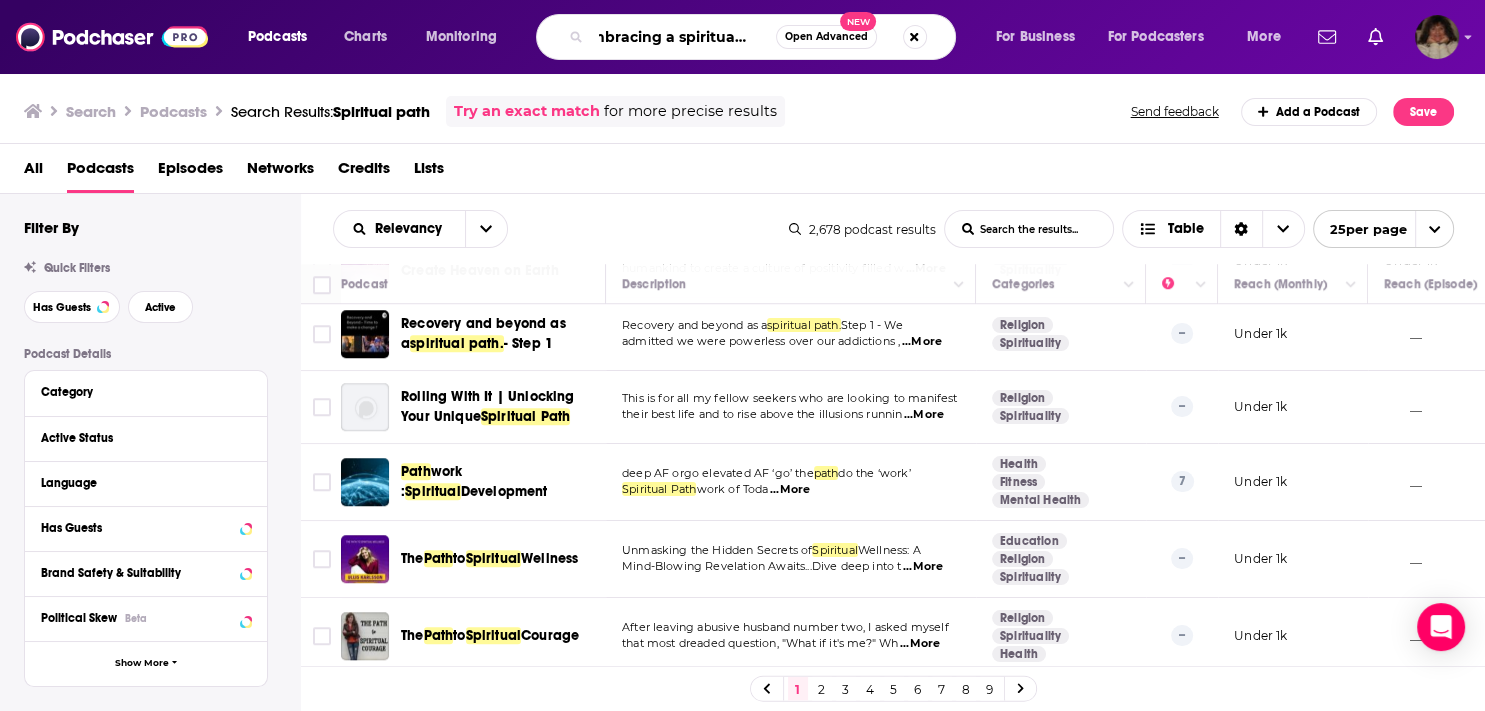 scroll, scrollTop: 0, scrollLeft: 27, axis: horizontal 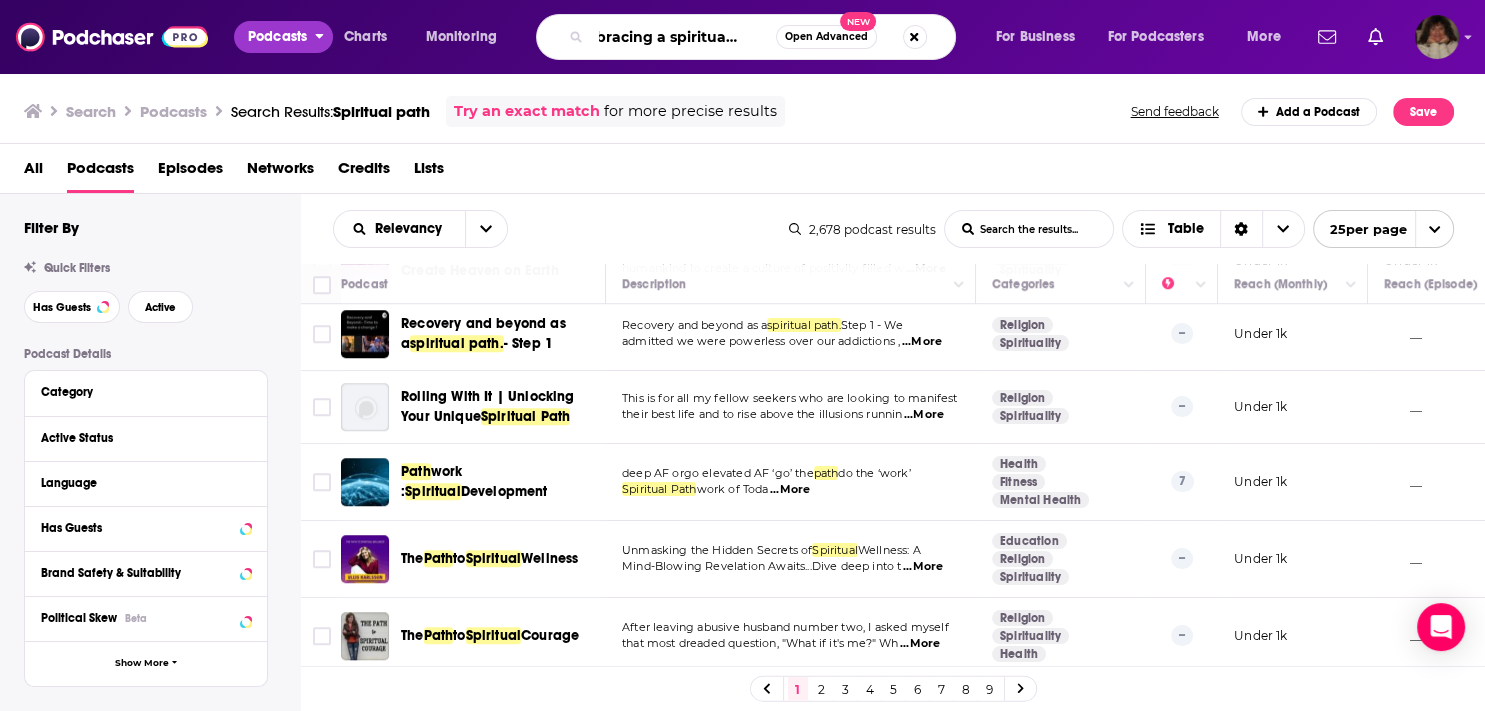 type on "Embracing a spiritual path" 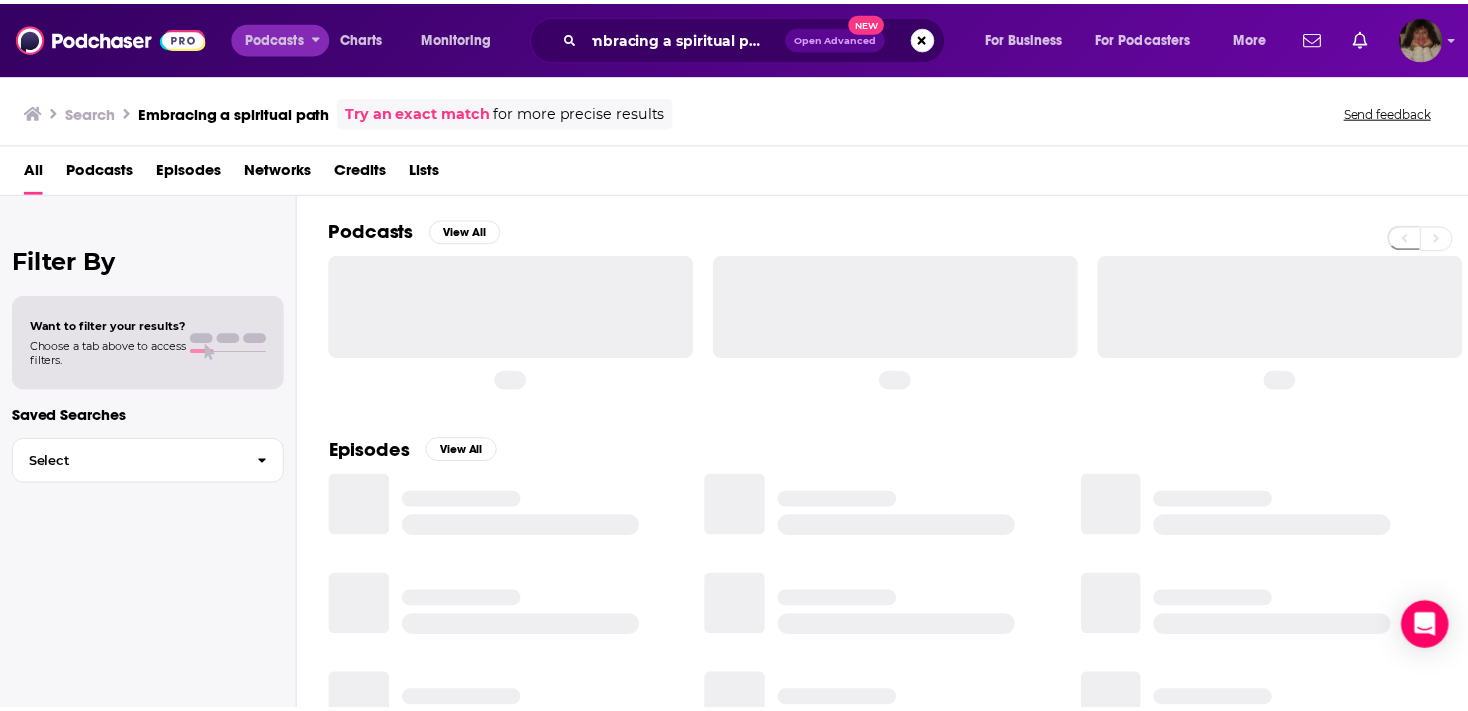scroll, scrollTop: 0, scrollLeft: 9, axis: horizontal 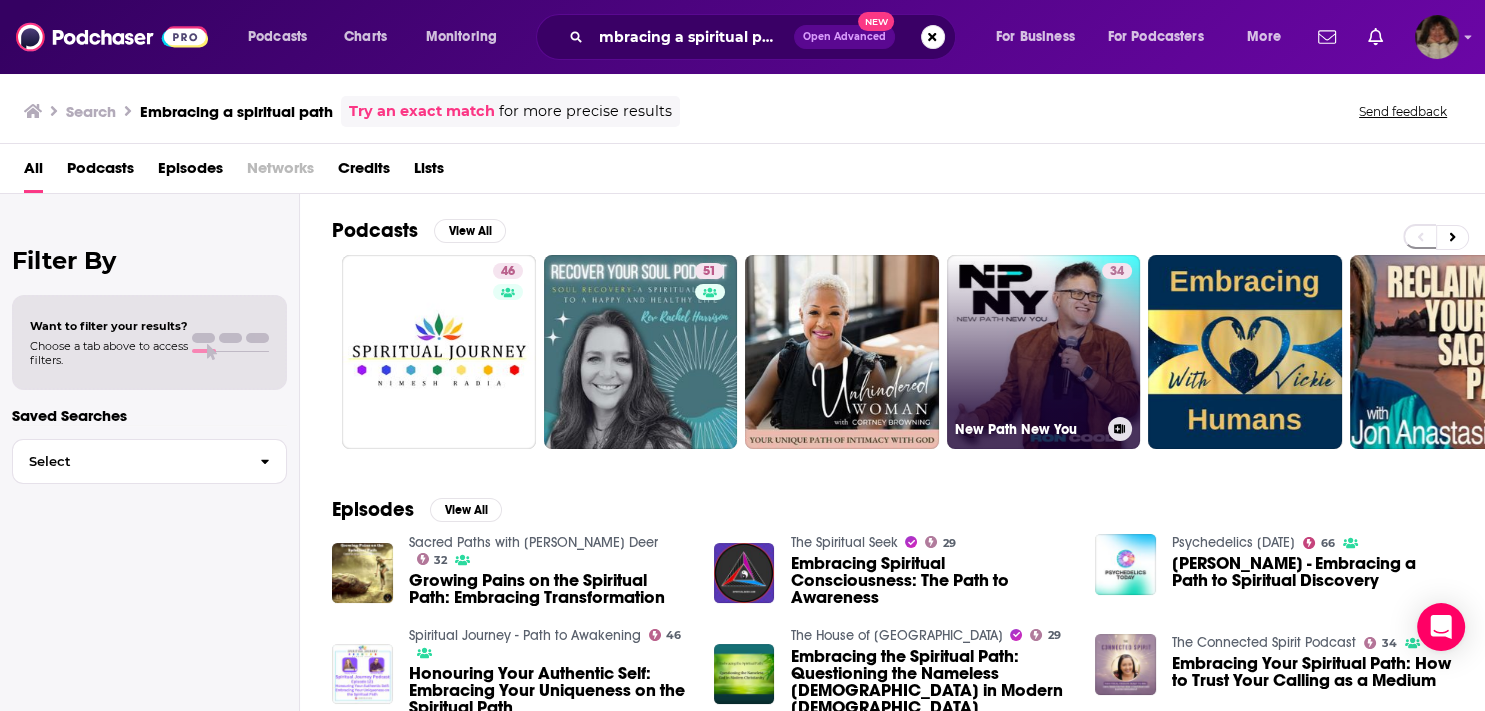 click on "34 New Path New You" at bounding box center (1044, 352) 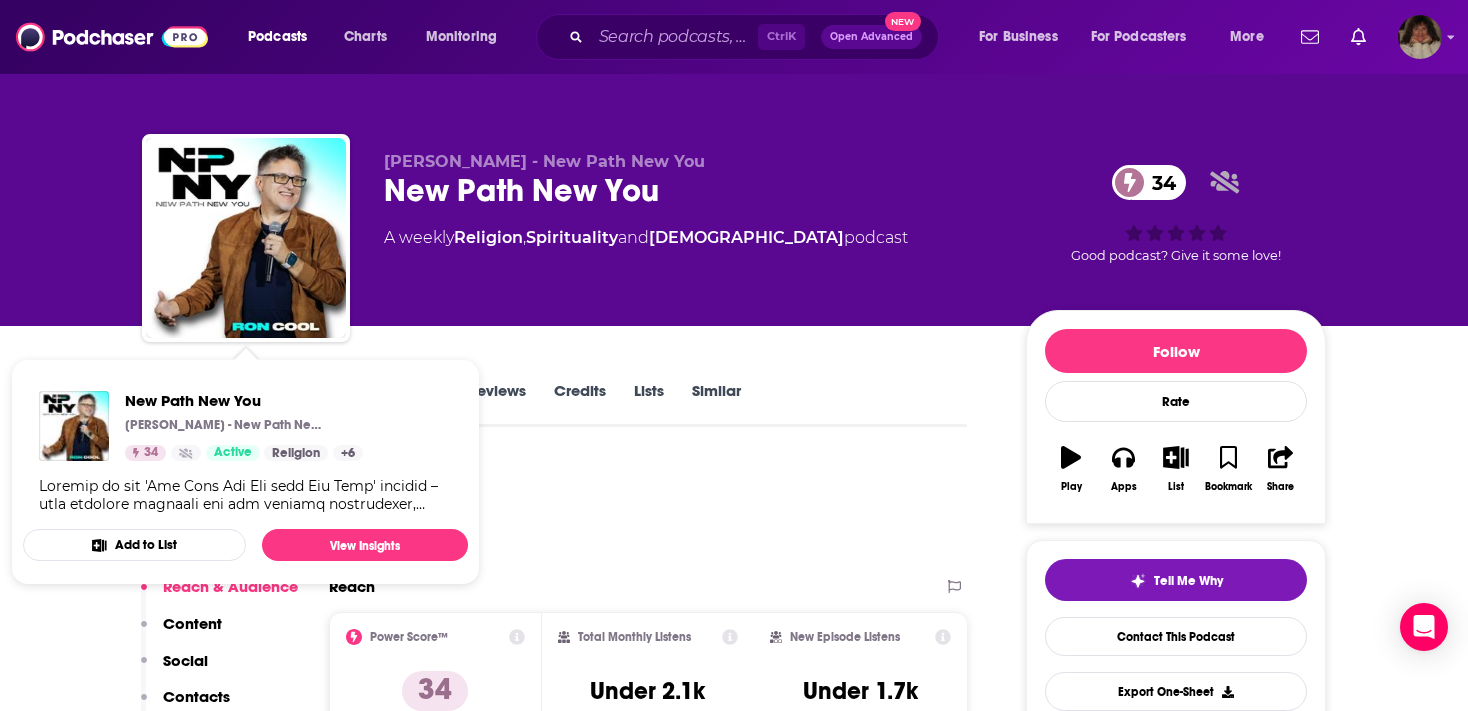 click on "Podcast Insights" at bounding box center (546, 510) 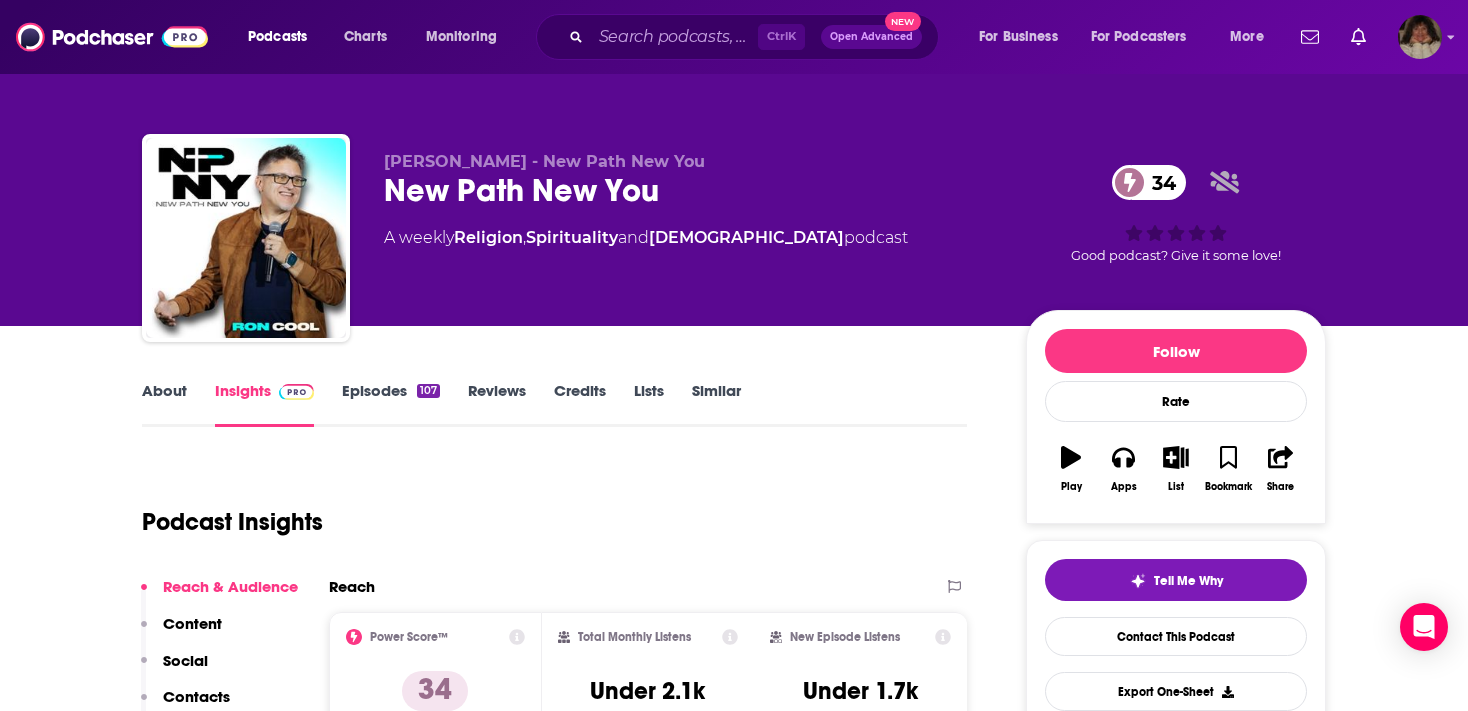click on "About" at bounding box center (164, 404) 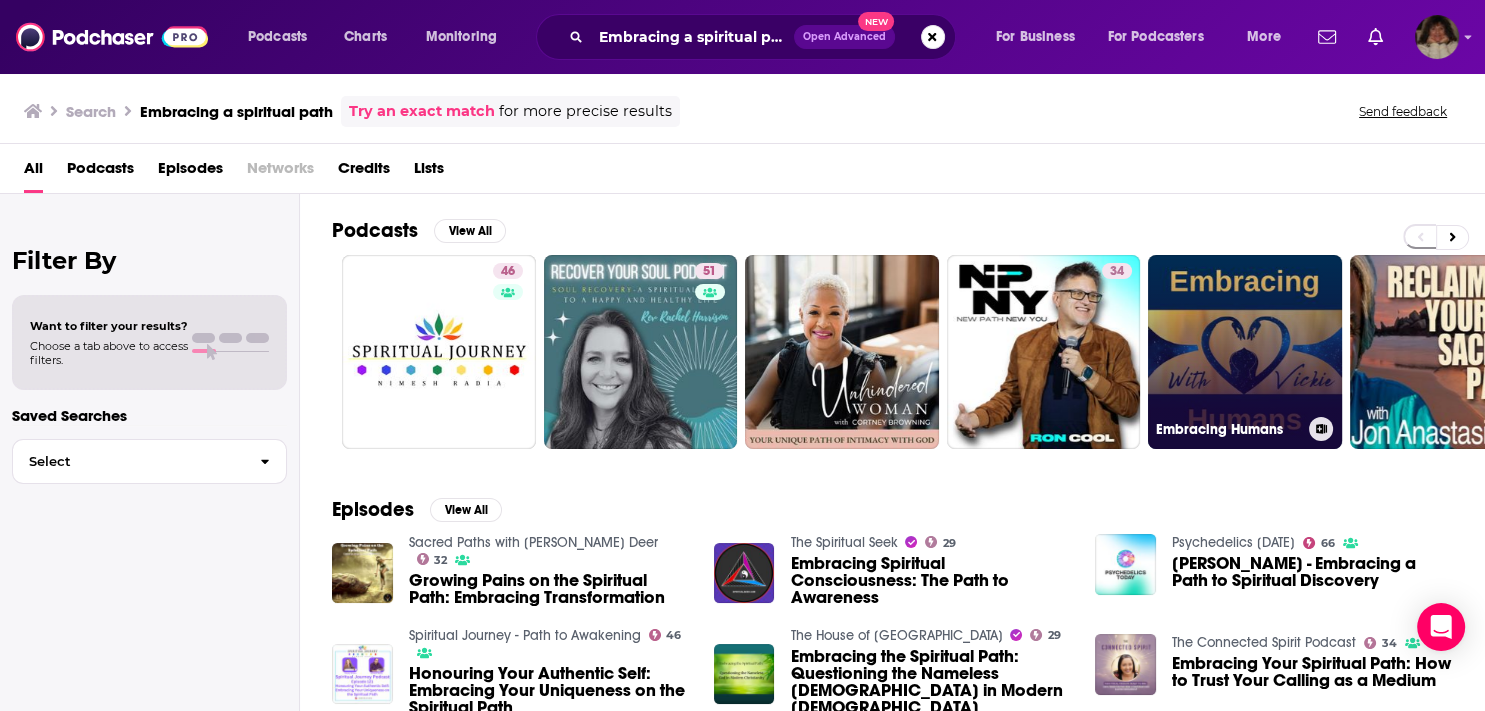click on "Embracing Humans" at bounding box center [1245, 352] 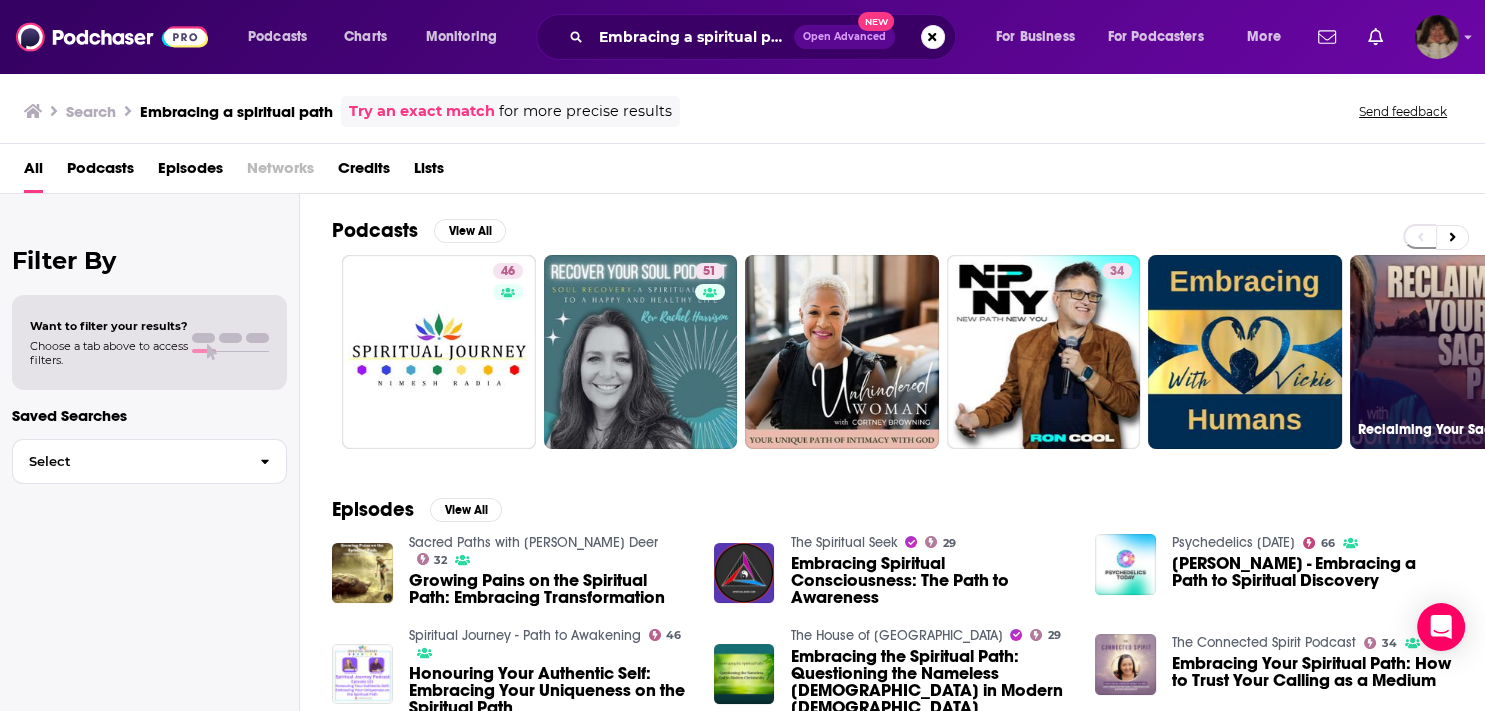 click on "7 Reclaiming Your Sacred Path" at bounding box center (1447, 352) 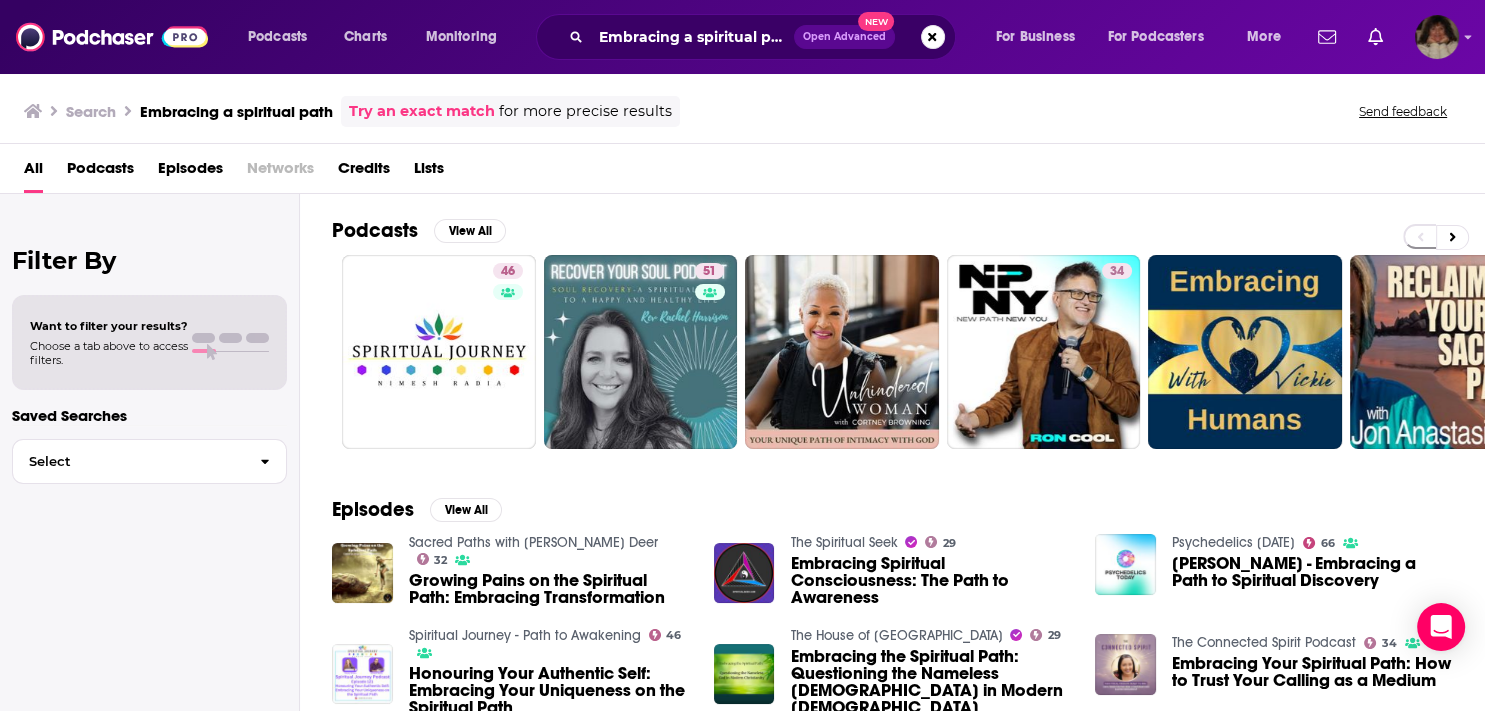 click on "Growing Pains on the Spiritual Path: Embracing Transformation" at bounding box center (549, 589) 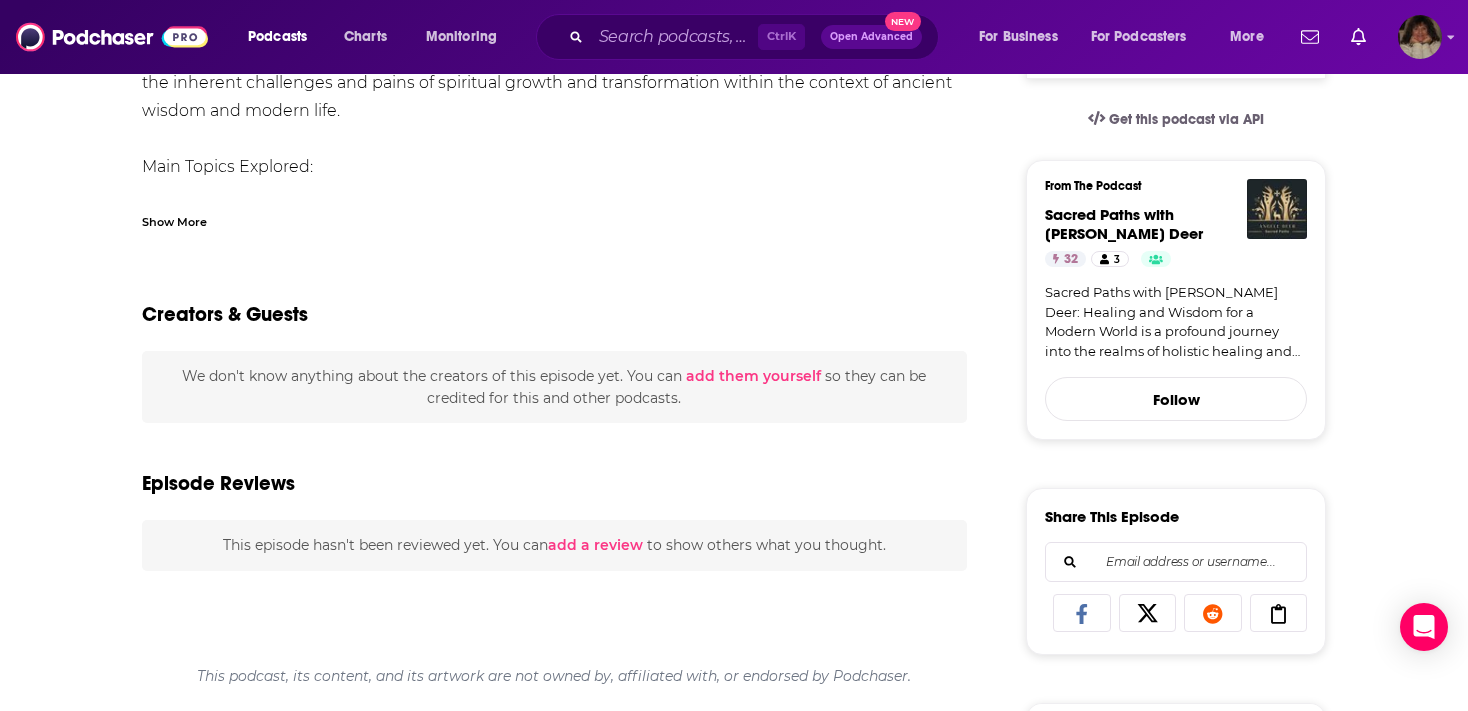 scroll, scrollTop: 0, scrollLeft: 0, axis: both 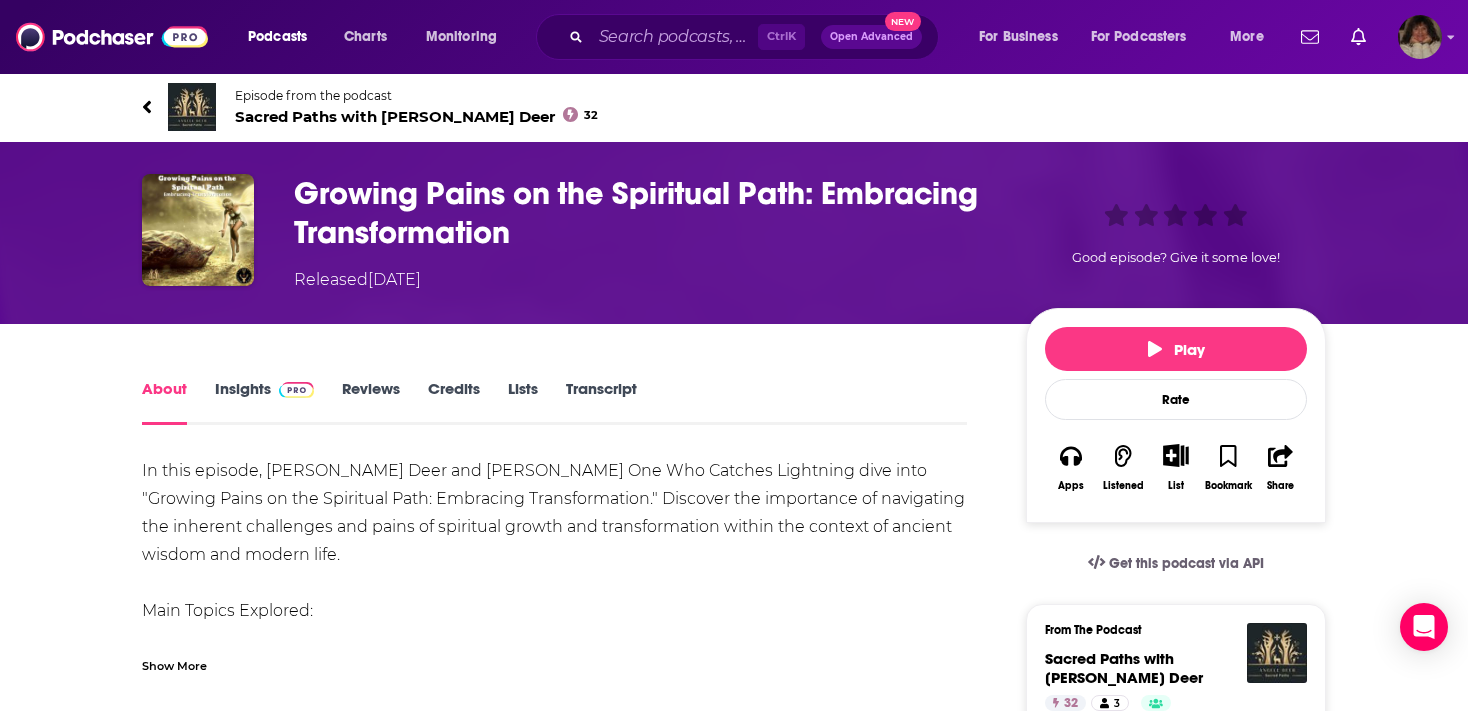 click on "Insights" at bounding box center [264, 402] 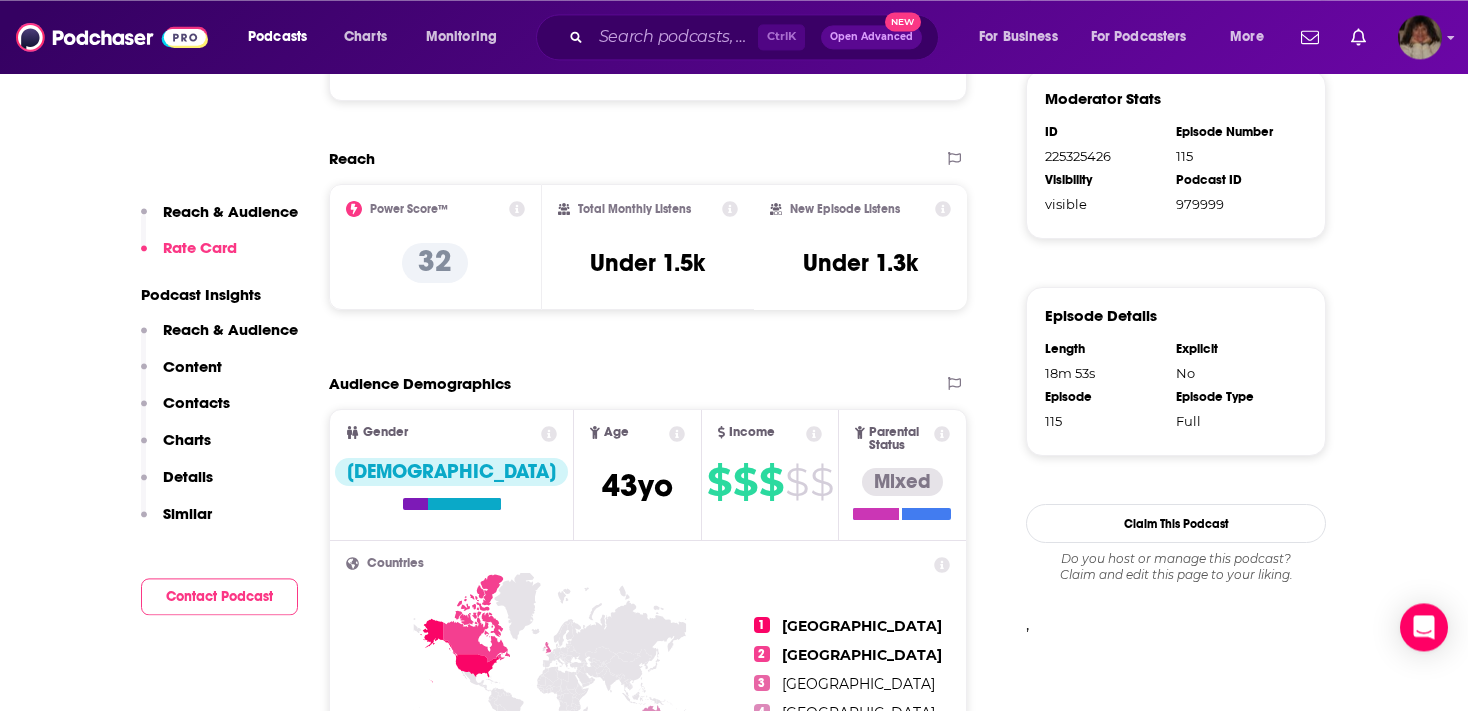 scroll, scrollTop: 1919, scrollLeft: 0, axis: vertical 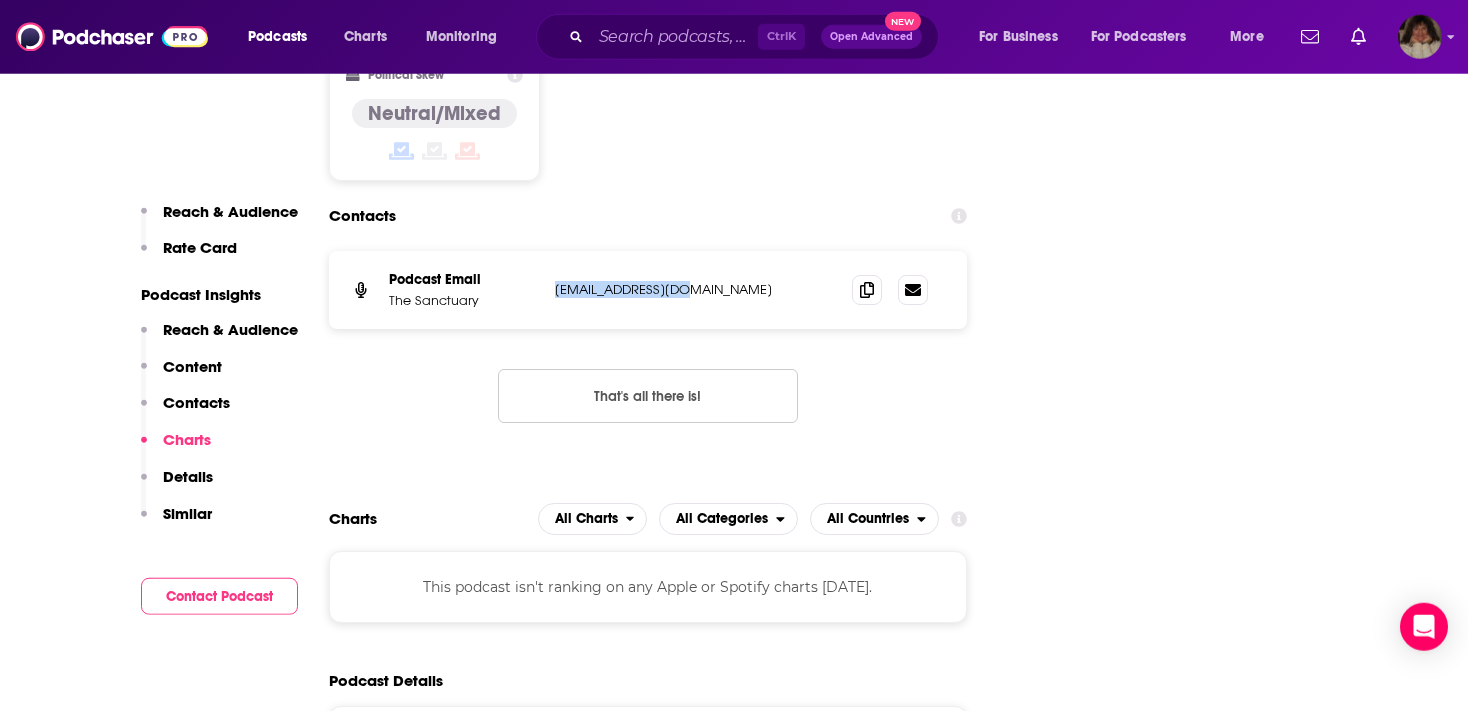 drag, startPoint x: 718, startPoint y: 196, endPoint x: 534, endPoint y: 194, distance: 184.01086 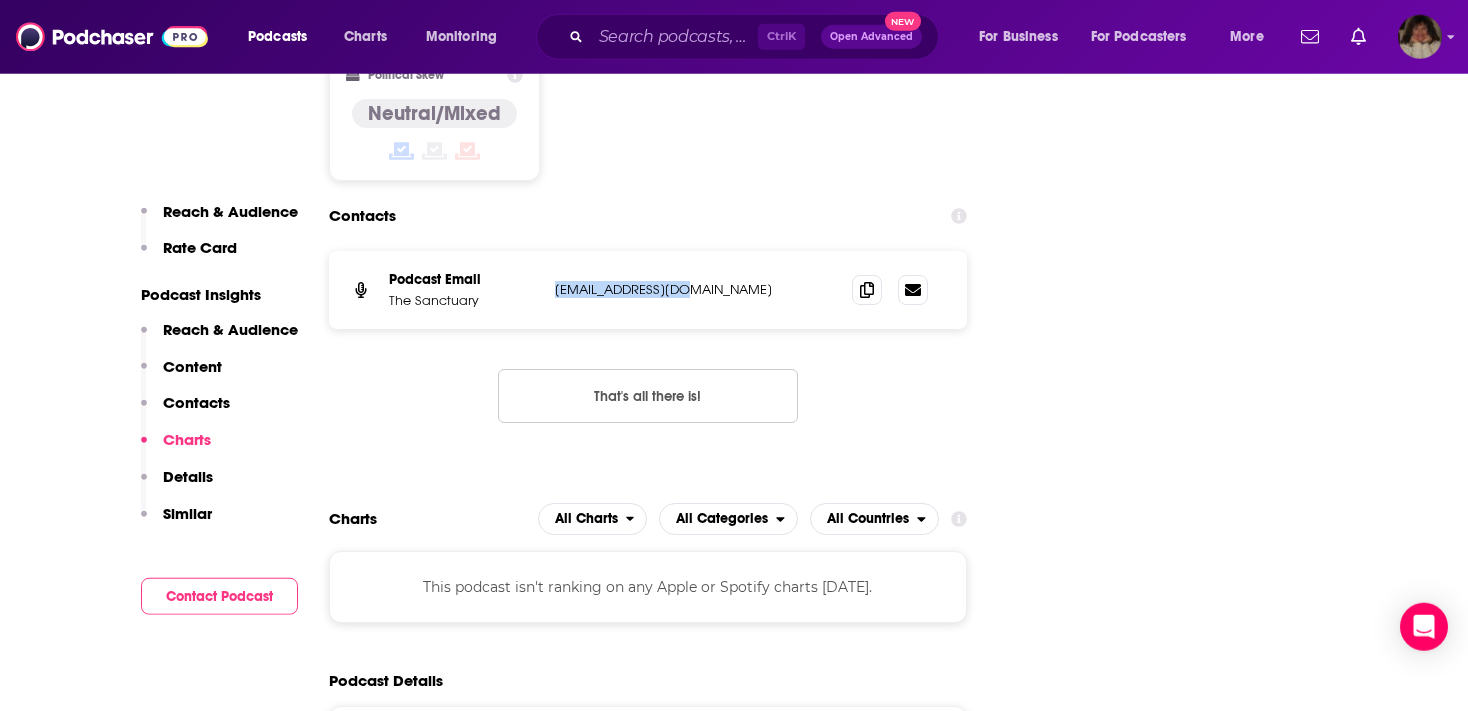 click on "gg@ggauthereau.com" at bounding box center [687, 289] 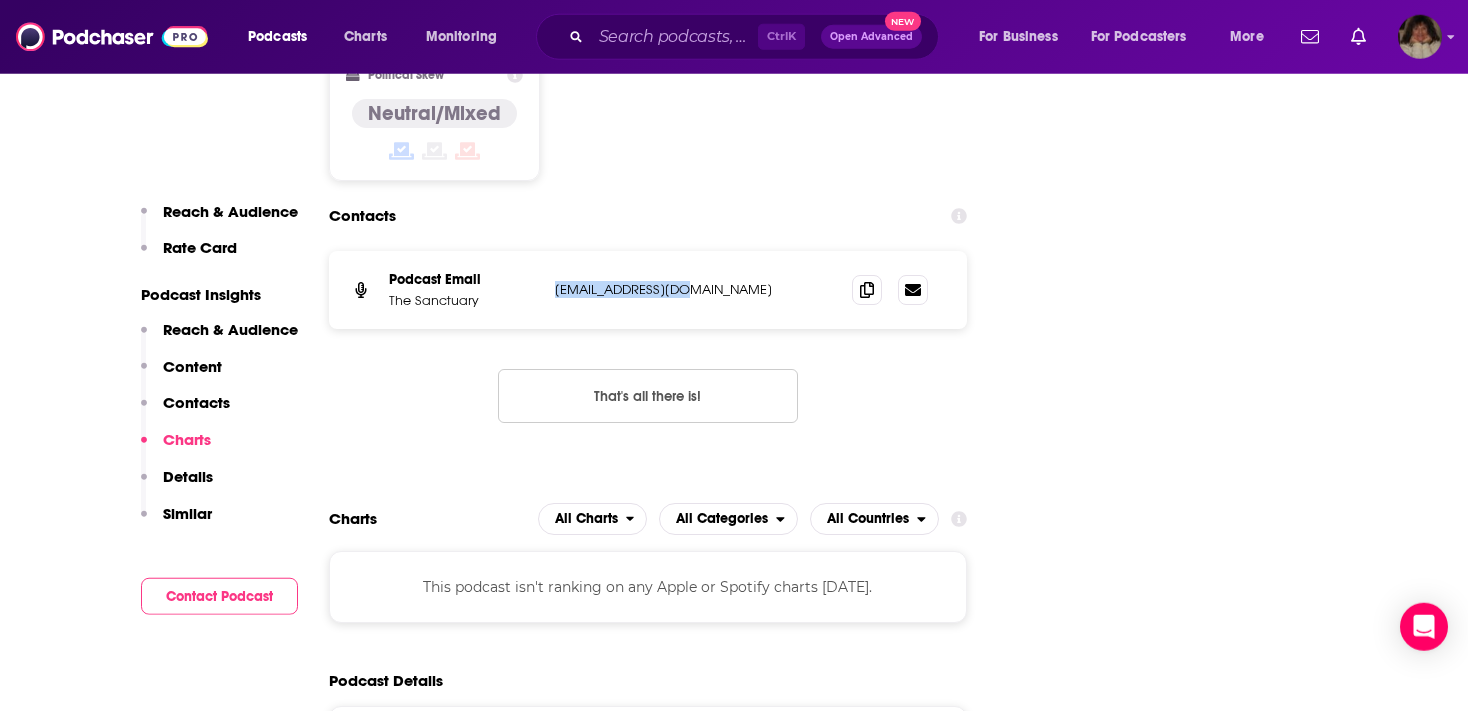 copy on "gg@ggauthereau.com" 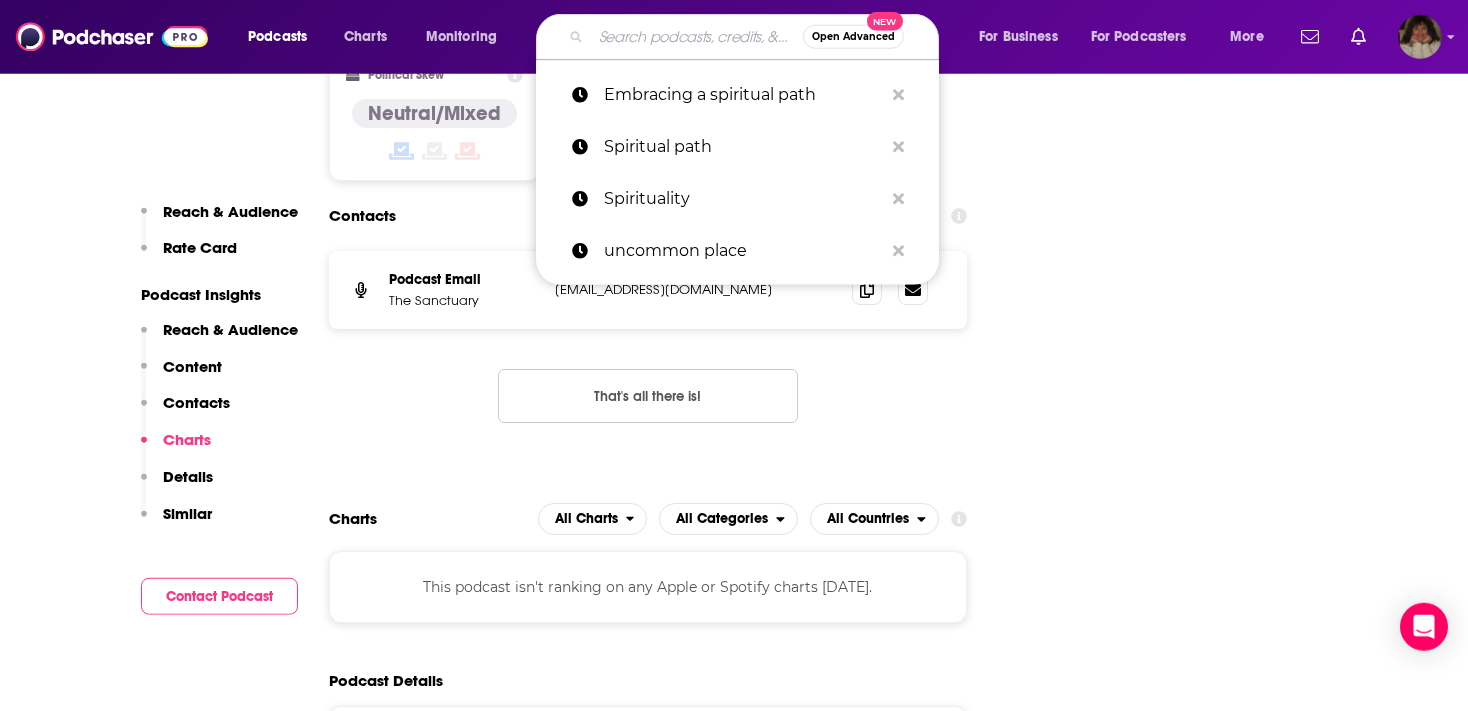 click at bounding box center [697, 37] 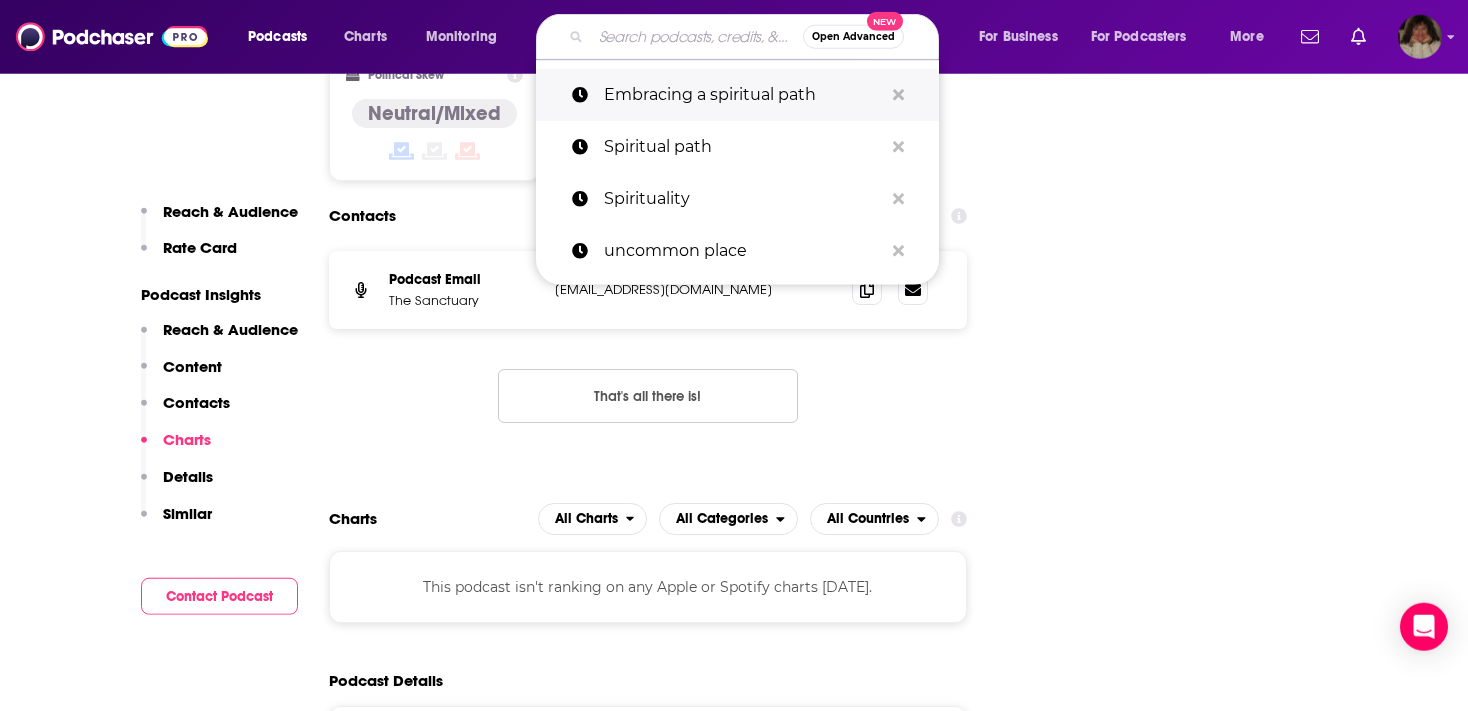 click on "Embracing a spiritual path" at bounding box center [743, 95] 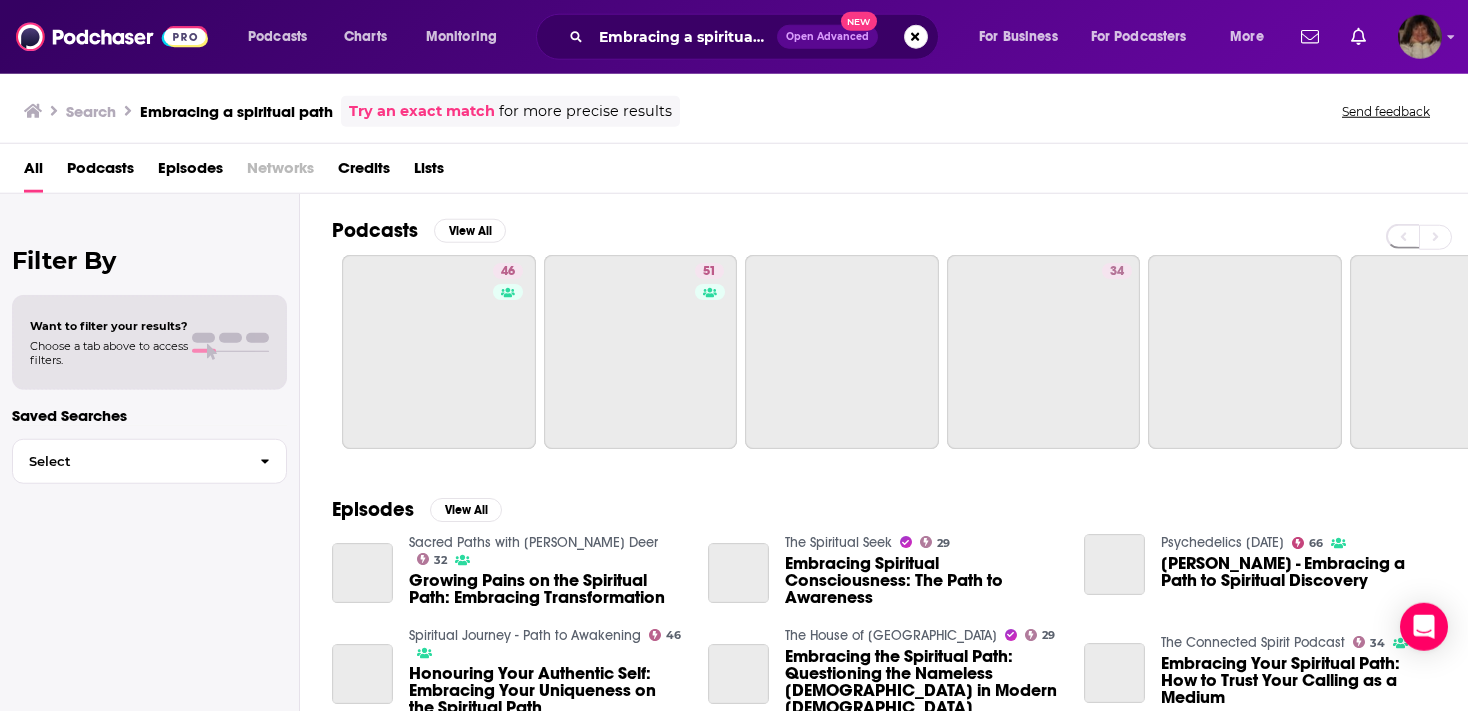 scroll, scrollTop: 0, scrollLeft: 0, axis: both 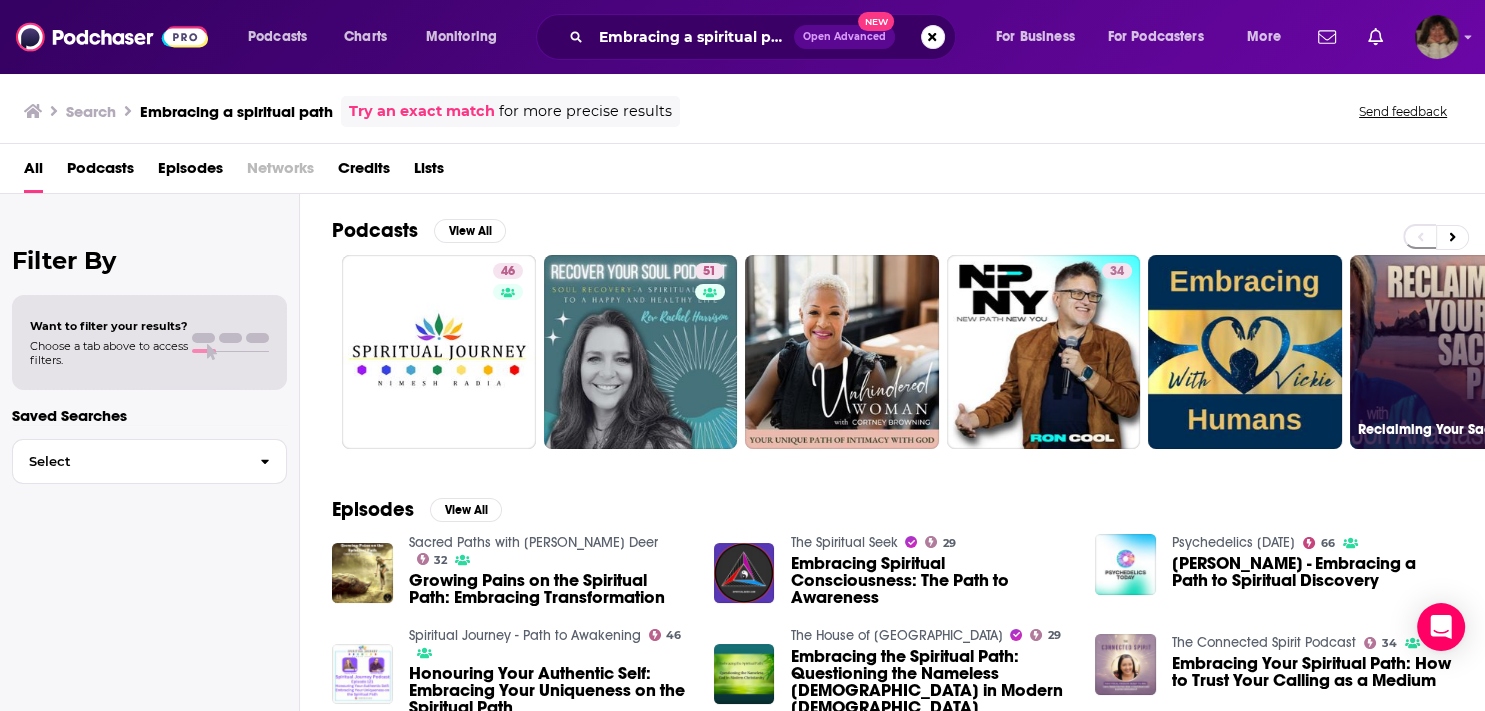 click on "7 Reclaiming Your Sacred Path" at bounding box center (1447, 352) 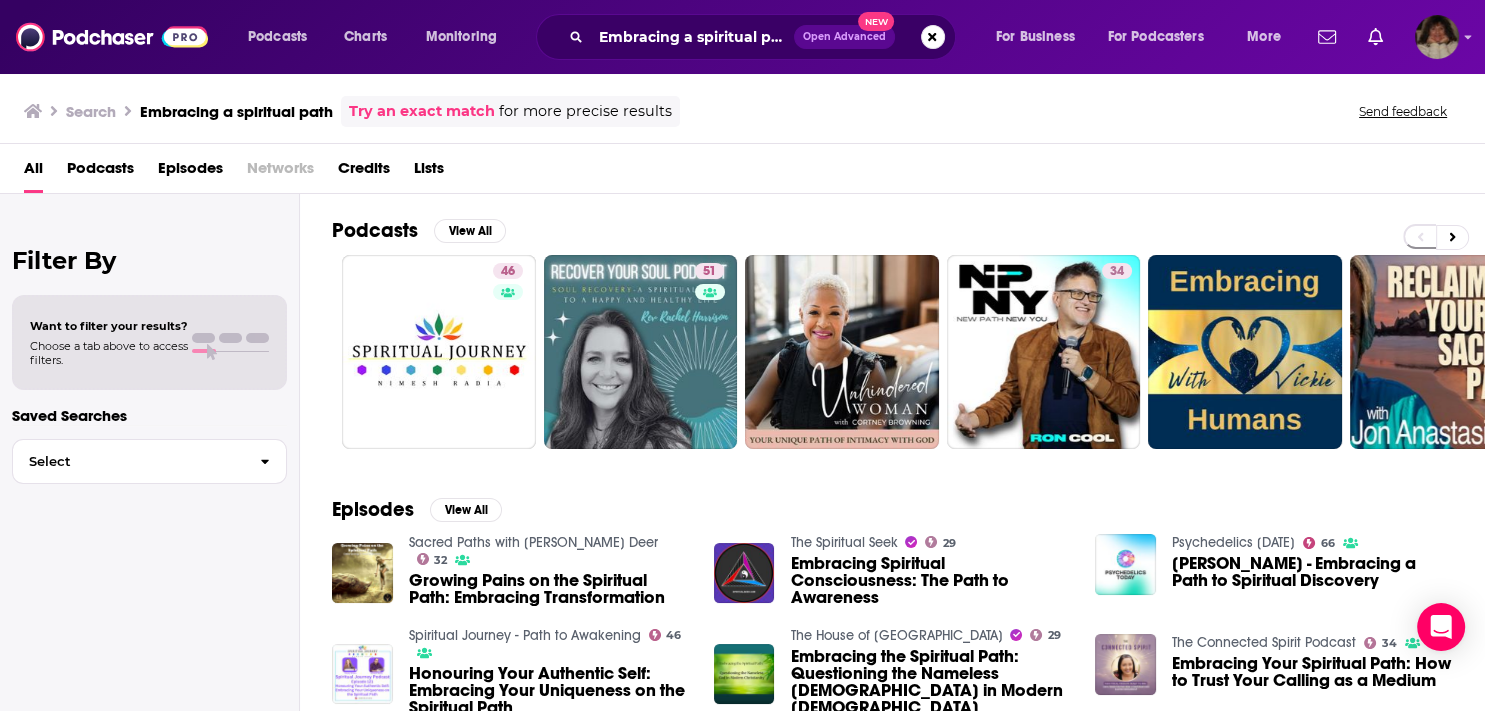 click on "The Spiritual Seek 29 Embracing Spiritual Consciousness: The Path to Awareness" at bounding box center [930, 573] 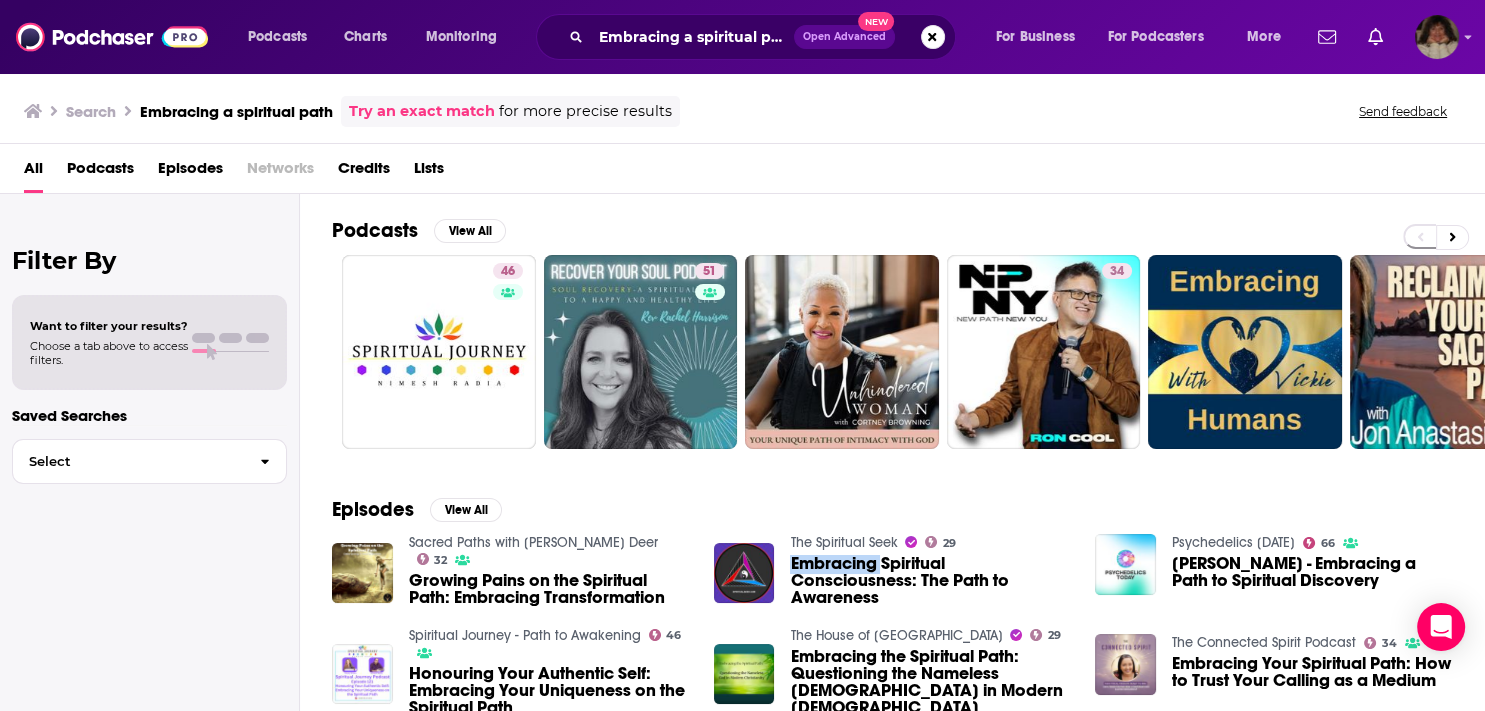 click on "The Spiritual Seek 29 Embracing Spiritual Consciousness: The Path to Awareness" at bounding box center (930, 573) 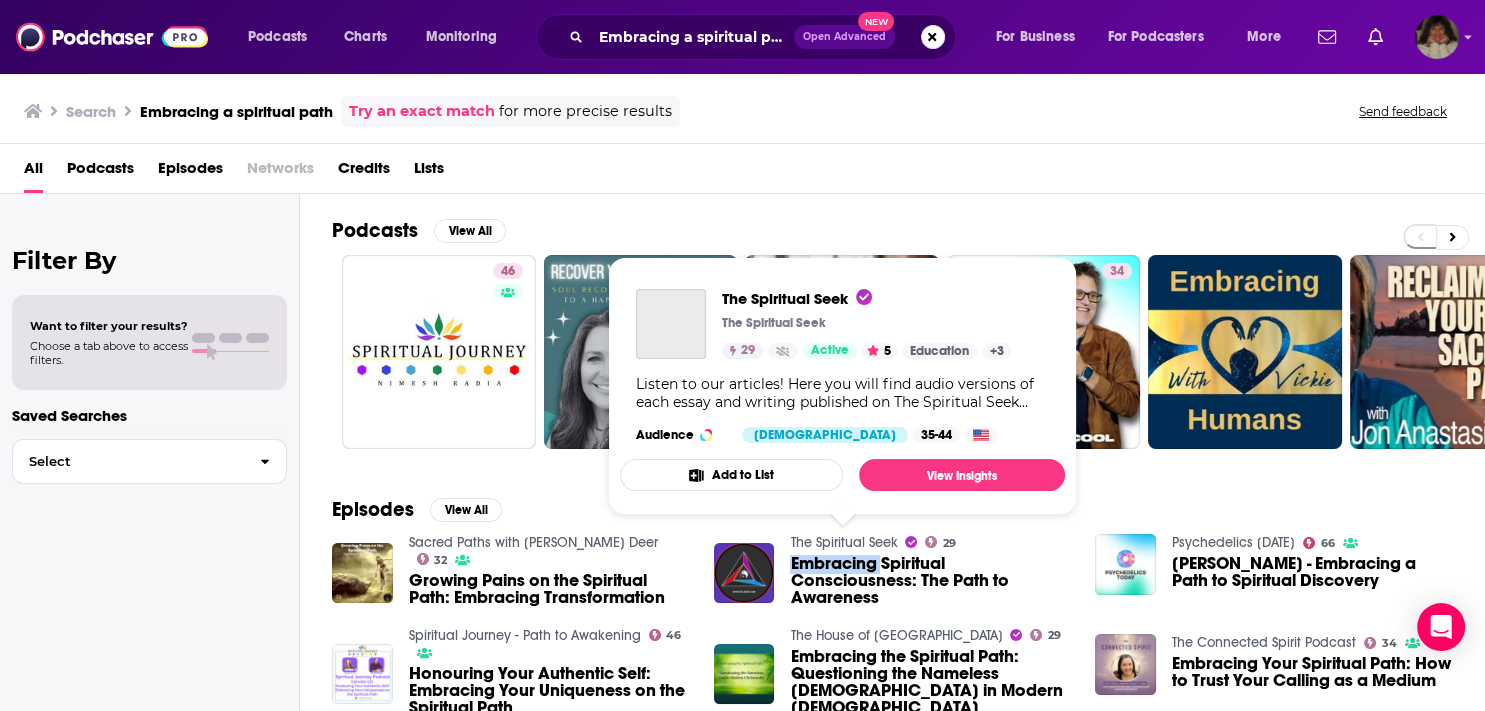 click on "The Spiritual Seek" at bounding box center (843, 542) 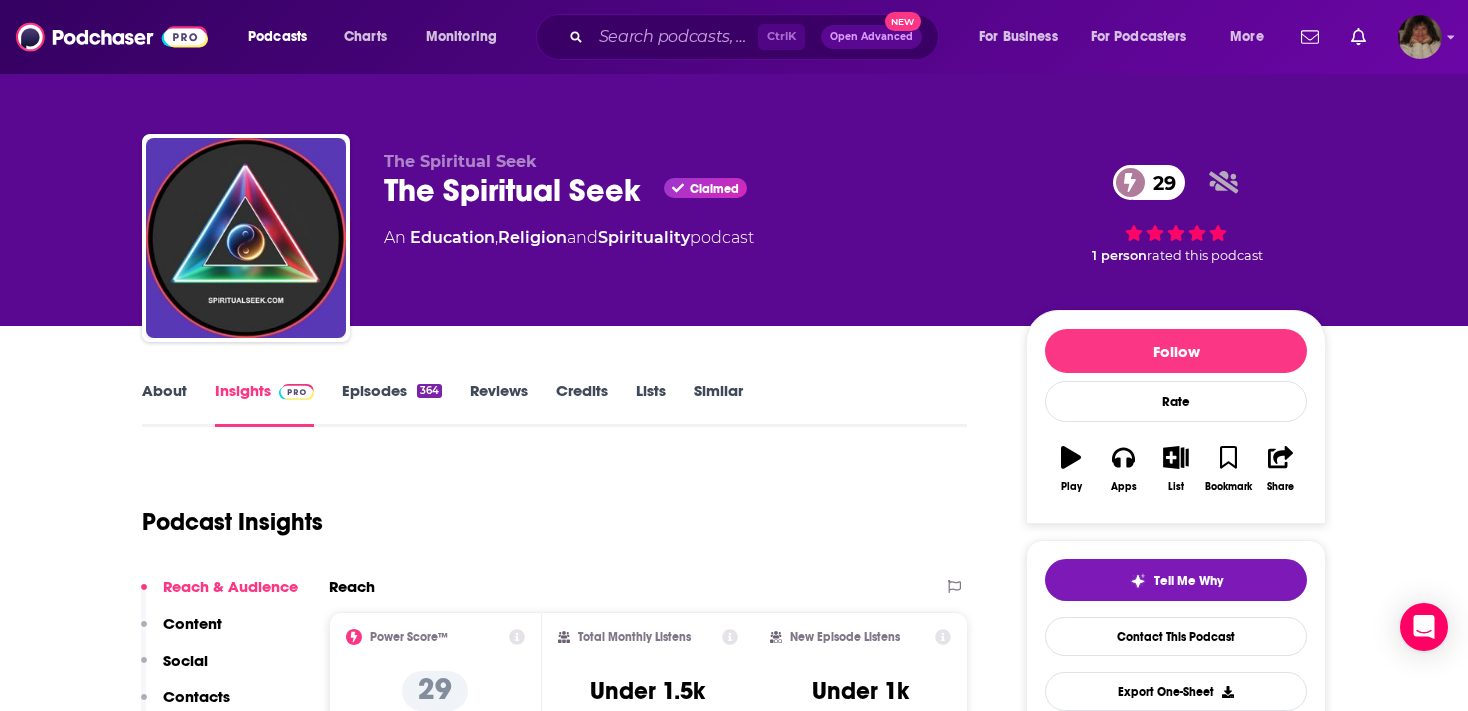 click on "About Insights Episodes 364 Reviews Credits Lists Similar Podcast Insights Reach & Audience Content Social Contacts Charts Rate Card Sponsors Details Similar Contact Podcast Open Website  Reach Power Score™ 29 Total Monthly Listens Under 1.5k New Episode Listens Under 1k Export One-Sheet Audience Demographics Gender Female Age 43 yo Parental Status Mixed Countries 1 United States 2 United Kingdom 3 Canada 4 Australia 5 India Education Level Mostly  Higher Education Content Political Skew Not Available Socials Youtube @thespiritualseek 332 X/Twitter @Risvegliovero 5 Facebook @61563726118099 Link Contacts   RSS   Podcast Email The Spiritual Seek utchka1@gmail.com utchka1@gmail.com That's all there is! Charts All Charts All Categories All Countries This podcast isn't ranking on any Apple or Spotify charts today. Estimated Rate Card Placement Cost Pre -roll Ads played  before an episode . $ 1  -  $ 100 Mid -roll Ads played  during an episode . $ 1  -  $ 100 Post -roll Ads played  after an episode . $ 1  -  $ No" at bounding box center [554, 4244] 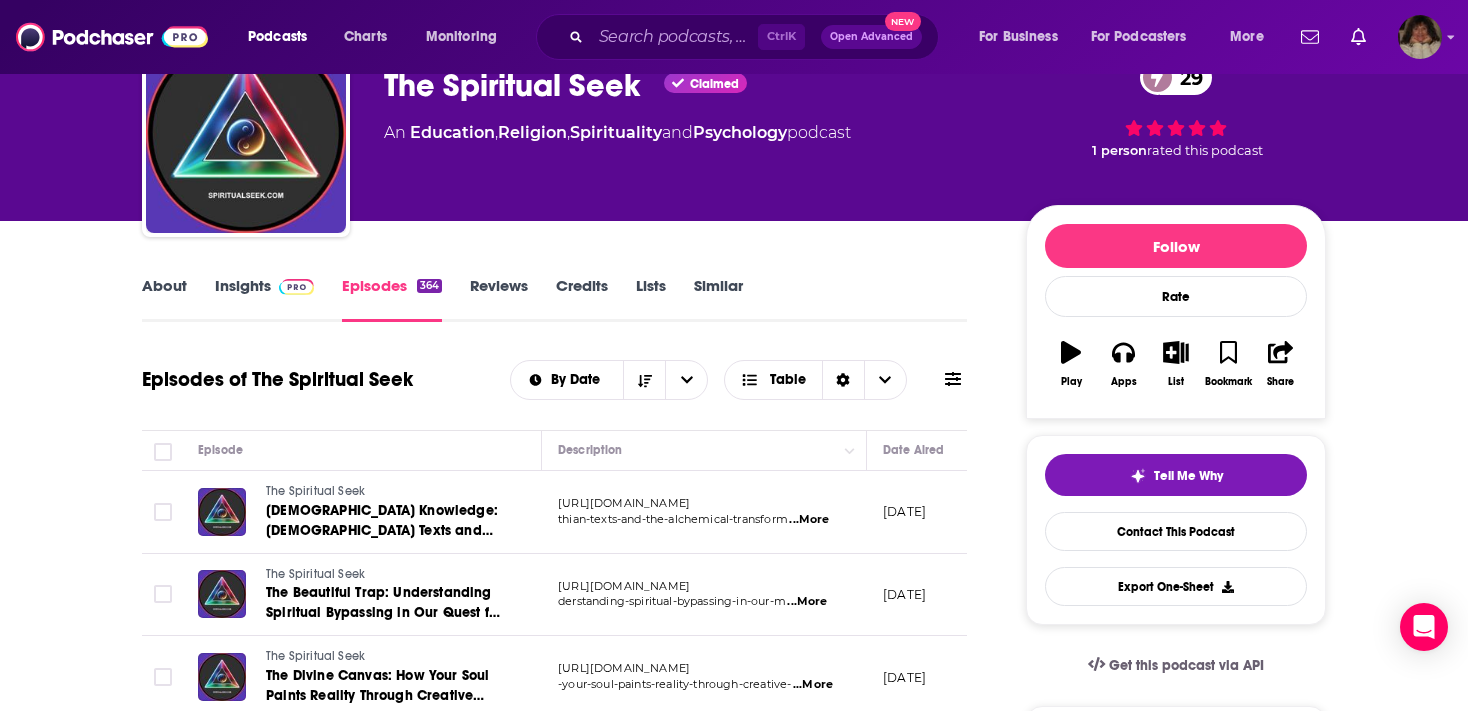 scroll, scrollTop: 316, scrollLeft: 0, axis: vertical 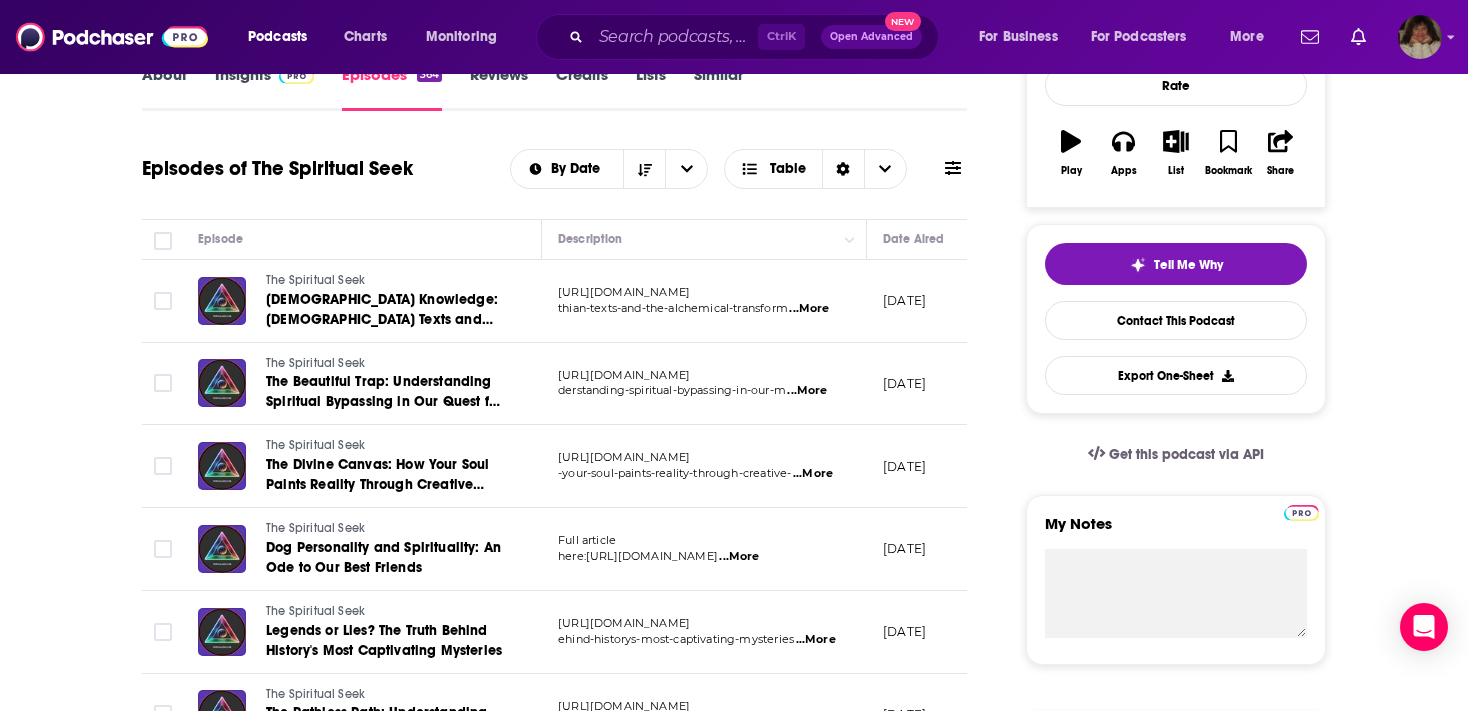 click on "Podcasts Charts Monitoring Ctrl  K Open Advanced New For Business For Podcasters More" at bounding box center (734, 37) 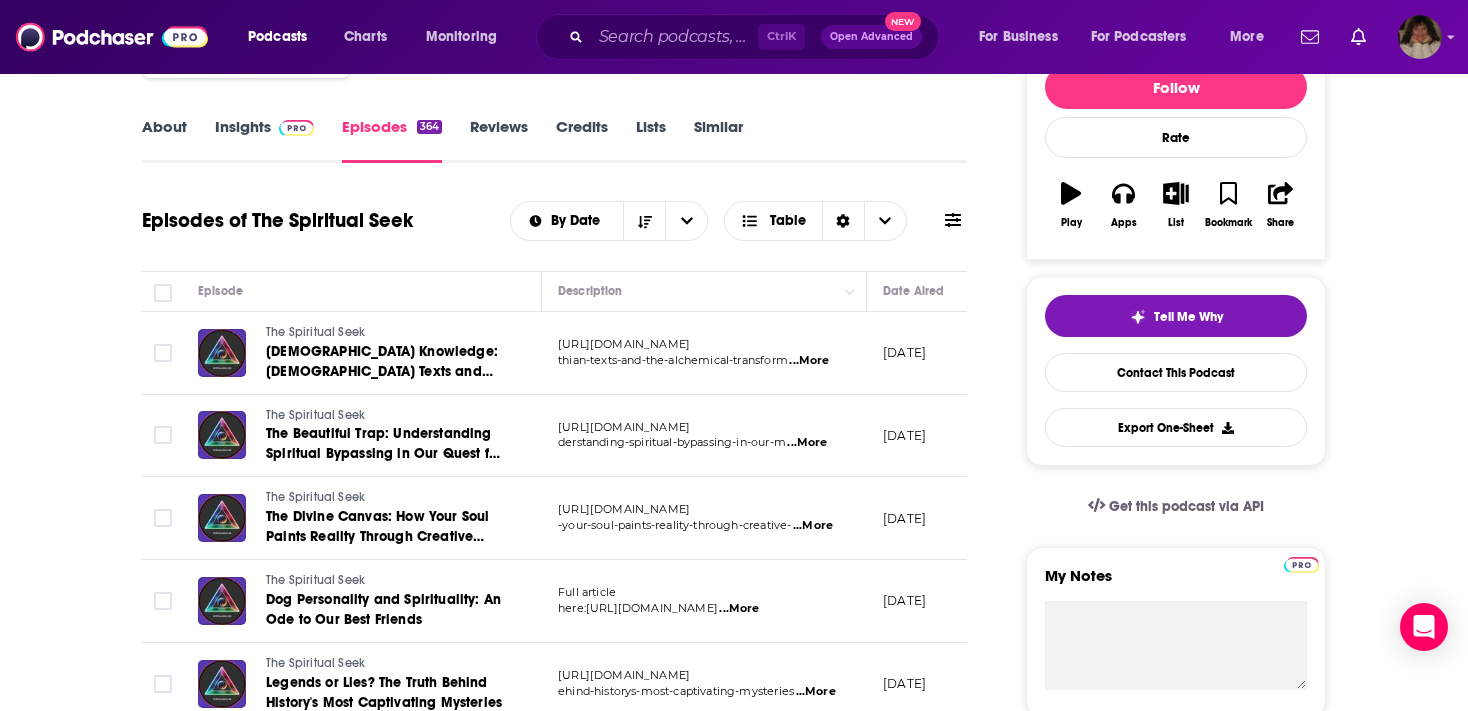scroll, scrollTop: 158, scrollLeft: 0, axis: vertical 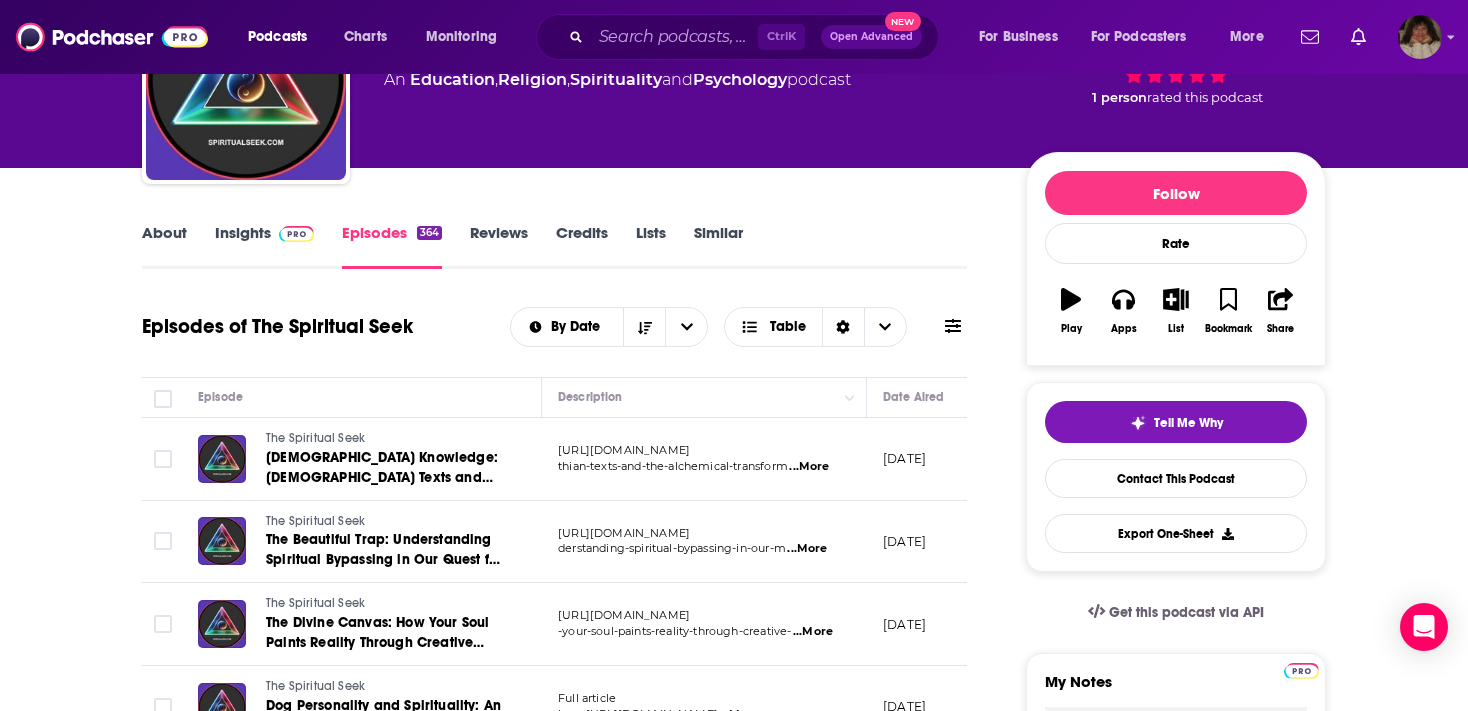 click on "About" at bounding box center [164, 246] 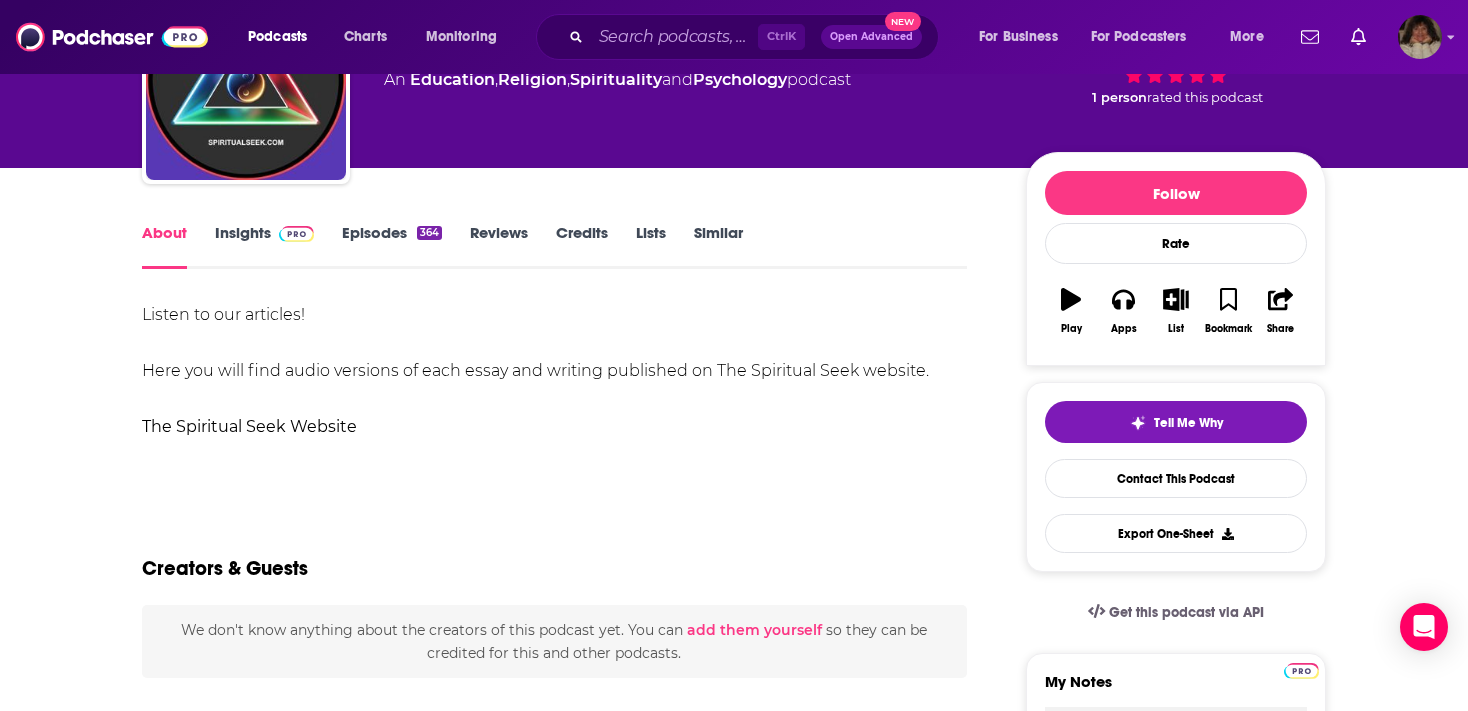 scroll, scrollTop: 0, scrollLeft: 0, axis: both 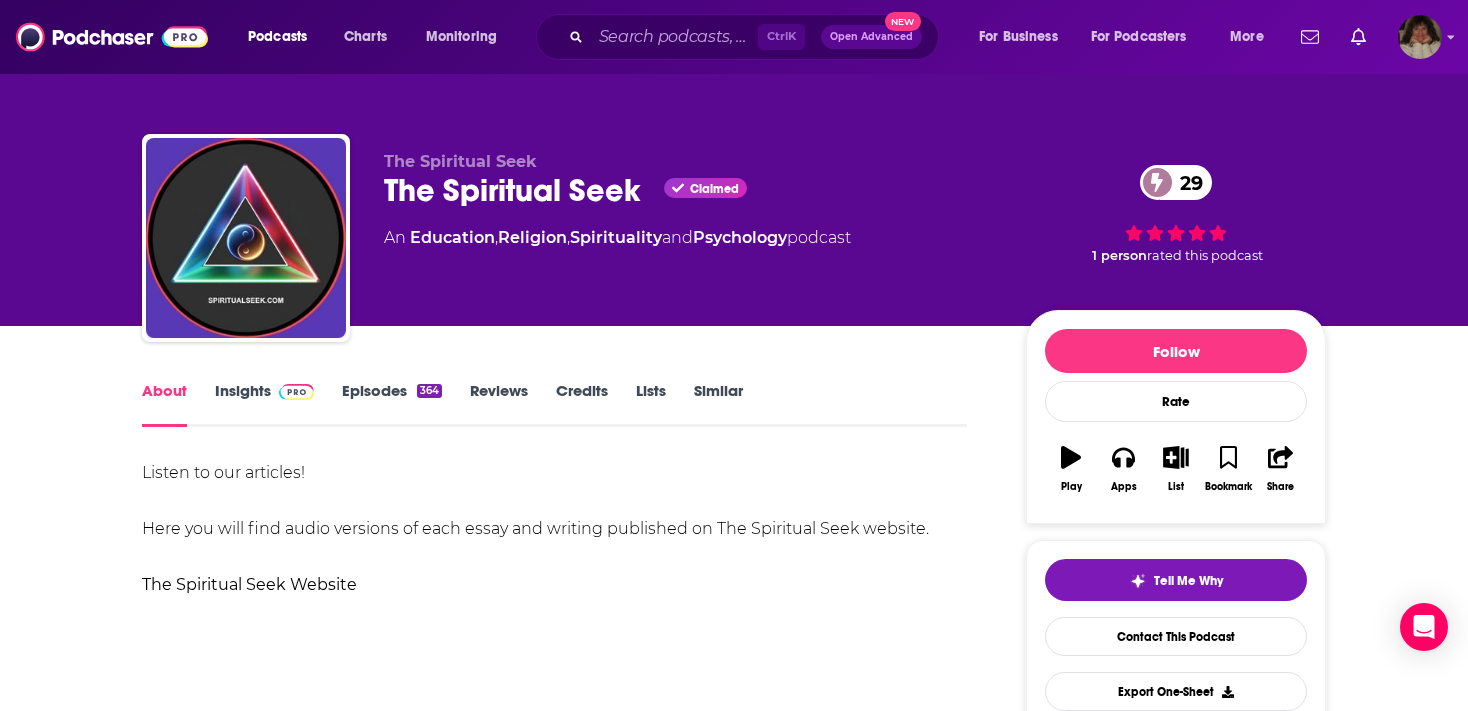 click on "Insights" at bounding box center (264, 404) 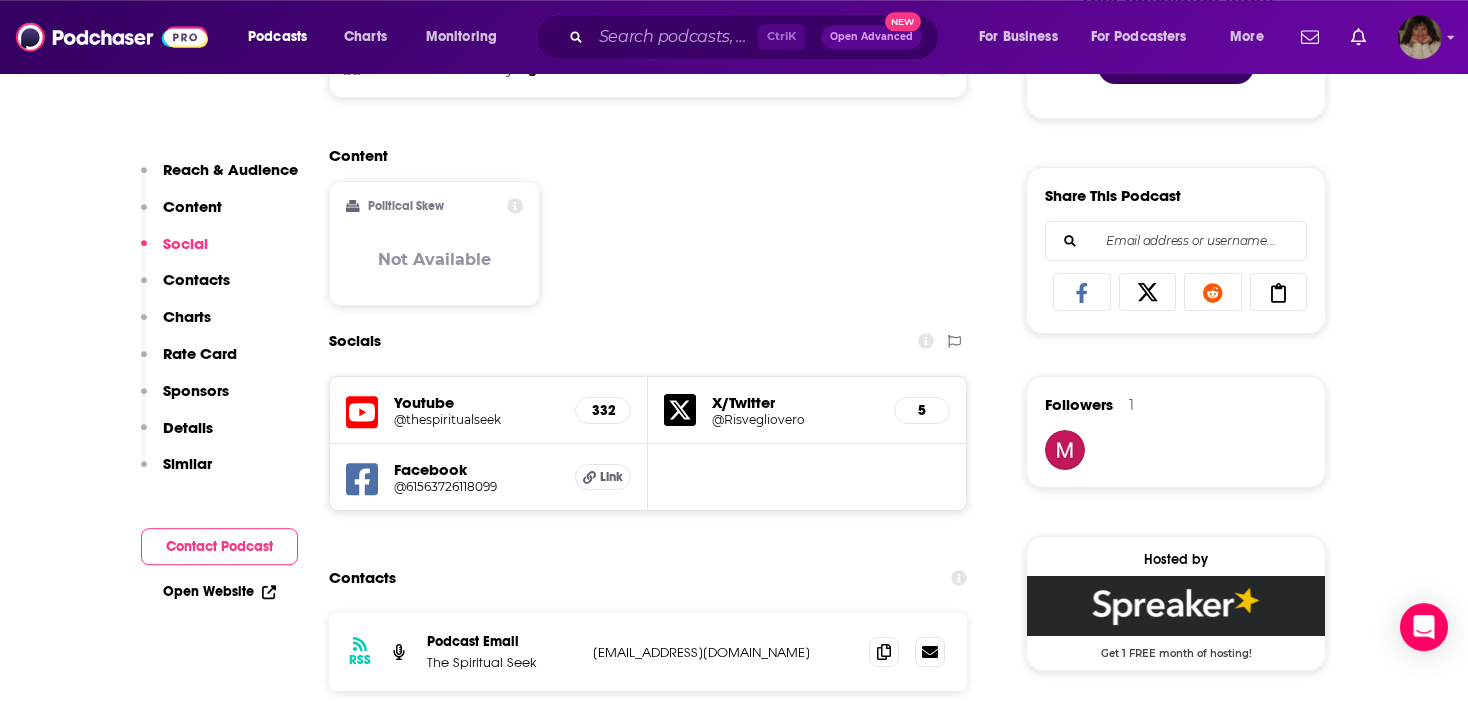 scroll, scrollTop: 1466, scrollLeft: 0, axis: vertical 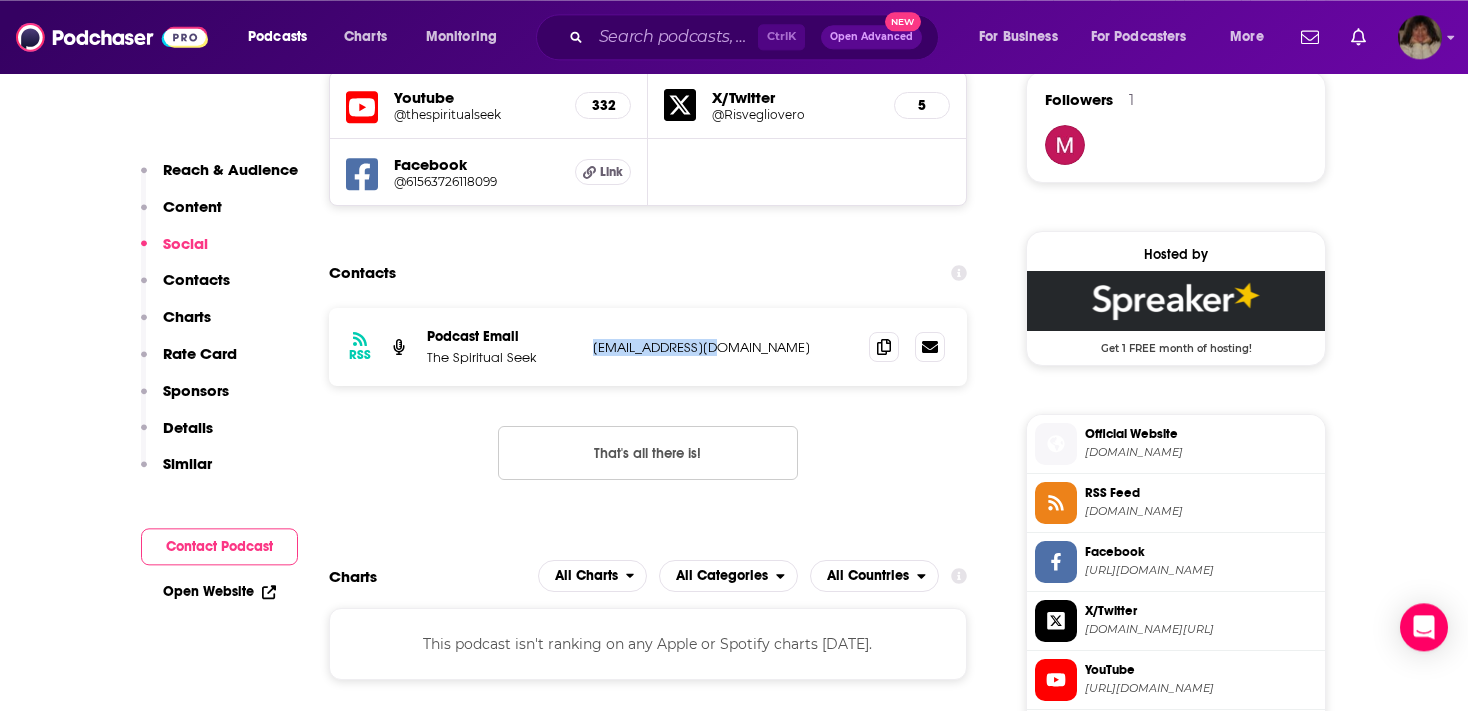drag, startPoint x: 720, startPoint y: 343, endPoint x: 586, endPoint y: 346, distance: 134.03358 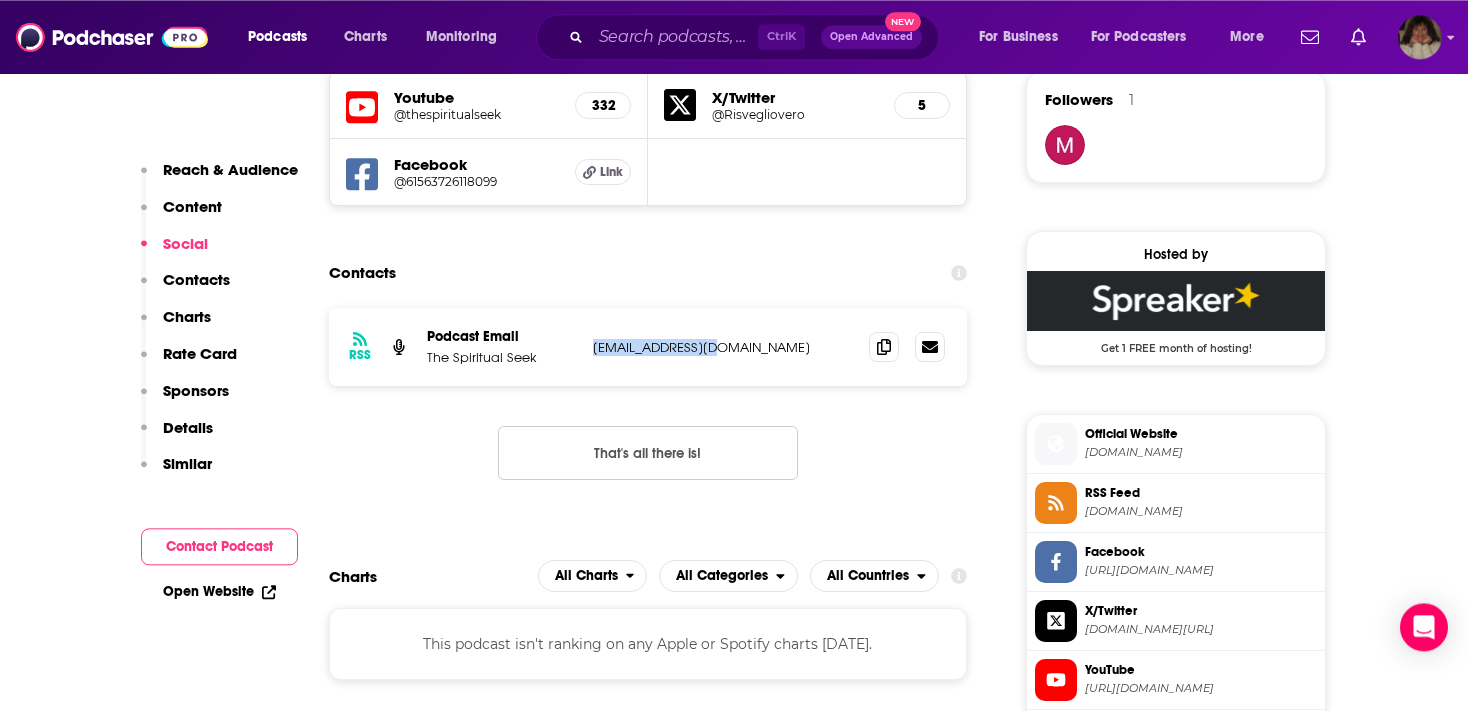 click on "utchka1@gmail.com" at bounding box center [723, 347] 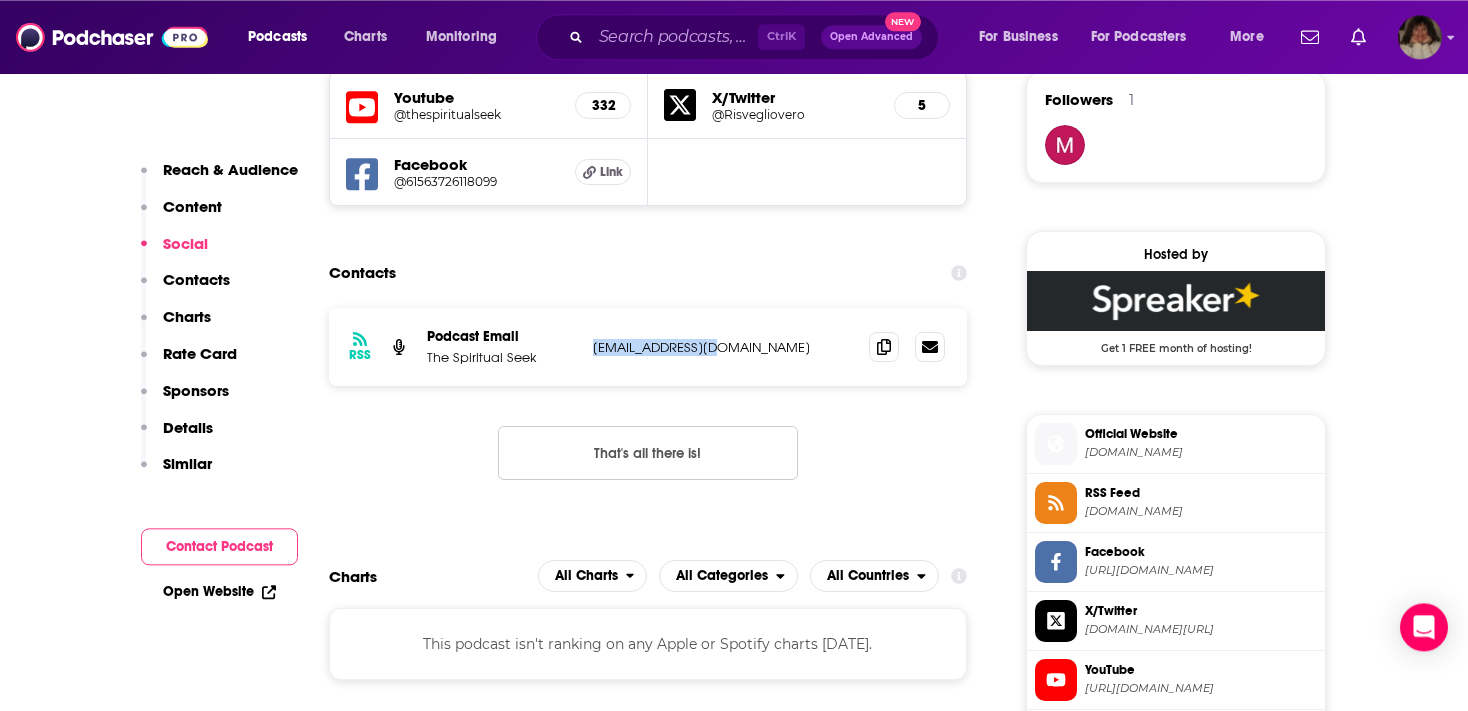 copy on "utchka1@gmail.com" 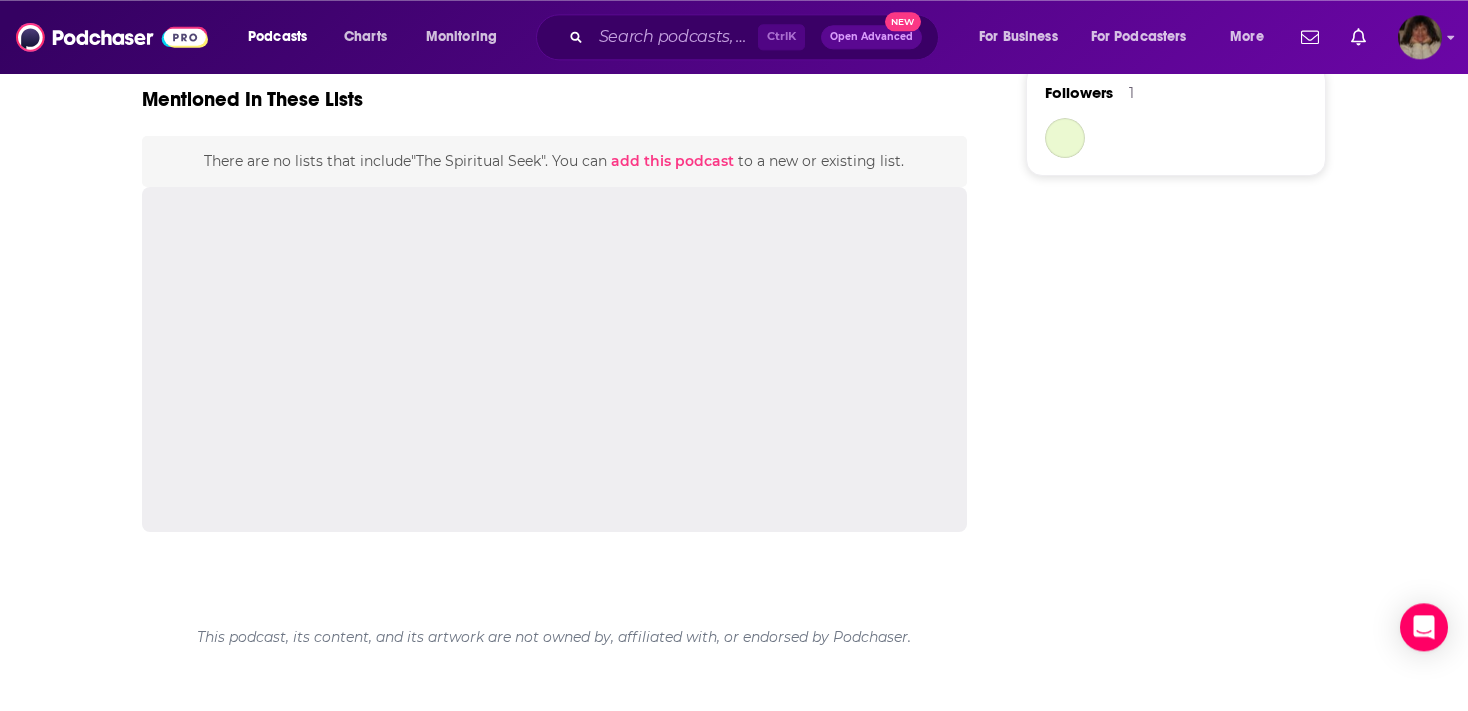 scroll, scrollTop: 0, scrollLeft: 0, axis: both 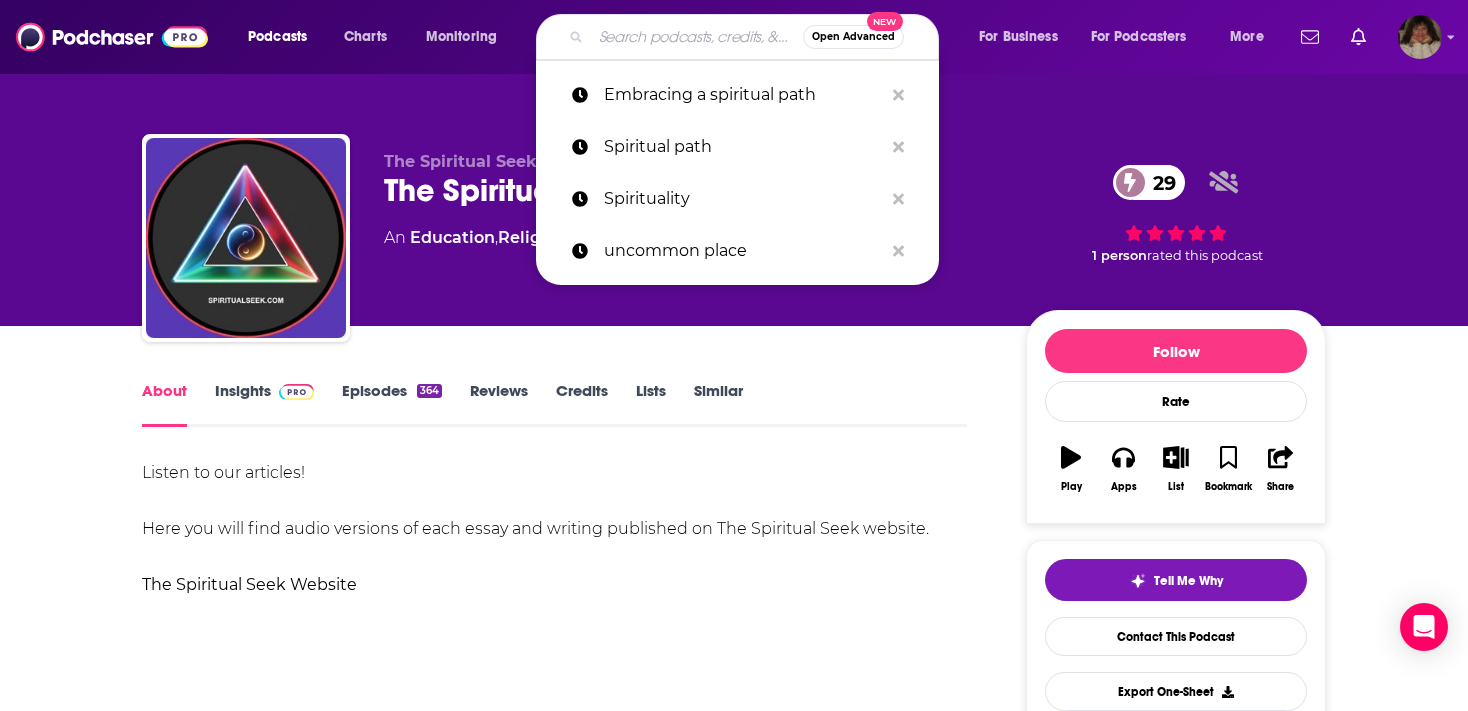 click at bounding box center (697, 37) 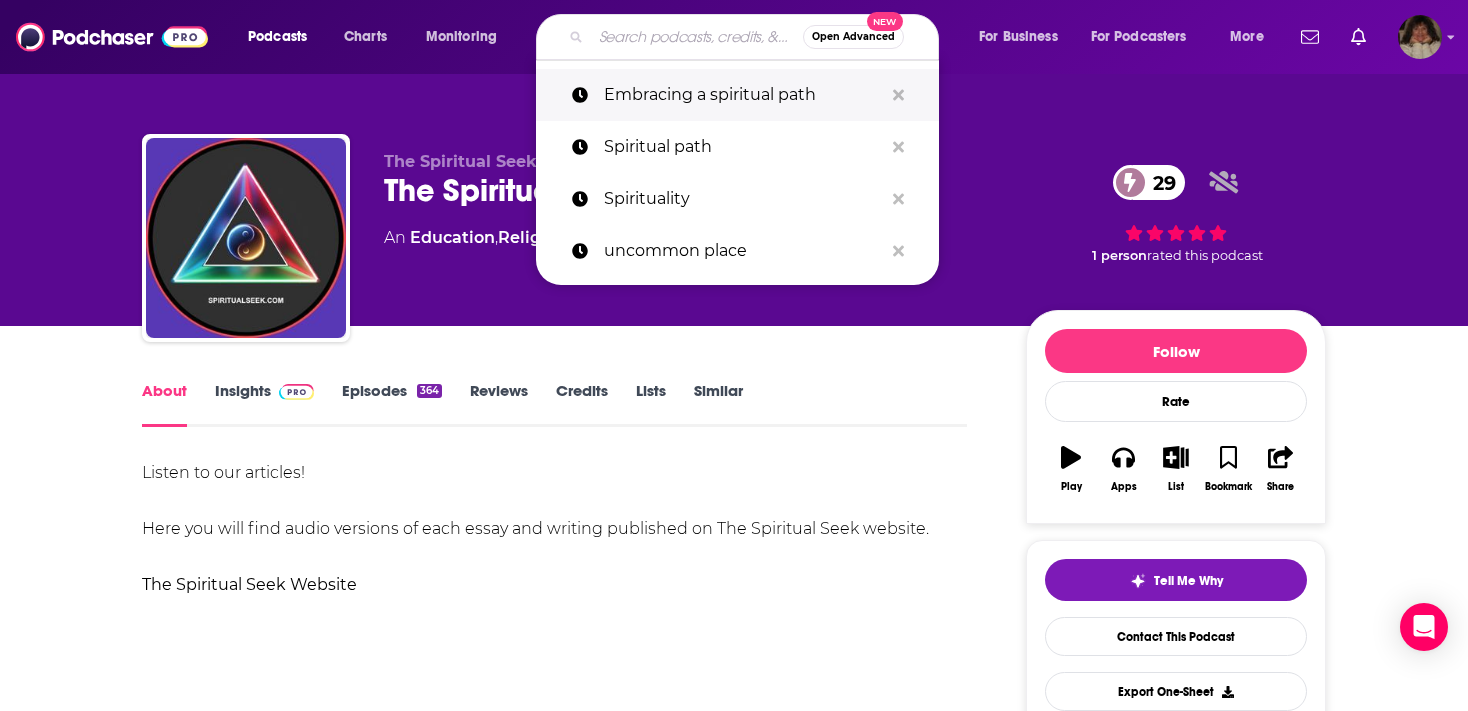 click on "Embracing a spiritual path" at bounding box center [743, 95] 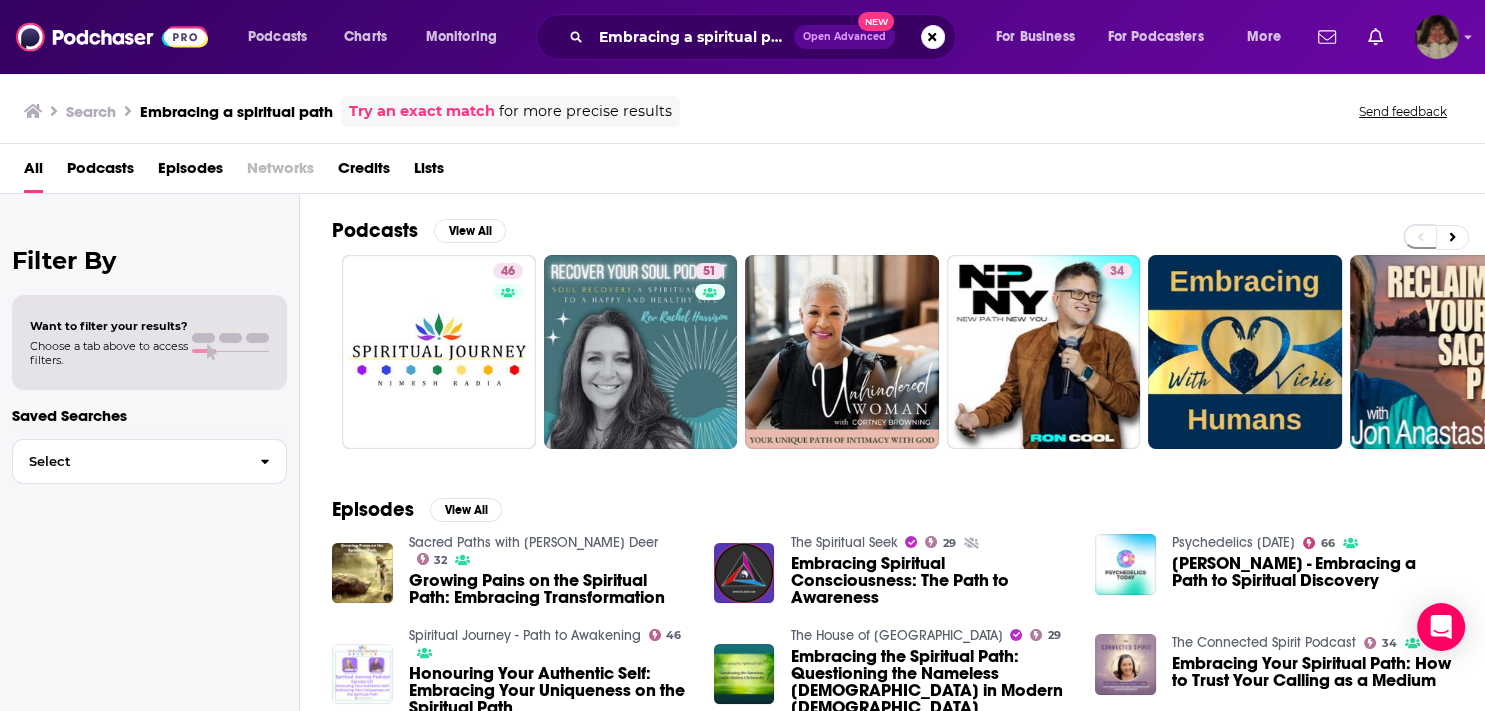 click at bounding box center (362, 674) 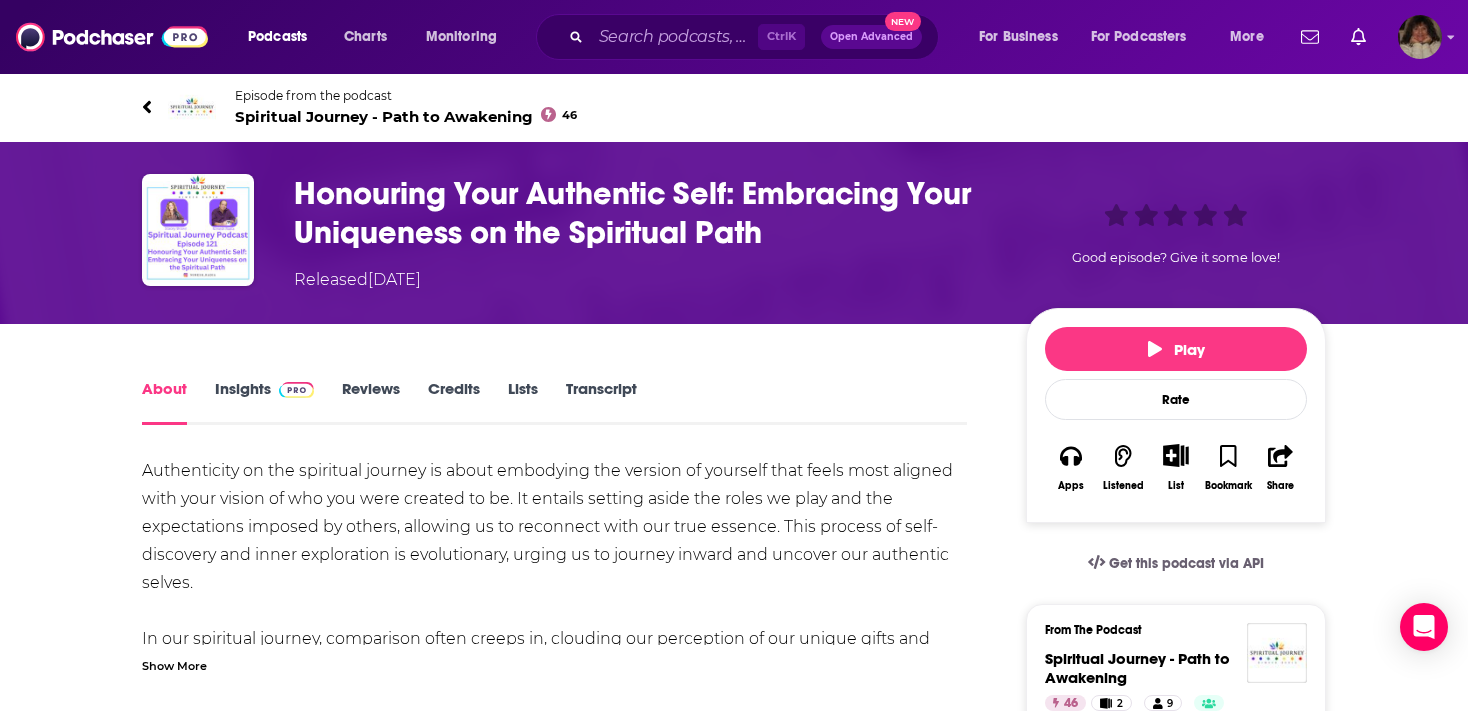 click on "Insights" at bounding box center [264, 402] 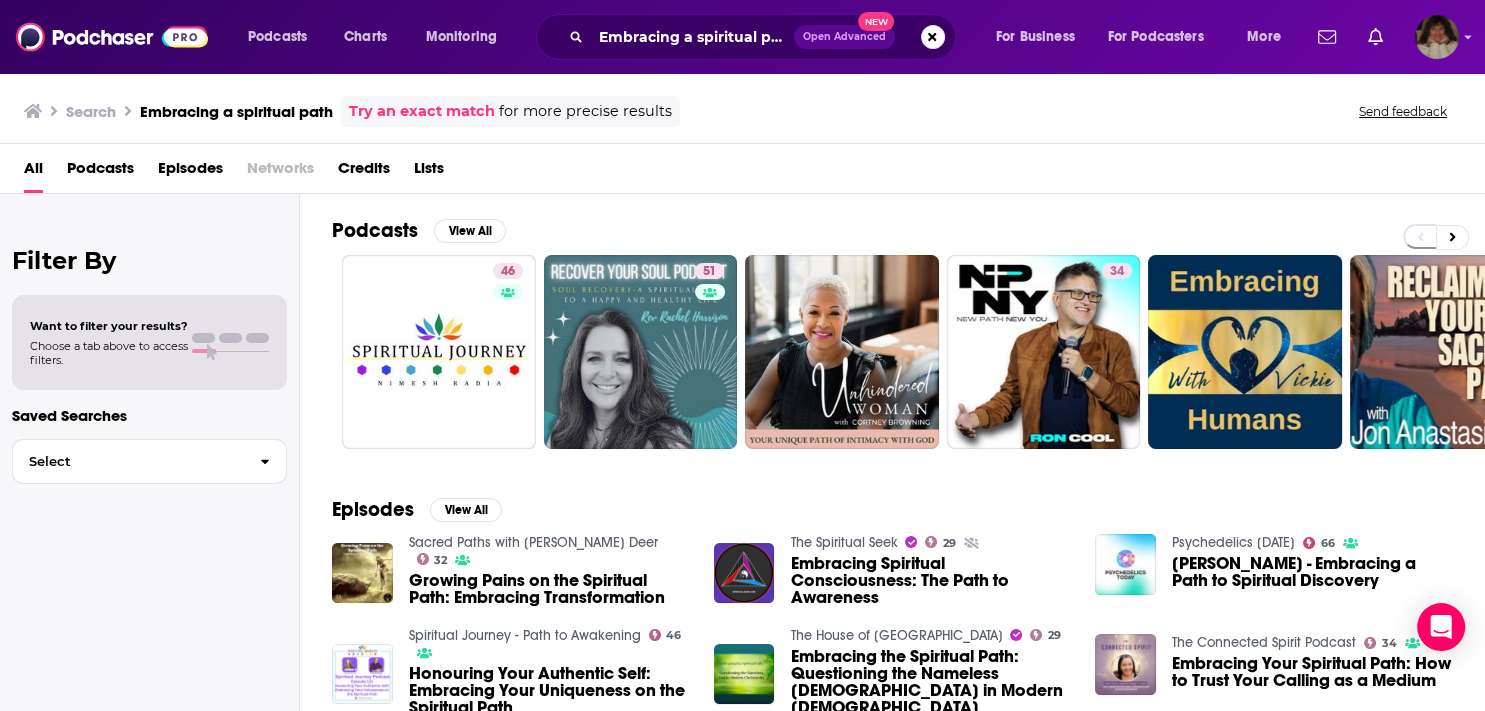 click on "Embracing Your Spiritual Path: How to Trust Your Calling as a Medium" at bounding box center [1312, 672] 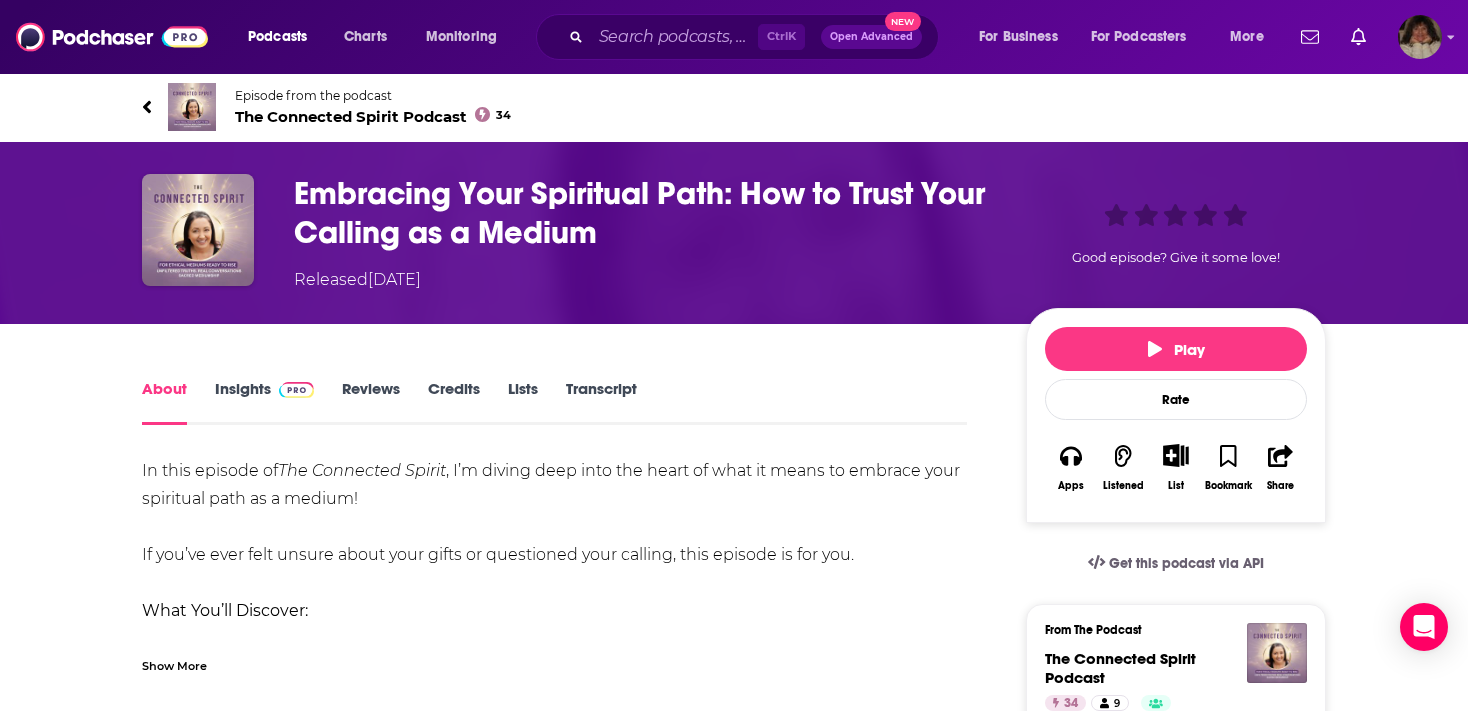 click on "The Connected Spirit Podcast" at bounding box center [1176, 668] 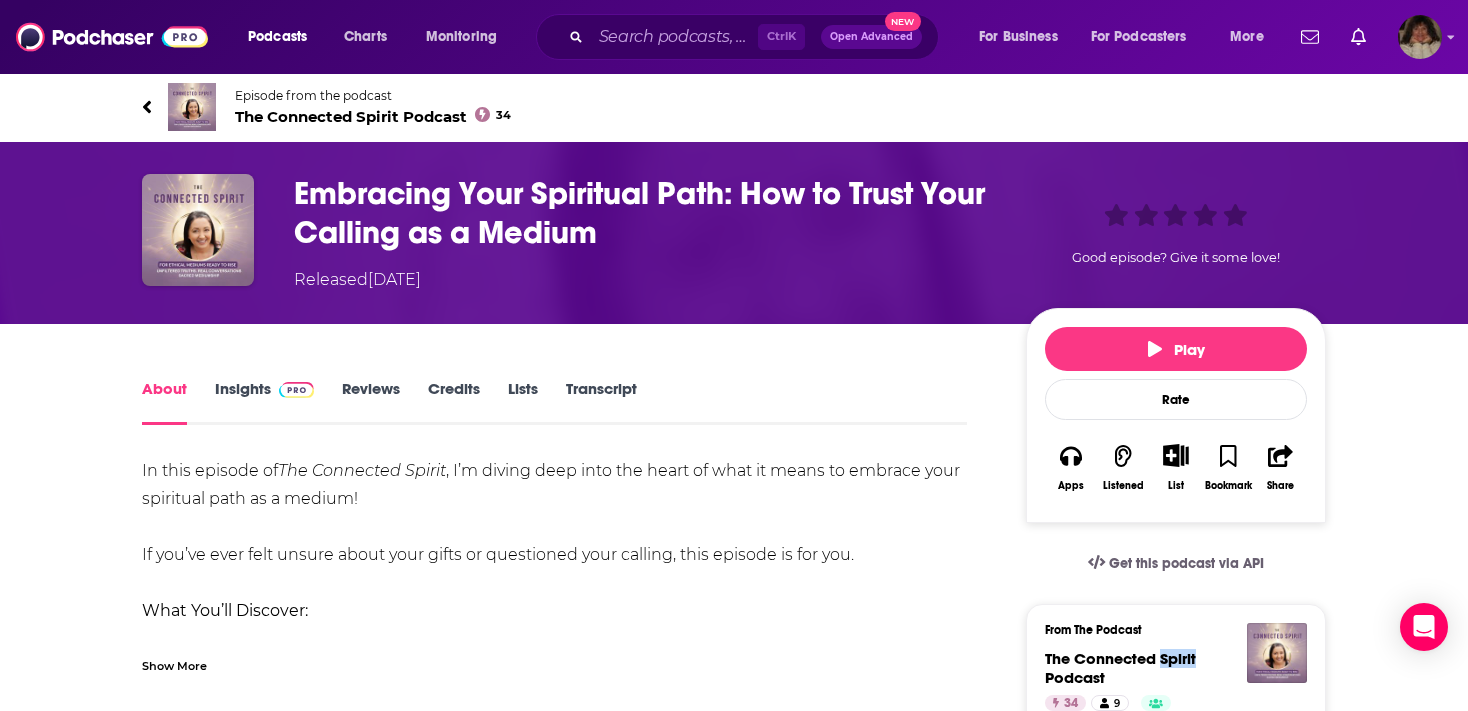 click on "The Connected Spirit Podcast" at bounding box center [1176, 668] 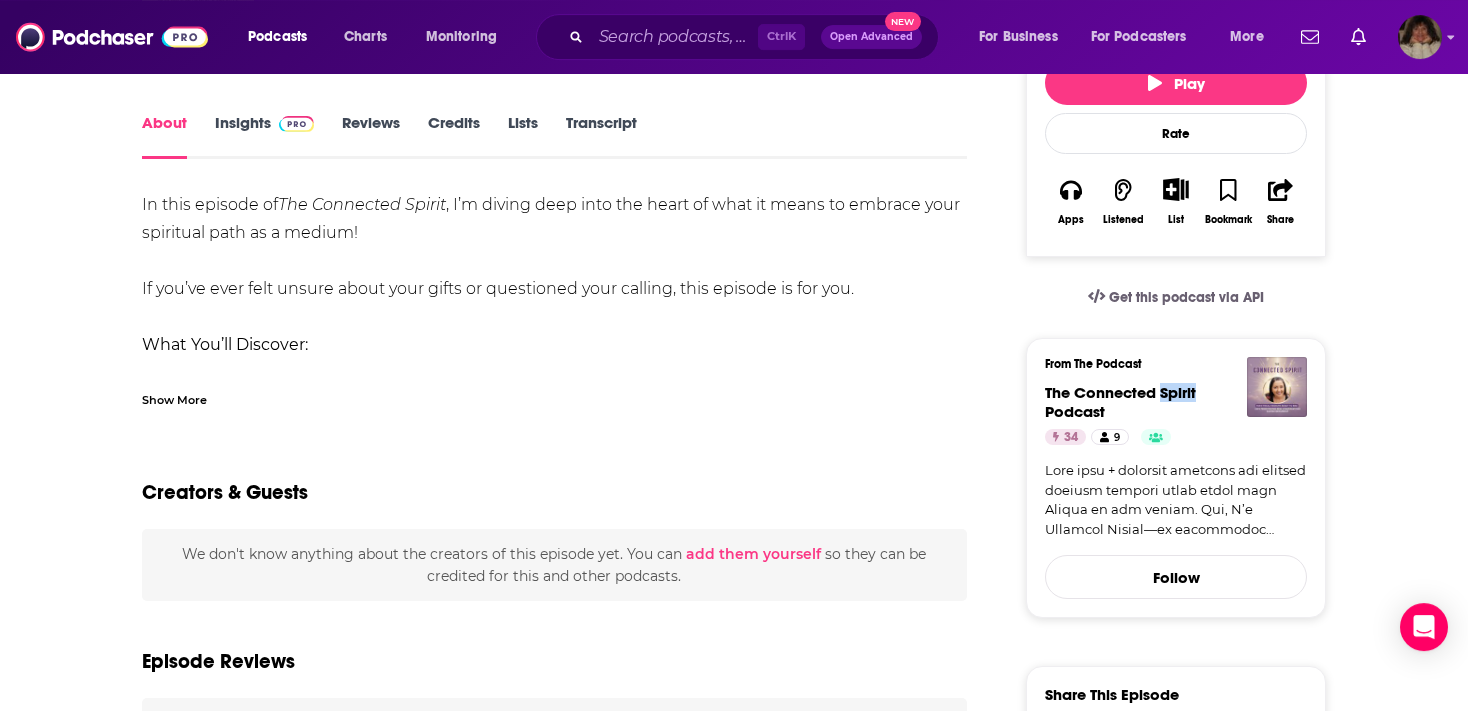 scroll, scrollTop: 0, scrollLeft: 0, axis: both 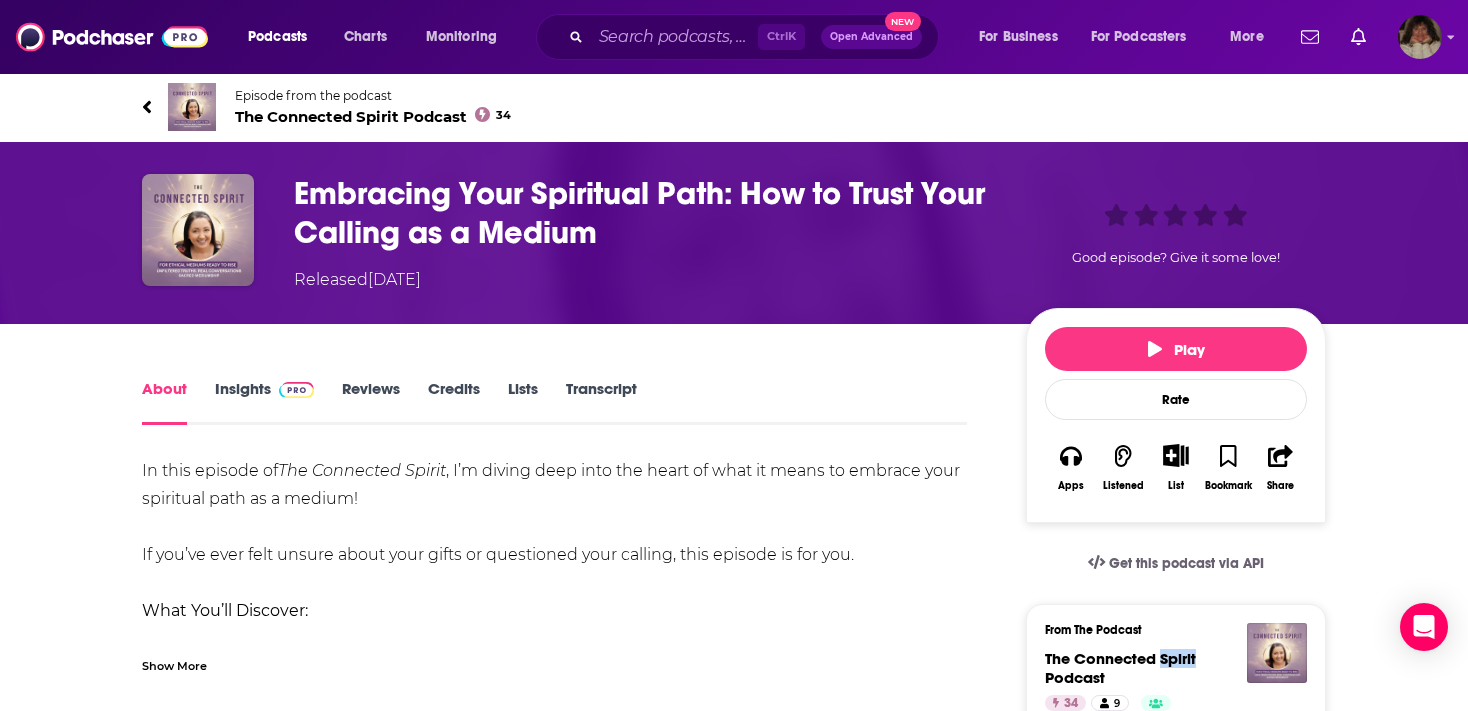 click on "Insights" at bounding box center [264, 402] 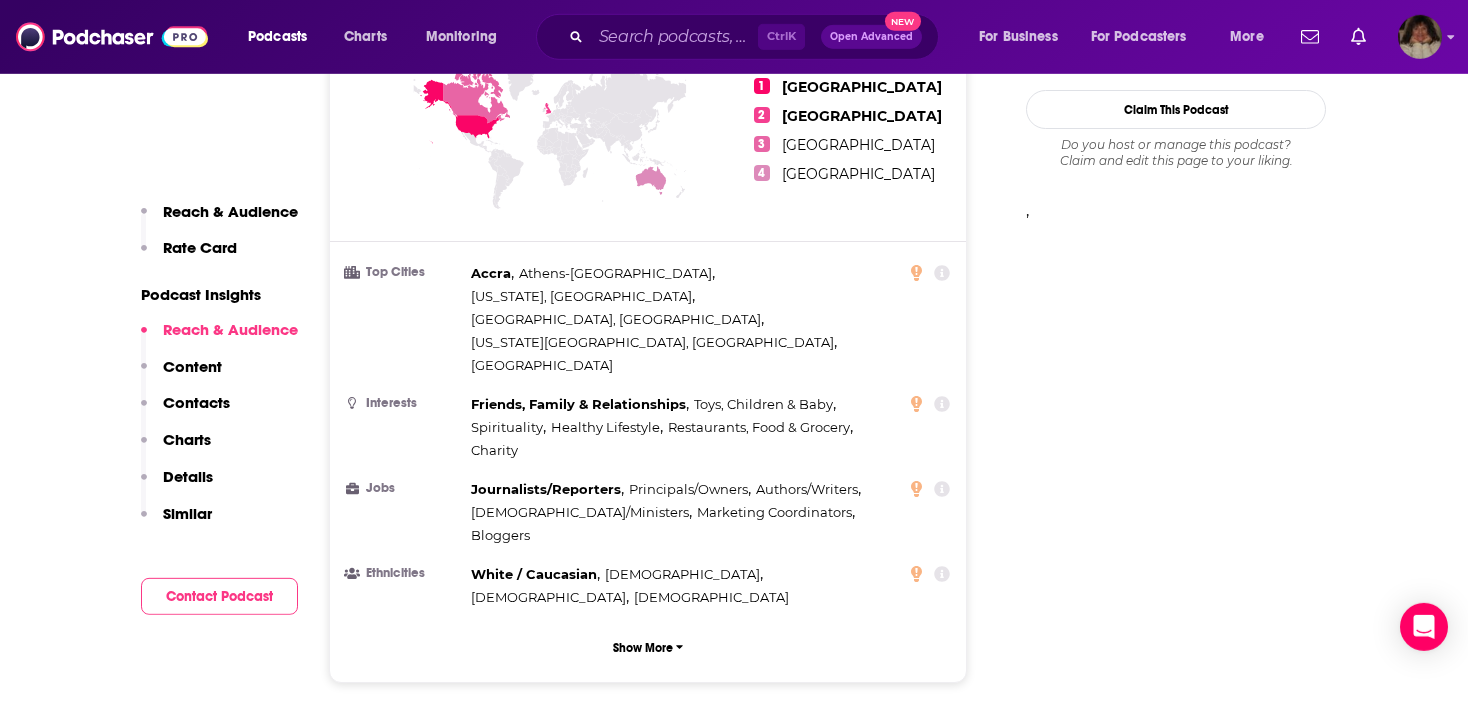 scroll, scrollTop: 1939, scrollLeft: 0, axis: vertical 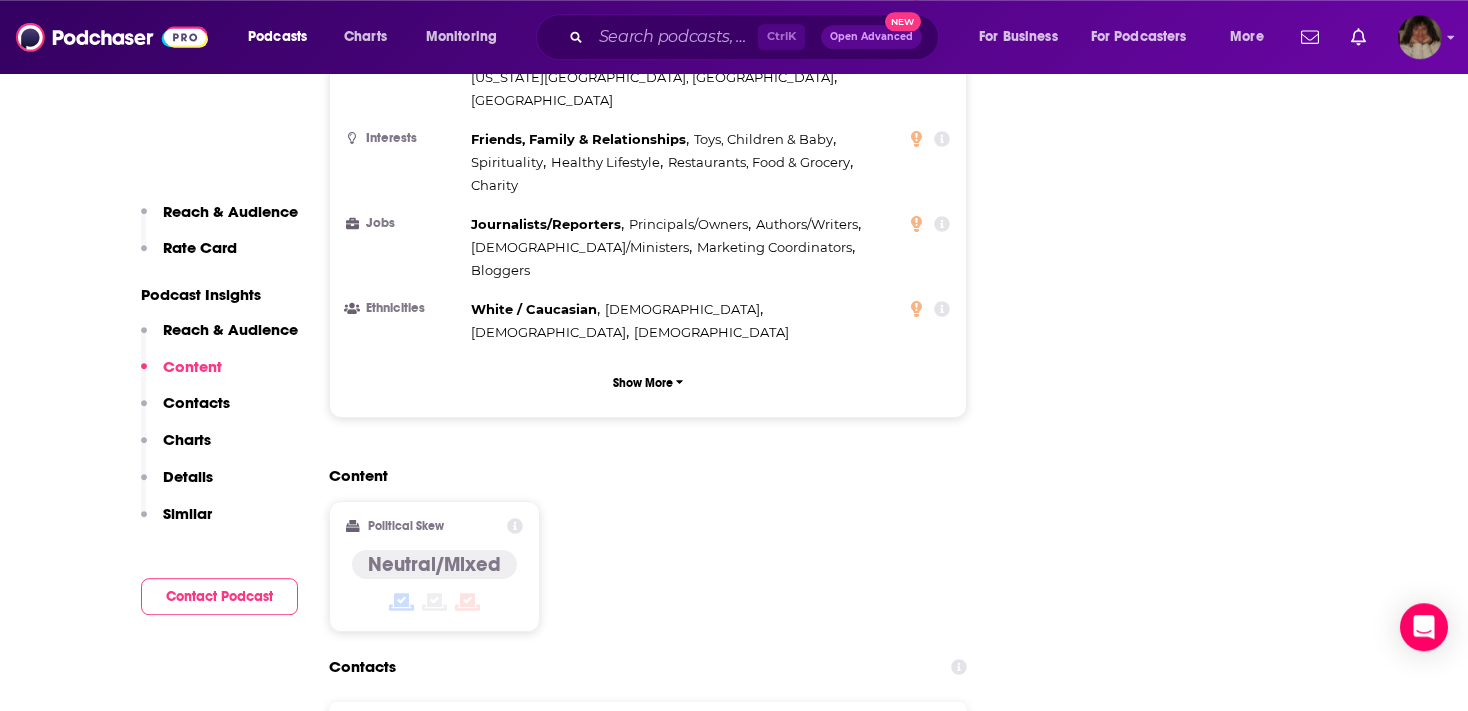 drag, startPoint x: 784, startPoint y: 619, endPoint x: 545, endPoint y: 628, distance: 239.1694 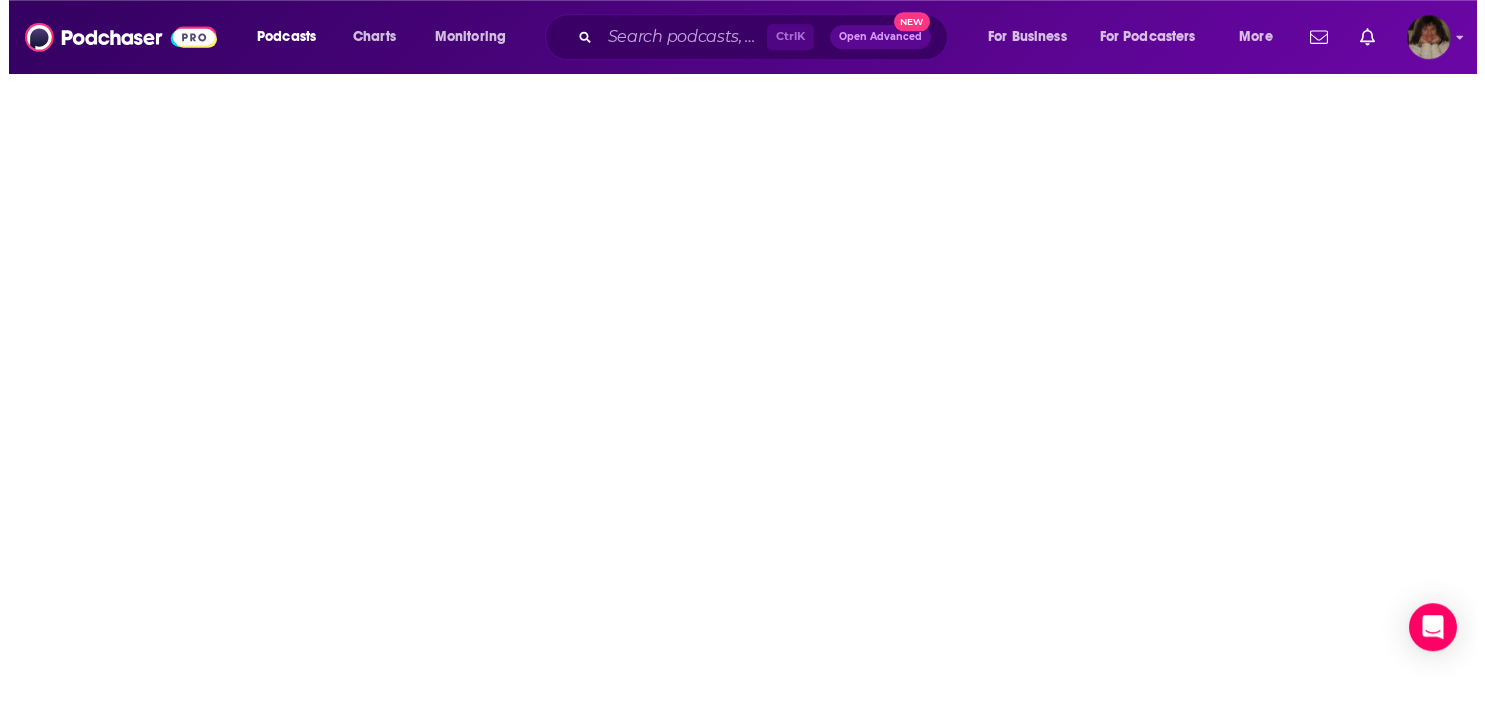 scroll, scrollTop: 0, scrollLeft: 0, axis: both 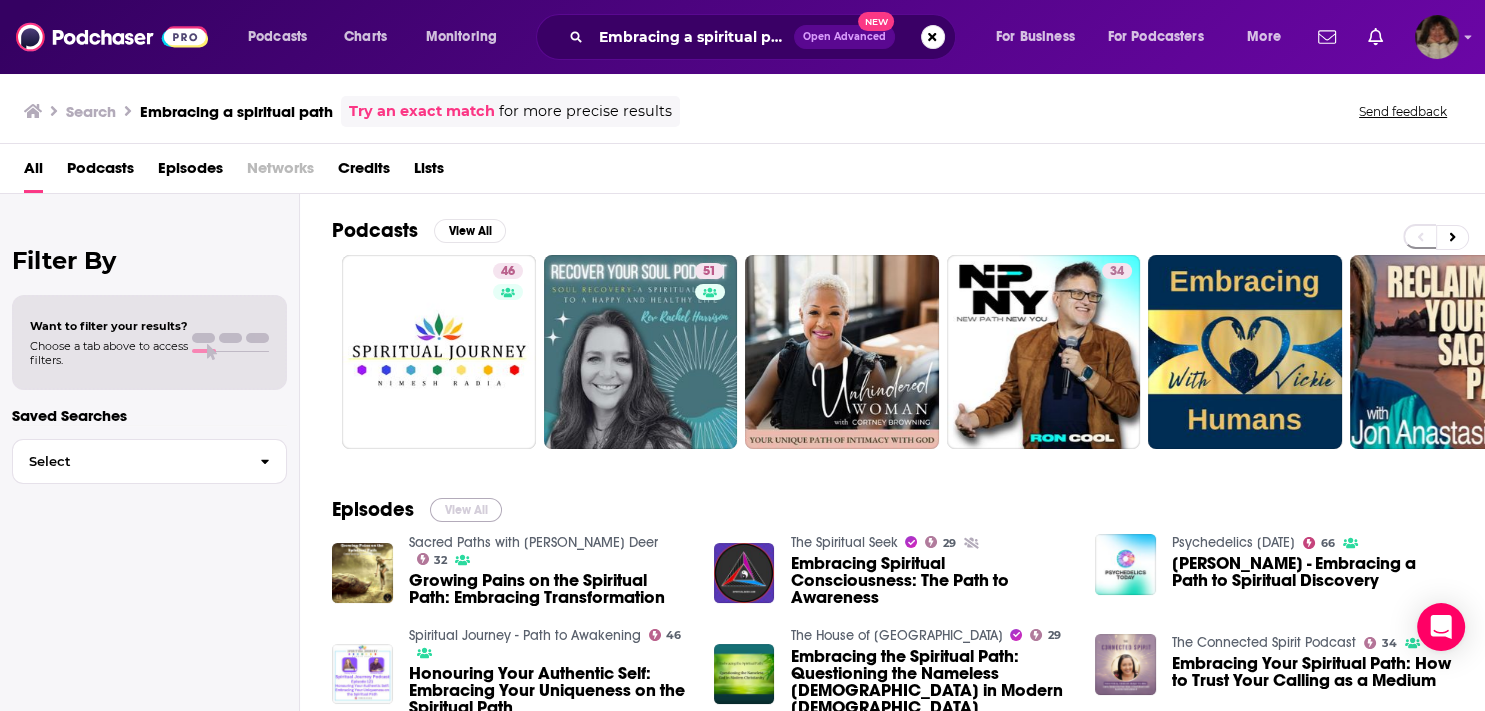 click on "View All" at bounding box center (466, 510) 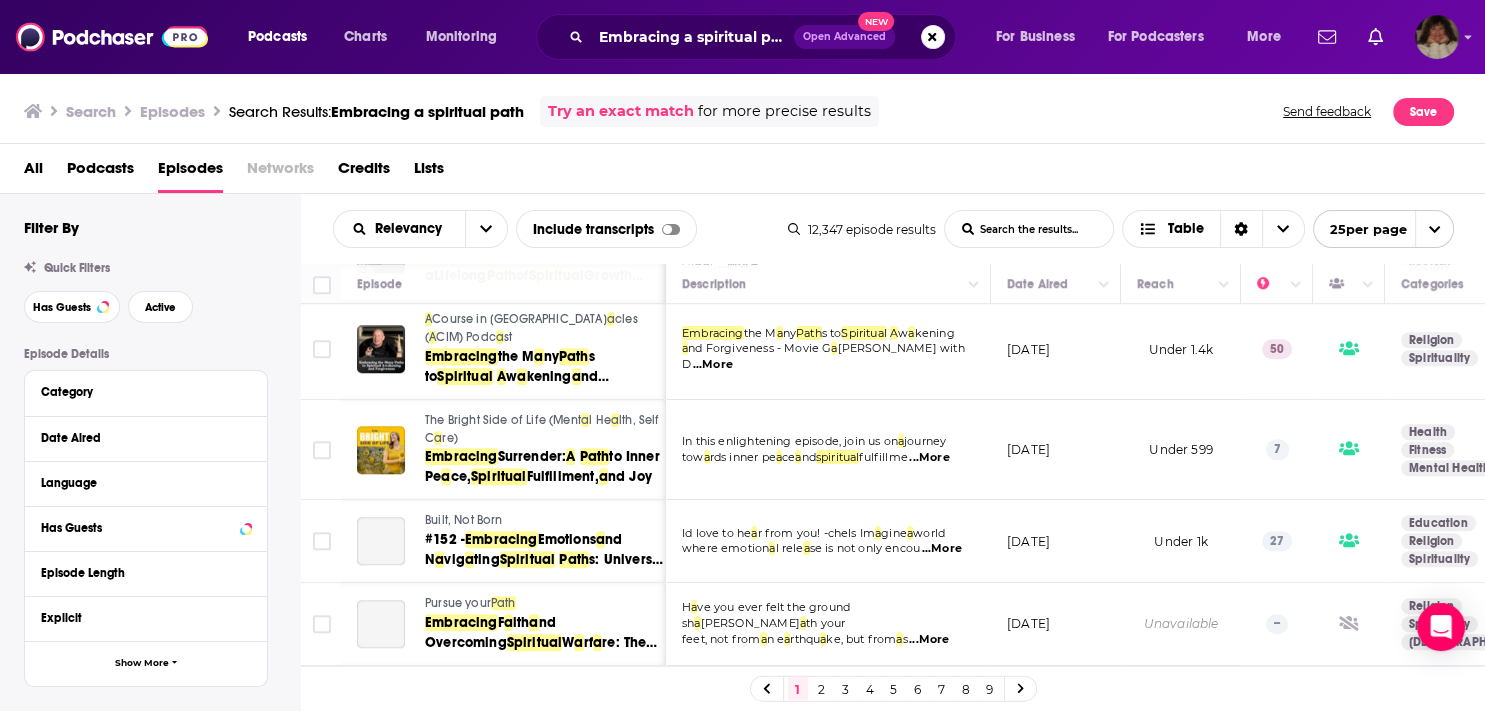scroll, scrollTop: 1839, scrollLeft: 0, axis: vertical 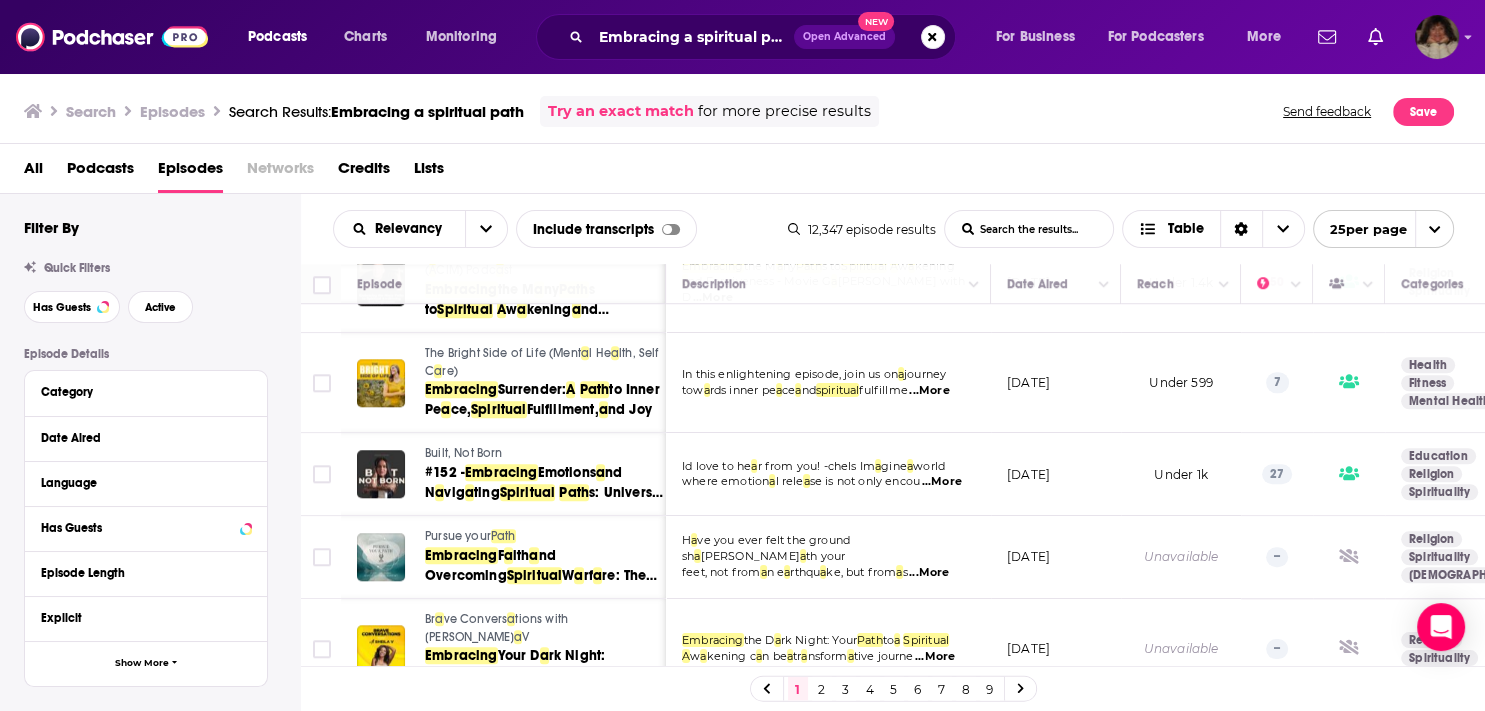 click 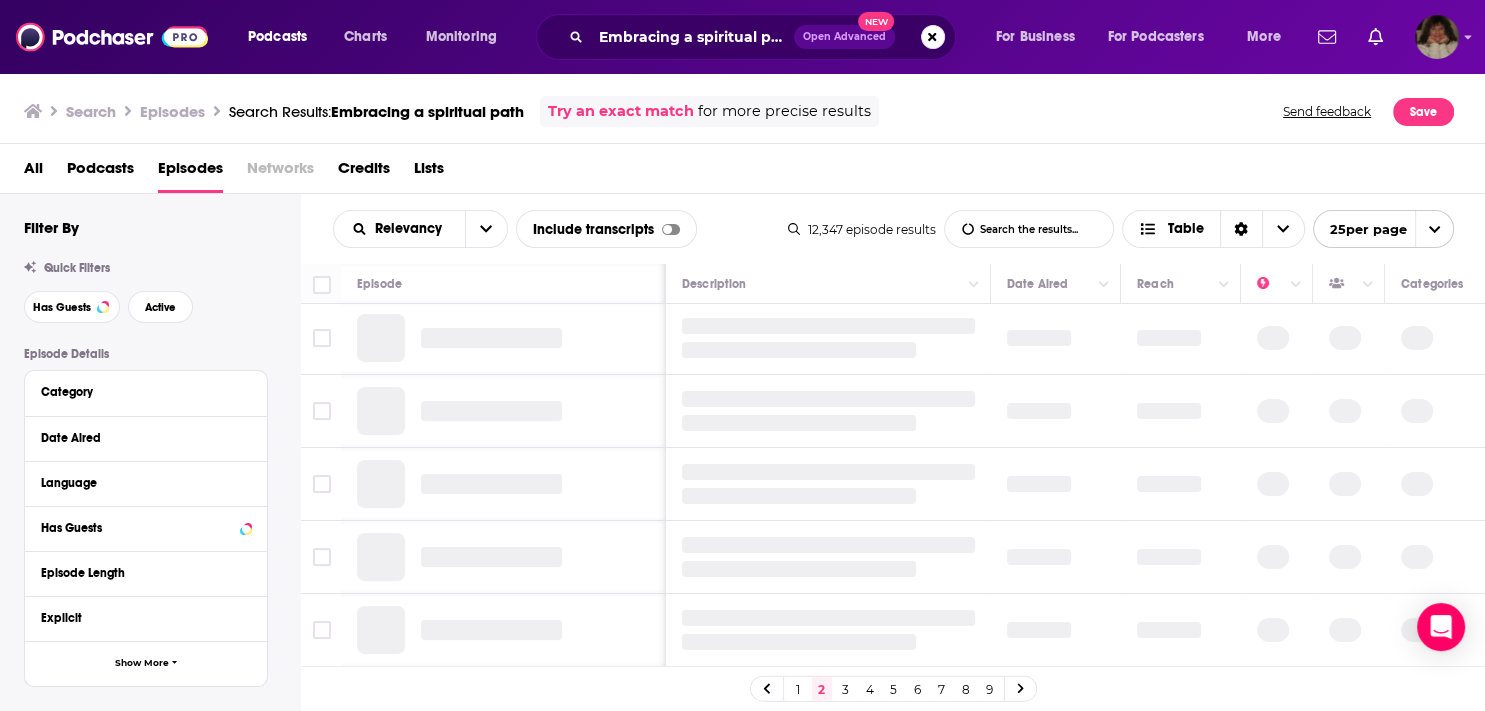 scroll, scrollTop: 0, scrollLeft: 0, axis: both 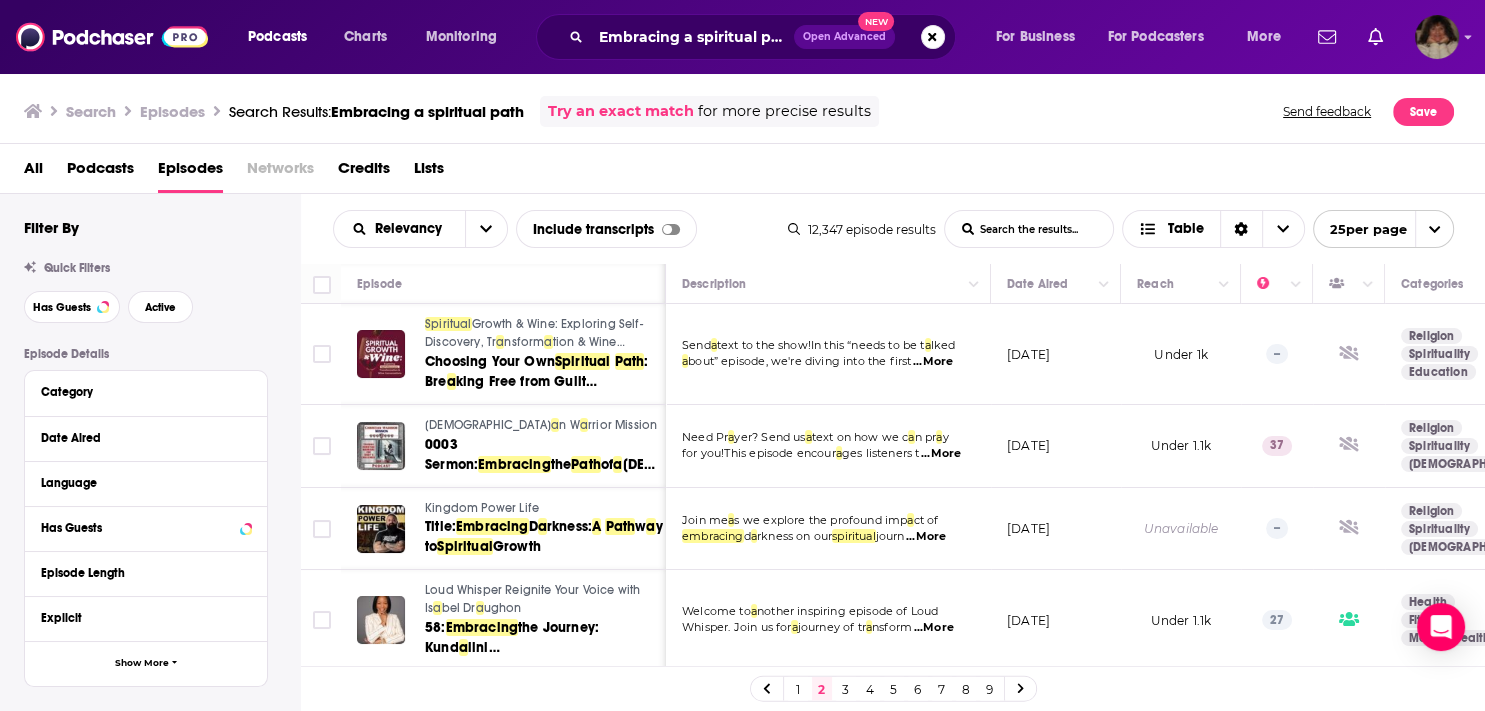 click 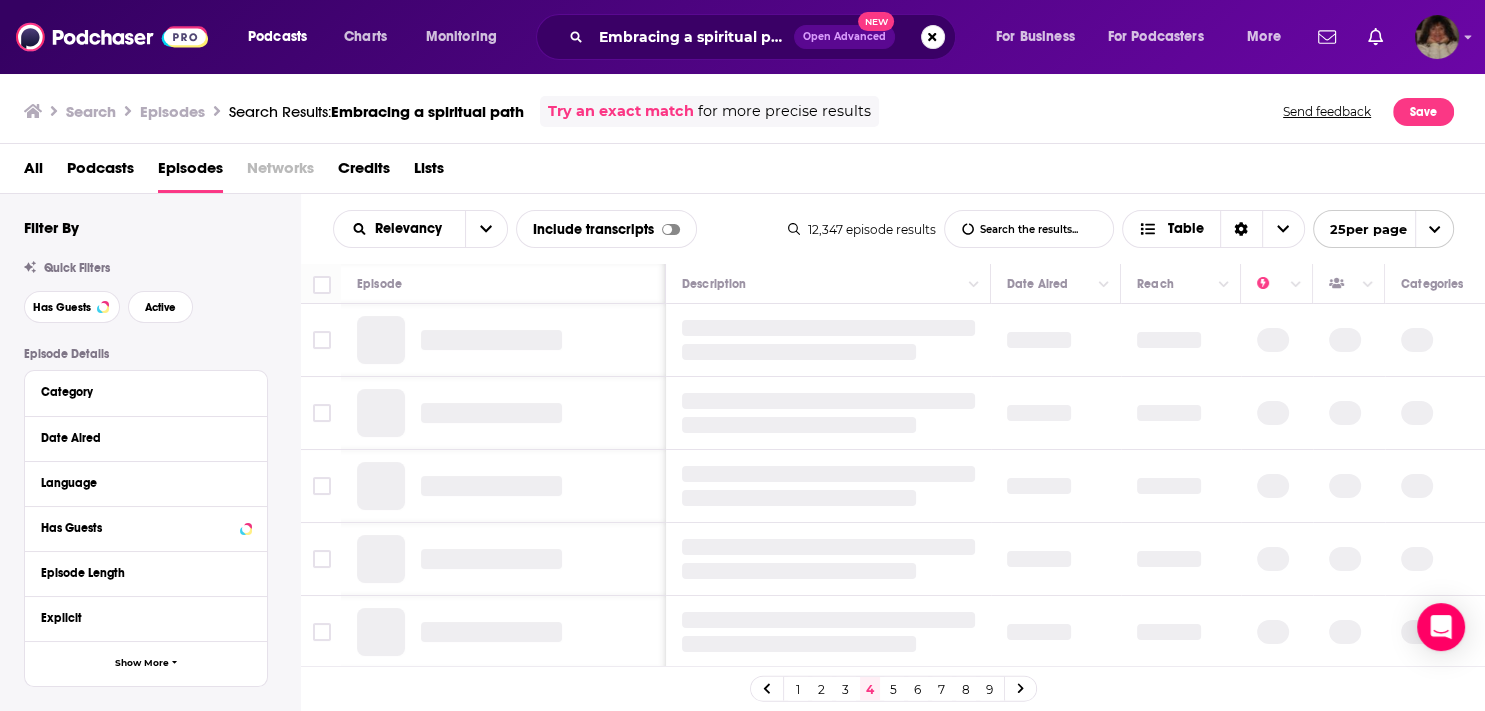 click 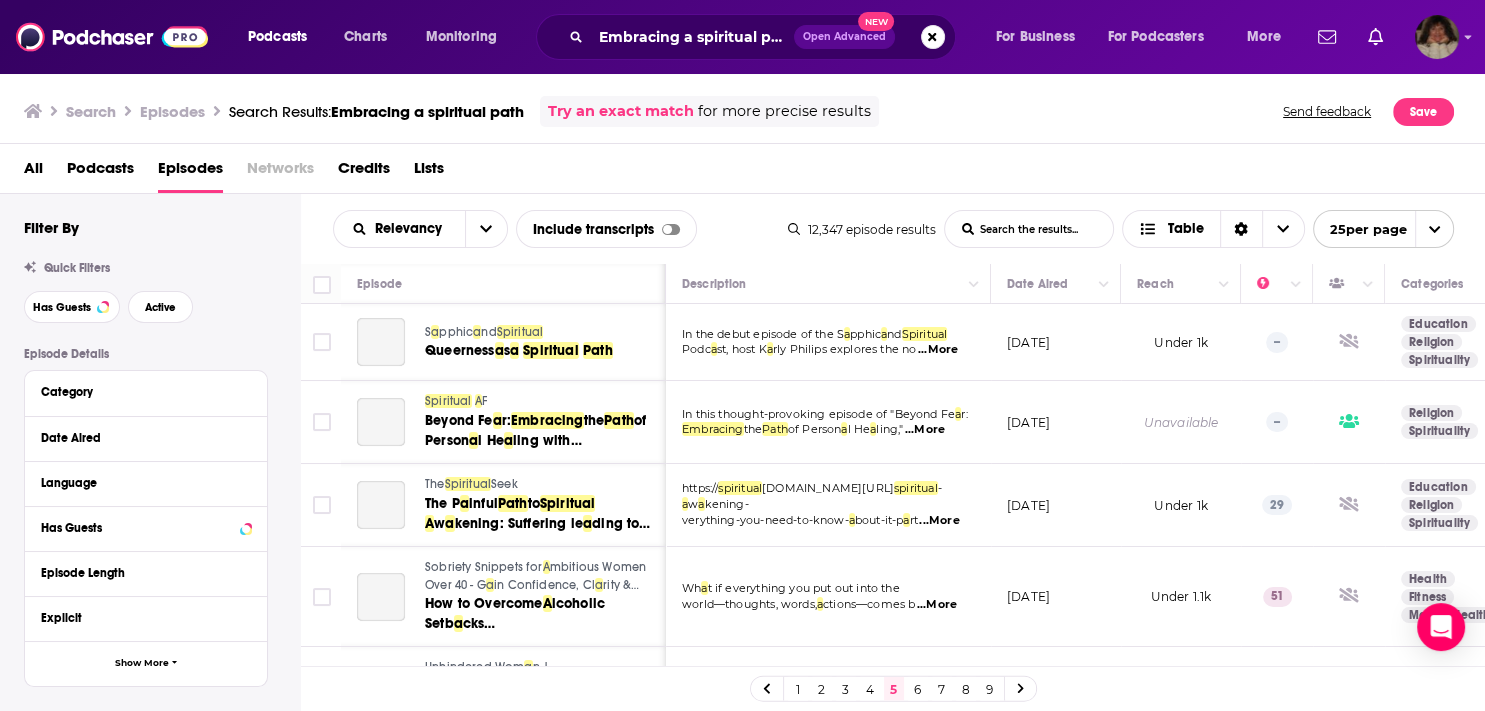 click on "2" at bounding box center [822, 689] 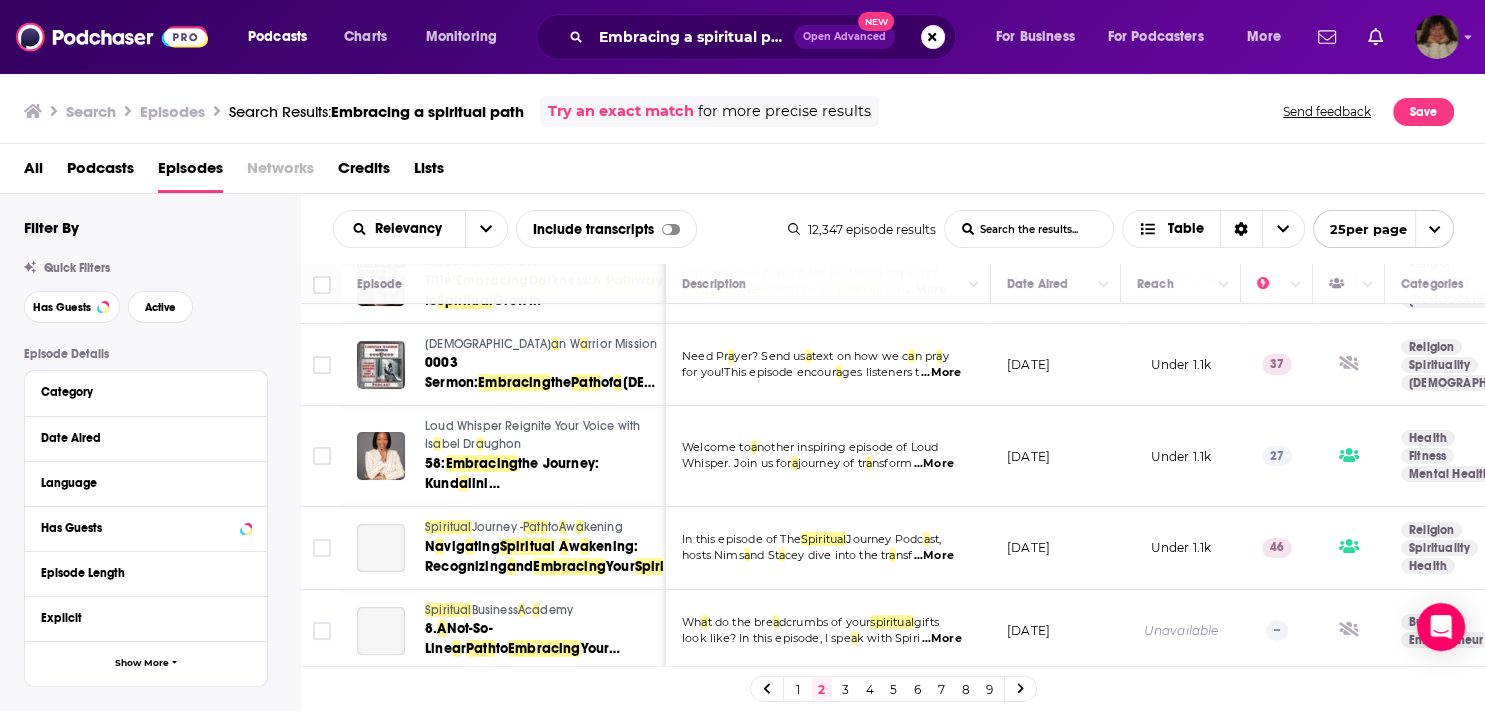 scroll, scrollTop: 211, scrollLeft: 0, axis: vertical 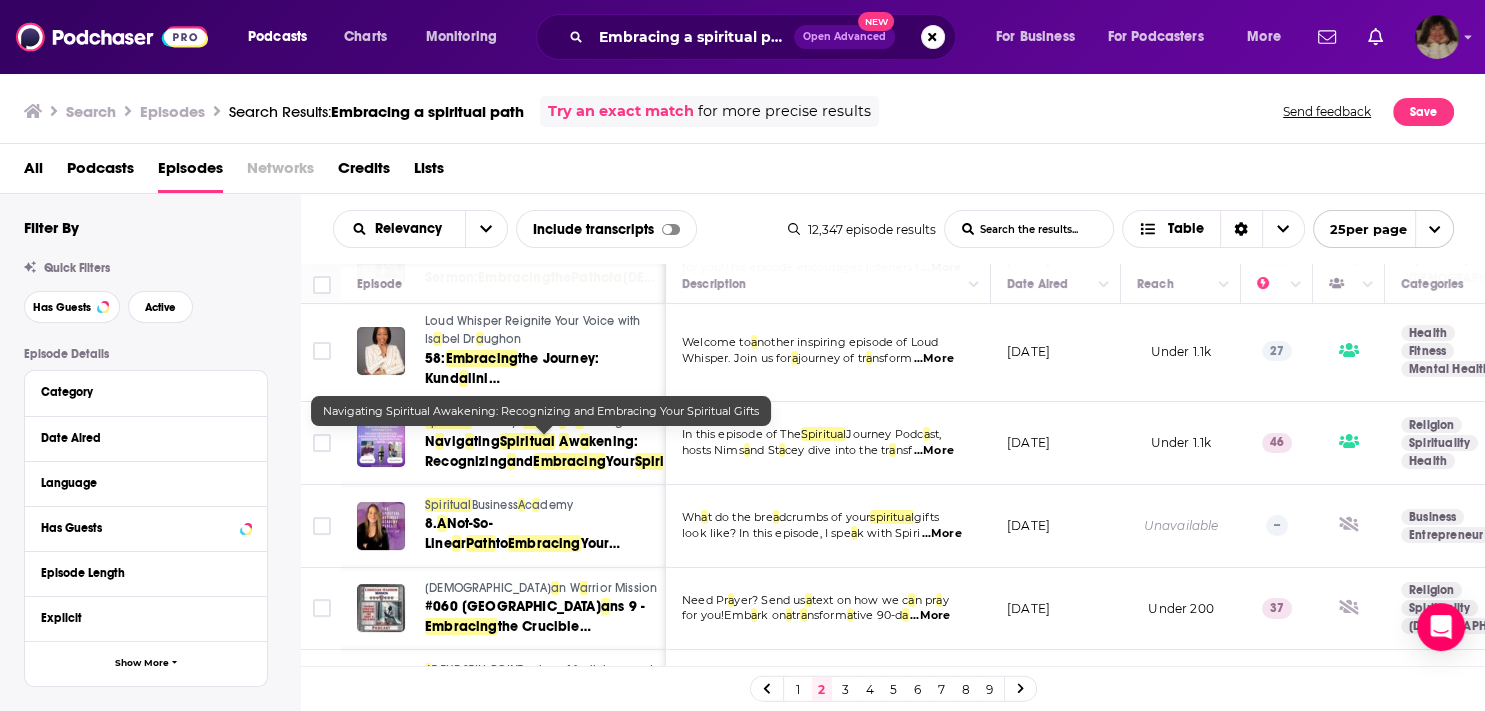 click on "N a vig a ting  Spiritual   A w a kening: Recognizing  a nd  Embracing  Your  Spiritual  Gifts" at bounding box center (544, 452) 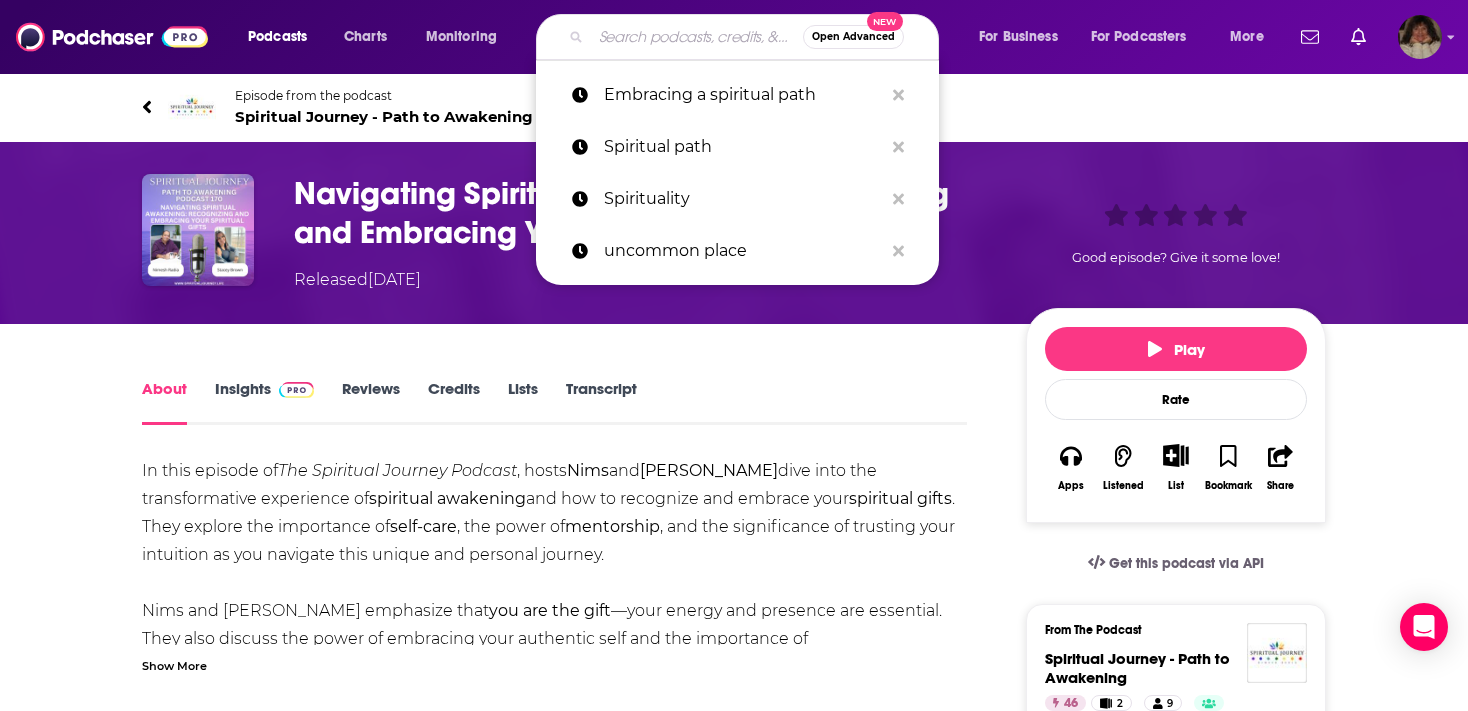 click at bounding box center (697, 37) 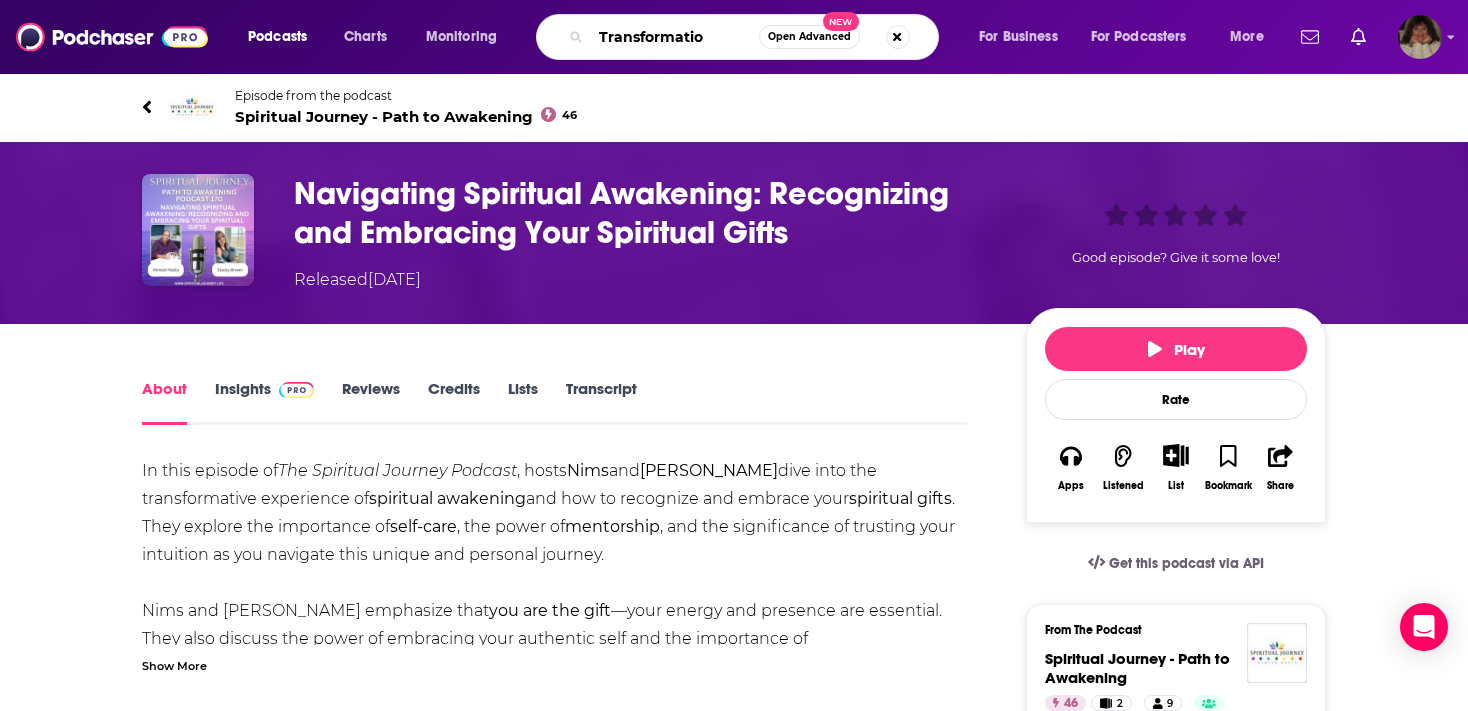 type on "Transformation" 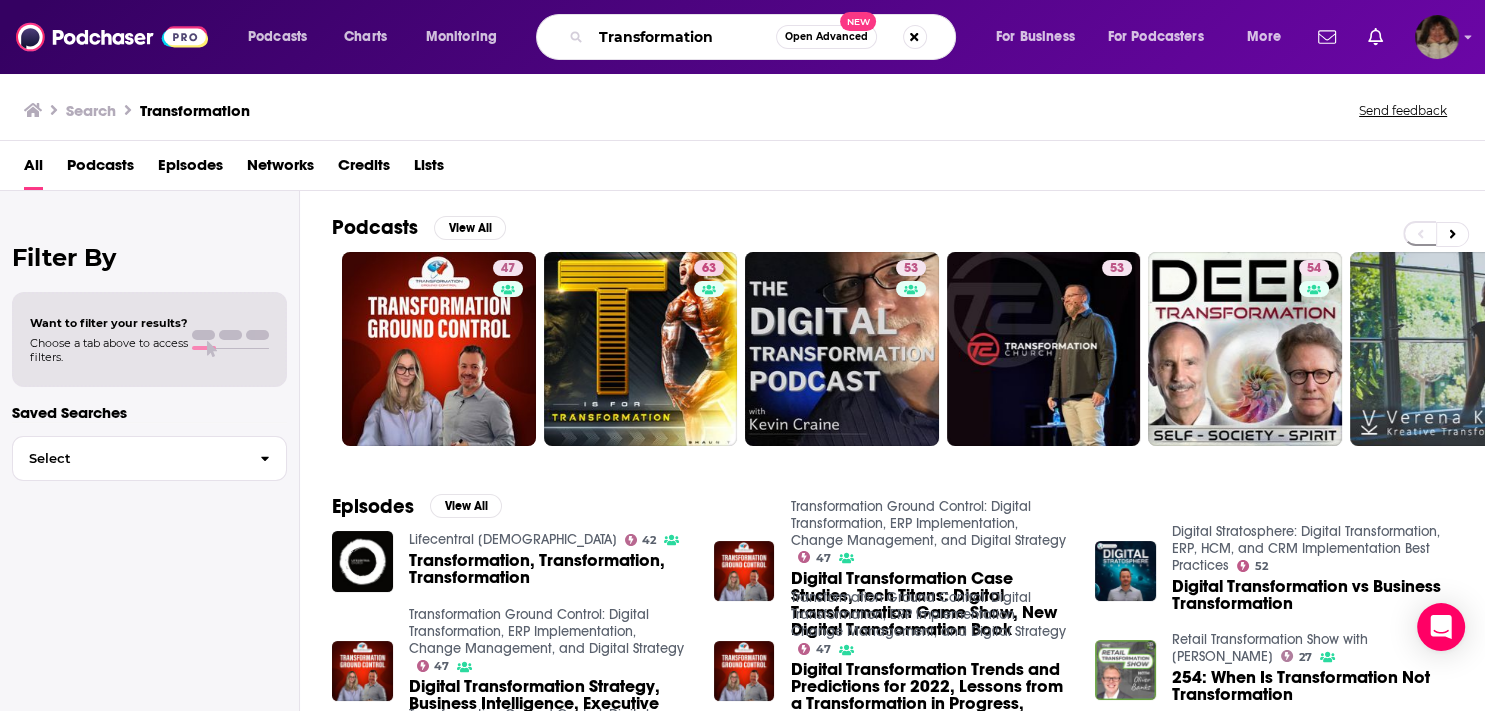 click on "Transformation" at bounding box center (683, 37) 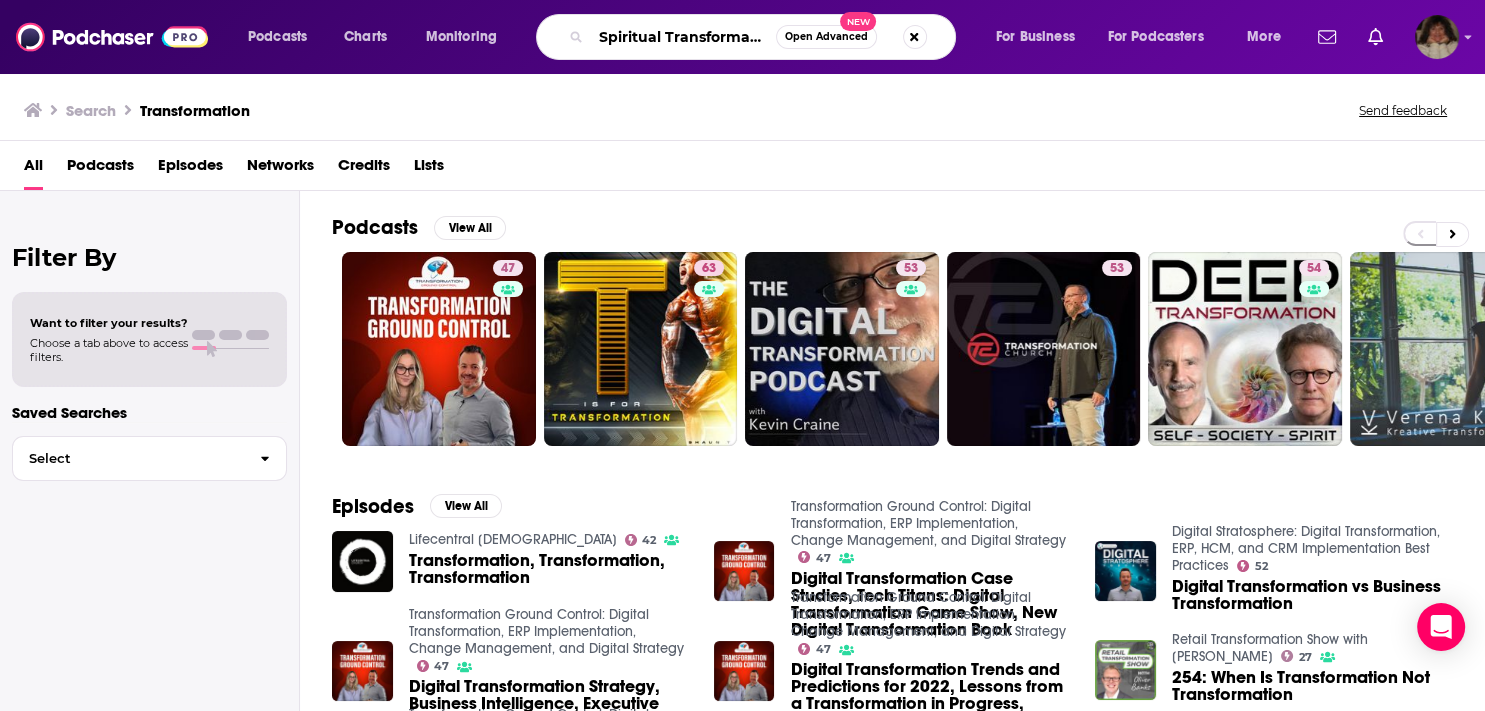 type on "Spiritual Transformation" 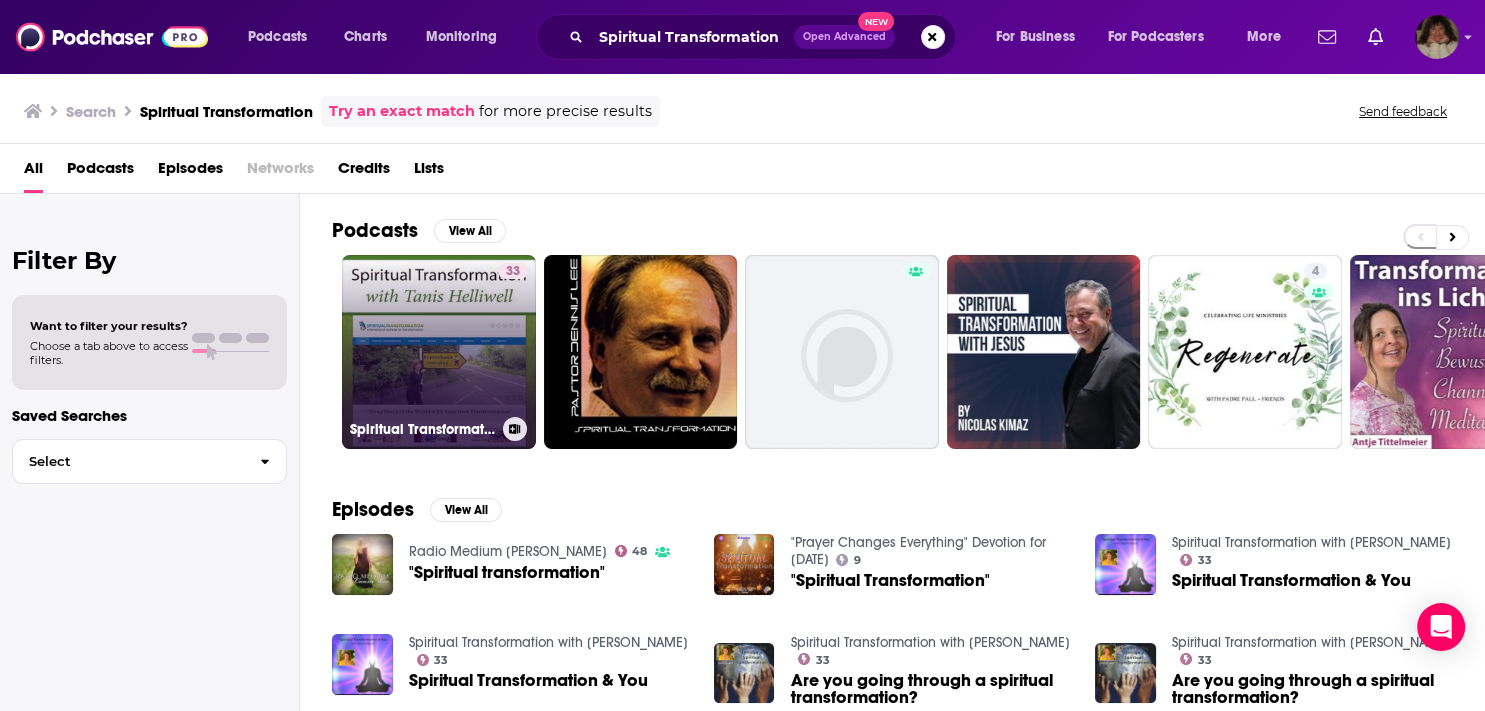 click on "33 Spiritual Transformation with Tanis Helliwell" at bounding box center [439, 352] 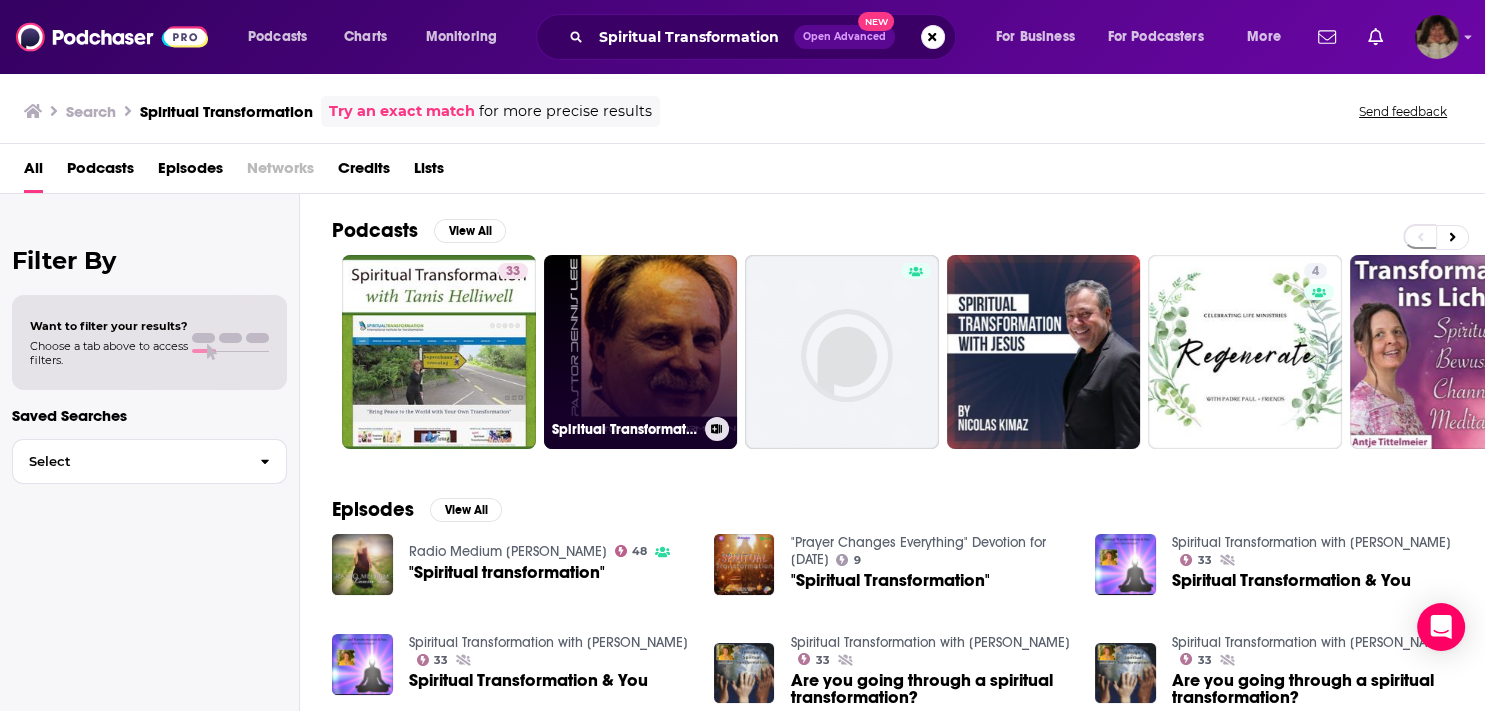 click on "Spiritual Transformation Series" at bounding box center (641, 352) 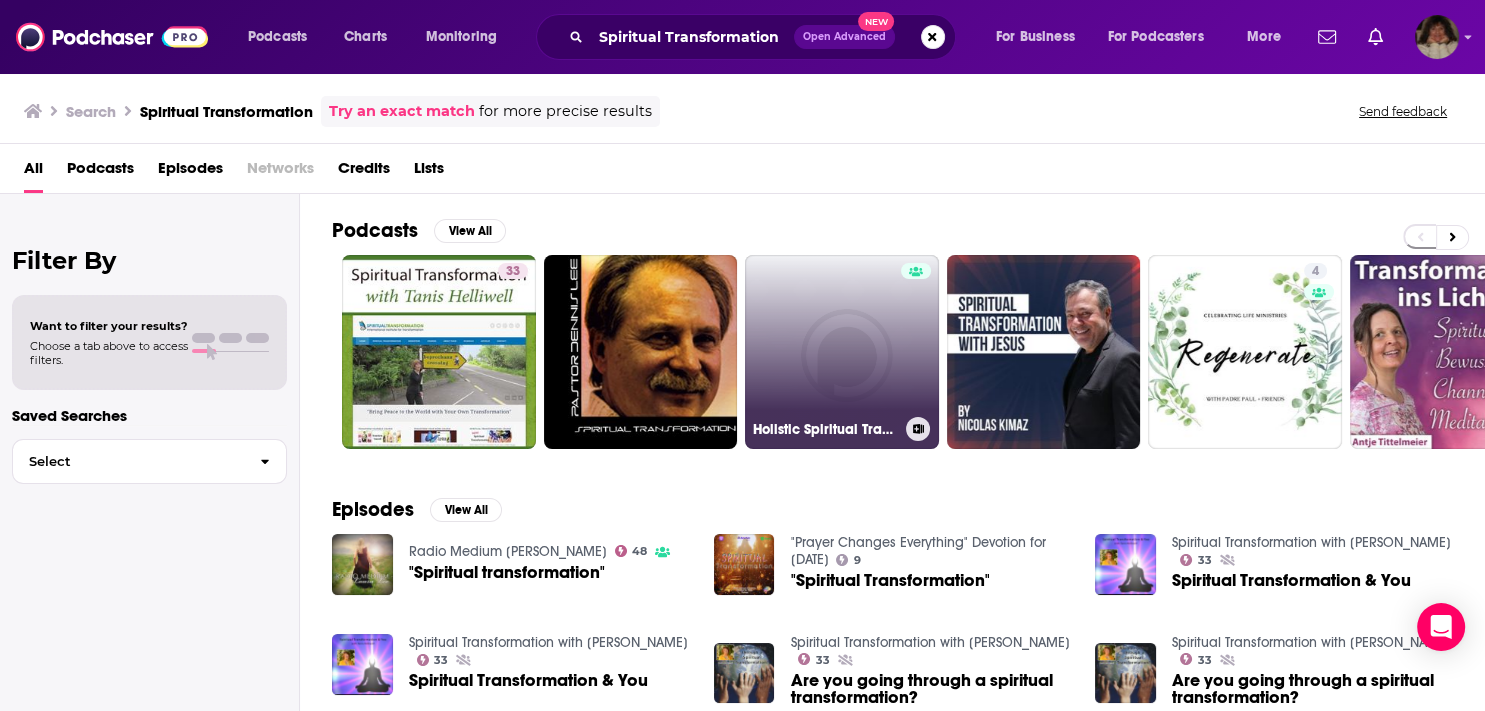 click on "Holistic Spiritual Transformation Information" at bounding box center (842, 352) 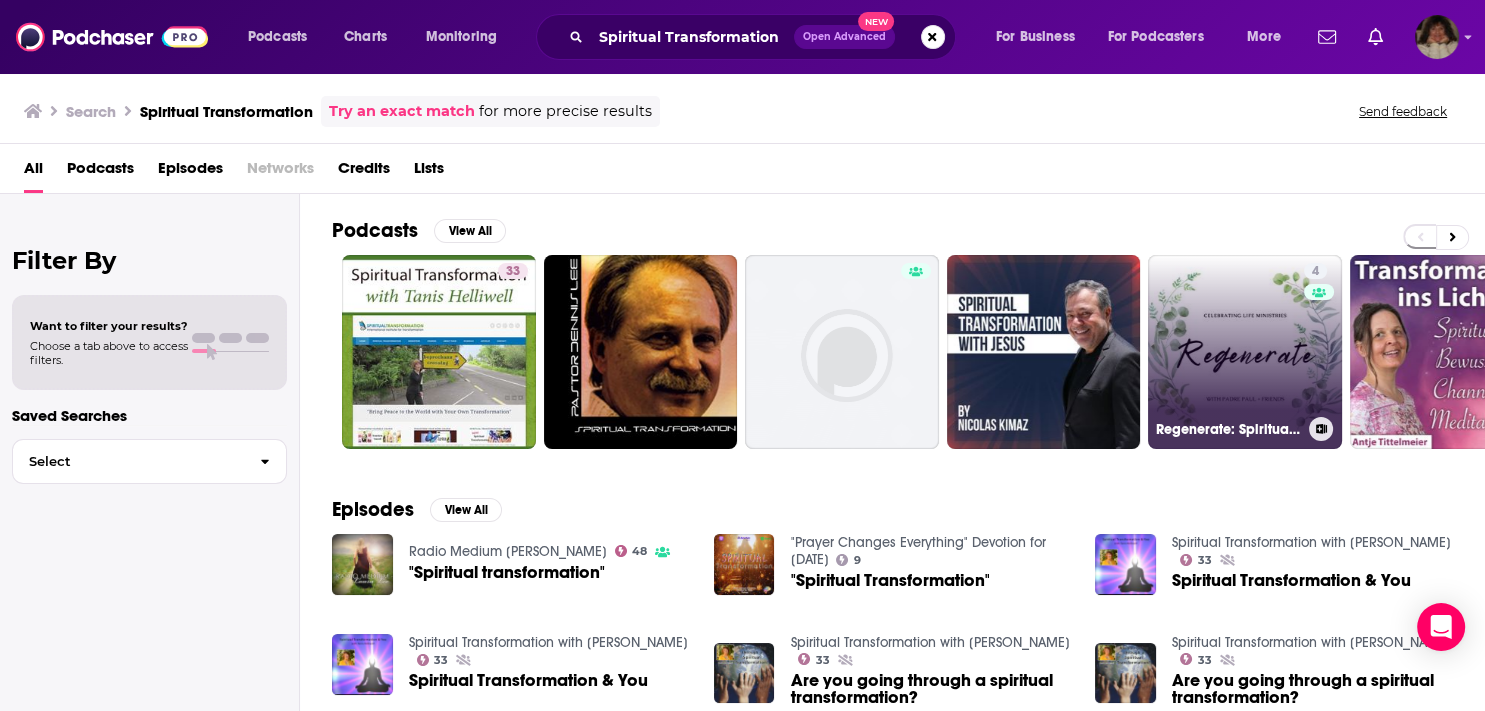 click on "4 Regenerate: Spiritual Transformation with Padre Paul & Friends" at bounding box center [1245, 352] 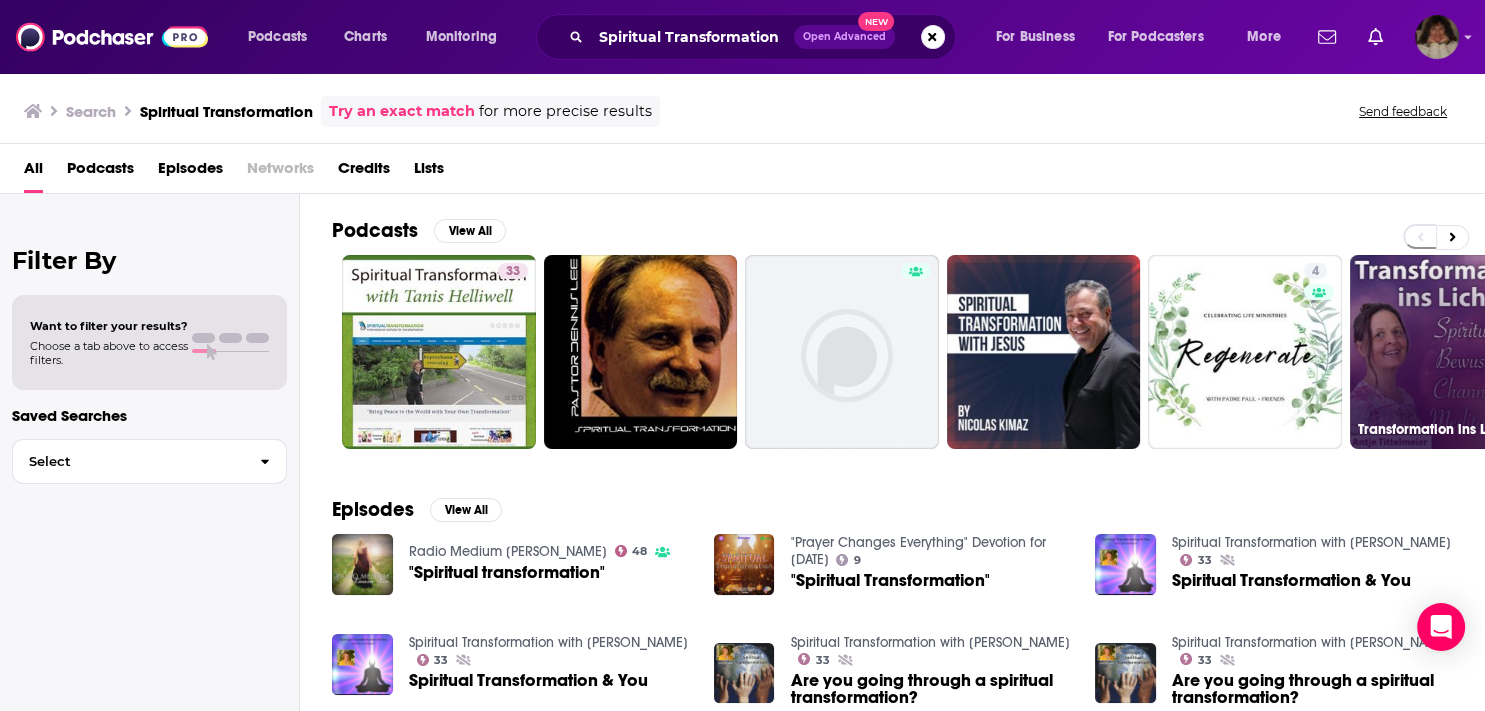 click on "15 Transformation ins Licht - Spiritualität | Bewusstsein | Channelings & Meditationen" at bounding box center (1447, 352) 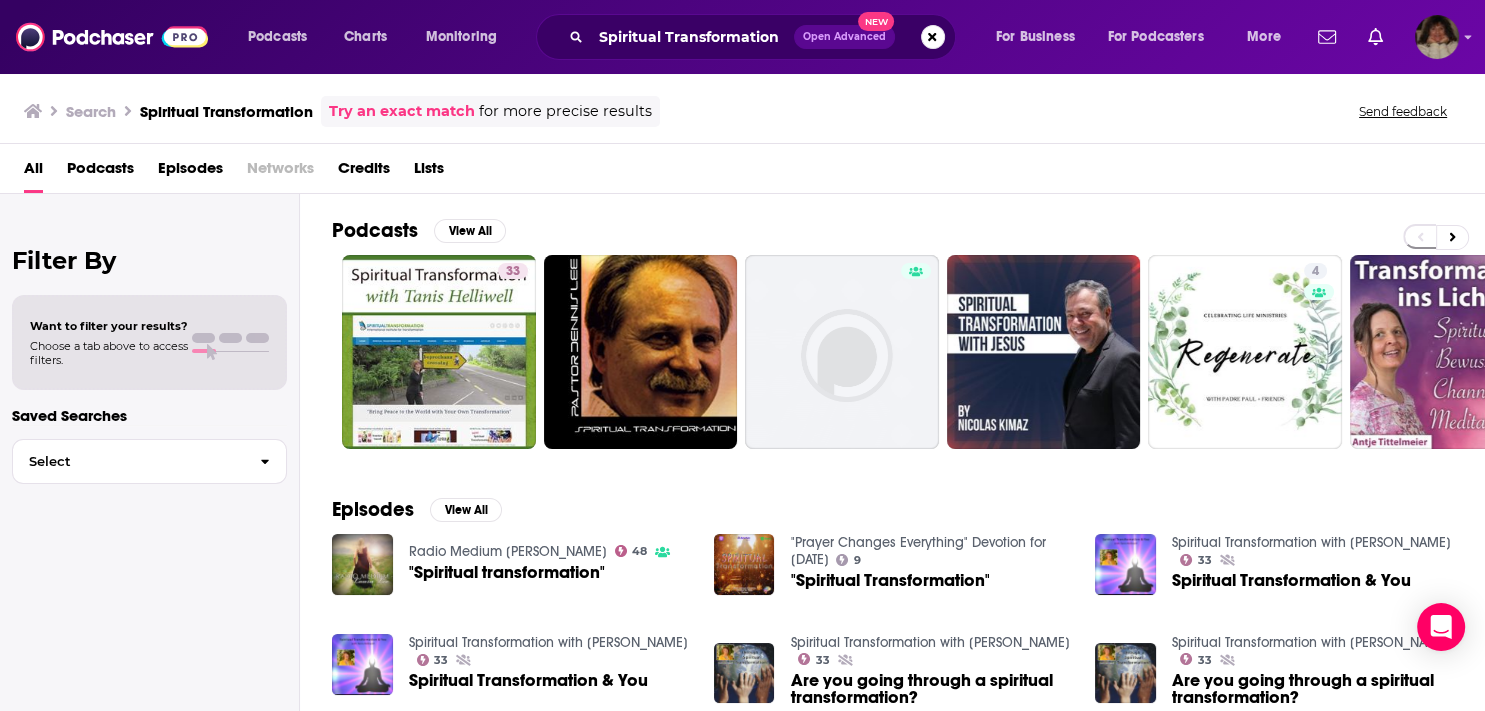 click on ""Spiritual transformation"" at bounding box center [507, 572] 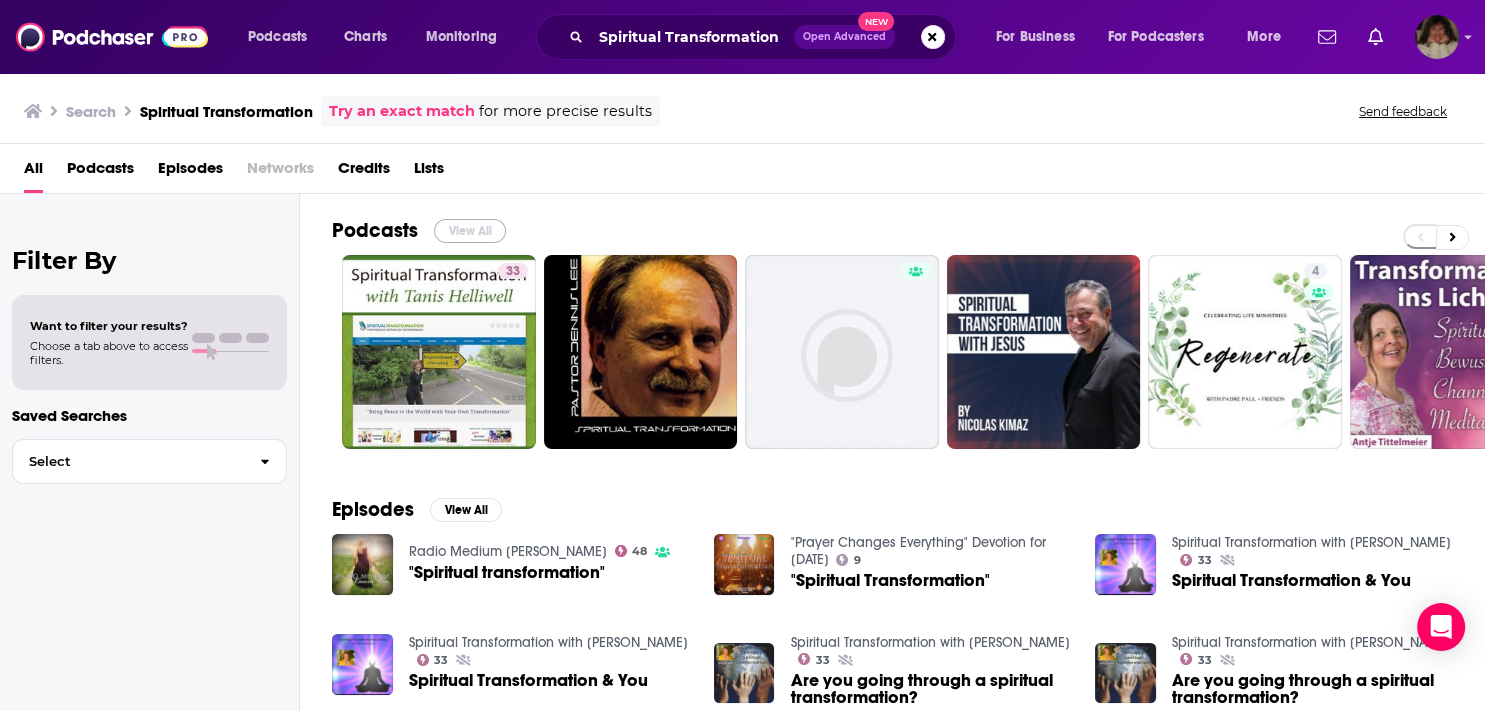 click on "View All" at bounding box center [470, 231] 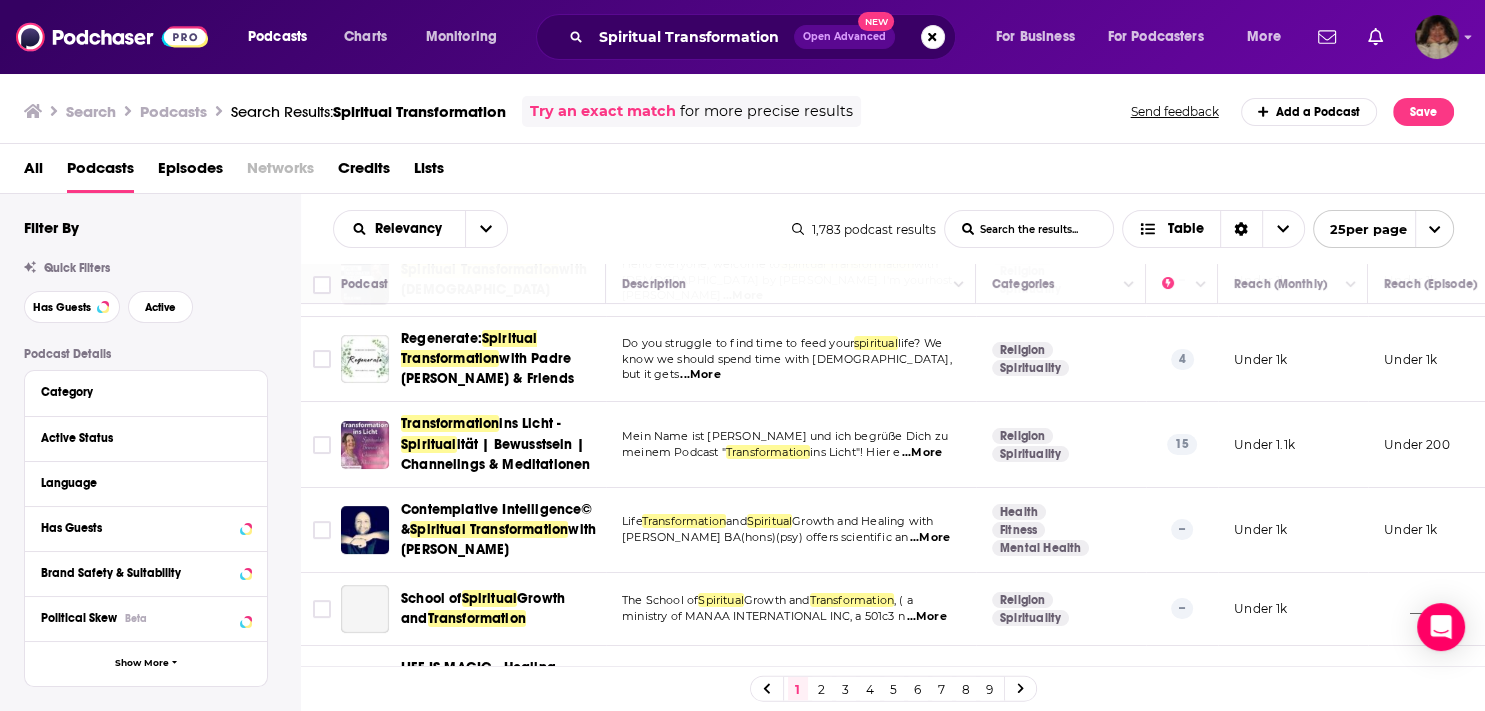 scroll, scrollTop: 288, scrollLeft: 0, axis: vertical 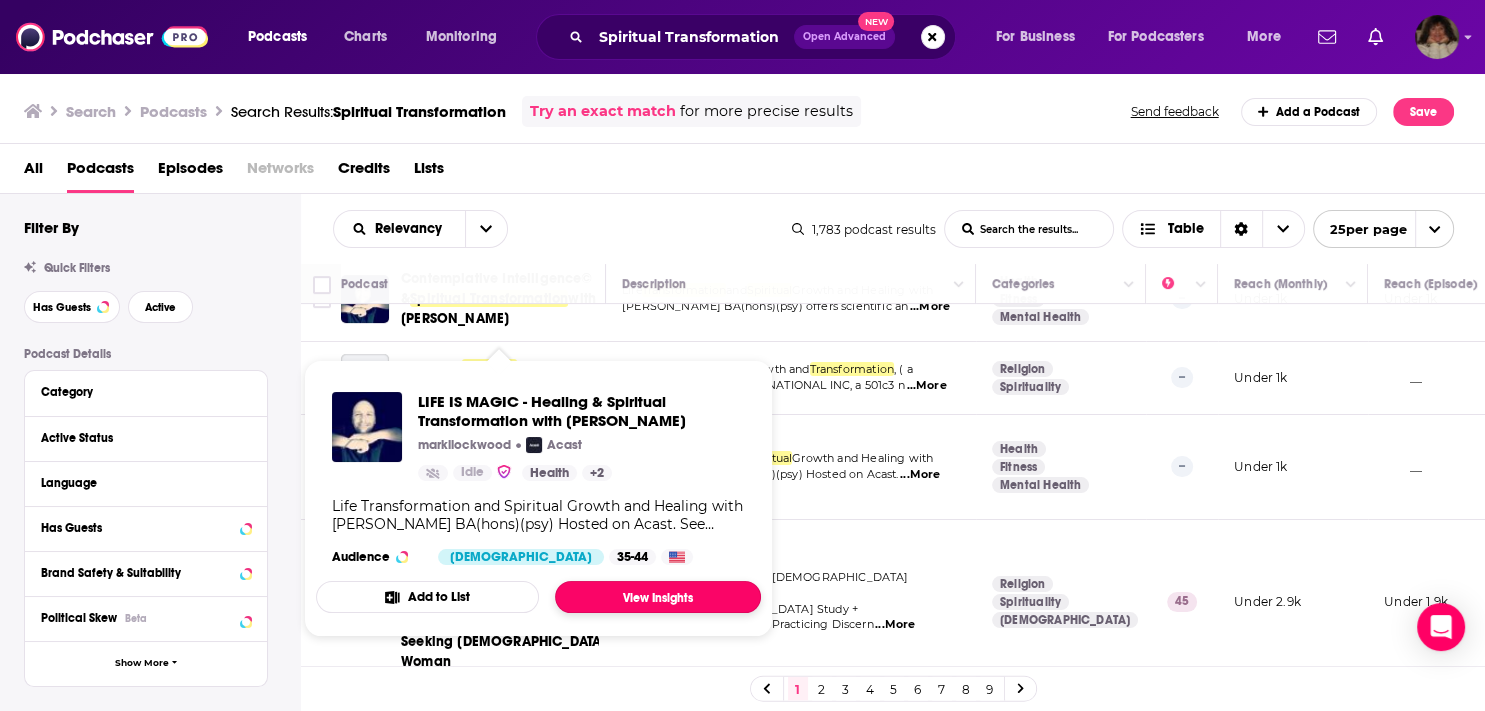 click on "View Insights" at bounding box center (658, 597) 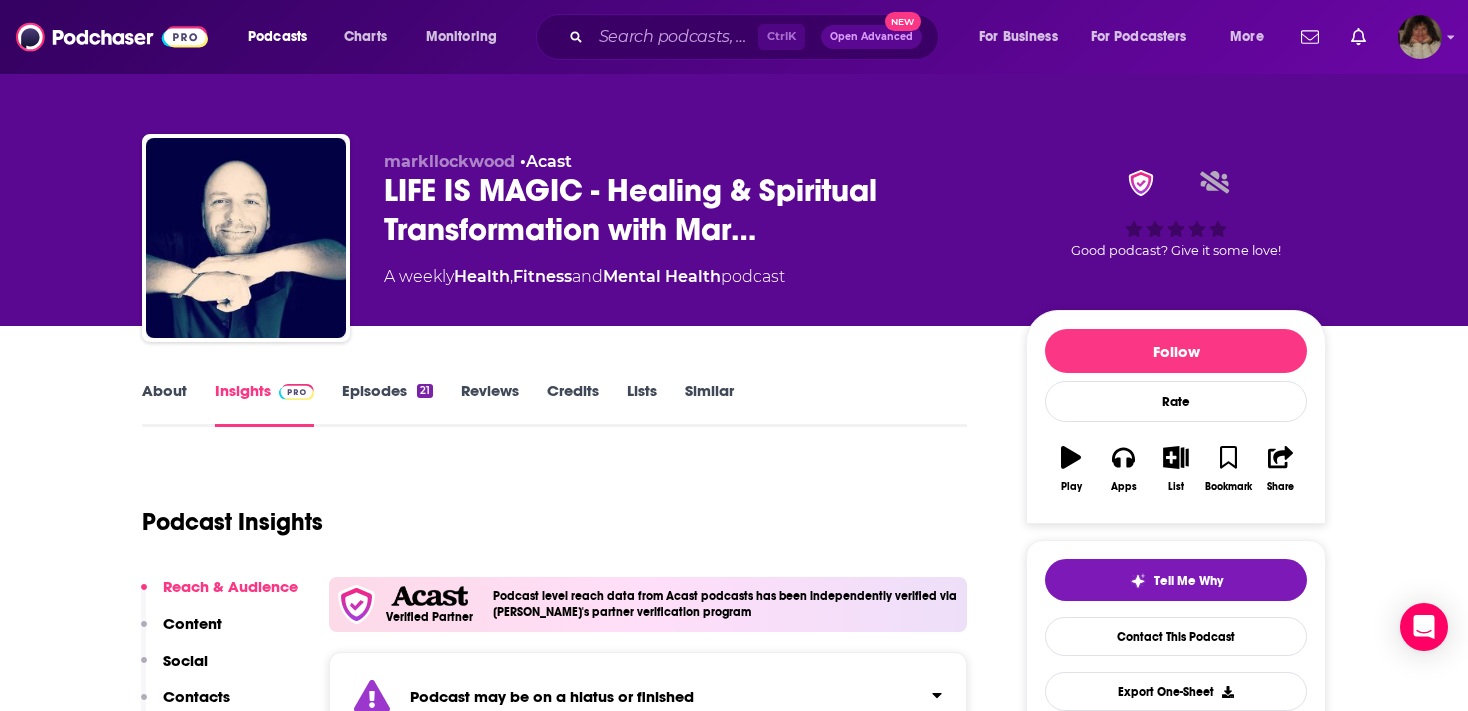 click on "Episodes 21" at bounding box center [387, 404] 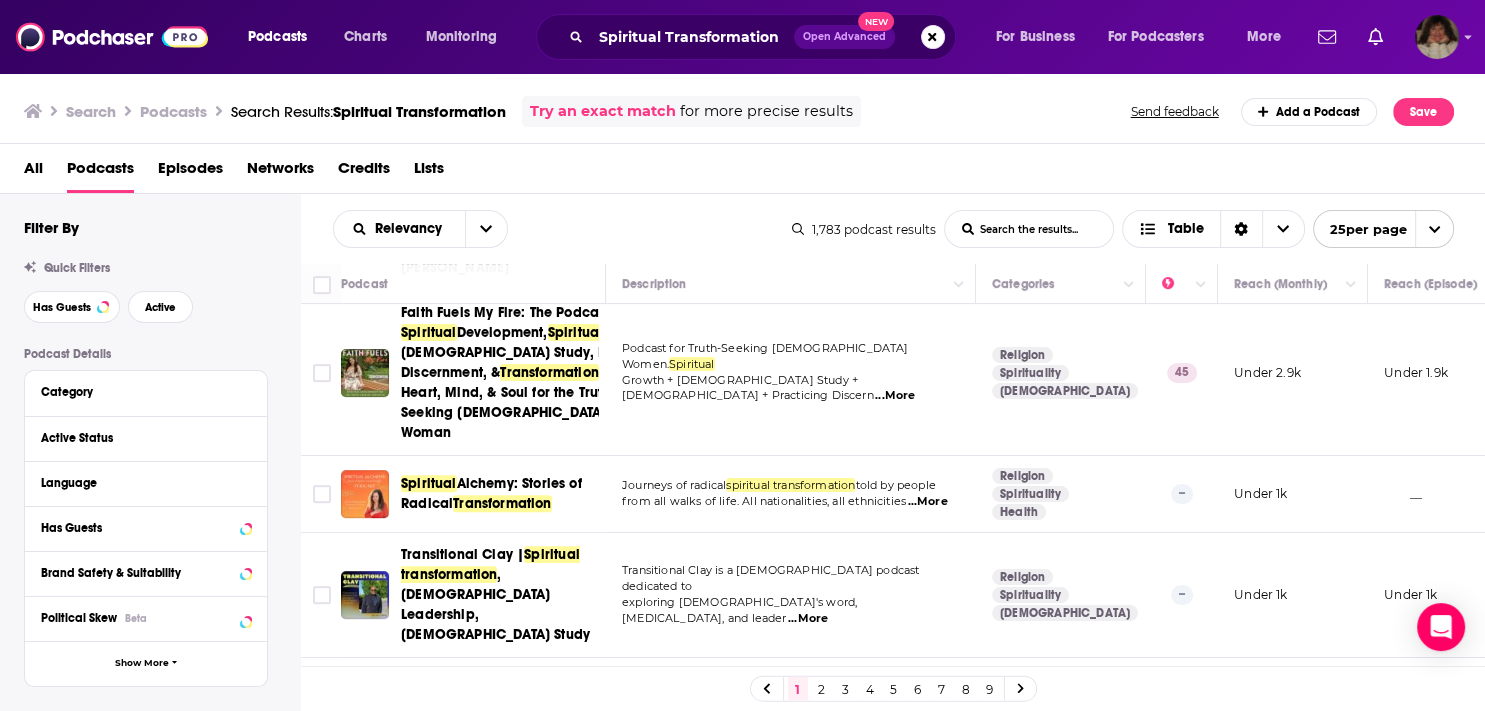 scroll, scrollTop: 749, scrollLeft: 0, axis: vertical 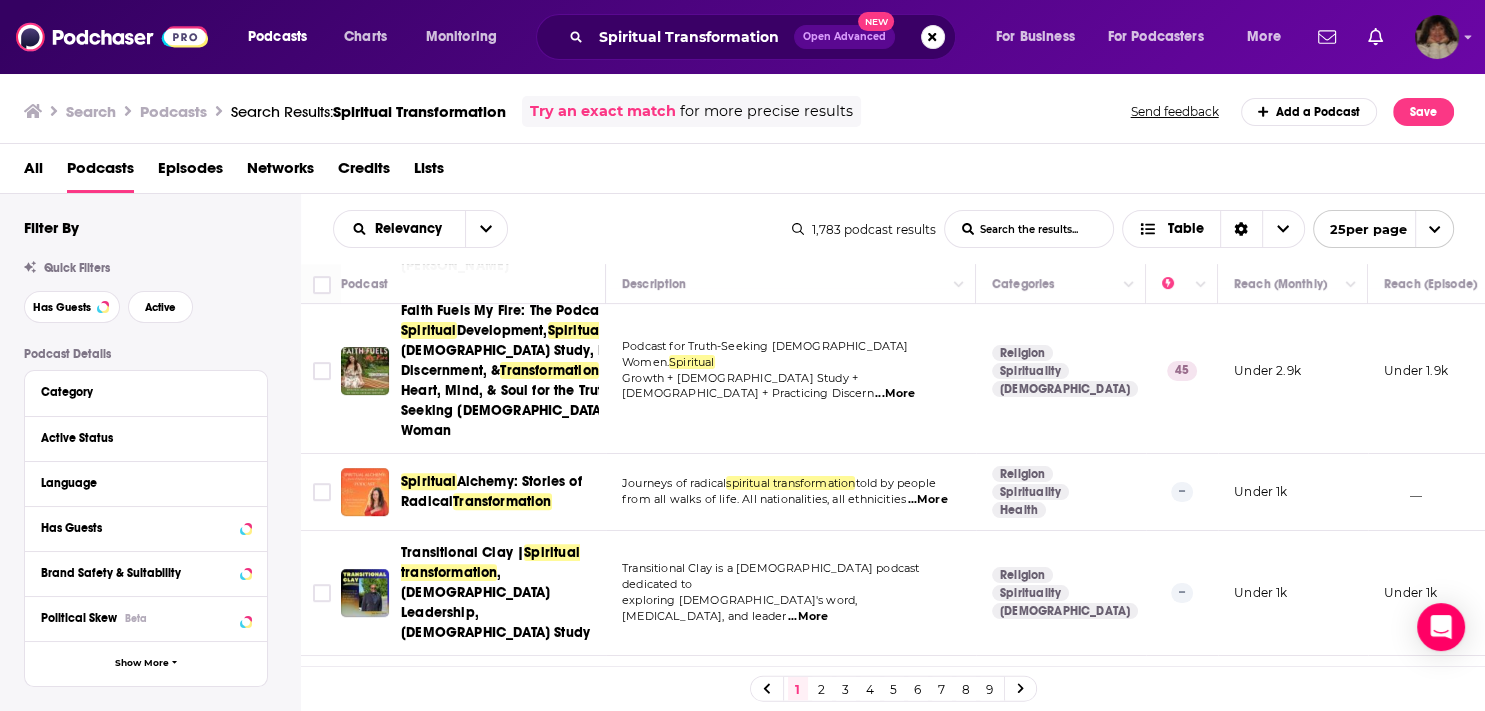 click on "Journeys of radical" at bounding box center (674, 483) 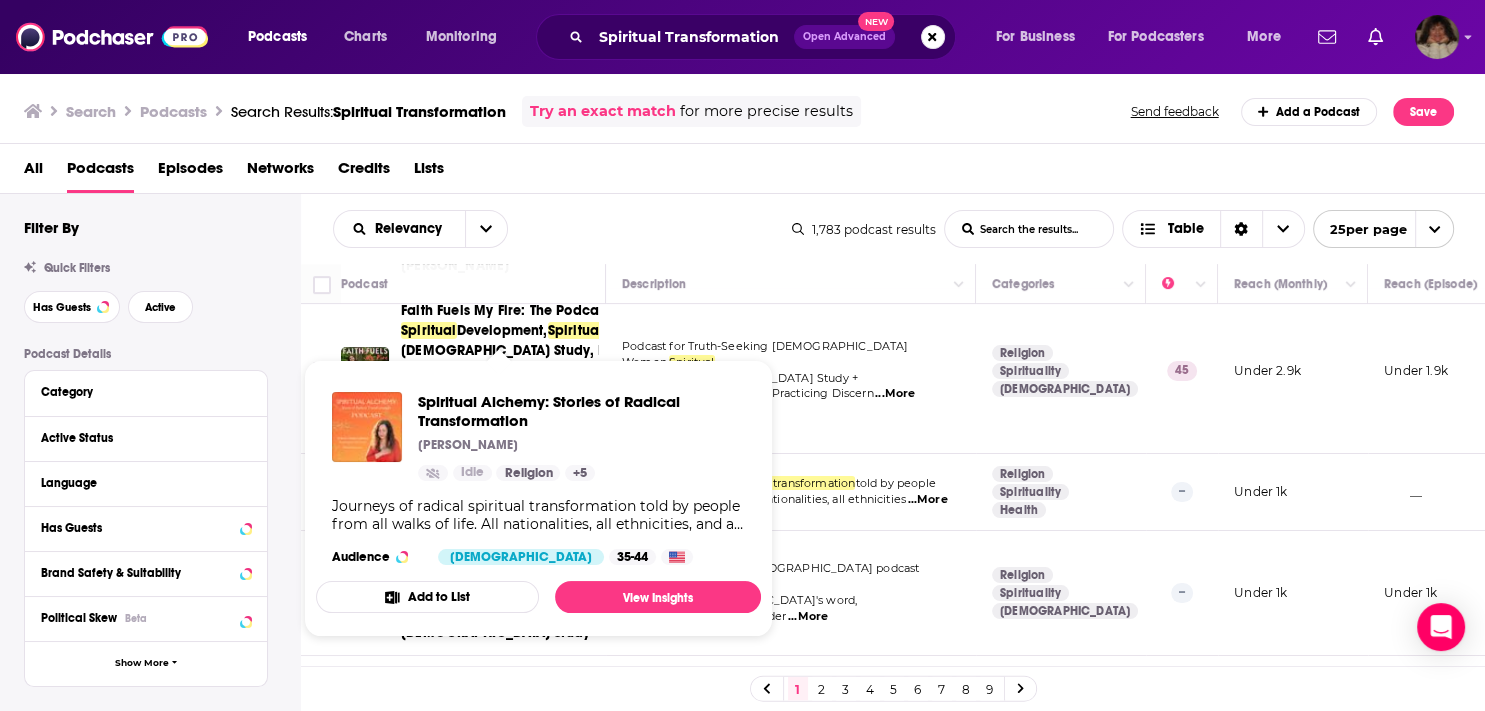 click on "Spiritual Alchemy: Stories of Radical Transformation Dr. Rabia Subhani Idle Religion + 5 Journeys of radical spiritual transformation told by people from all walks of life. All nationalities, all ethnicities, and all spiritual beliefs. But with one thing in common. Each has had a spiritual journey leading to a personal transformation which has changed their life. Changes have been in ideology, mindset, and how they approach life. Many have gone through trauma or a painful event to get there. But all agree they are in the best phase of their lives. Audience Female 35-44" at bounding box center (538, 478) 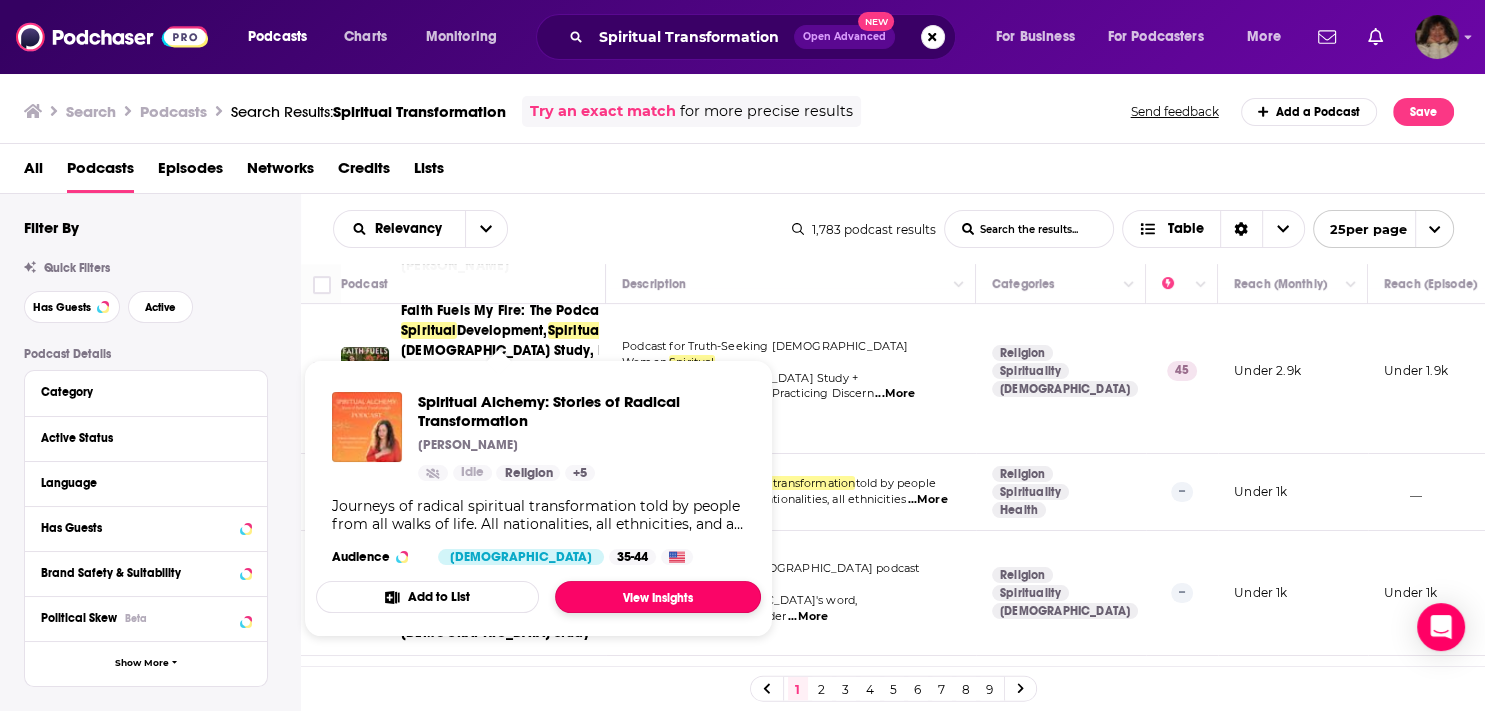 click on "View Insights" at bounding box center (658, 597) 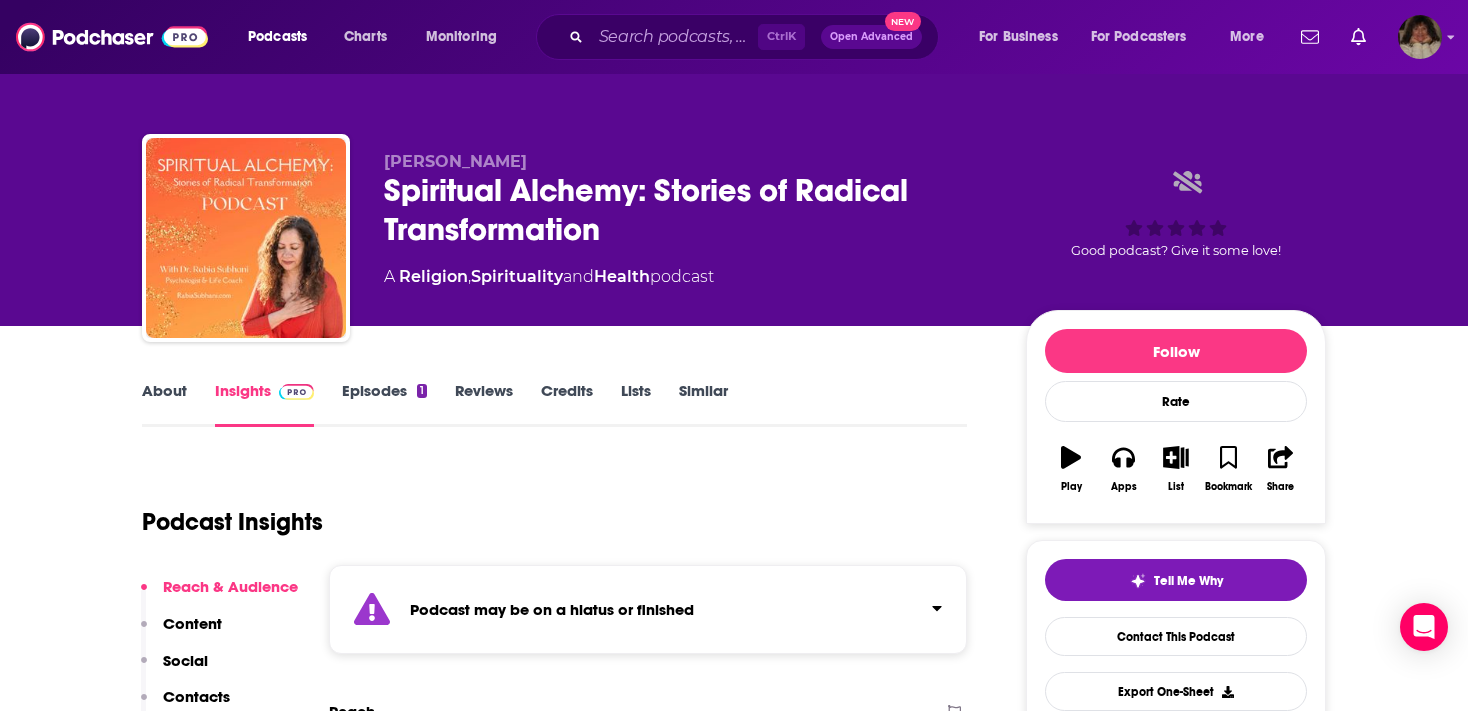 click on "Episodes 1" at bounding box center [384, 404] 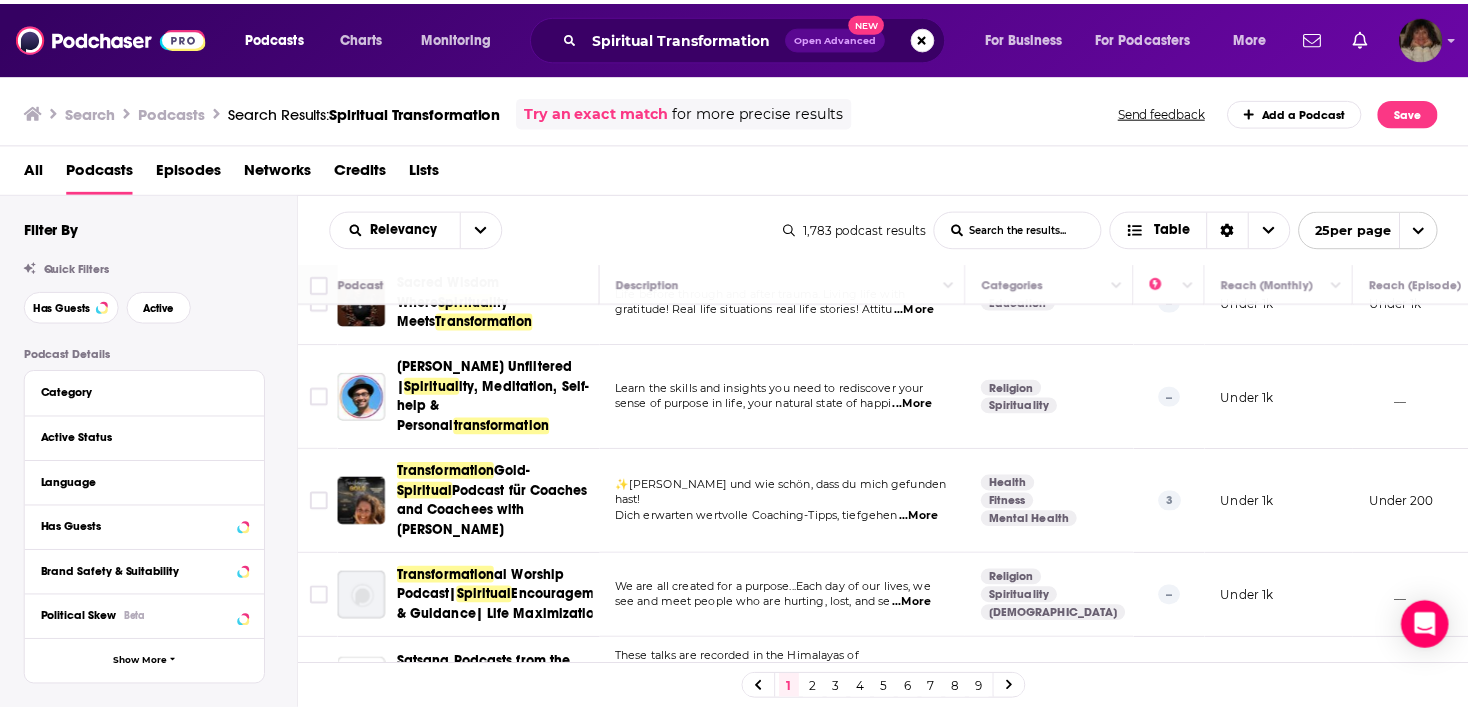 scroll, scrollTop: 1956, scrollLeft: 0, axis: vertical 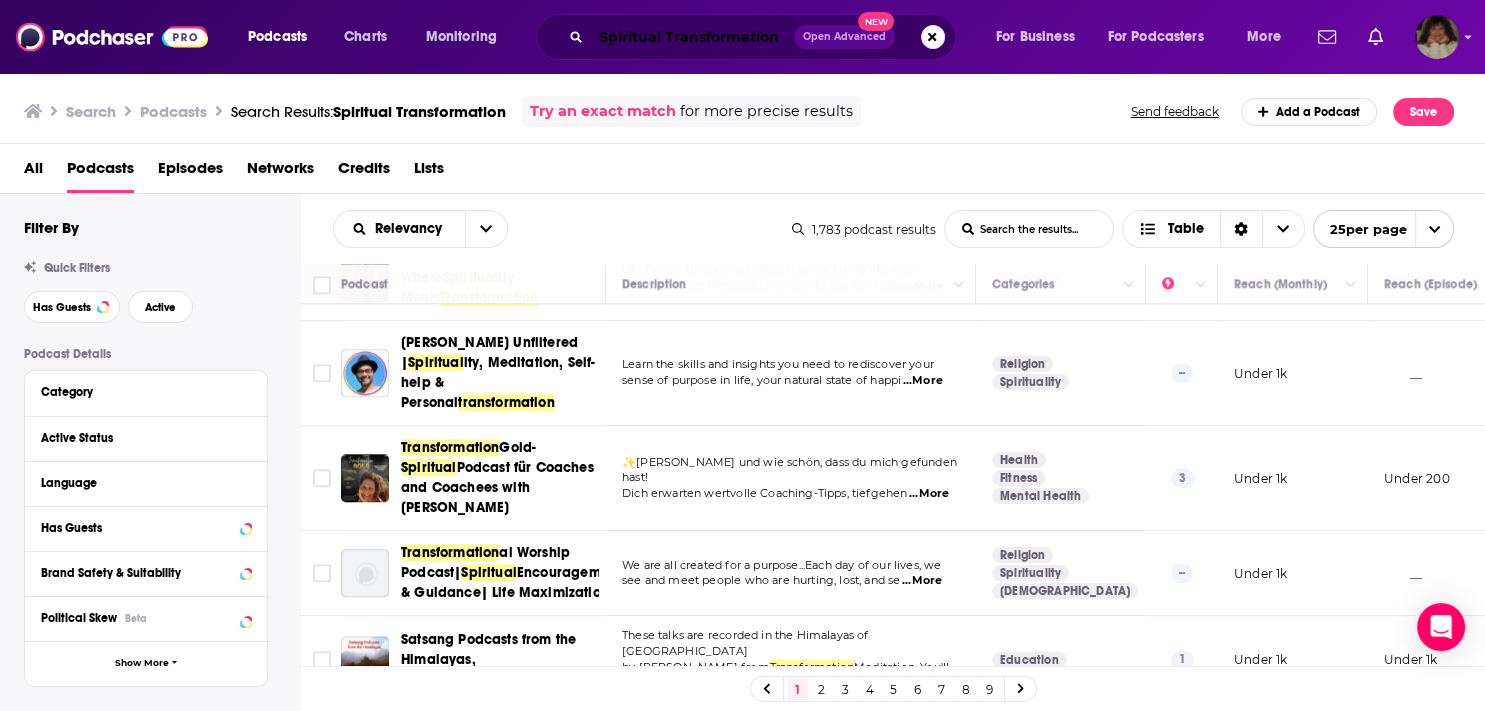 click on "Spiritual Transformation" at bounding box center [692, 37] 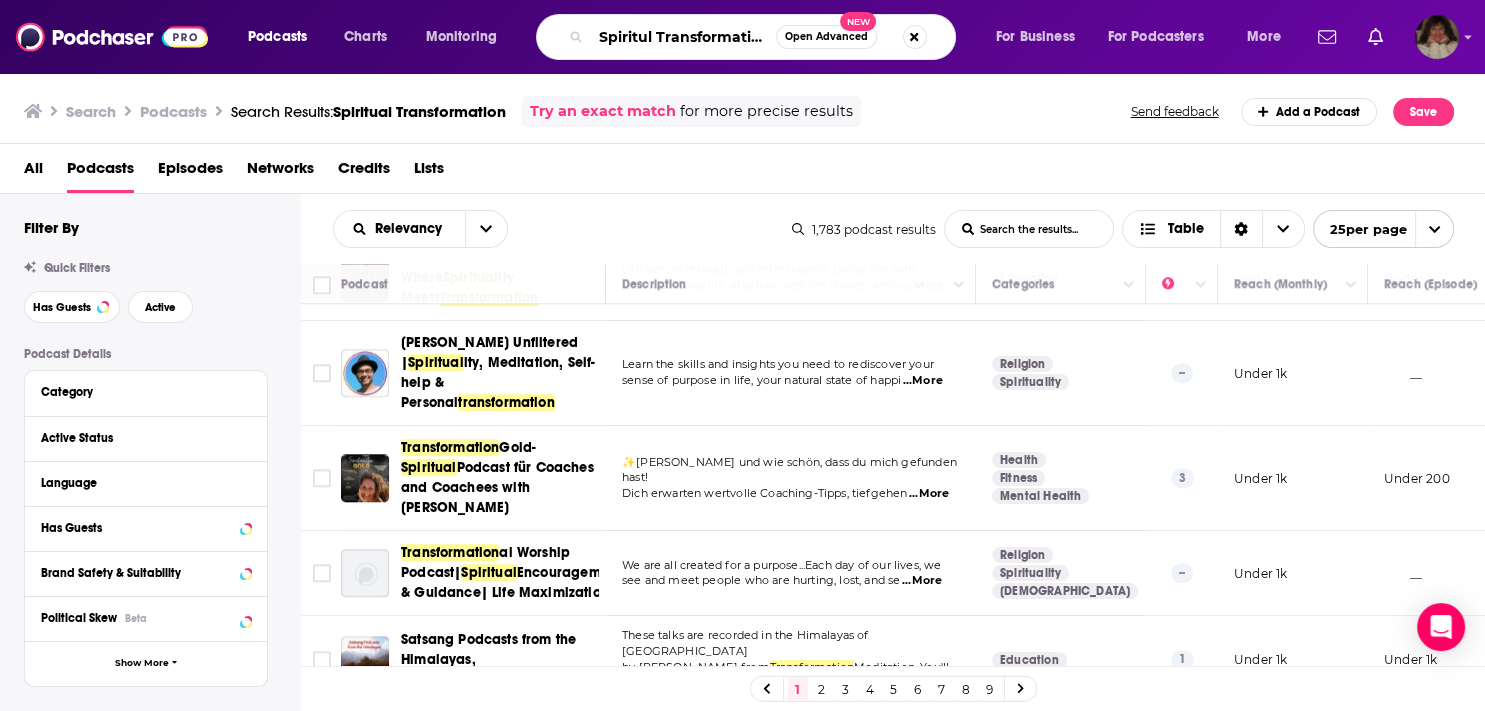 click on "Spiritul Transformation" at bounding box center (683, 37) 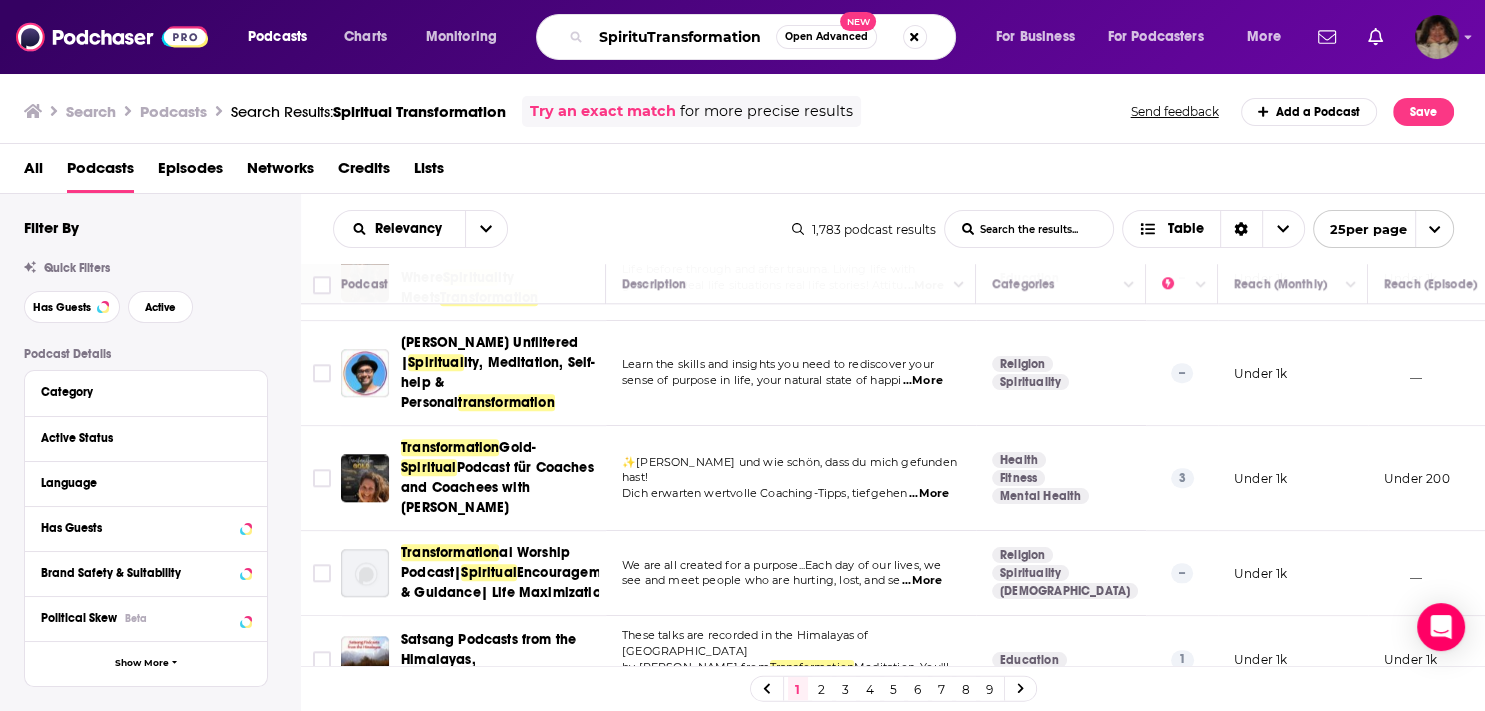 click on "SpirituTransformation" at bounding box center (683, 37) 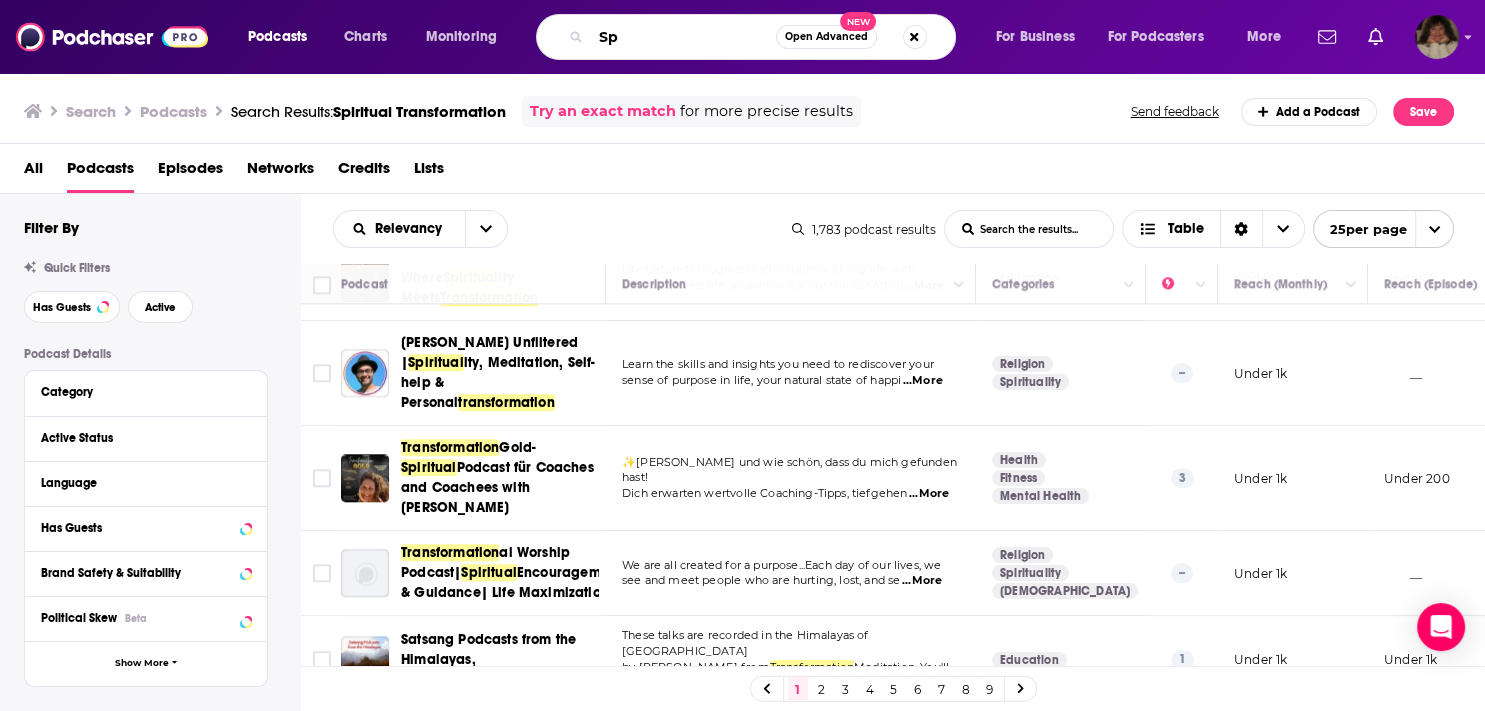 type on "S" 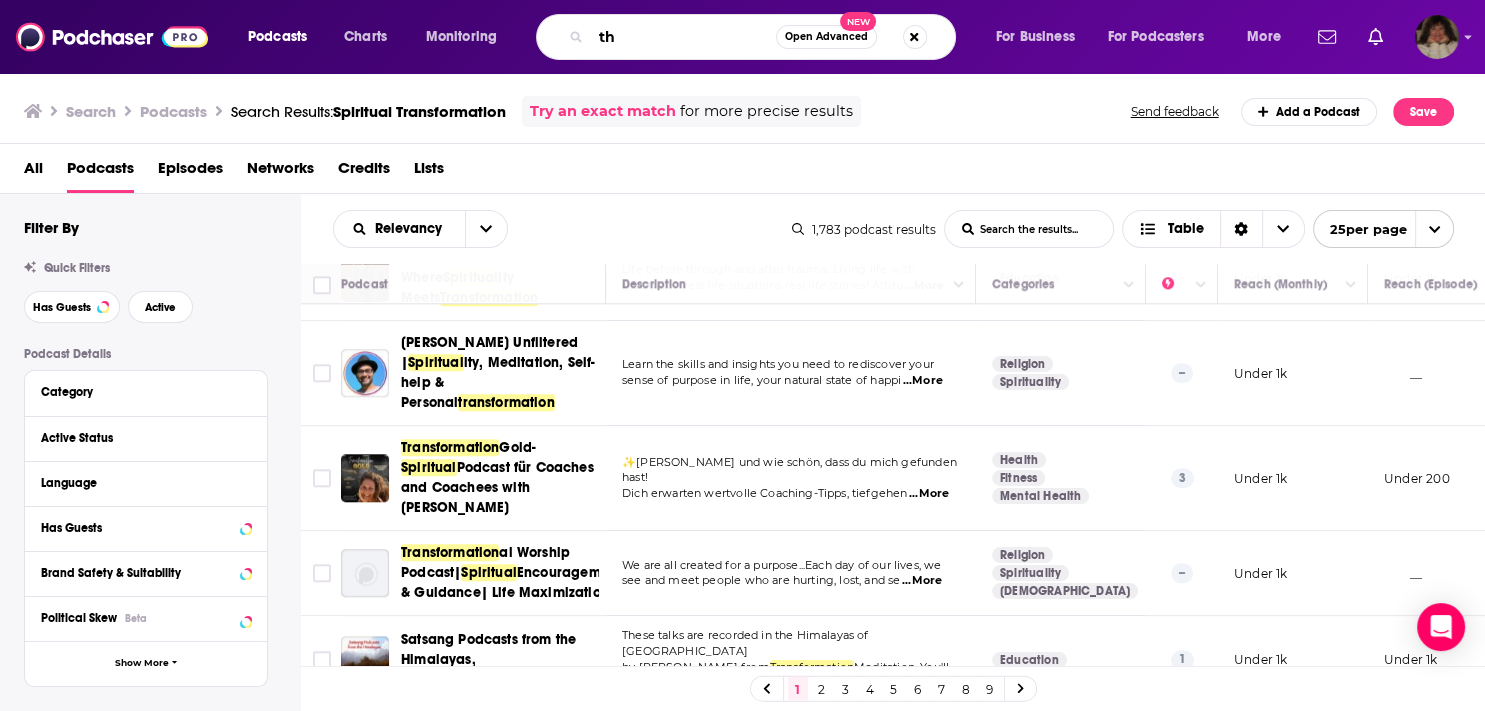 type on "t" 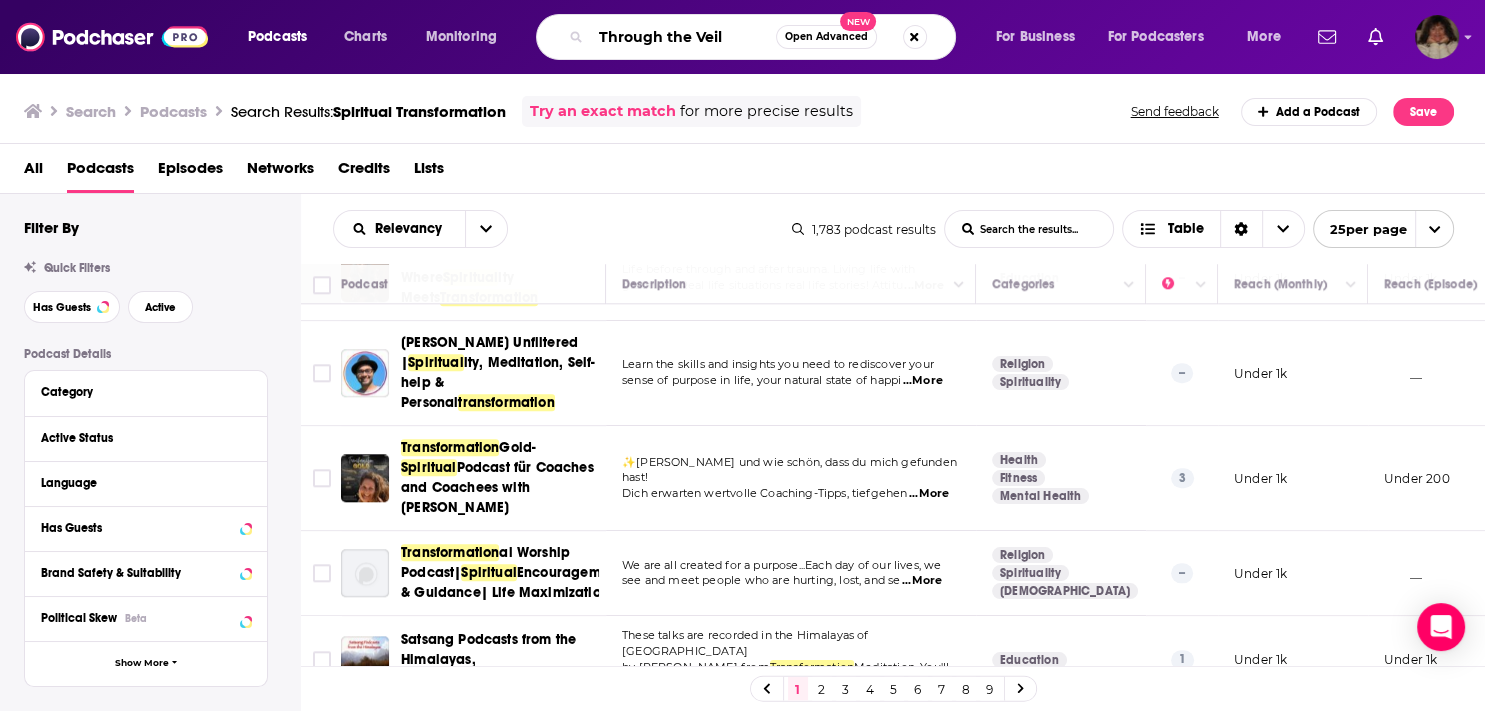 type on "Through the Veil" 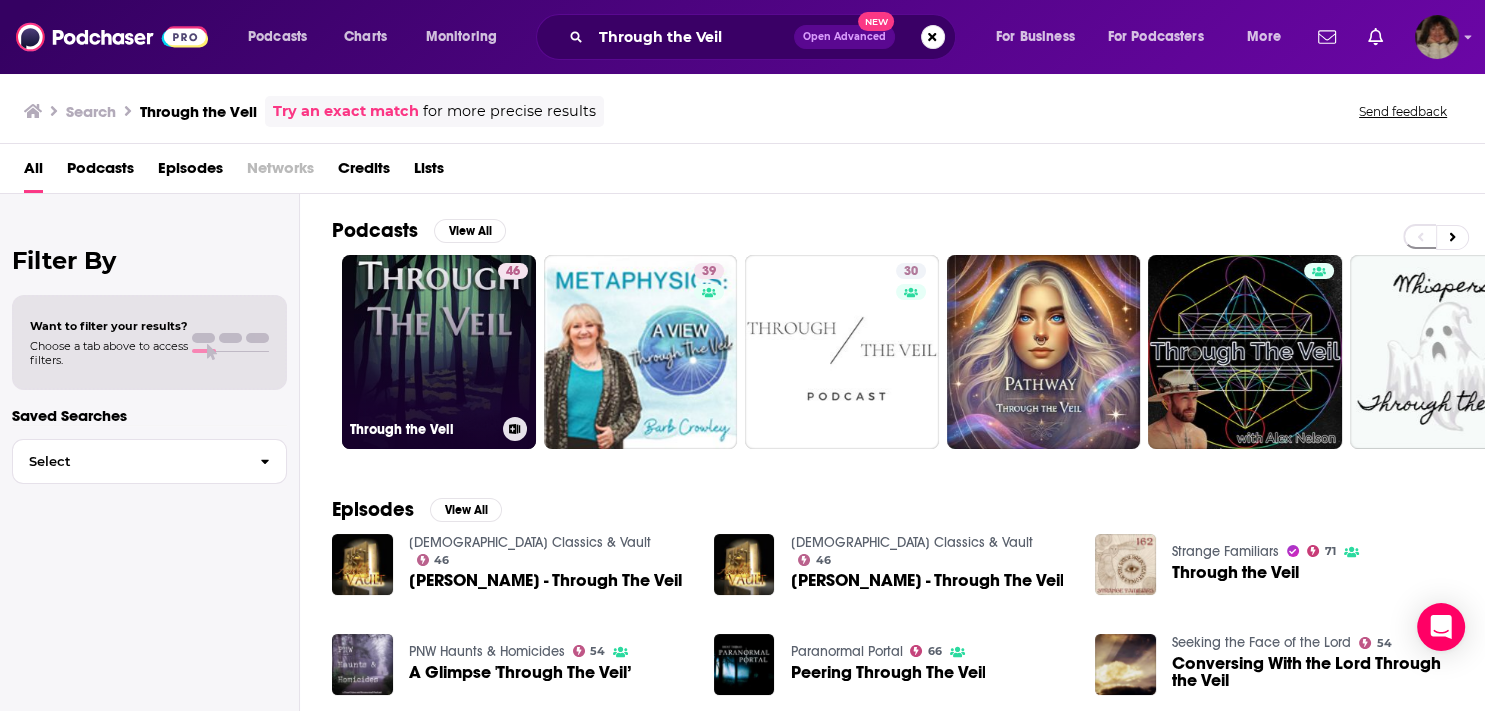 click on "46 Through the Veil" at bounding box center (439, 352) 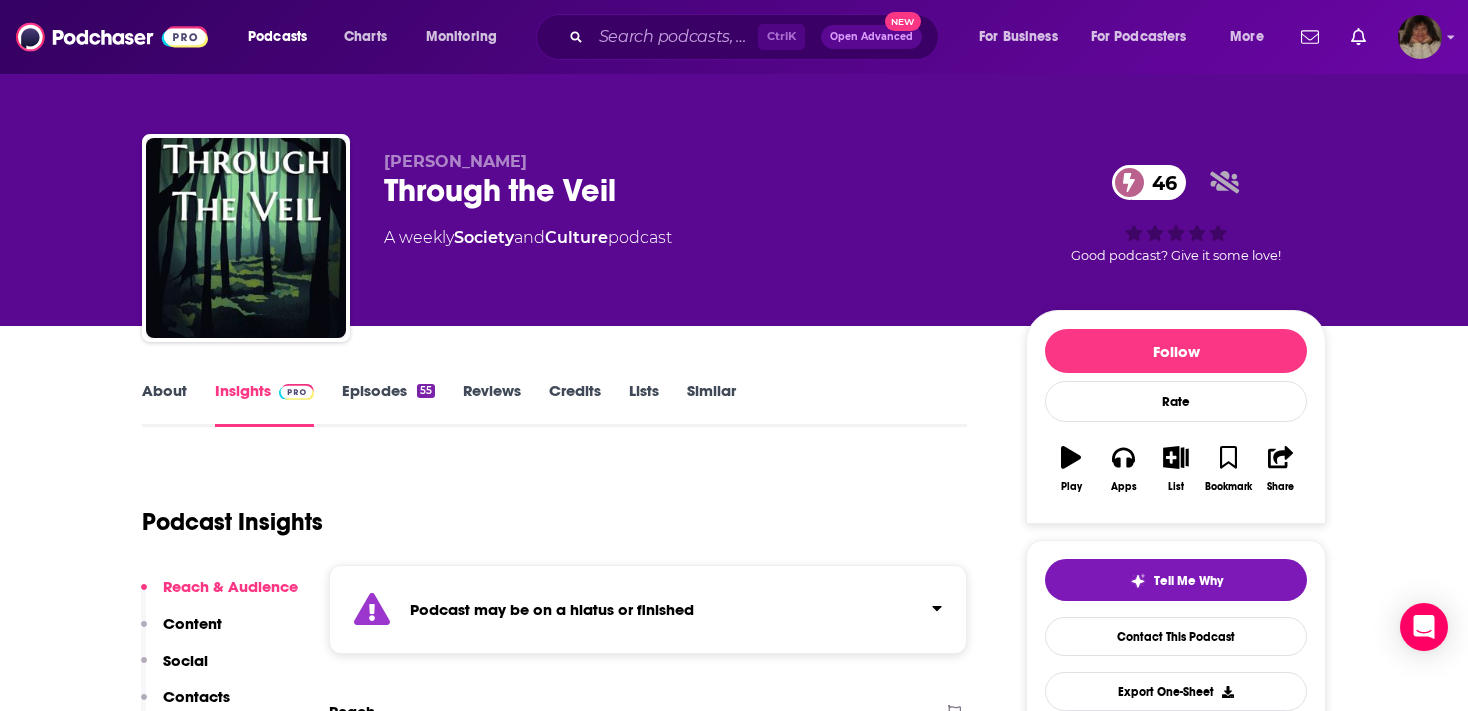 click on "Episodes 55" at bounding box center (388, 404) 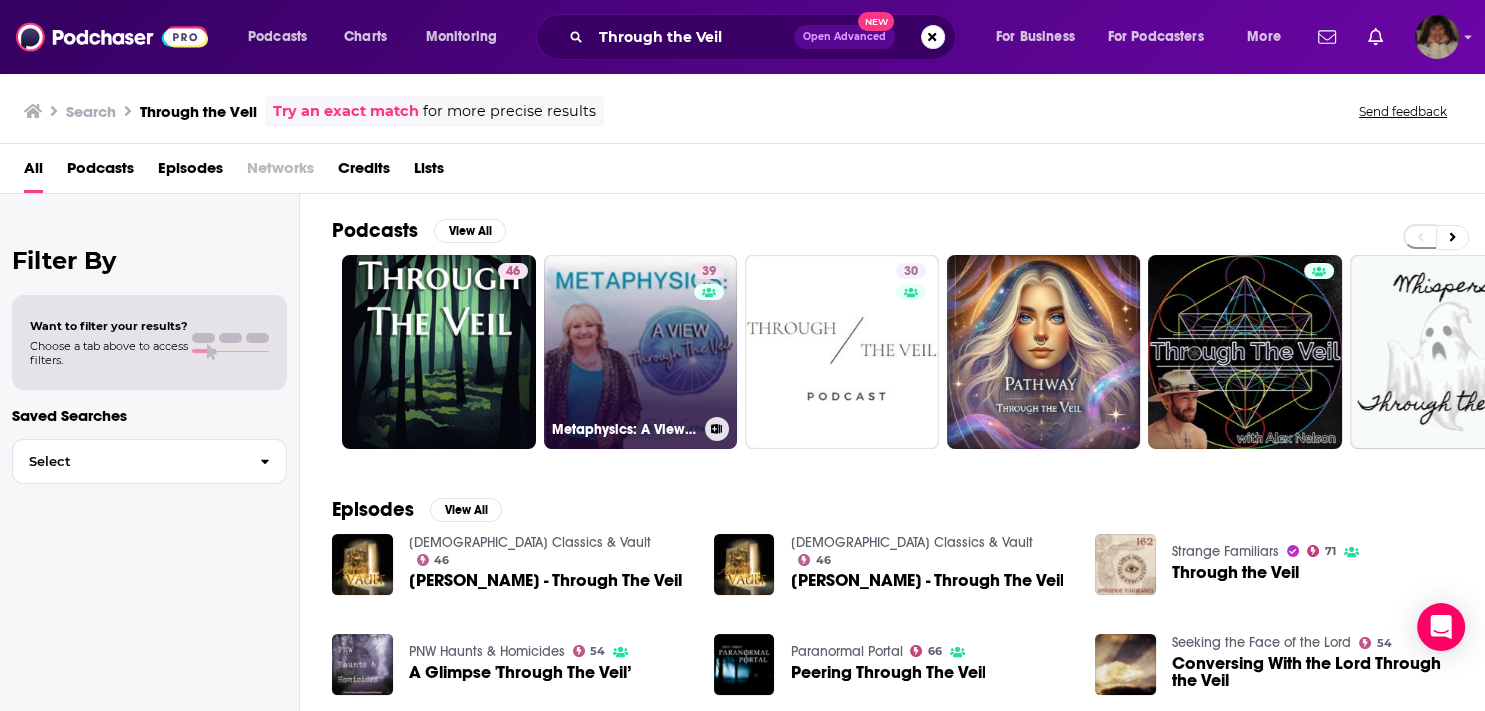 click on "39 Metaphysics:  A View Through The Veil" at bounding box center (641, 352) 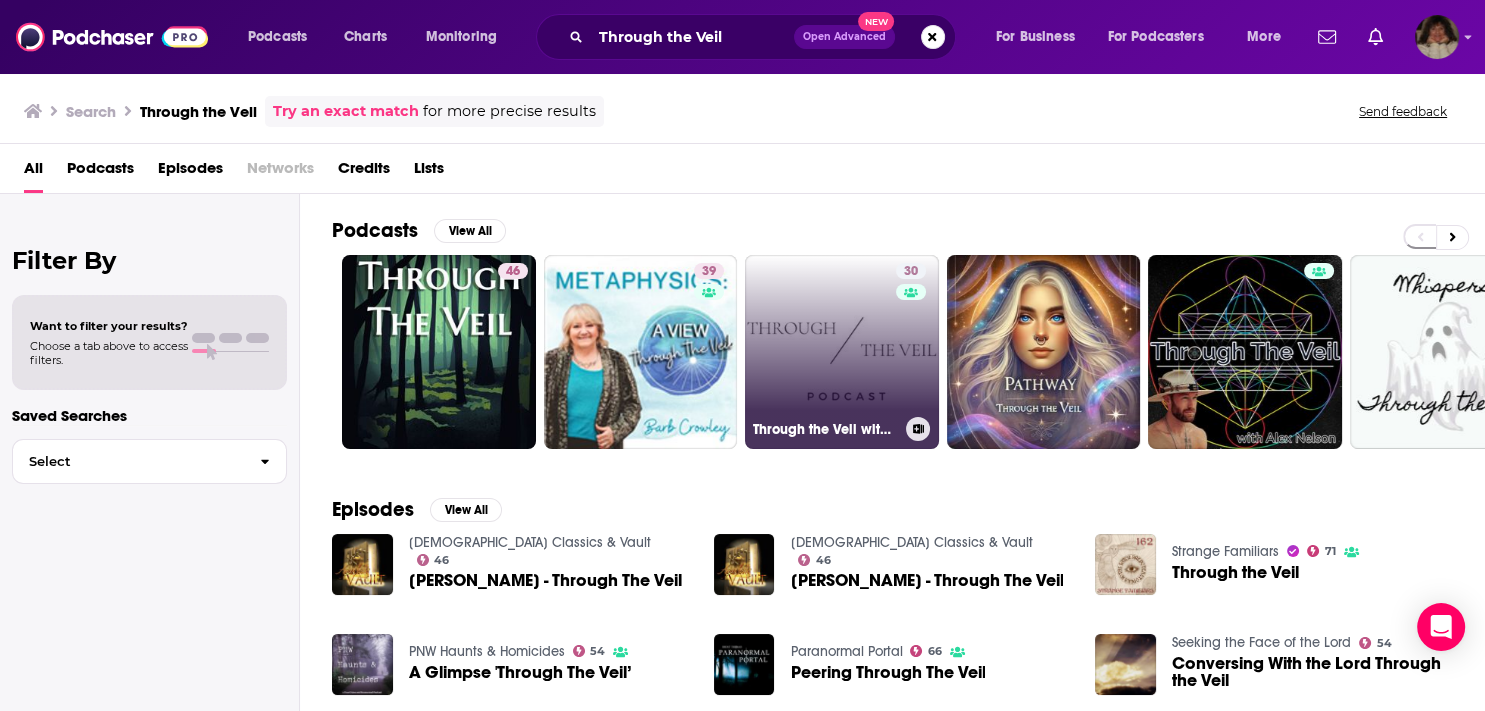 click on "30 Through the Veil with Elle and Camille" at bounding box center [842, 352] 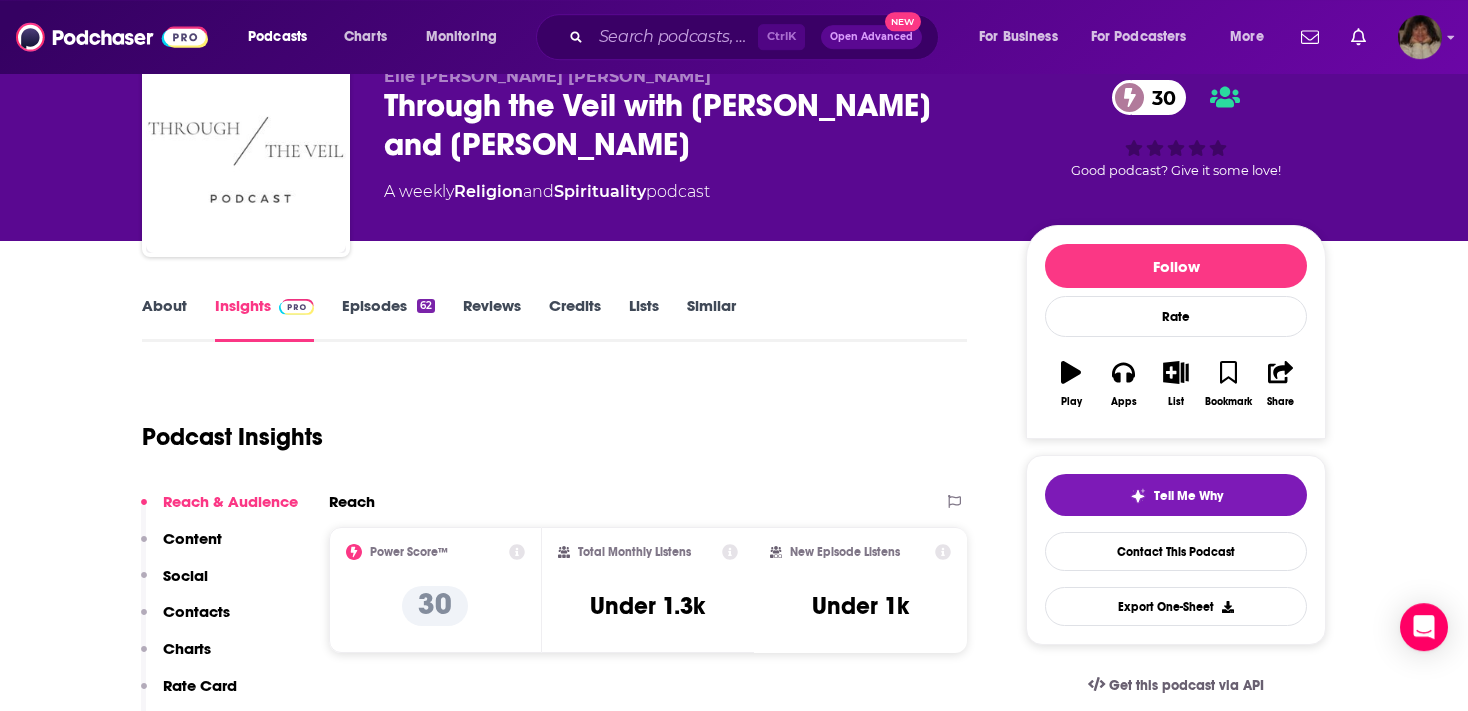 scroll, scrollTop: 158, scrollLeft: 0, axis: vertical 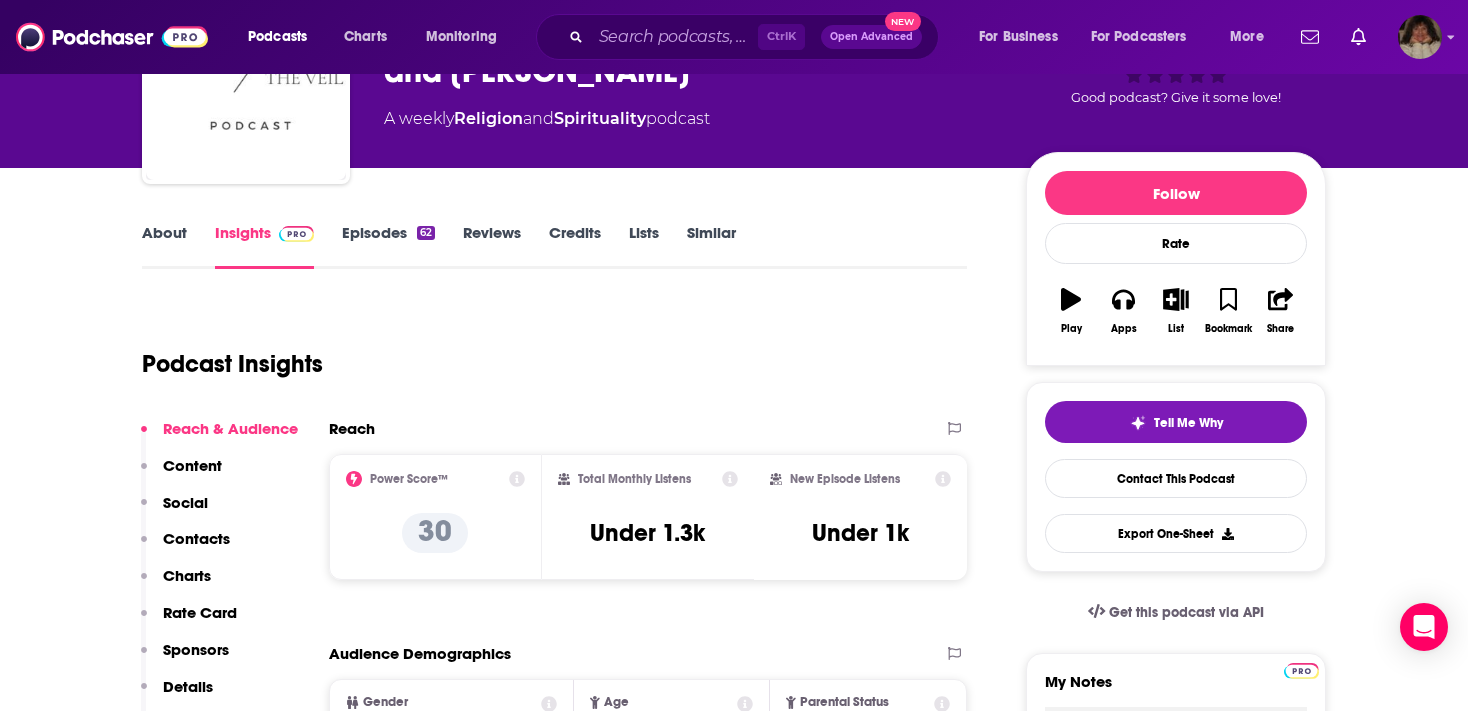 click on "About" at bounding box center (164, 246) 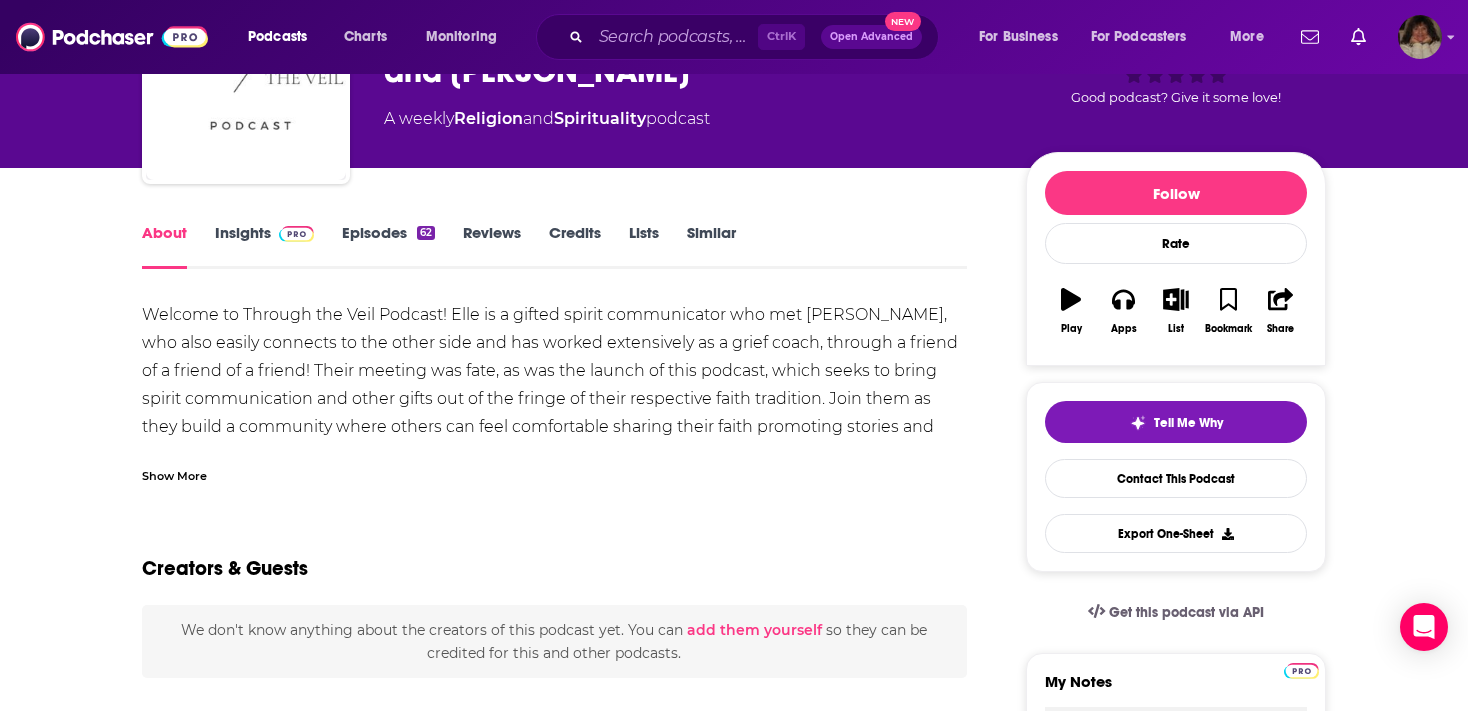 scroll, scrollTop: 0, scrollLeft: 0, axis: both 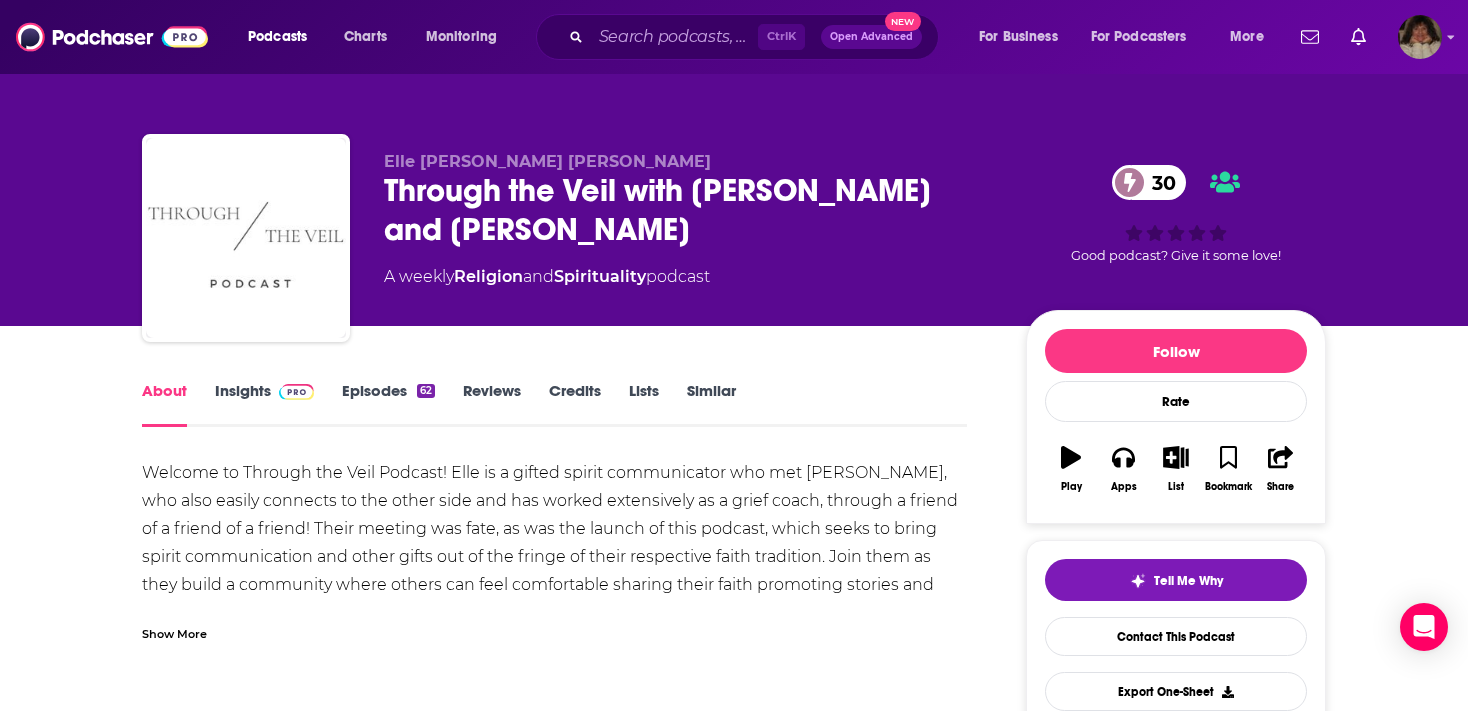 click on "Episodes 62" at bounding box center (388, 404) 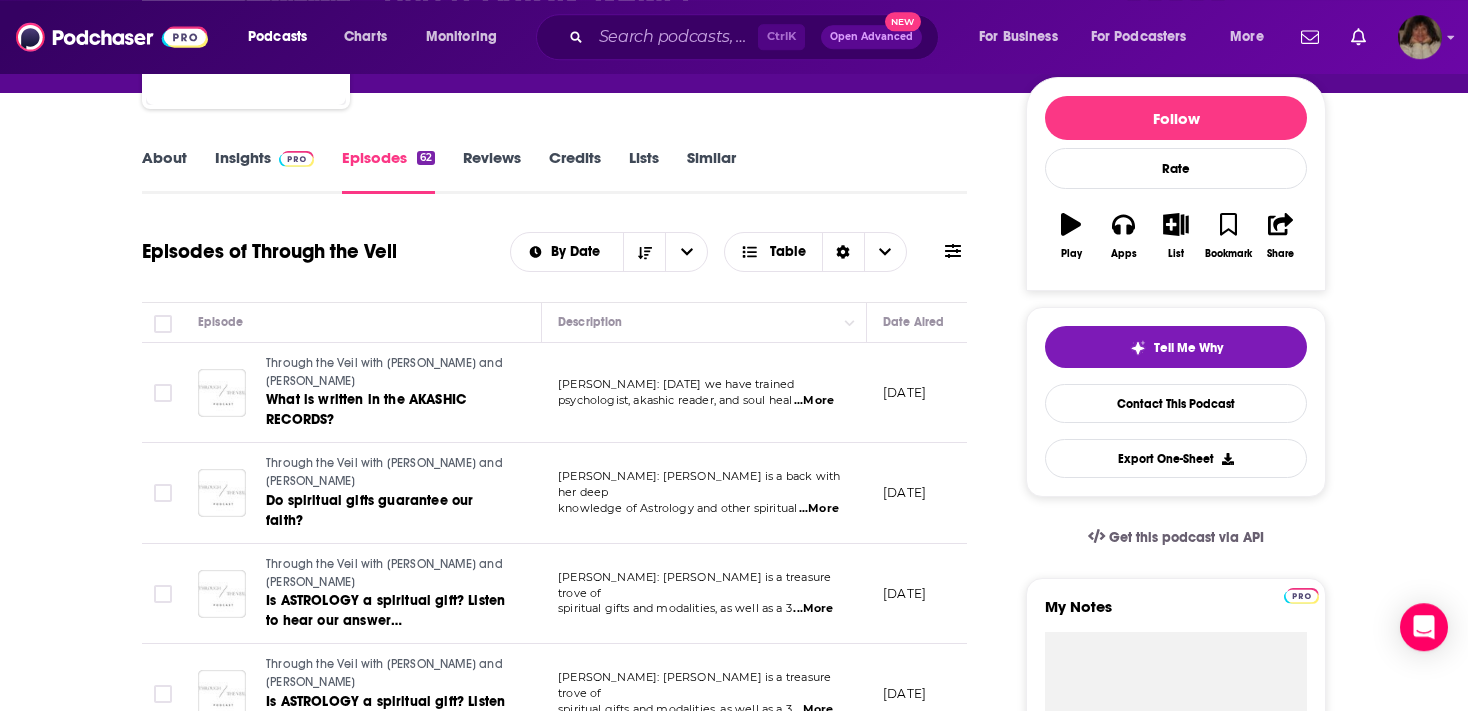 scroll, scrollTop: 0, scrollLeft: 0, axis: both 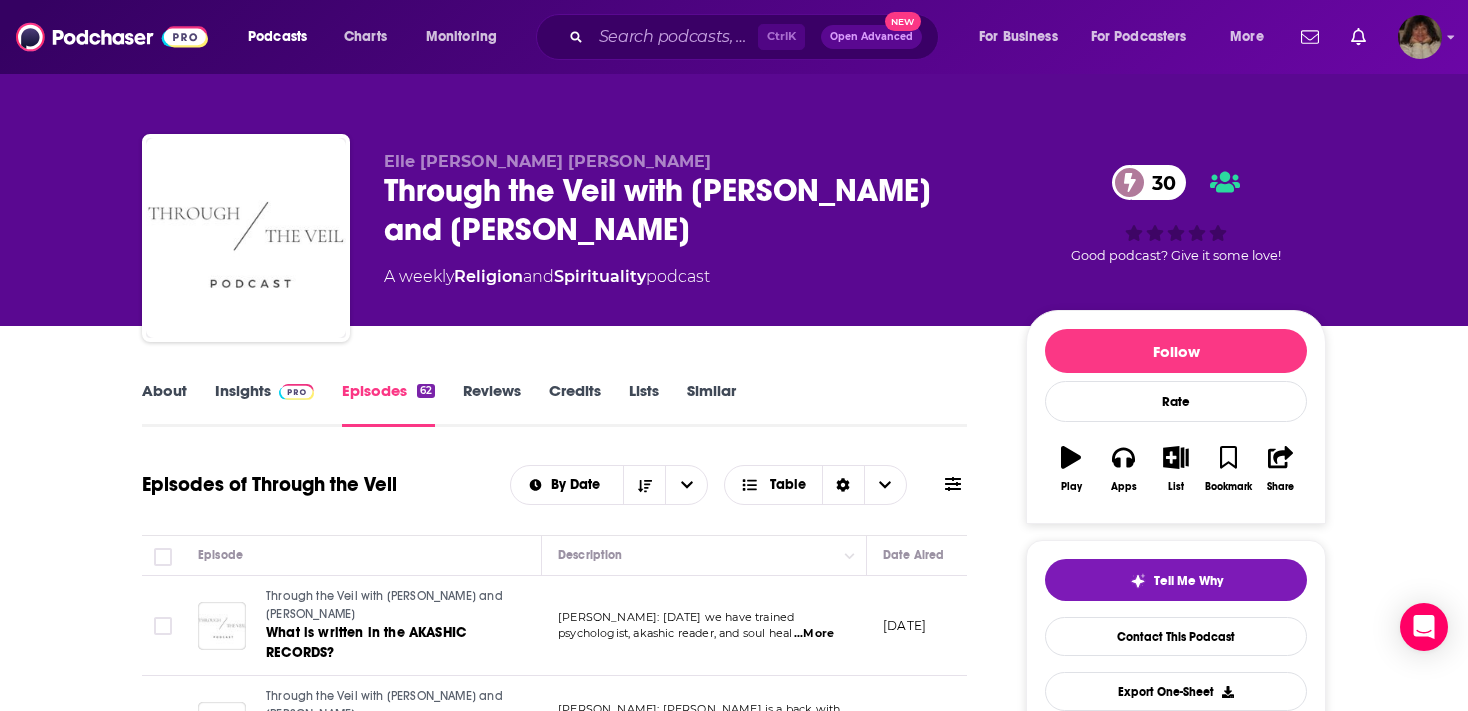 click on "Insights" at bounding box center (264, 404) 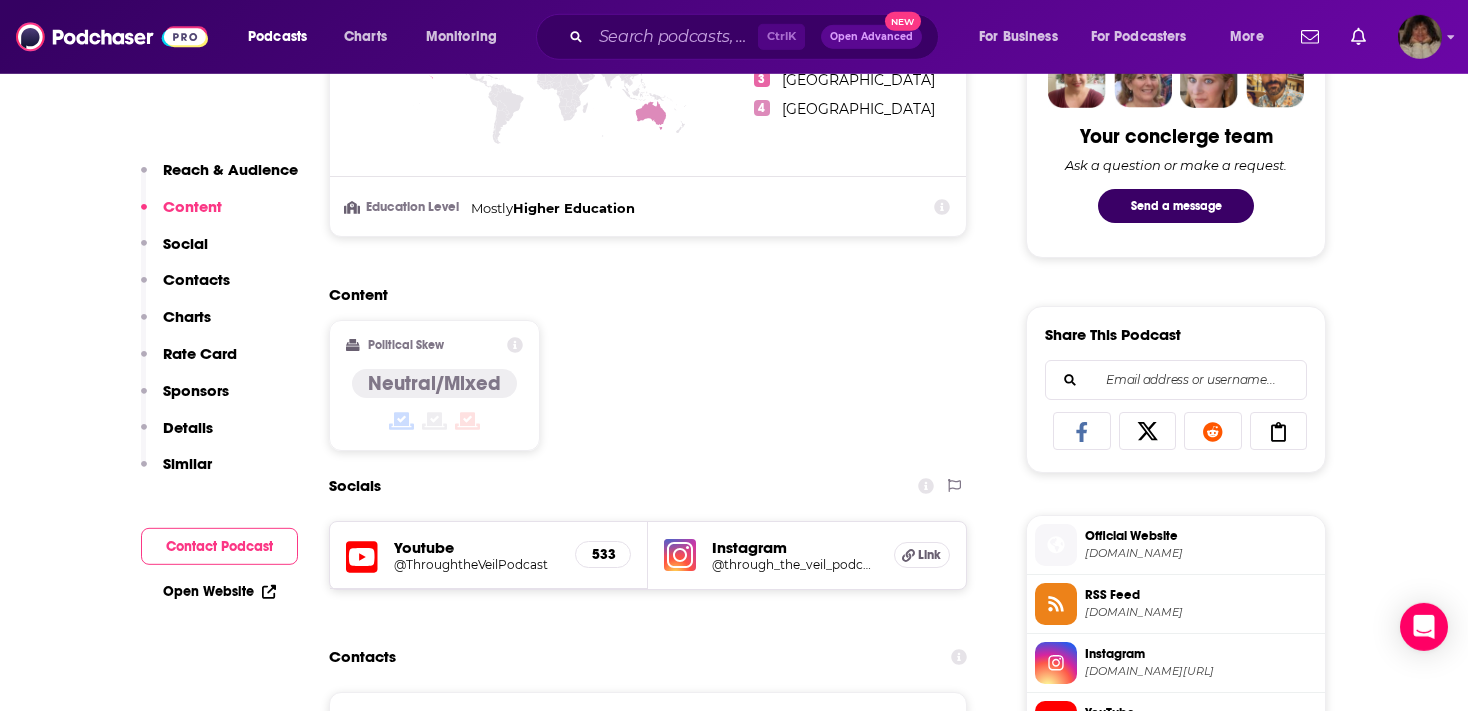 scroll, scrollTop: 986, scrollLeft: 0, axis: vertical 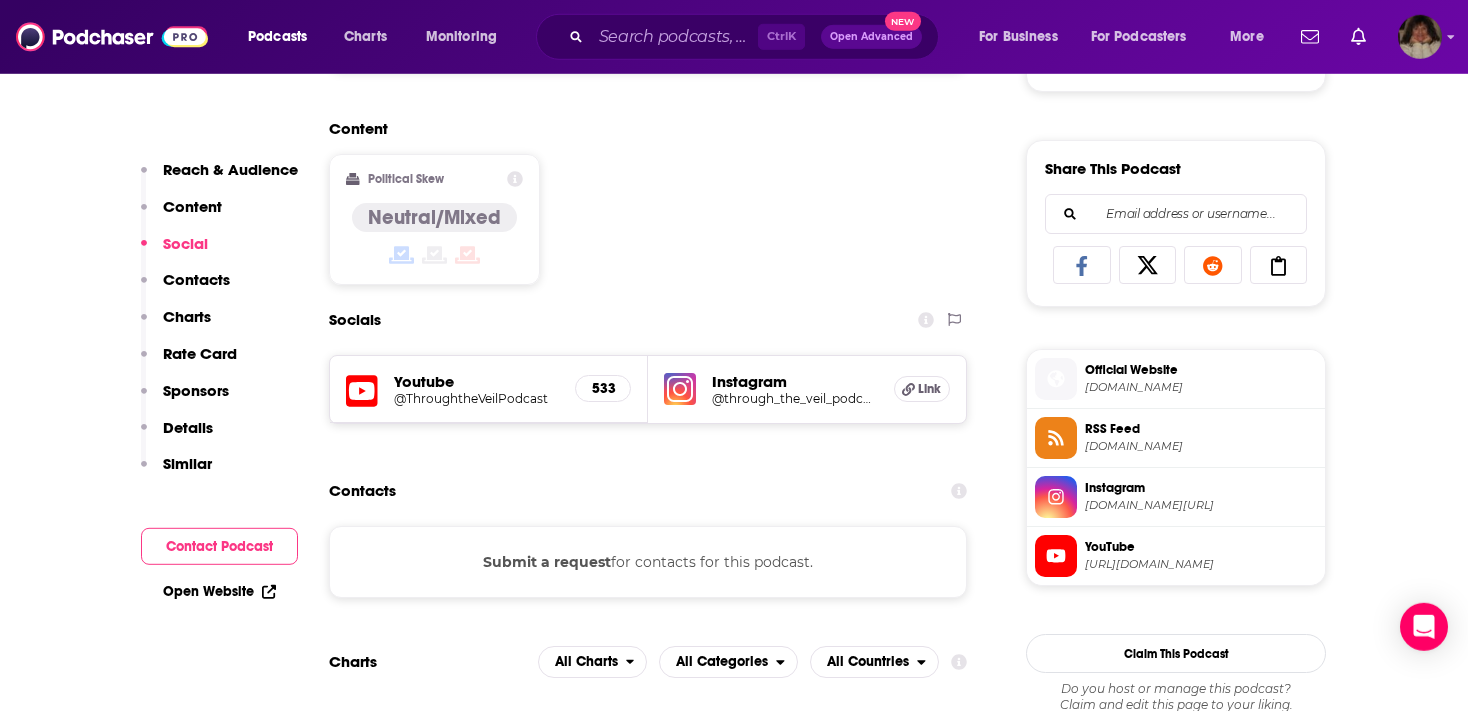 click on "Submit a request  for contacts for this podcast." at bounding box center [648, 562] 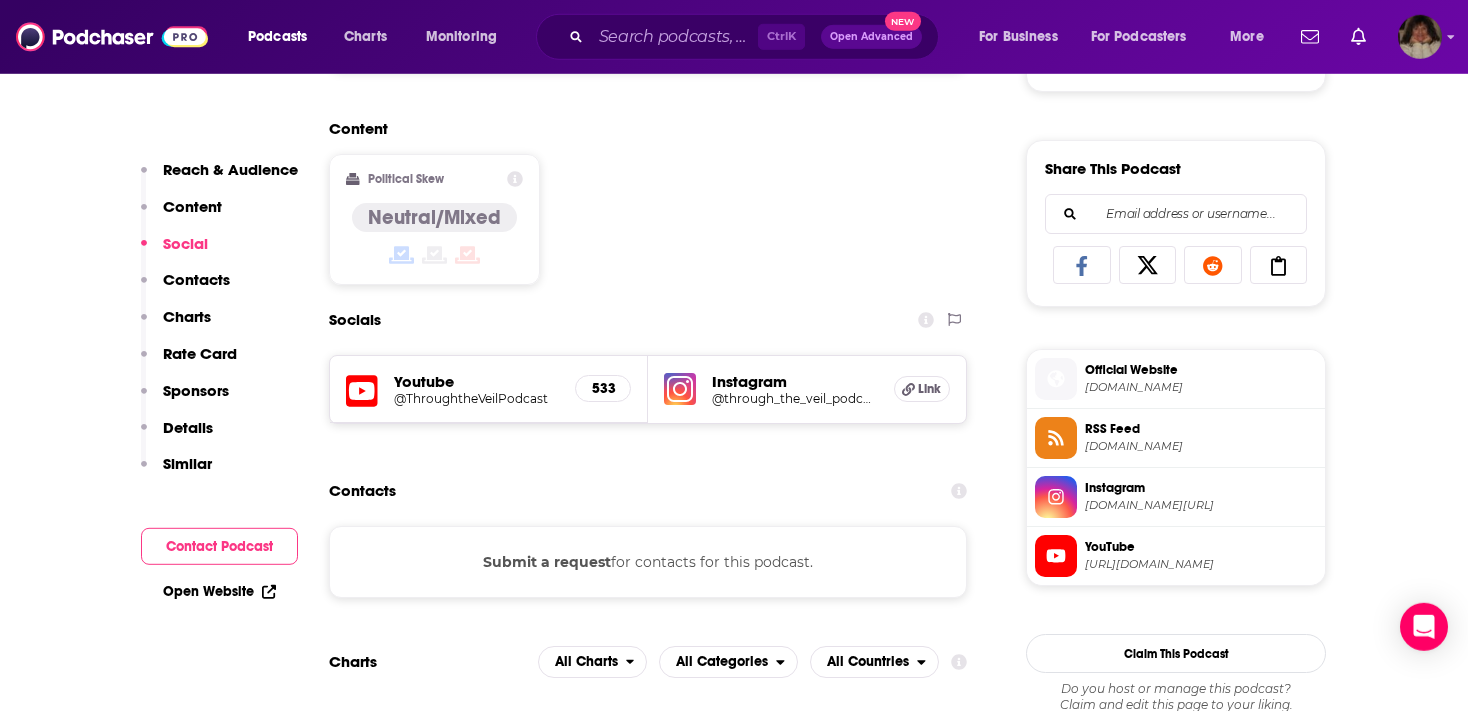 click on "Submit a request" at bounding box center (547, 562) 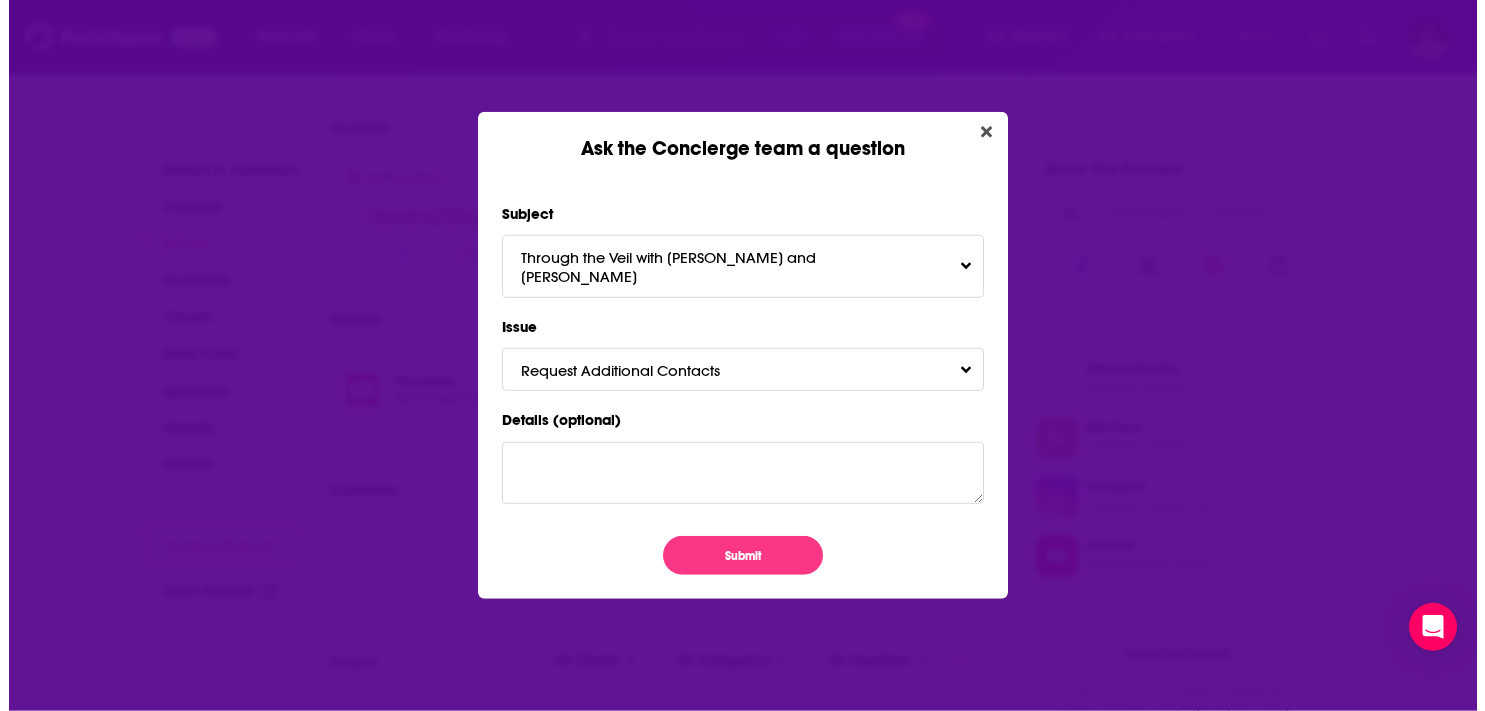 scroll, scrollTop: 0, scrollLeft: 0, axis: both 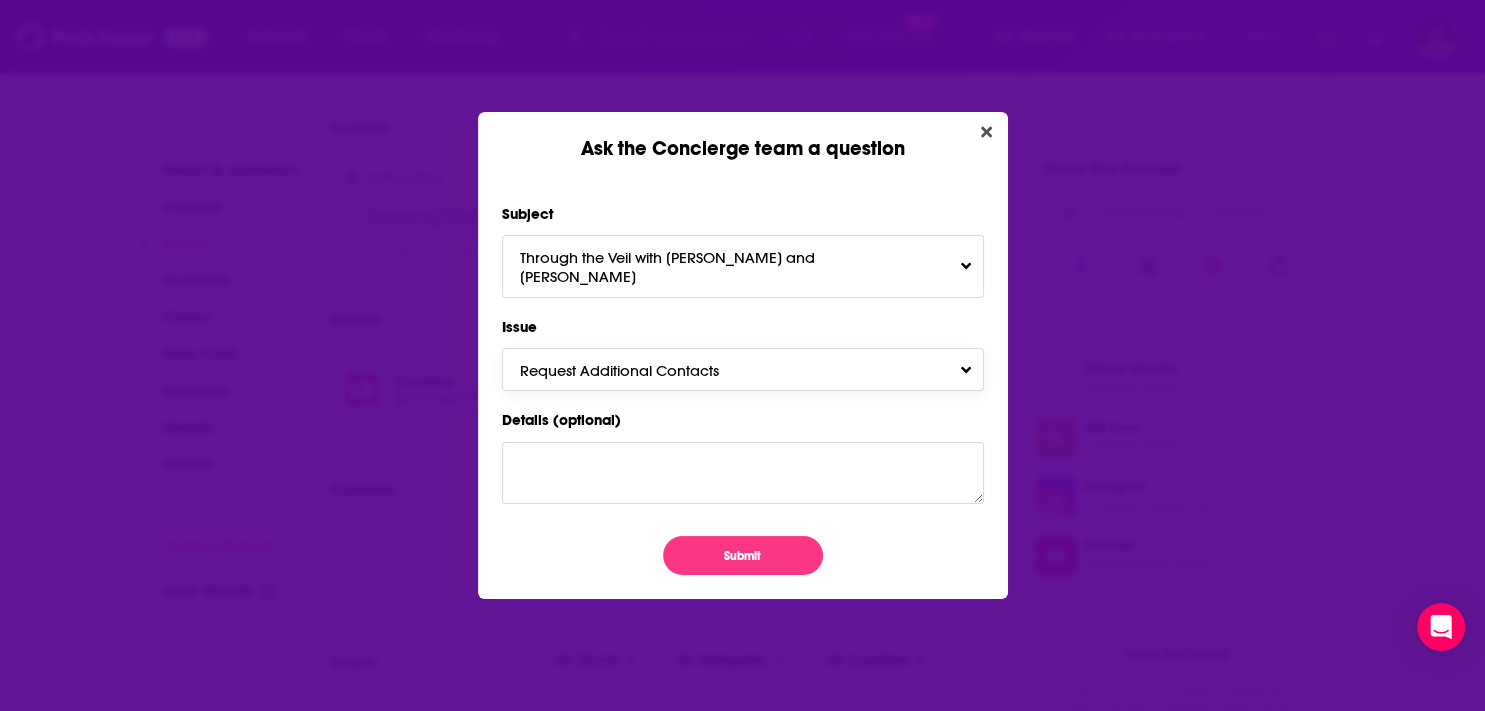 click on "Request Additional Contacts" at bounding box center [743, 369] 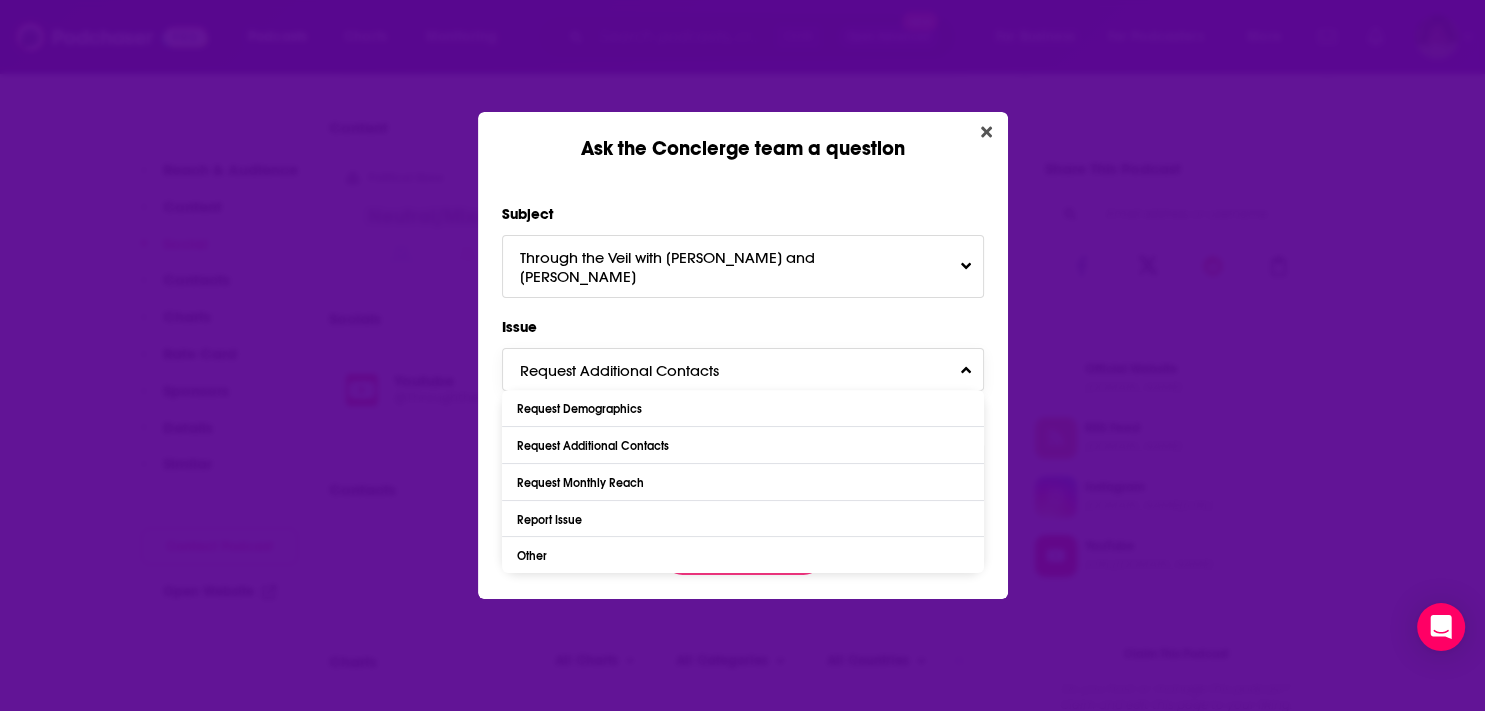 click on "Request Additional Contacts" at bounding box center (743, 369) 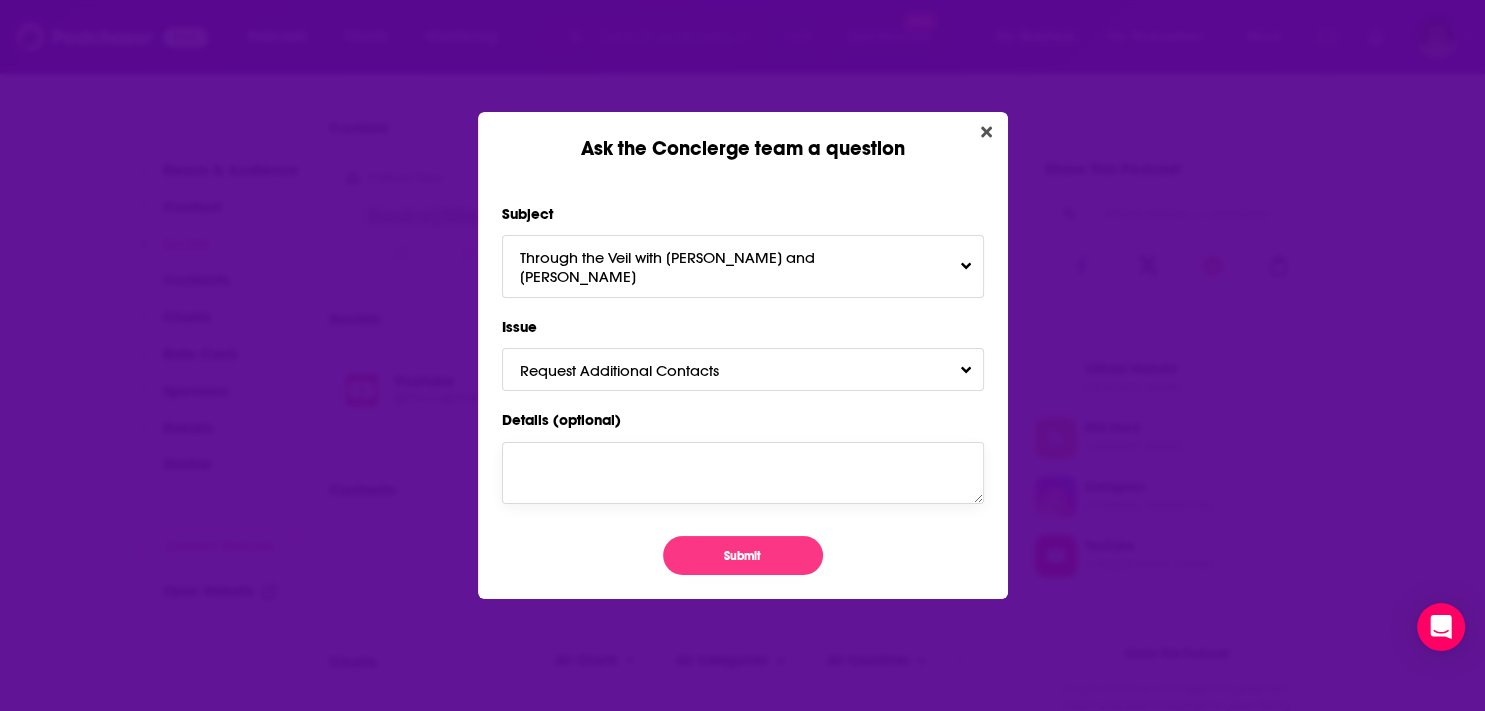 click on "Details (optional)" at bounding box center (743, 473) 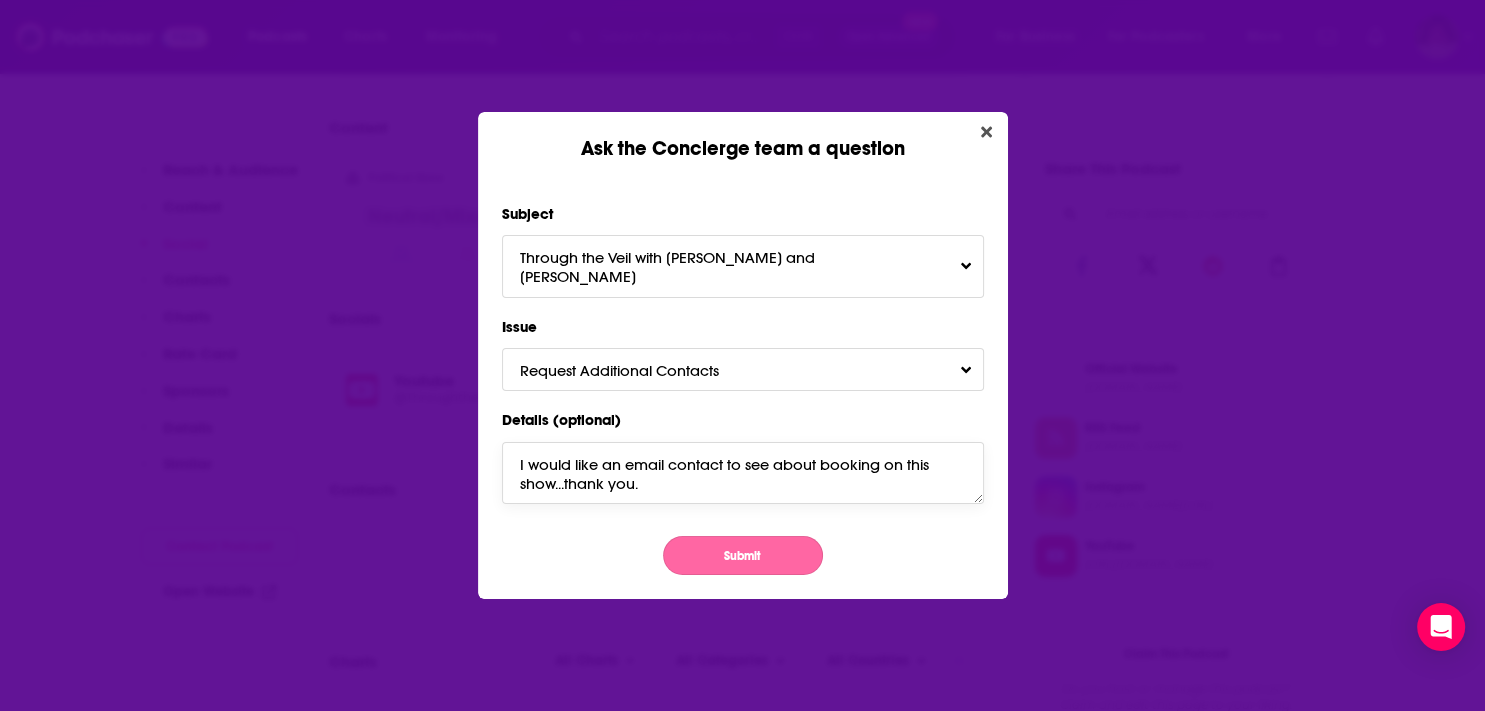 type on "I would like an email contact to see about booking on this show...thank you." 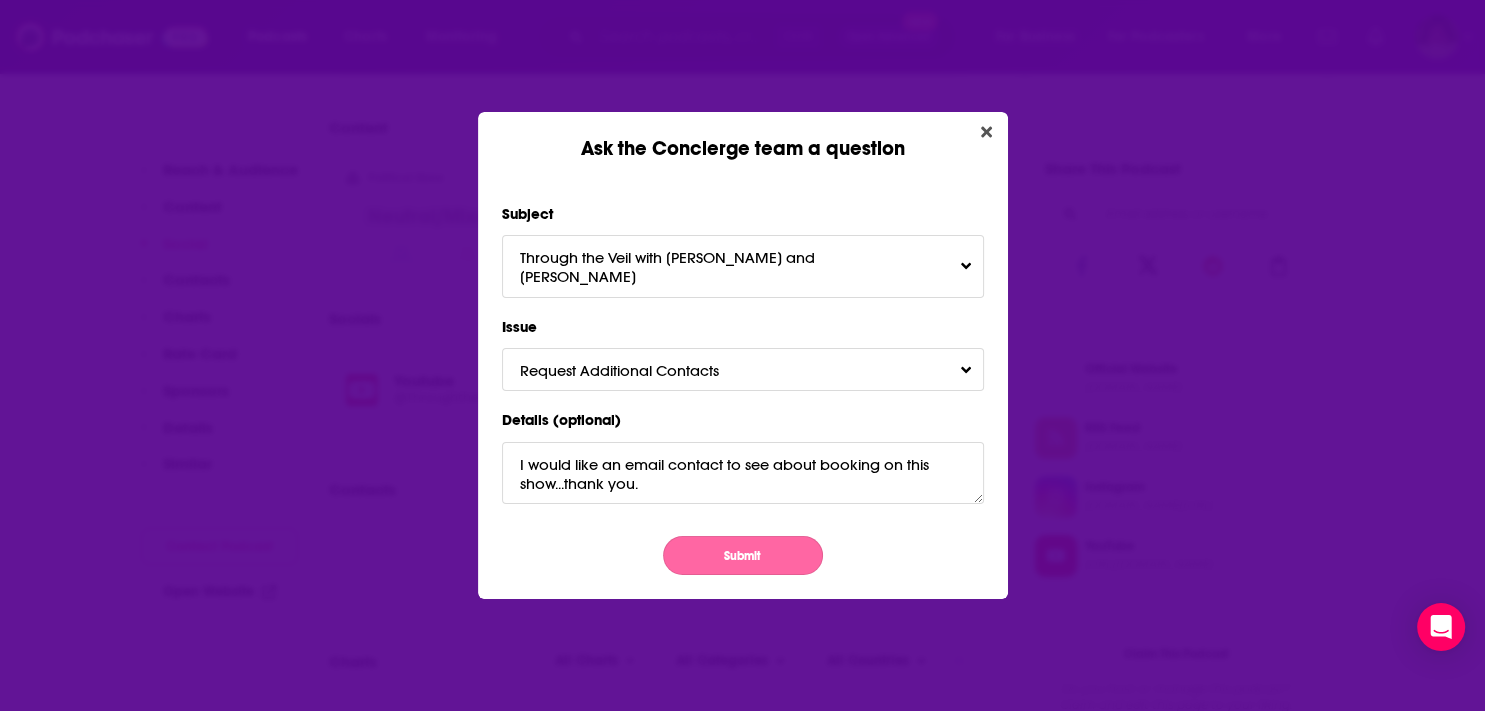 click on "Submit" at bounding box center [743, 555] 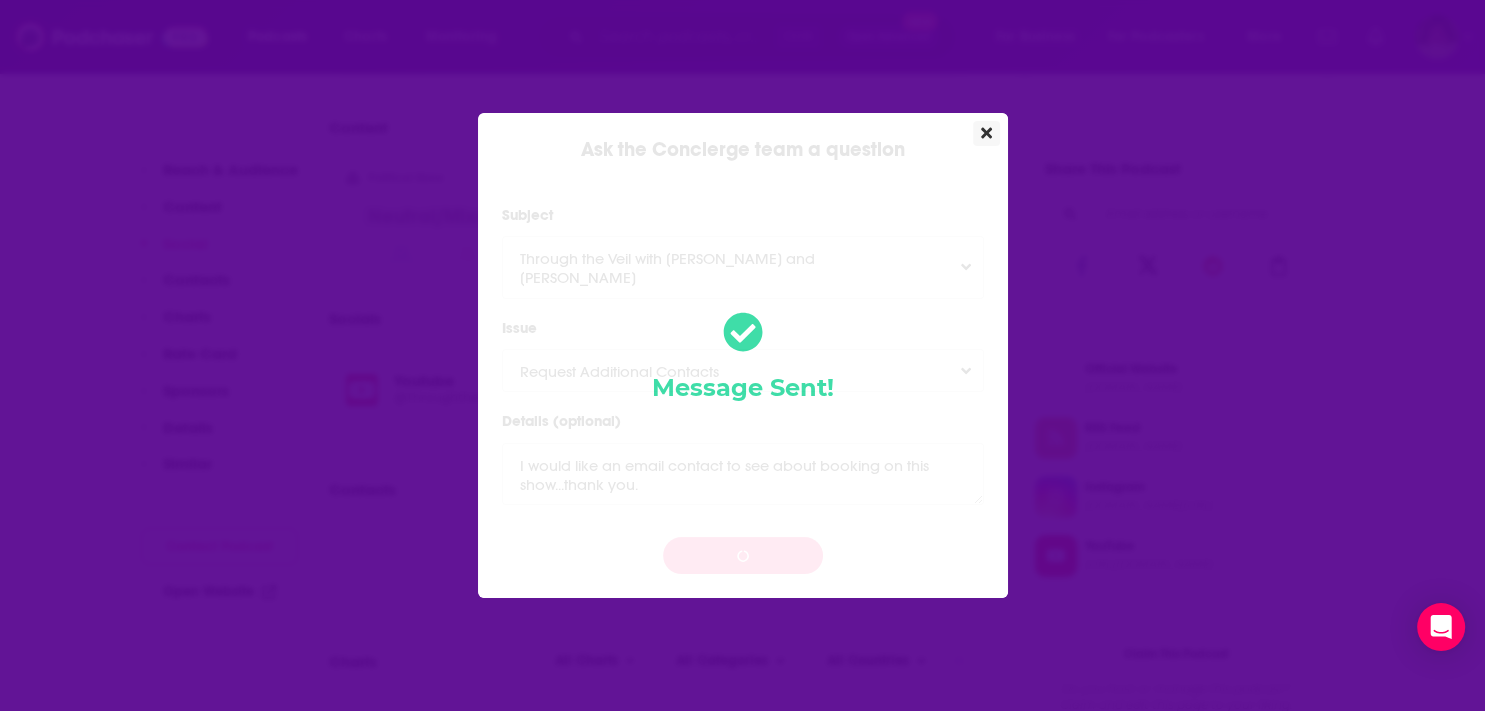 click 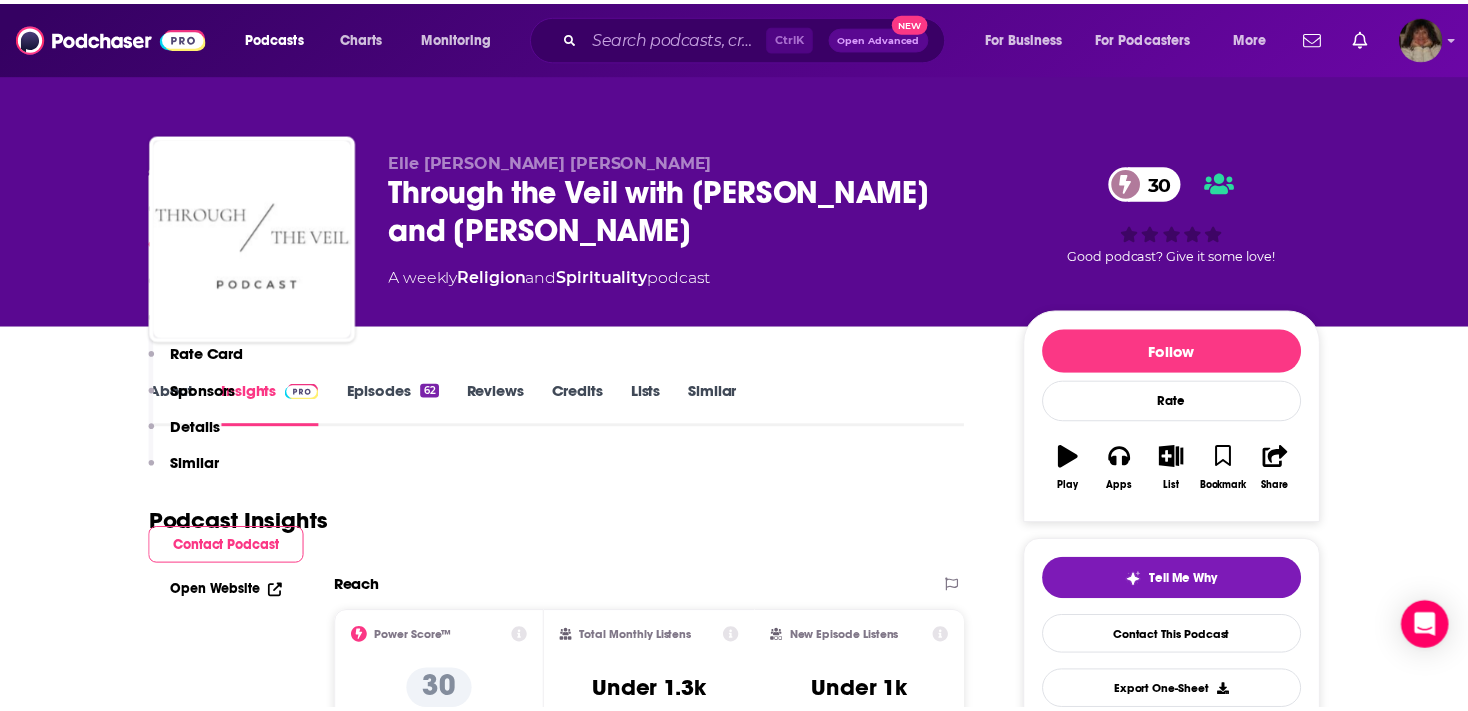 scroll, scrollTop: 1188, scrollLeft: 0, axis: vertical 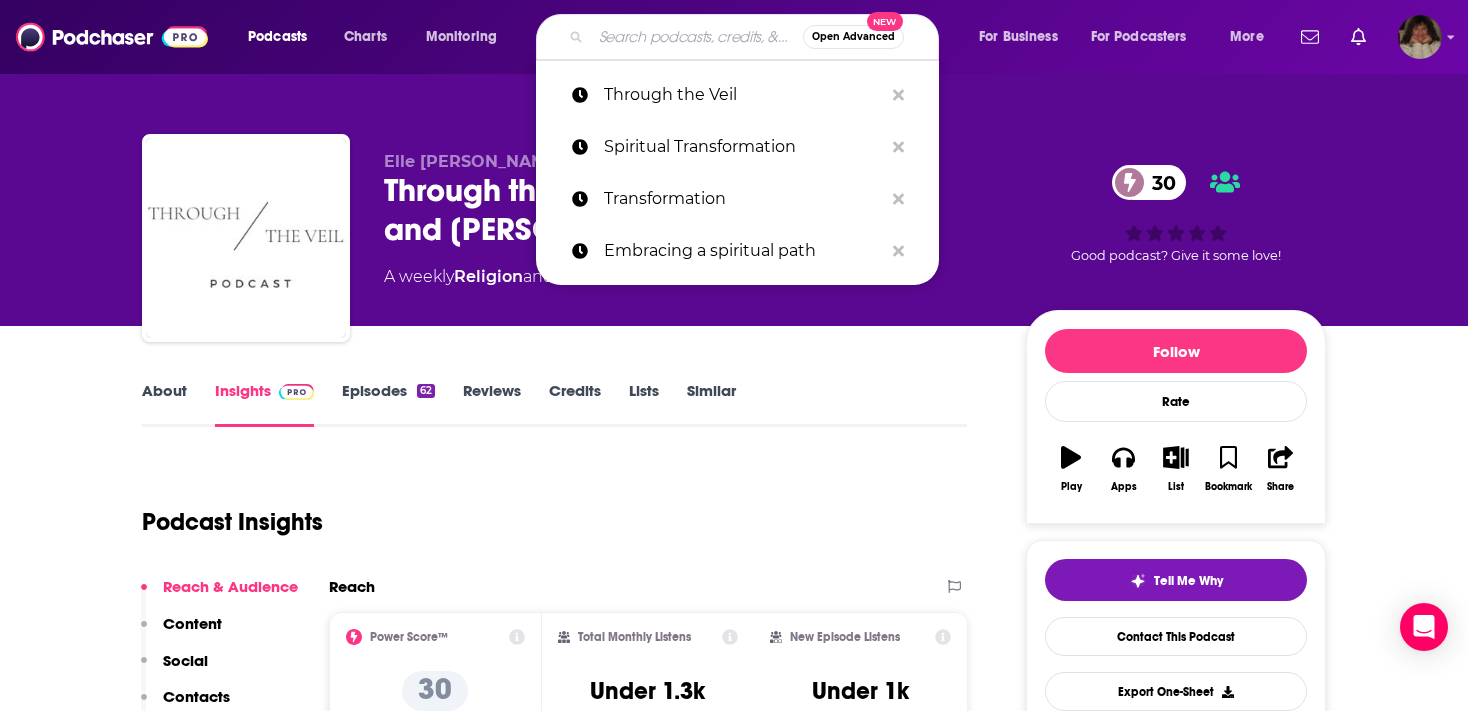 click at bounding box center (697, 37) 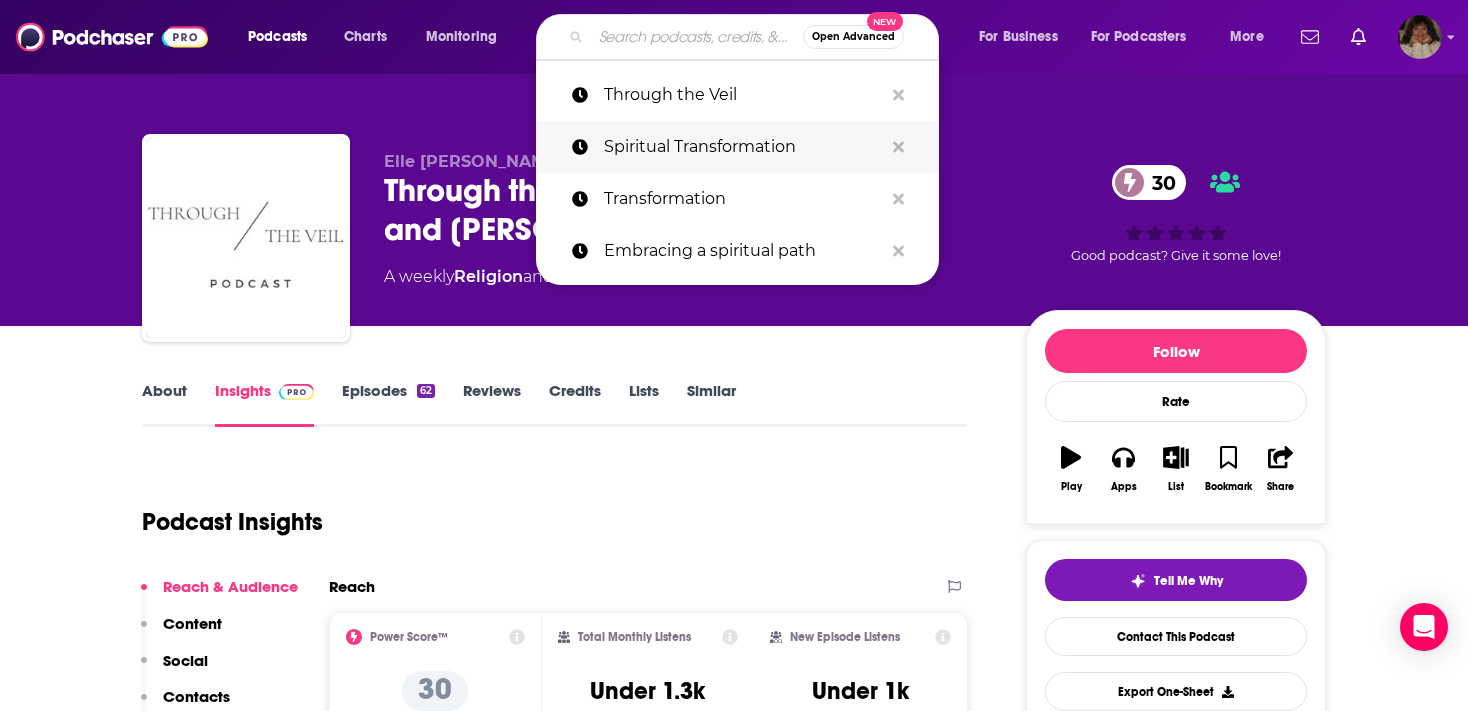 click on "Spiritual Transformation" at bounding box center (743, 147) 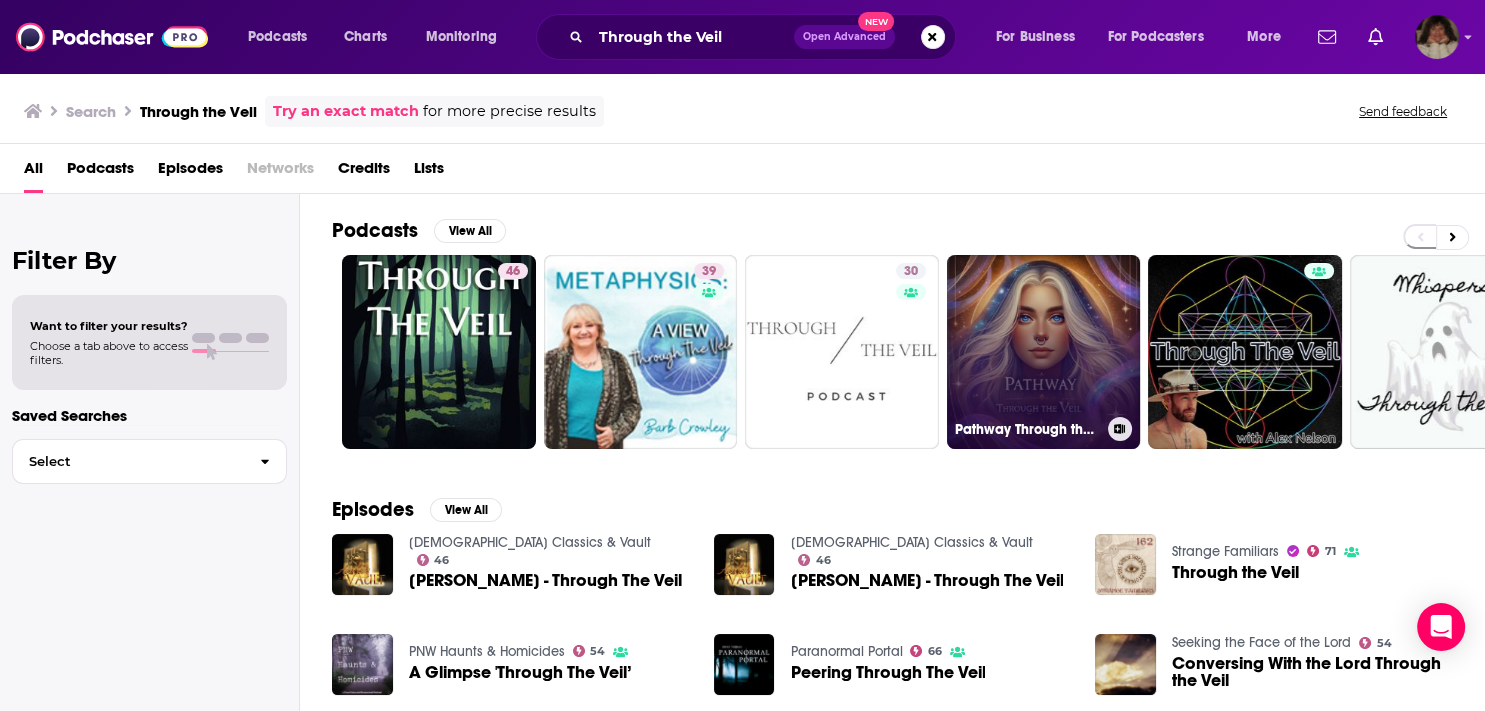 click on "Pathway Through the Veil" at bounding box center (1044, 352) 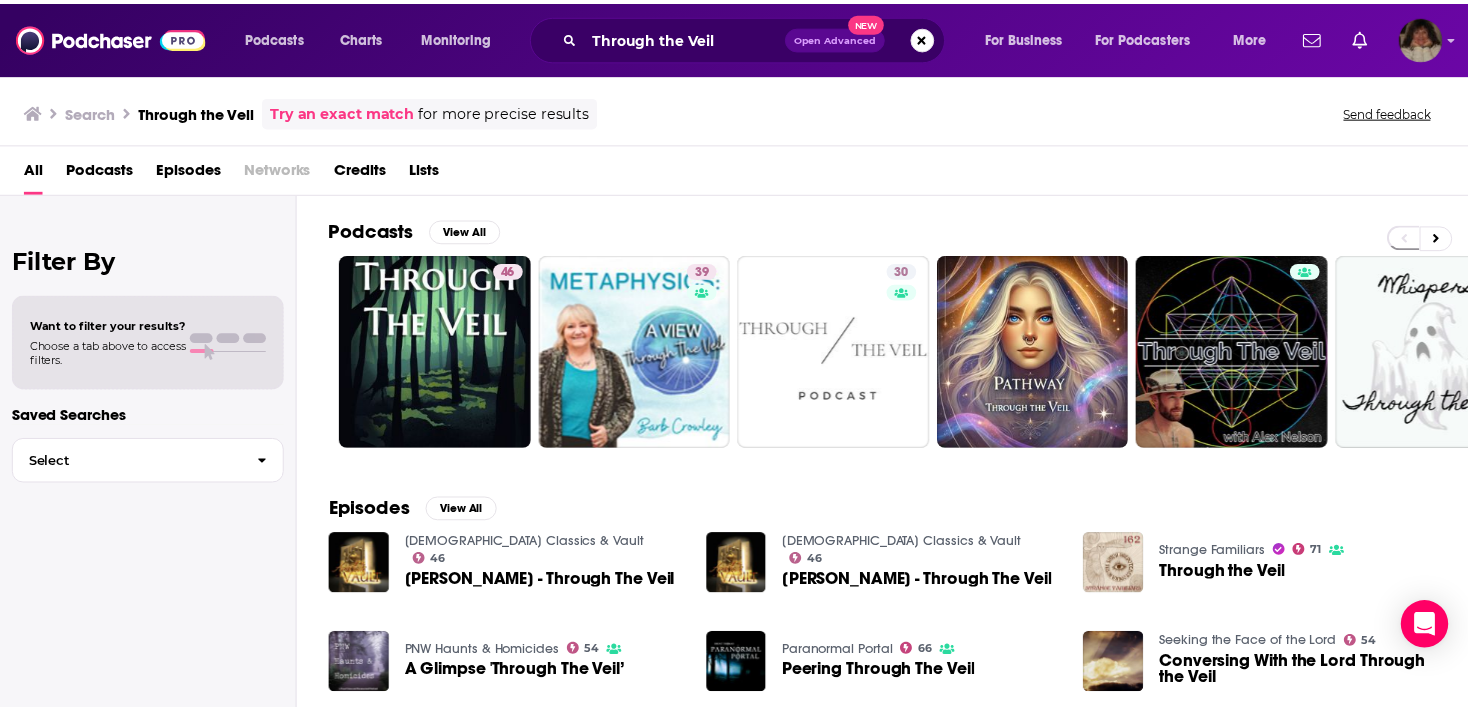 scroll, scrollTop: 0, scrollLeft: 0, axis: both 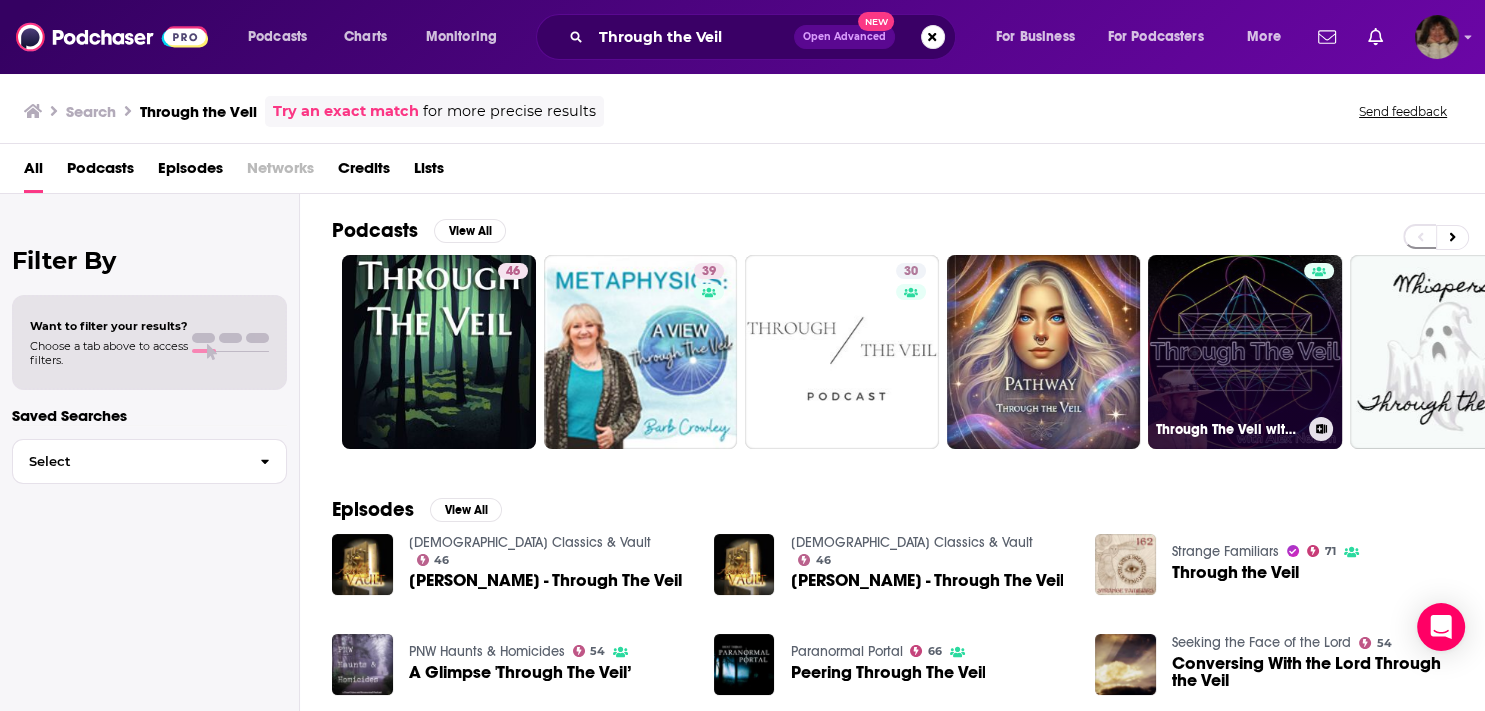 click on "Through The Veil with [PERSON_NAME]" at bounding box center [1245, 352] 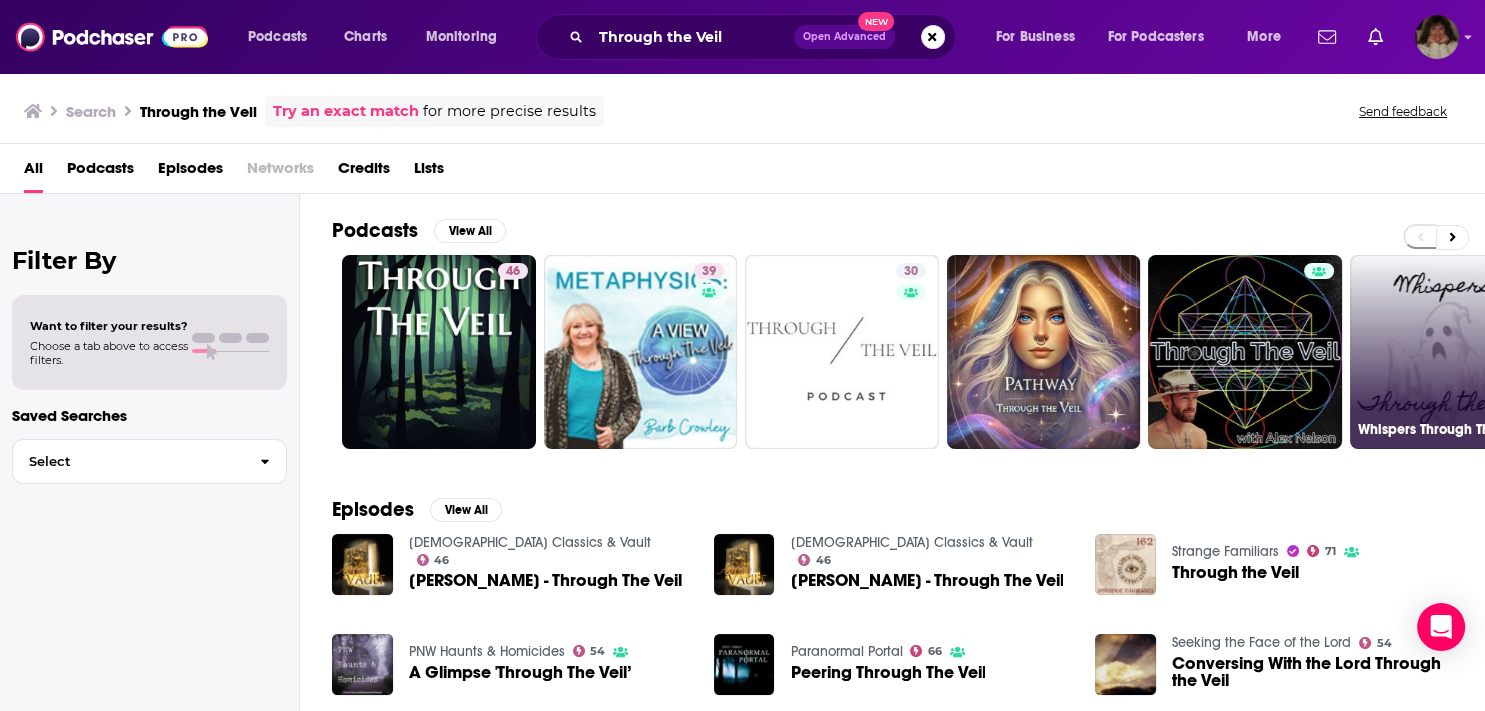 click on "Whispers Through The Veil" at bounding box center [1447, 352] 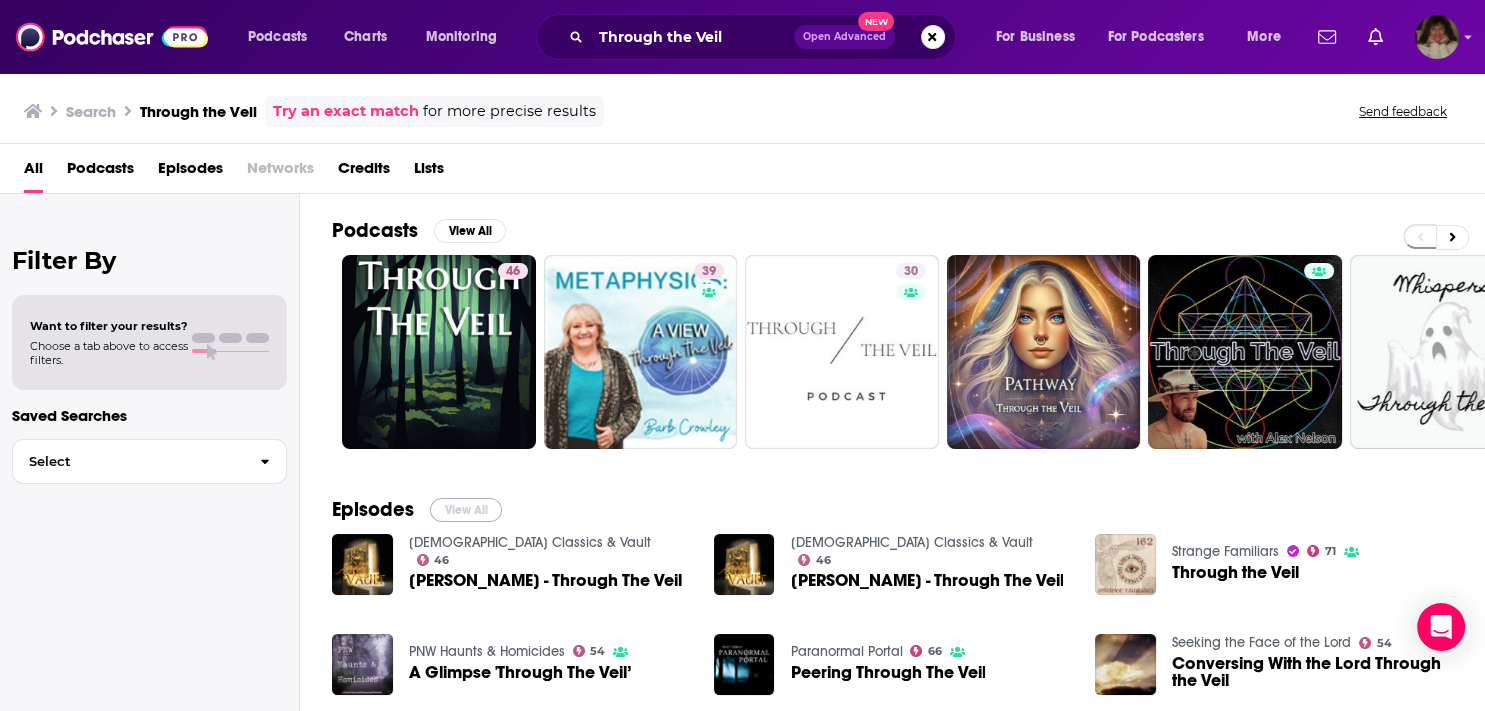 click on "View All" at bounding box center [466, 510] 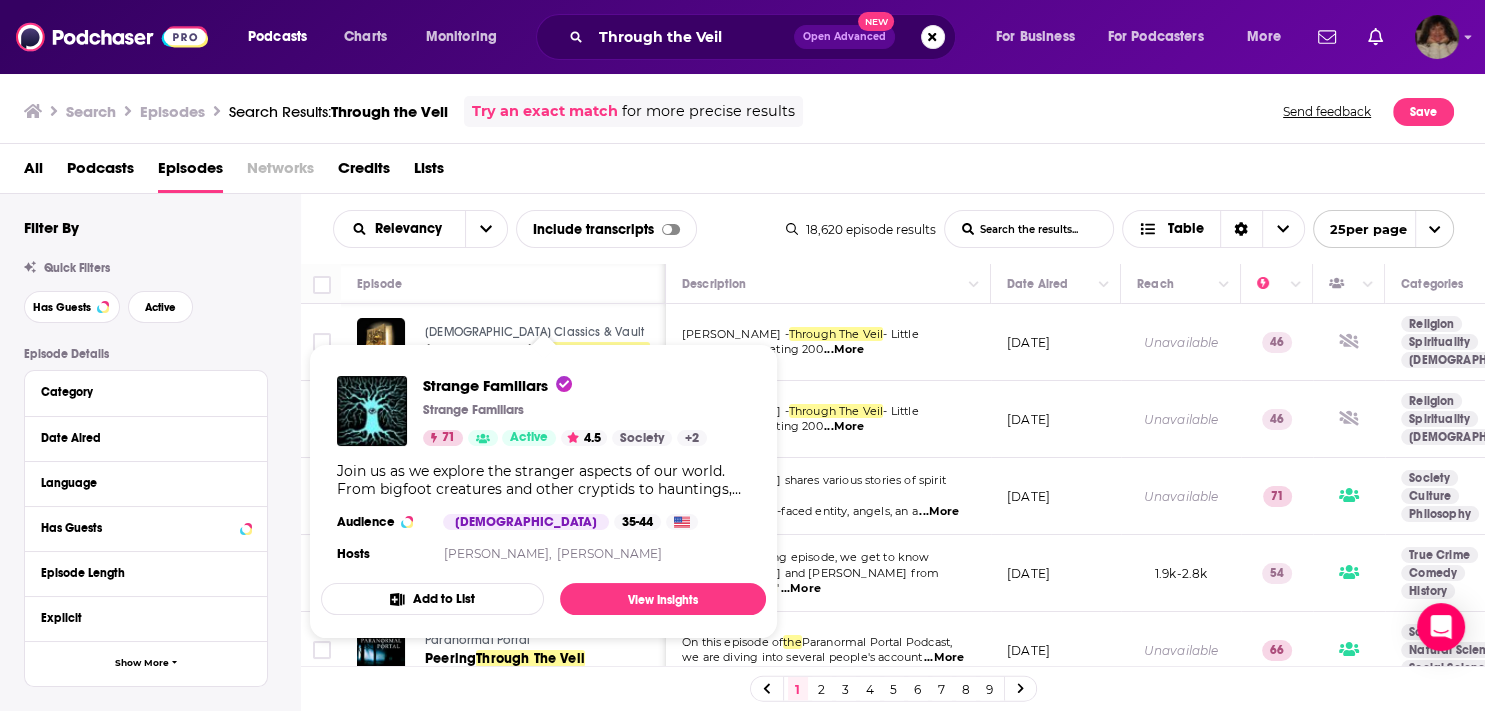click on "Join us as we explore the stranger aspects of our world. From bigfoot creatures and other cryptids to hauntings, hexes, magick, and more. A combination of historical research, witness interviews, discussion, and on-site recordings (where possible) is used to tell stories of the weird-but-true." at bounding box center [543, 480] 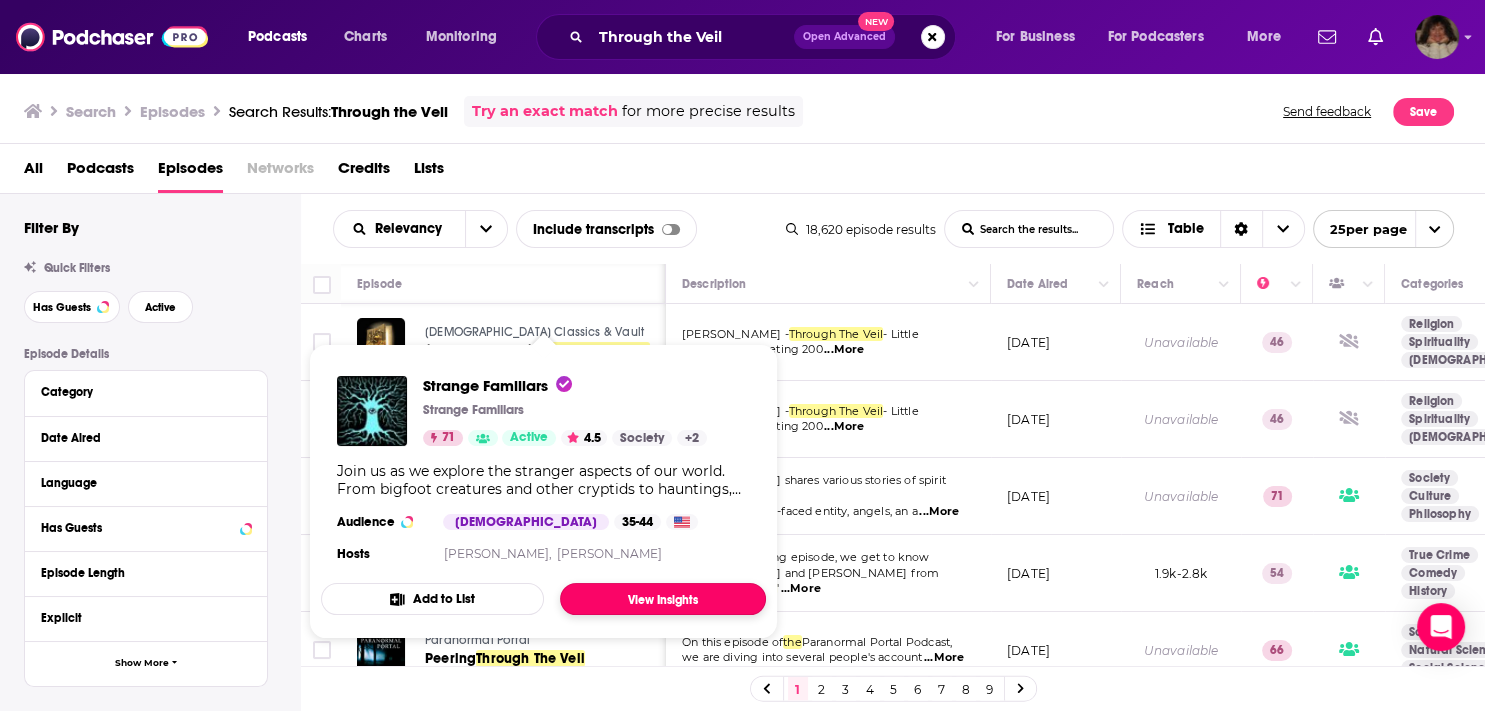 click on "View Insights" at bounding box center [663, 599] 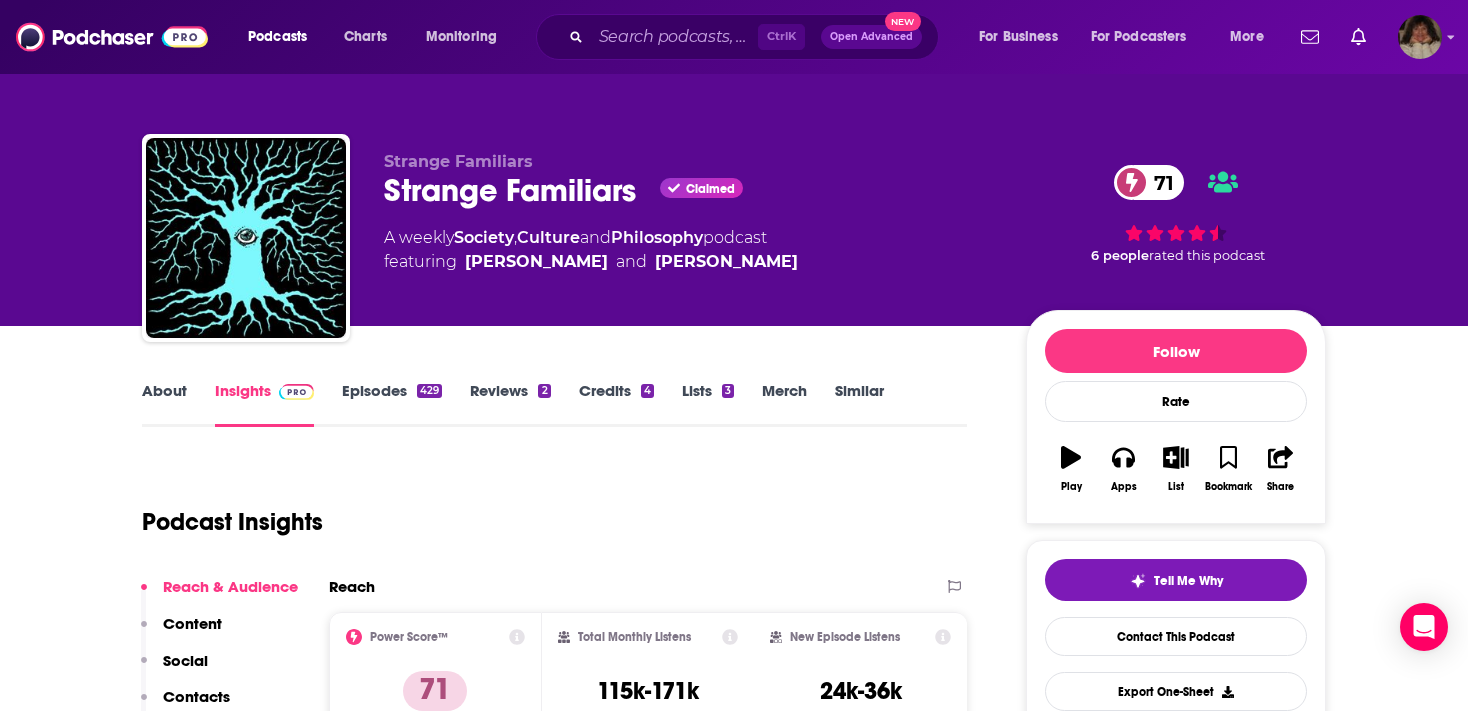 click on "About" at bounding box center [164, 404] 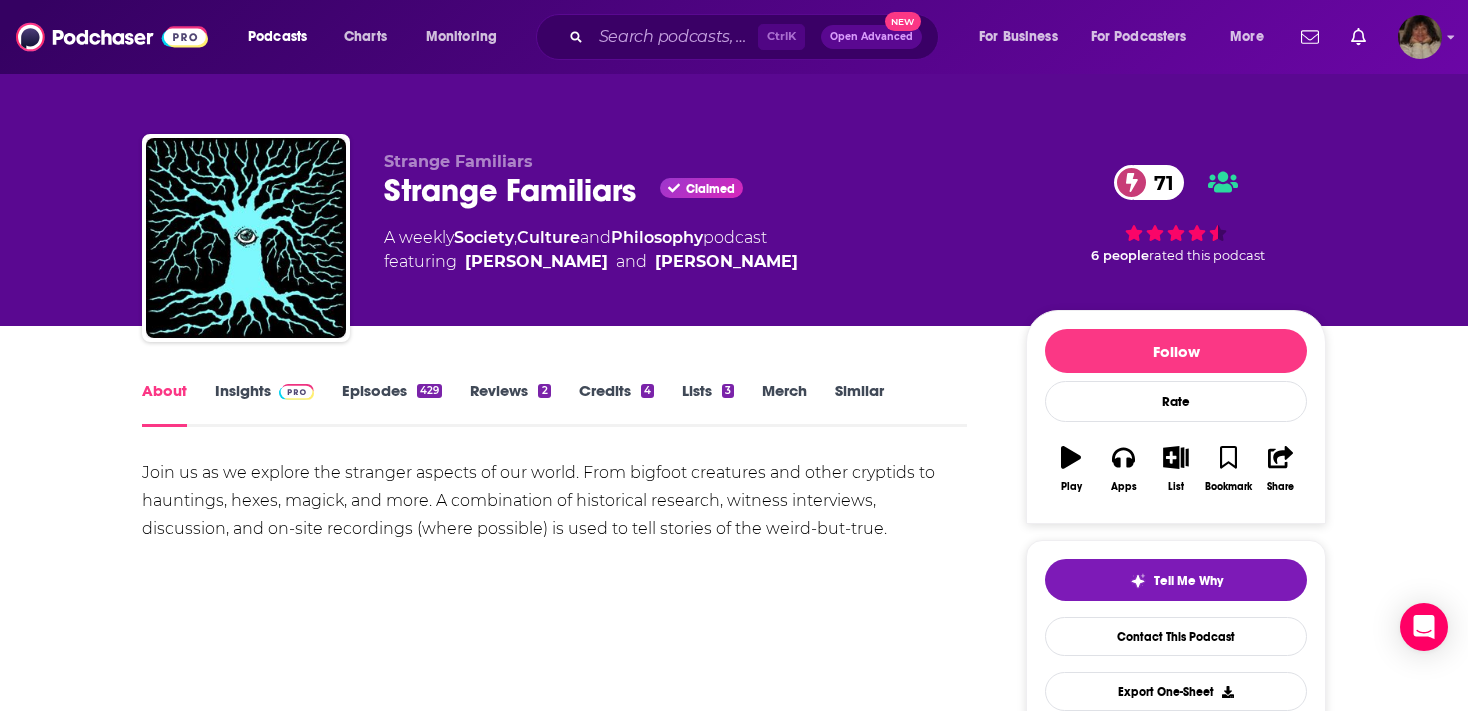 click on "Episodes 429" at bounding box center [392, 404] 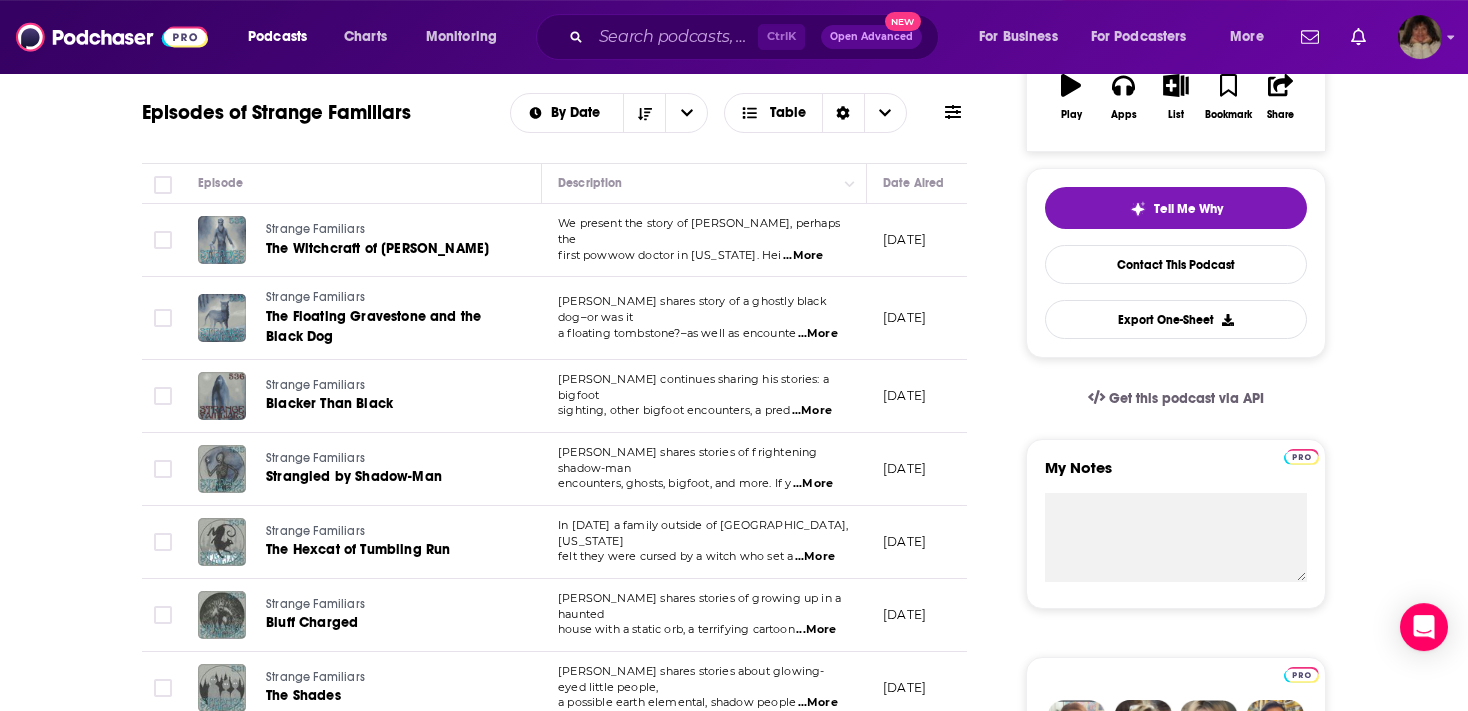 scroll, scrollTop: 0, scrollLeft: 0, axis: both 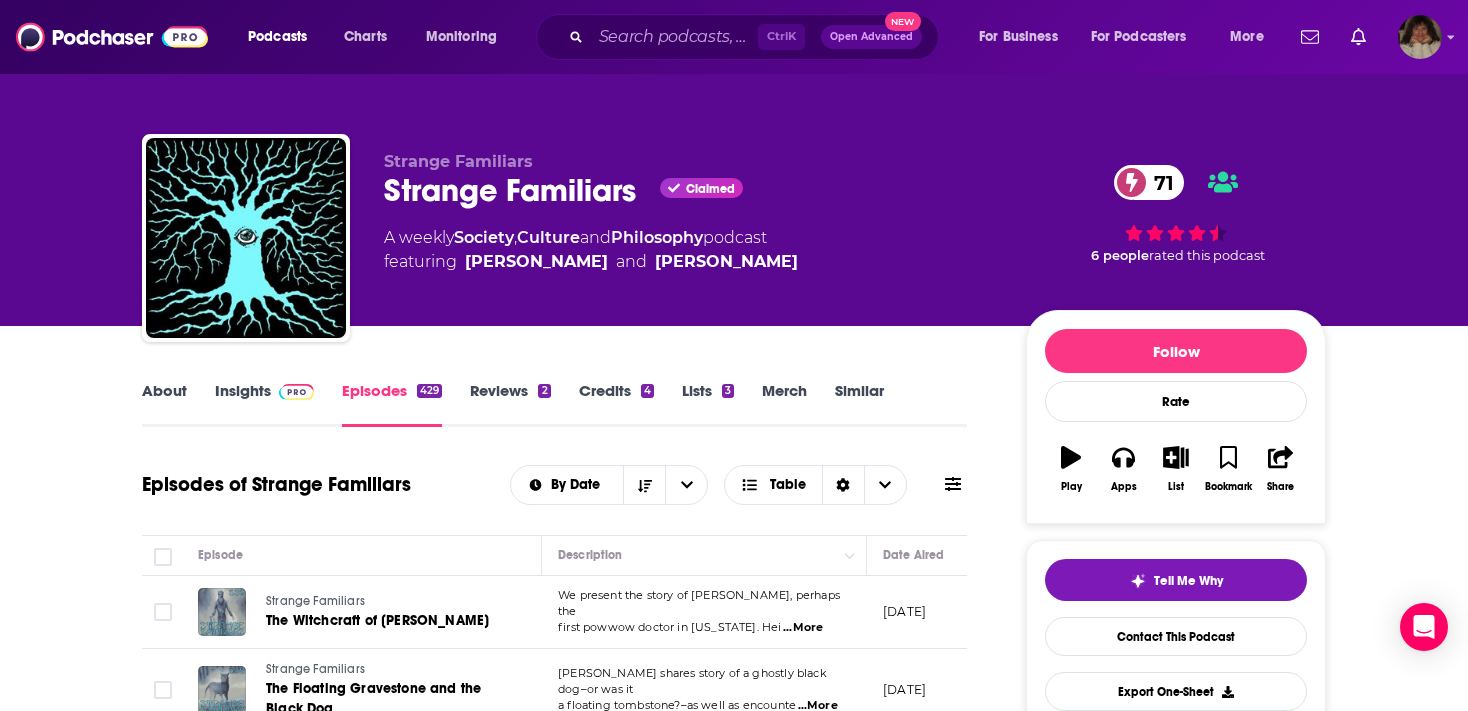 click on "Insights" at bounding box center [264, 404] 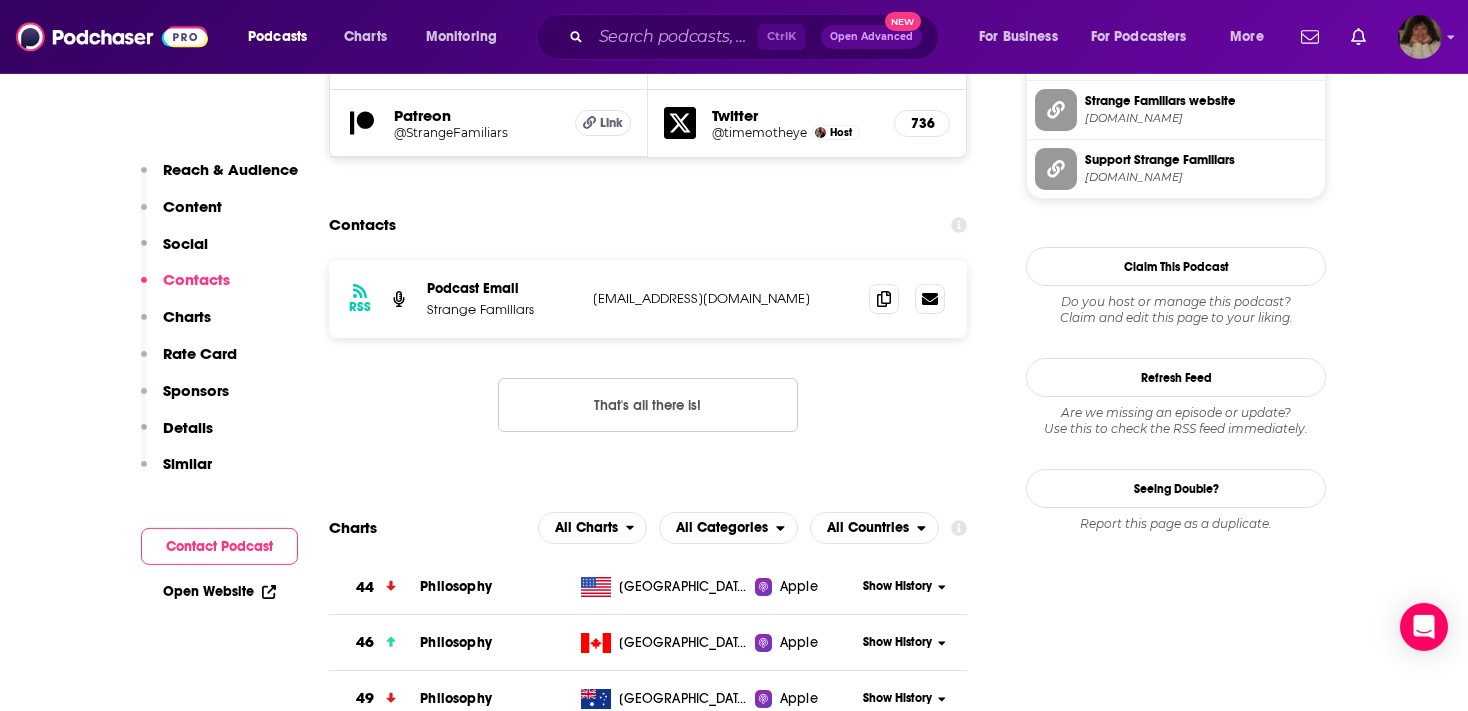 scroll, scrollTop: 1616, scrollLeft: 0, axis: vertical 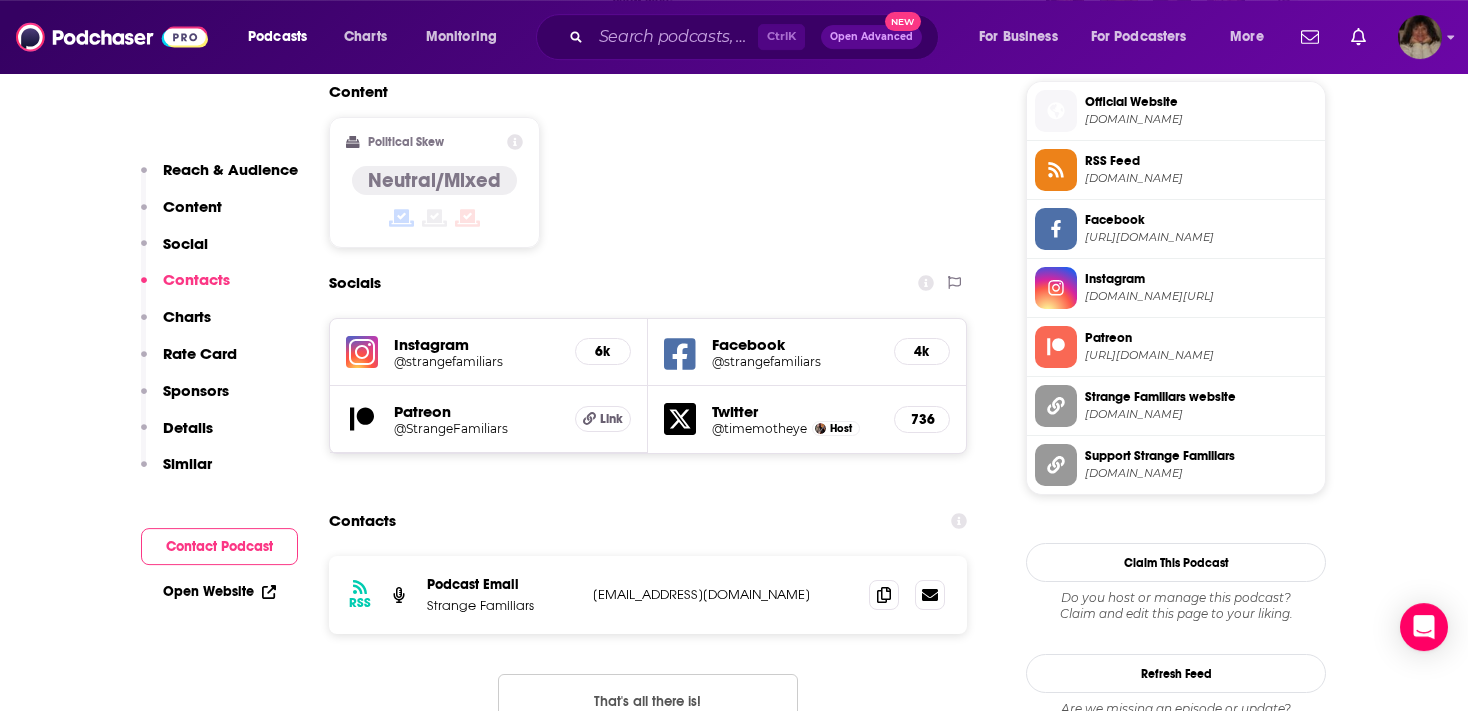 drag, startPoint x: 821, startPoint y: 465, endPoint x: 586, endPoint y: 464, distance: 235.00212 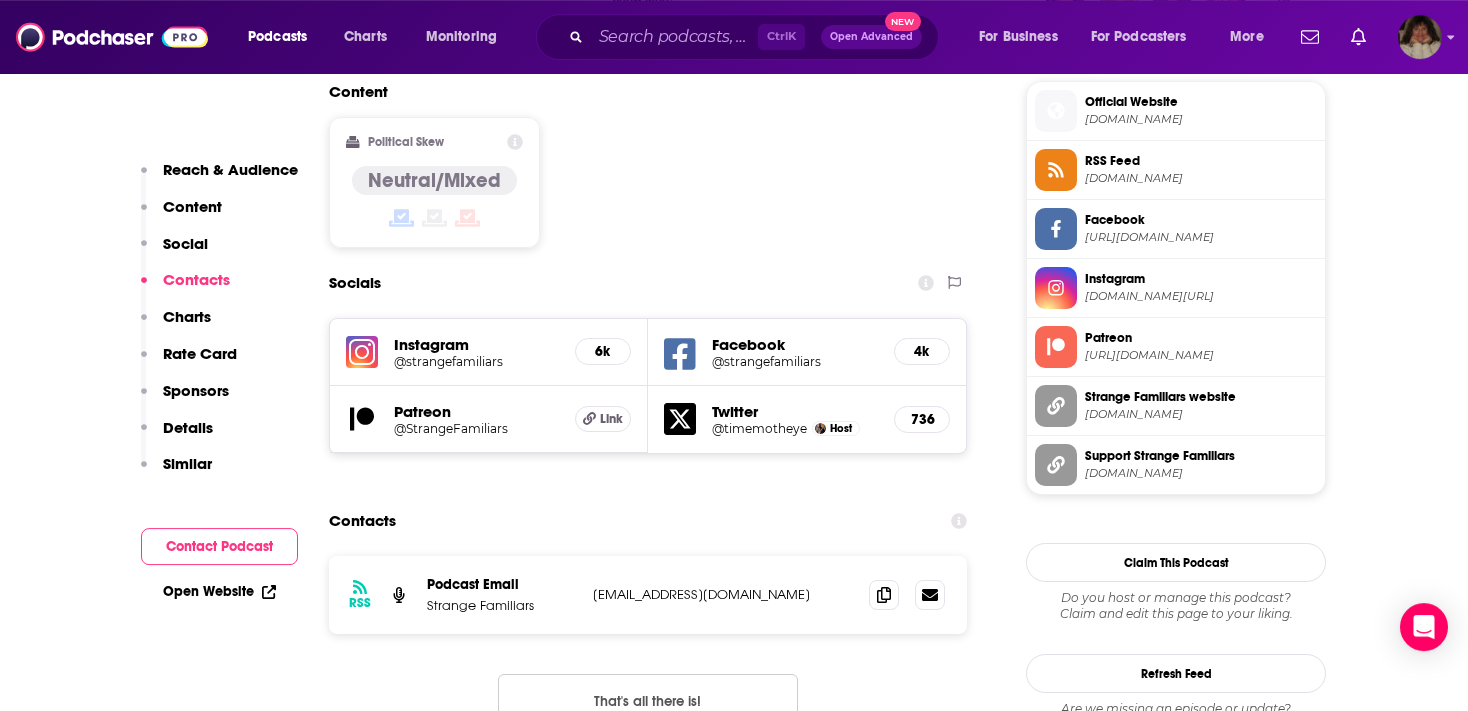 drag, startPoint x: 837, startPoint y: 472, endPoint x: 587, endPoint y: 473, distance: 250.002 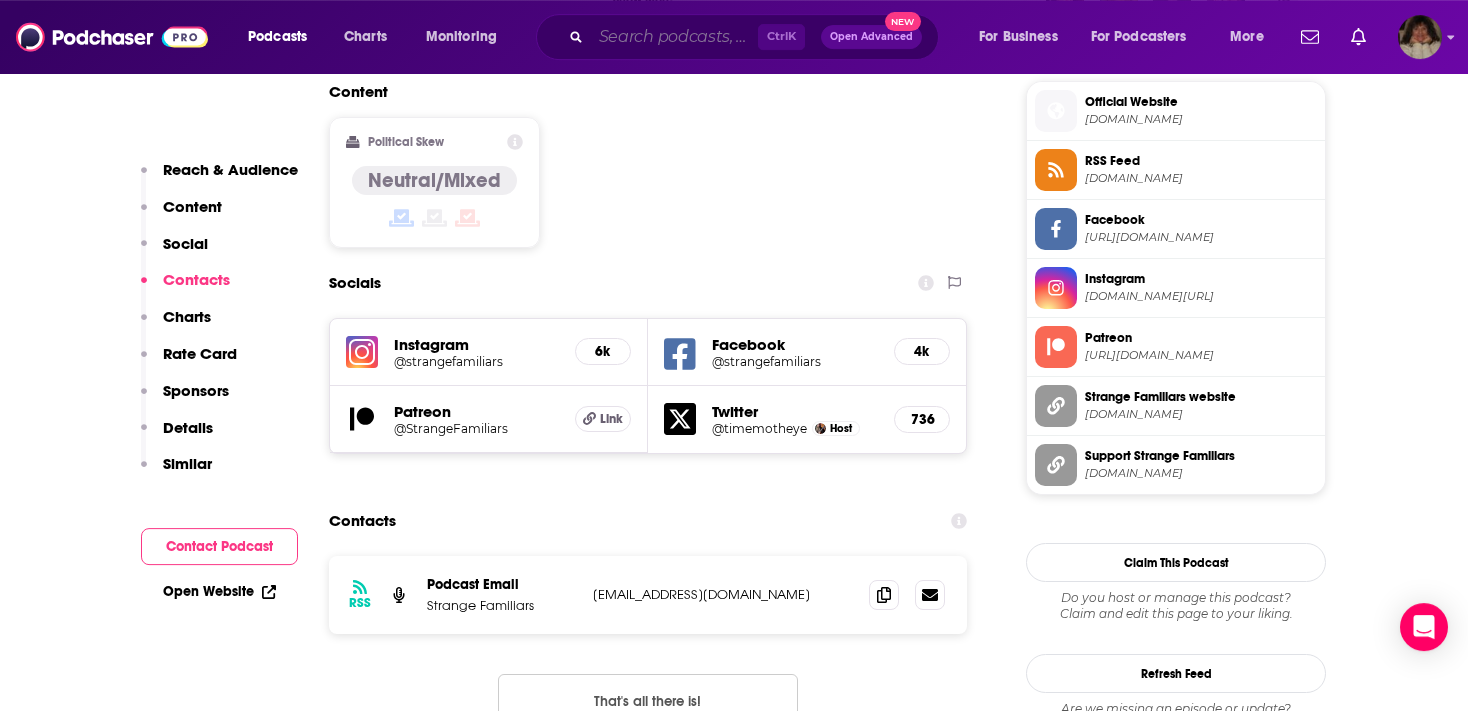 click at bounding box center [674, 37] 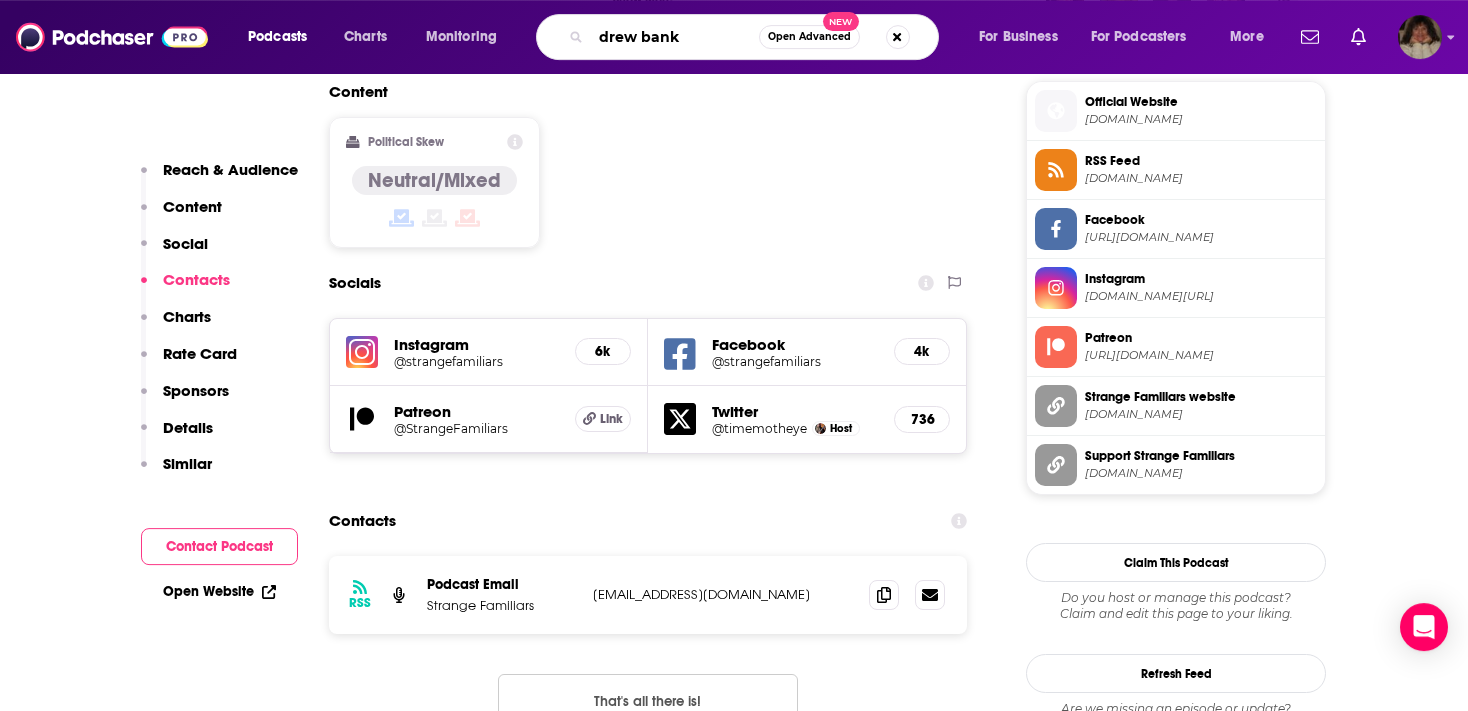 type on "[PERSON_NAME]" 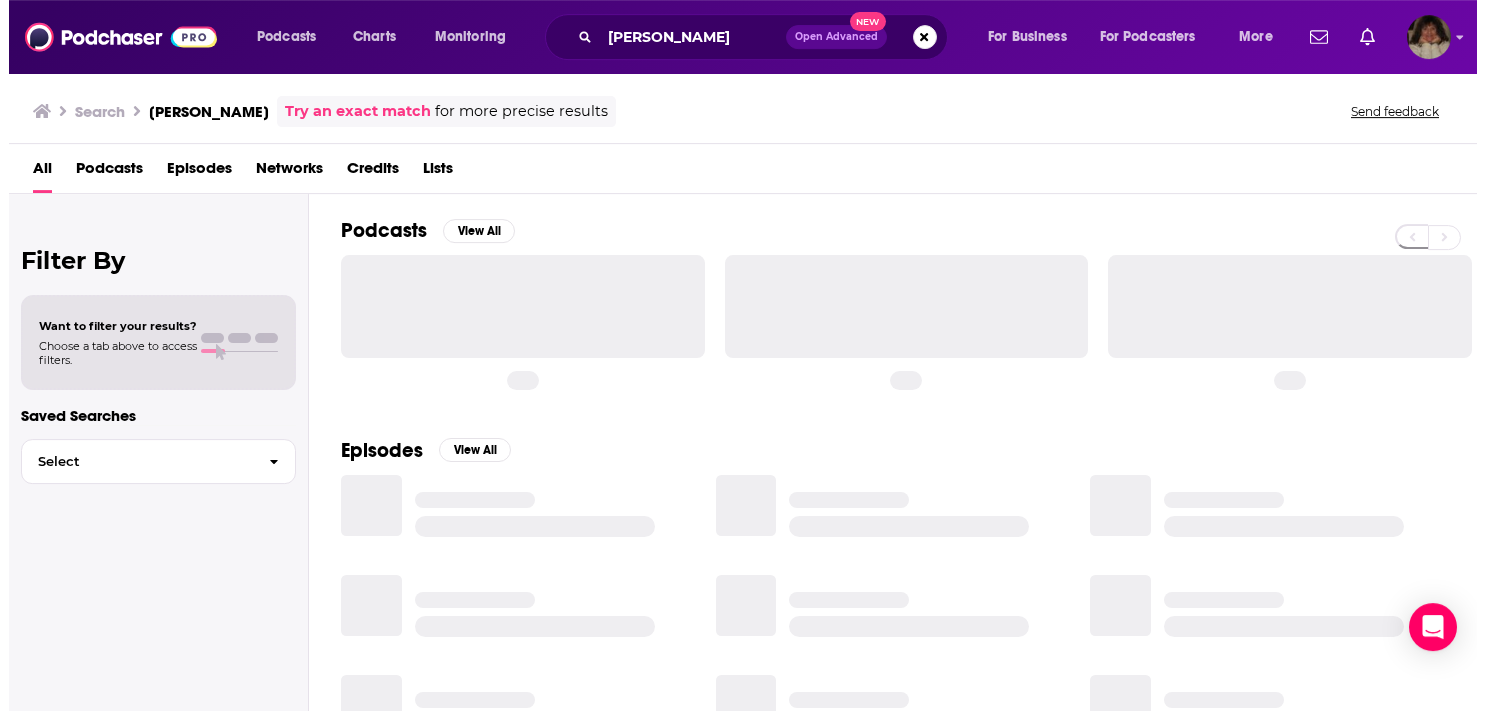 scroll, scrollTop: 0, scrollLeft: 0, axis: both 